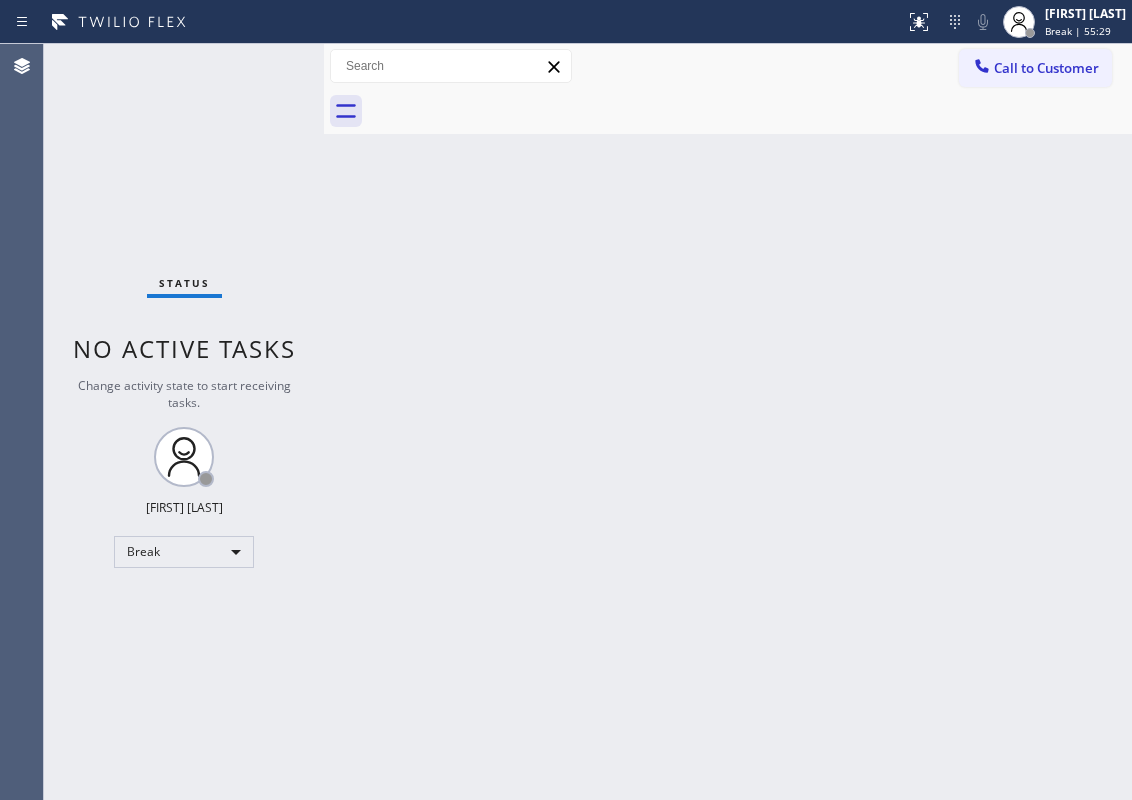 scroll, scrollTop: 0, scrollLeft: 0, axis: both 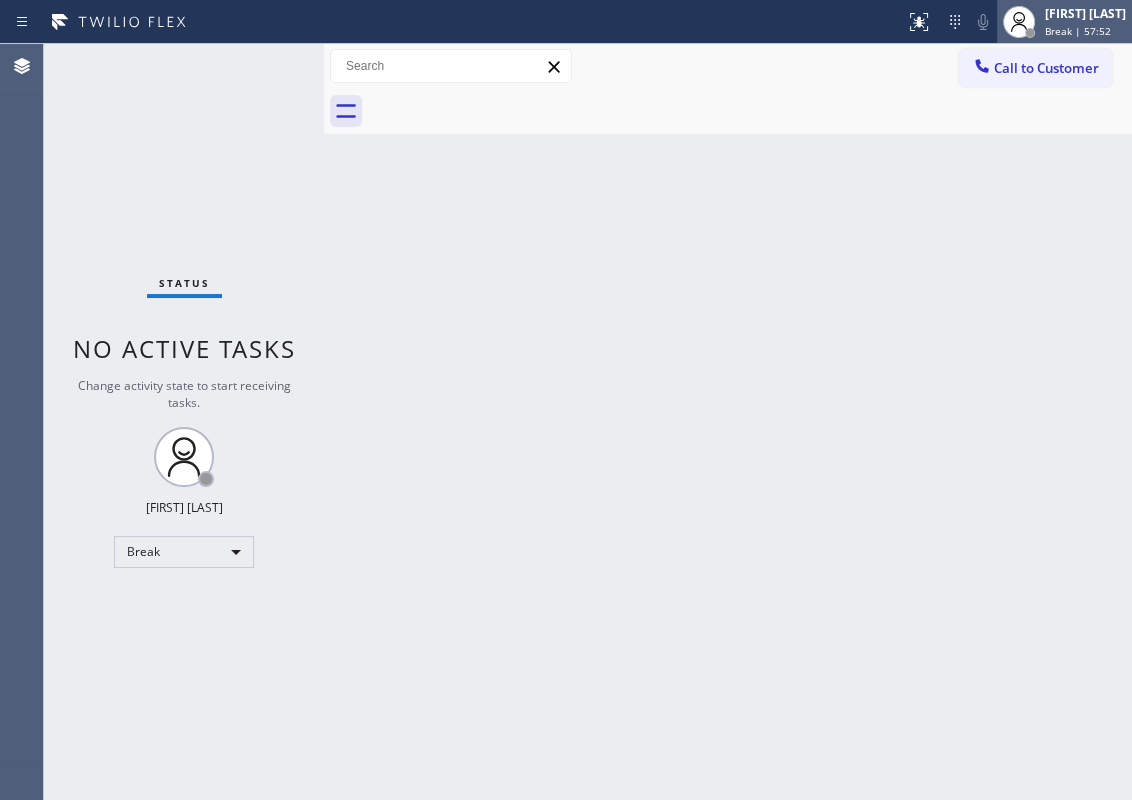 click on "Break | 57:52" at bounding box center [1078, 31] 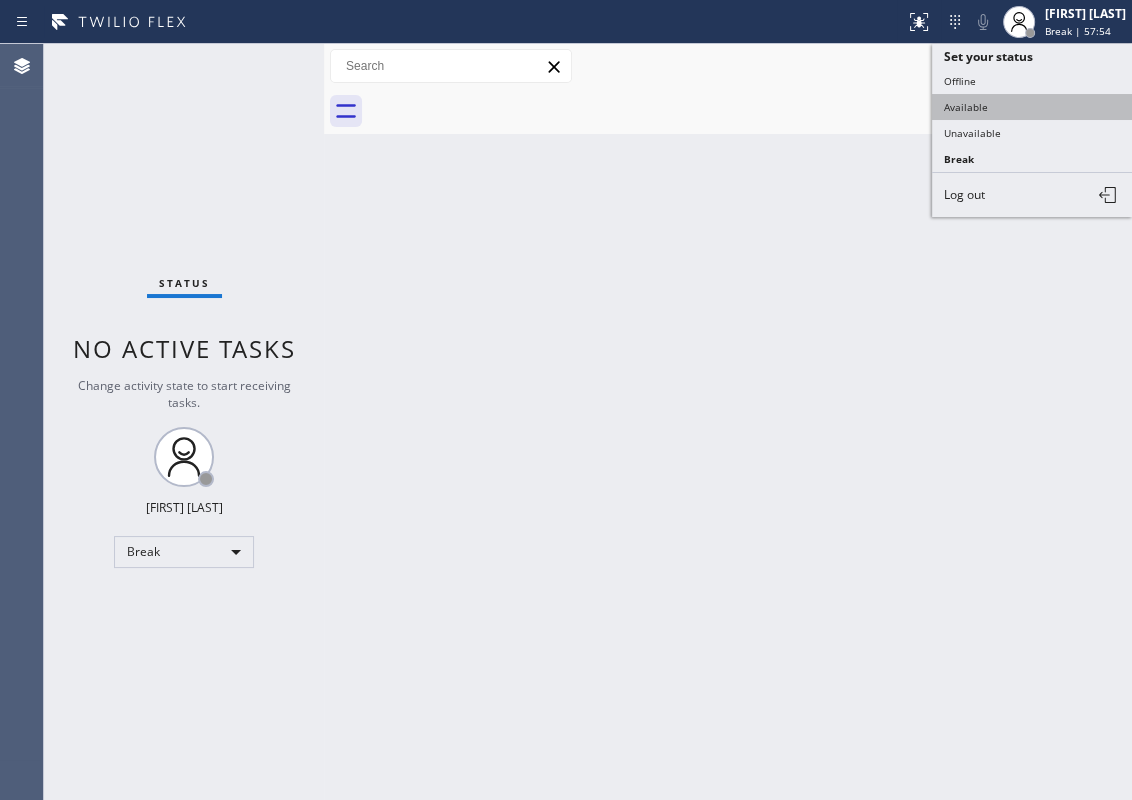 click on "Available" at bounding box center (1032, 107) 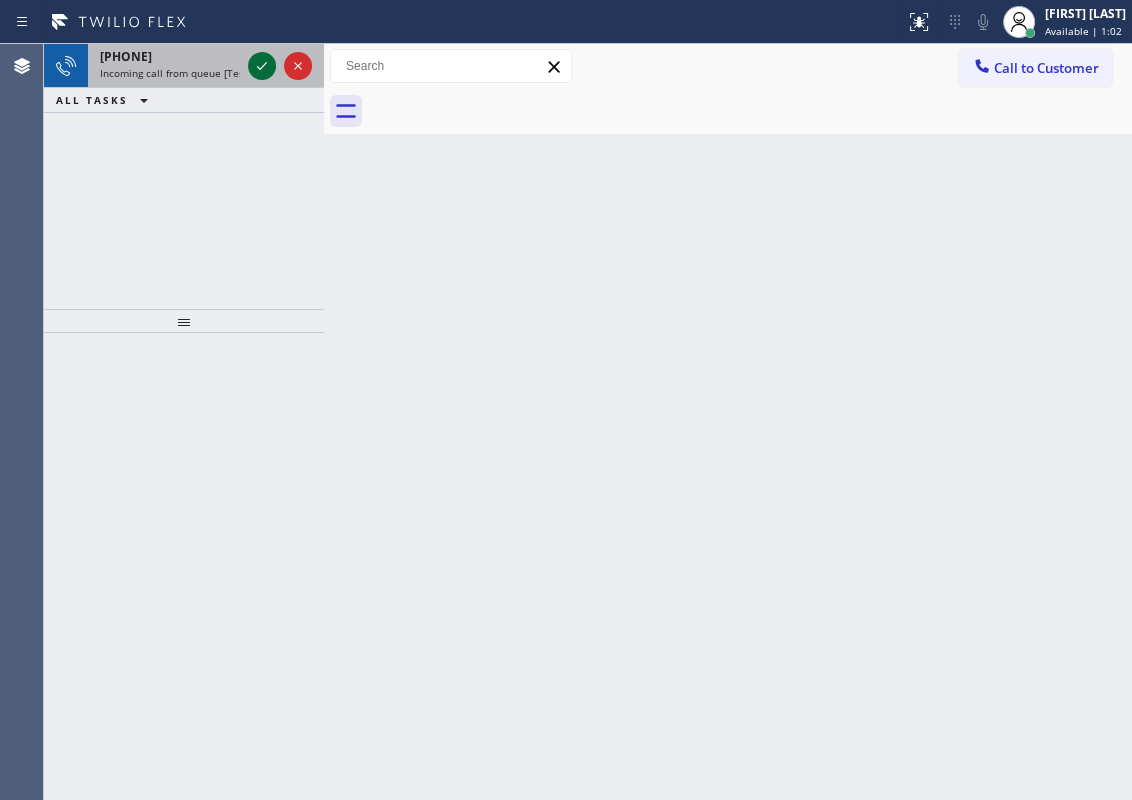 click 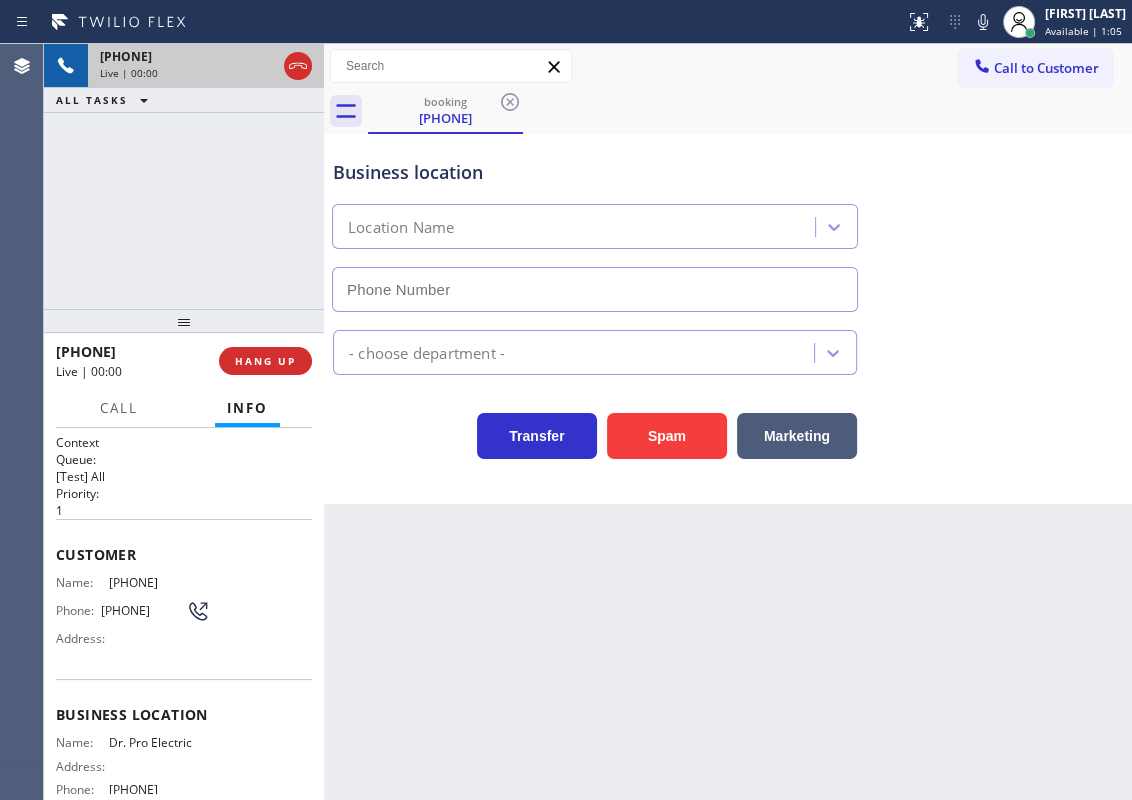 type on "[PHONE]" 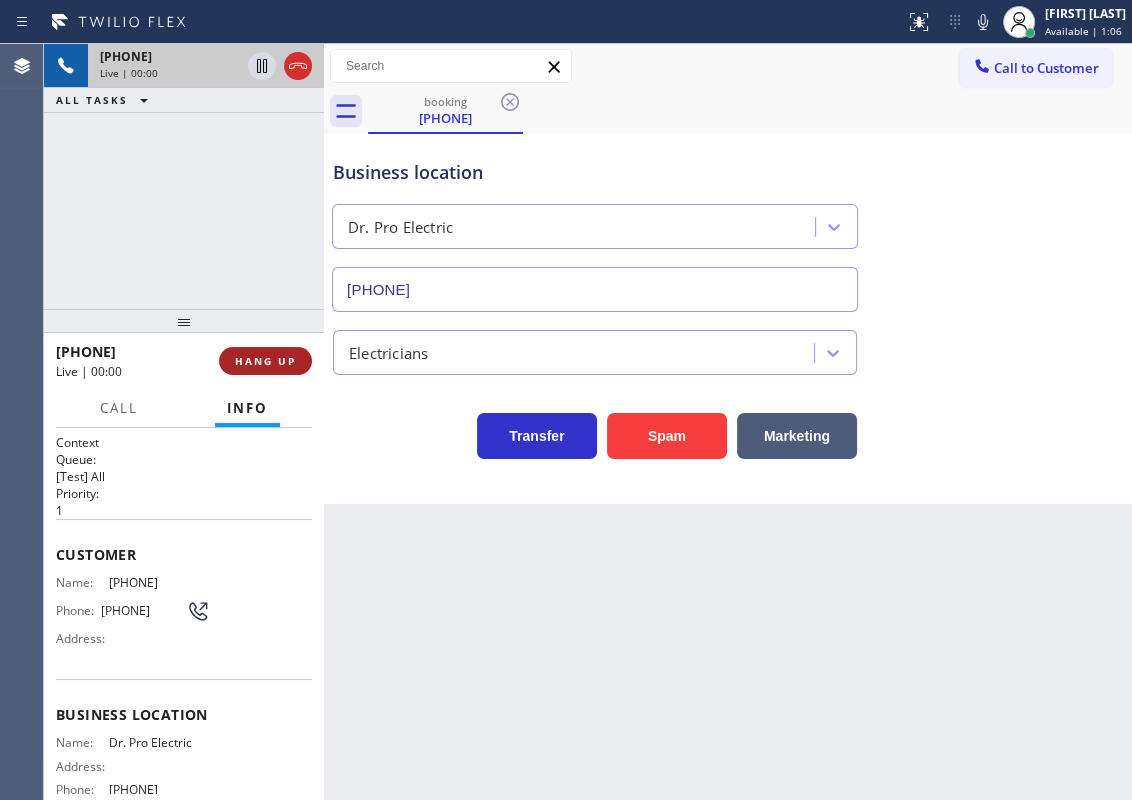 click on "HANG UP" at bounding box center [265, 361] 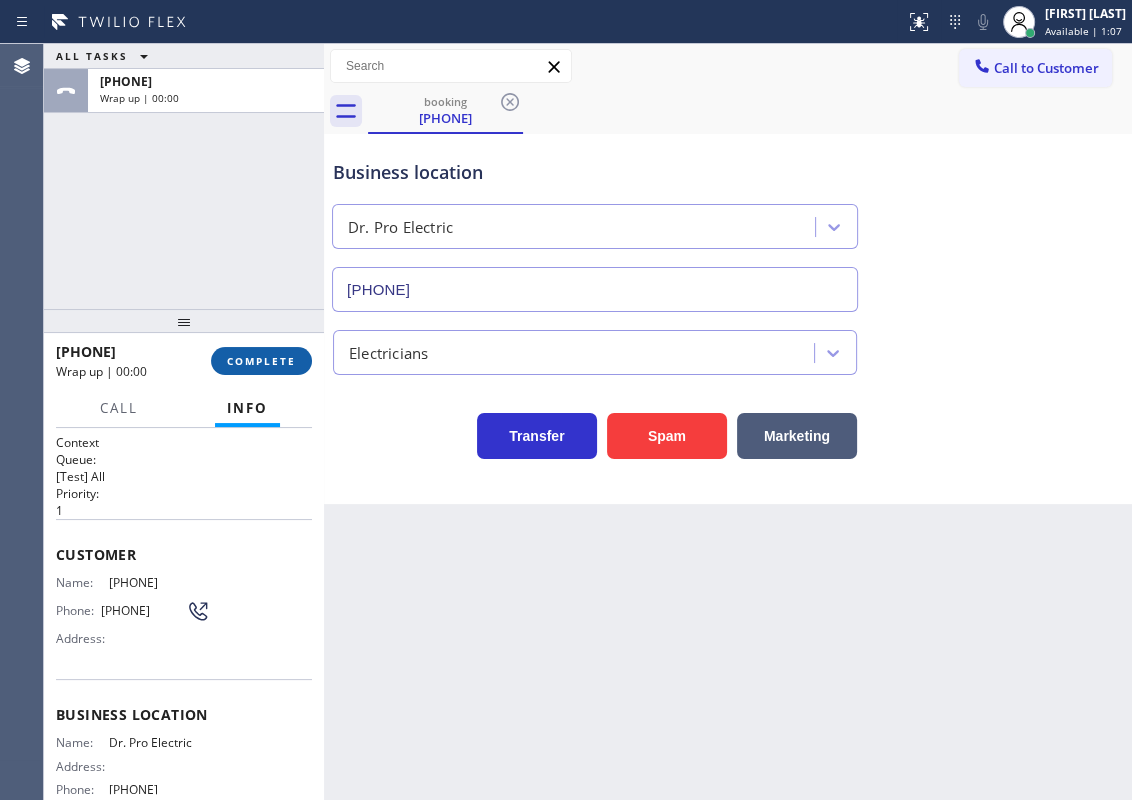 click on "COMPLETE" at bounding box center [261, 361] 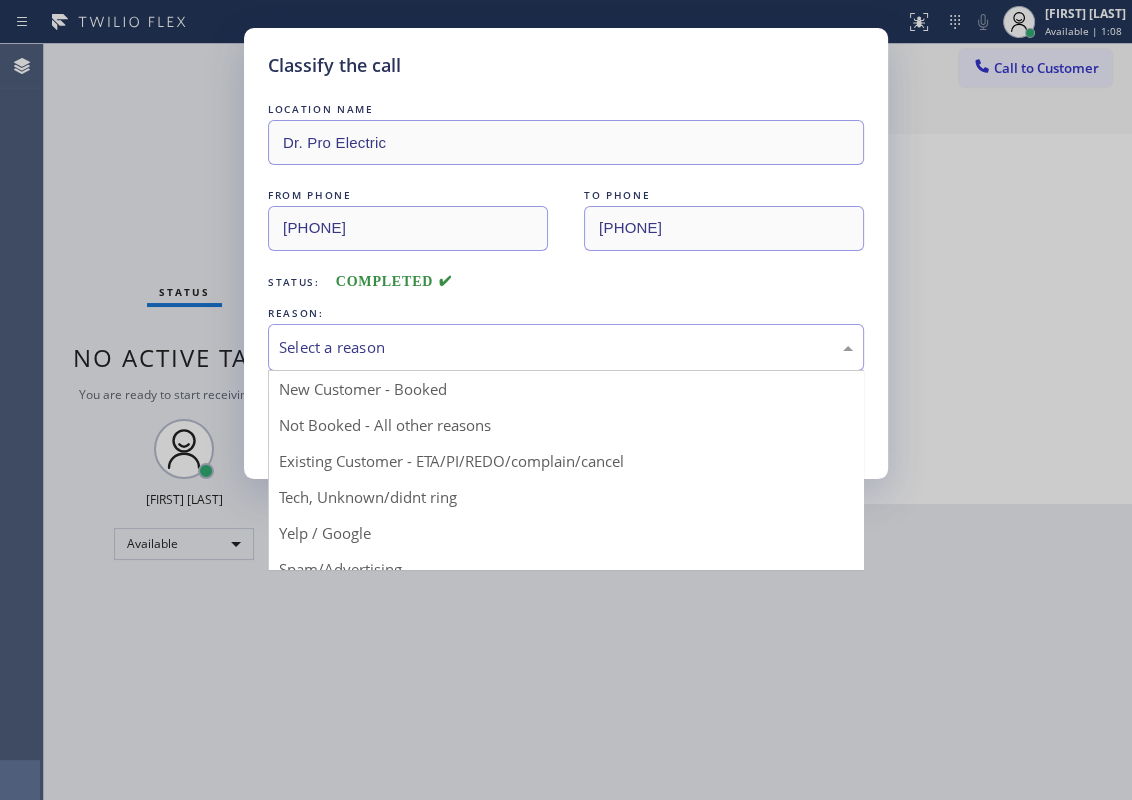 drag, startPoint x: 499, startPoint y: 354, endPoint x: 487, endPoint y: 467, distance: 113.63538 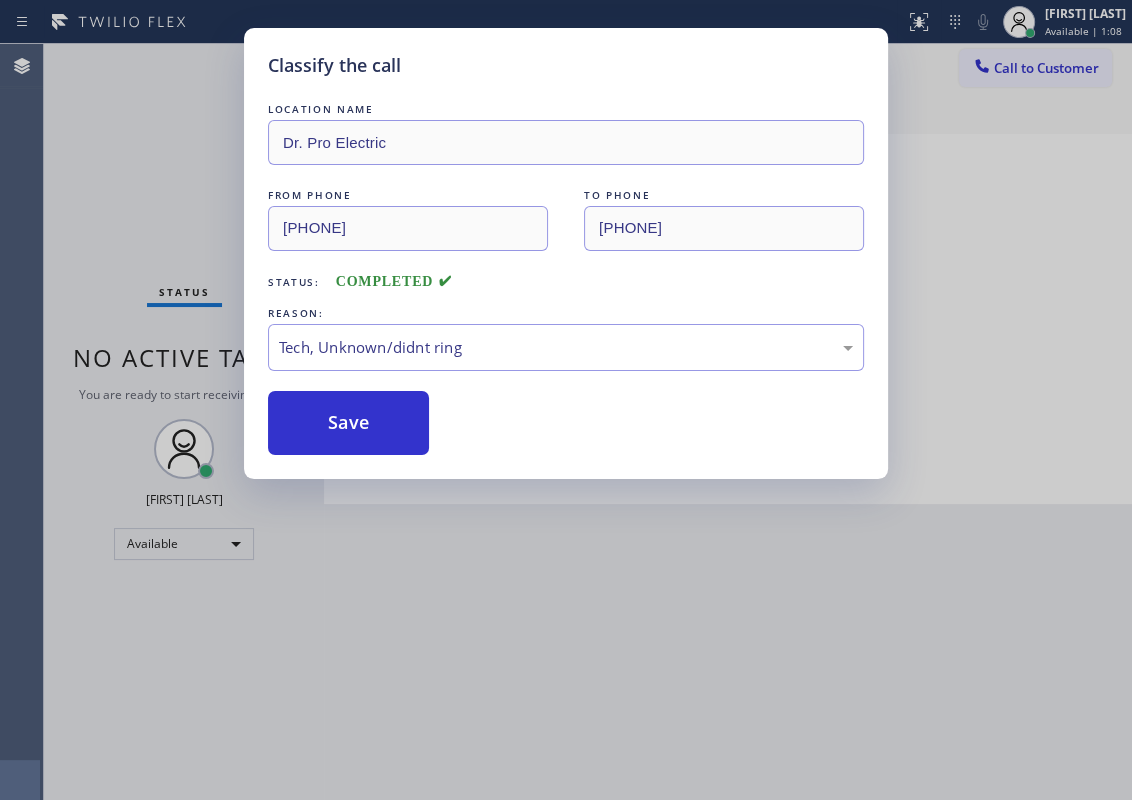 drag, startPoint x: 476, startPoint y: 494, endPoint x: 412, endPoint y: 448, distance: 78.81624 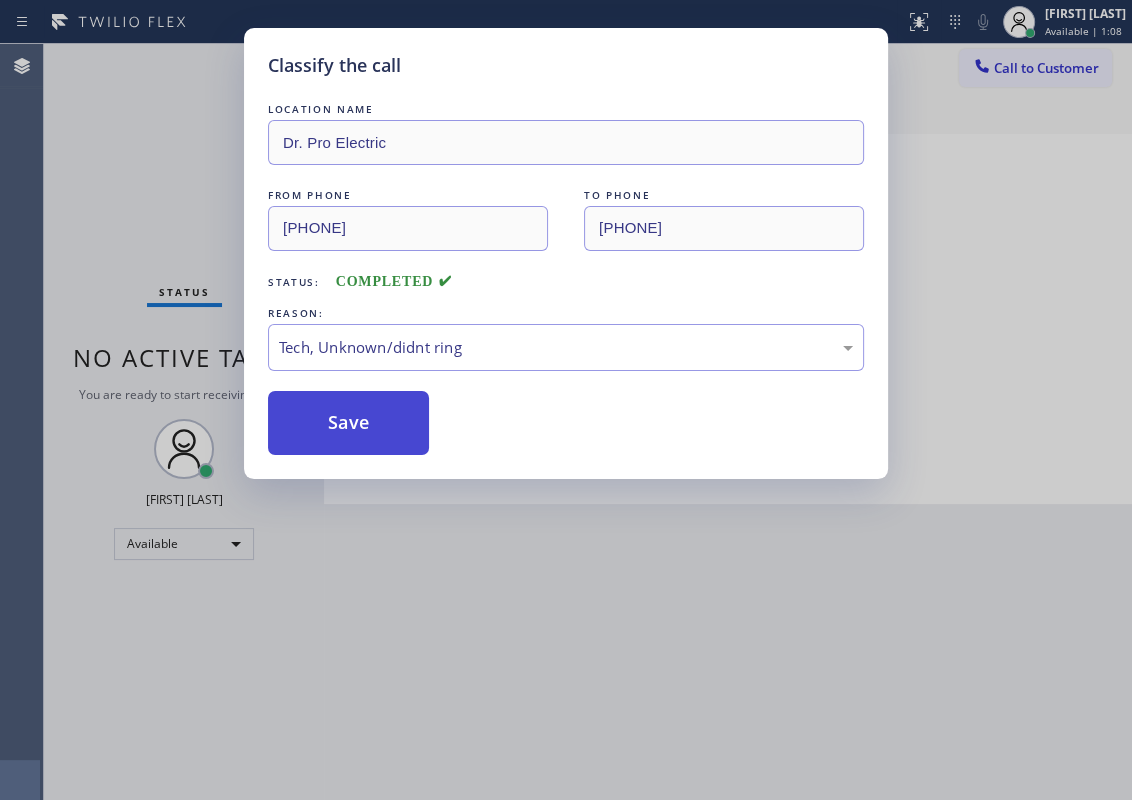click on "Save" at bounding box center (348, 423) 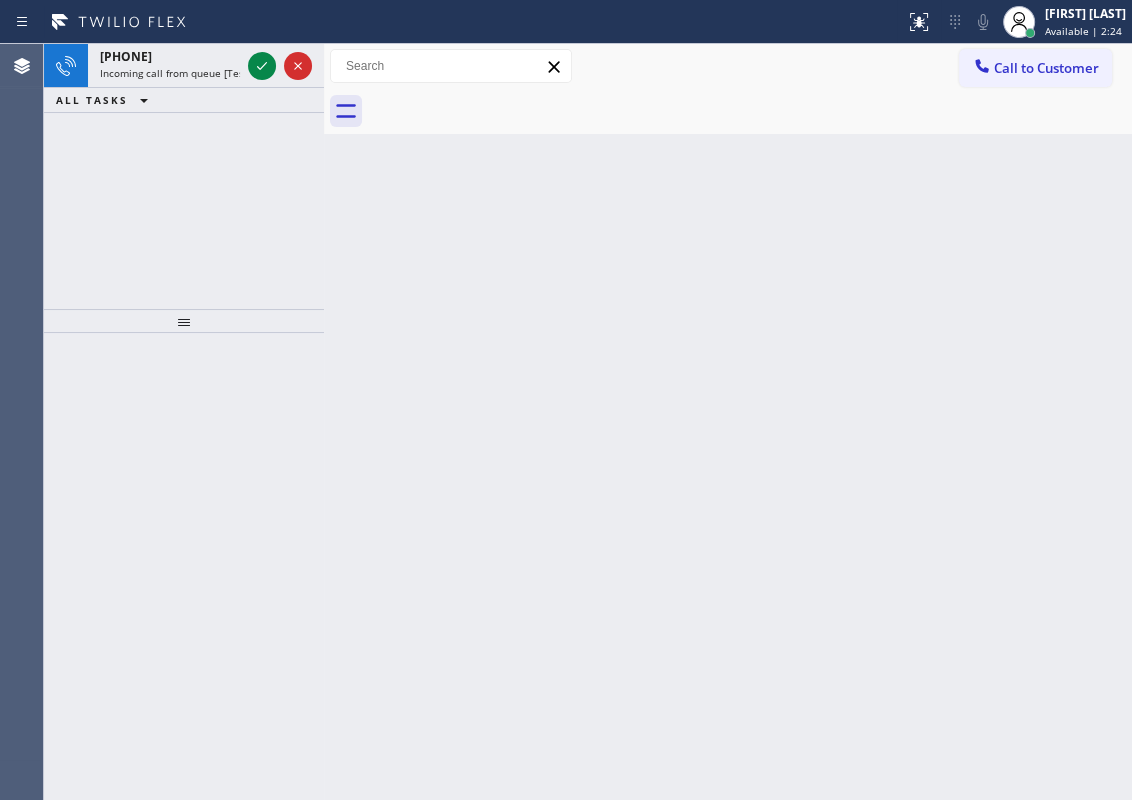 click on "Back to Dashboard Change Sender ID Customers Technicians Select a contact Outbound call Technician Search Technician Your caller id phone number Your caller id phone number Call Technician info Name   Phone none Address none Change Sender ID HVAC +18559994417 5 Star Appliance +18557314952 Appliance Repair +18554611149 Plumbing +18889090120 Air Duct Cleaning +18006865038  Electricians +18005688664 Cancel Change Check personal SMS Reset Change No tabs Call to Customer Outbound call Location Search location Your caller id phone number Customer number Call Outbound call Technician Search Technician Your caller id phone number Your caller id phone number Call" at bounding box center (728, 422) 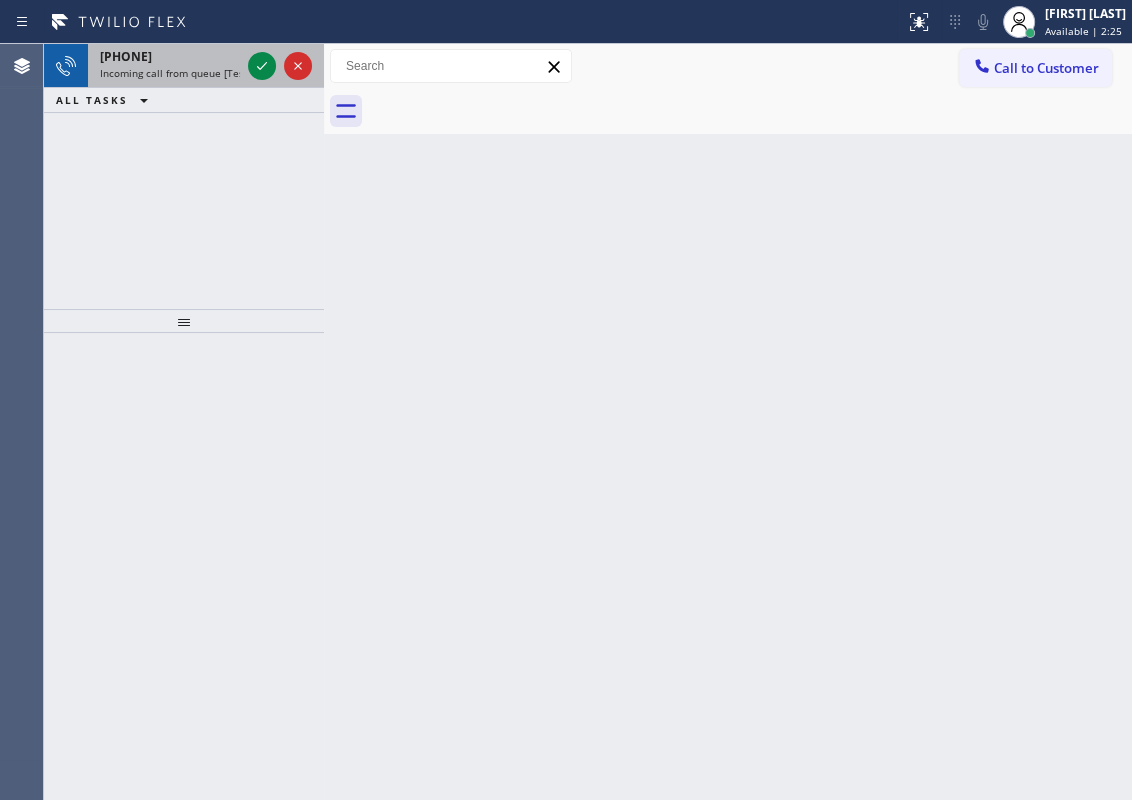 click on "Incoming call from queue [Test] All" at bounding box center (183, 73) 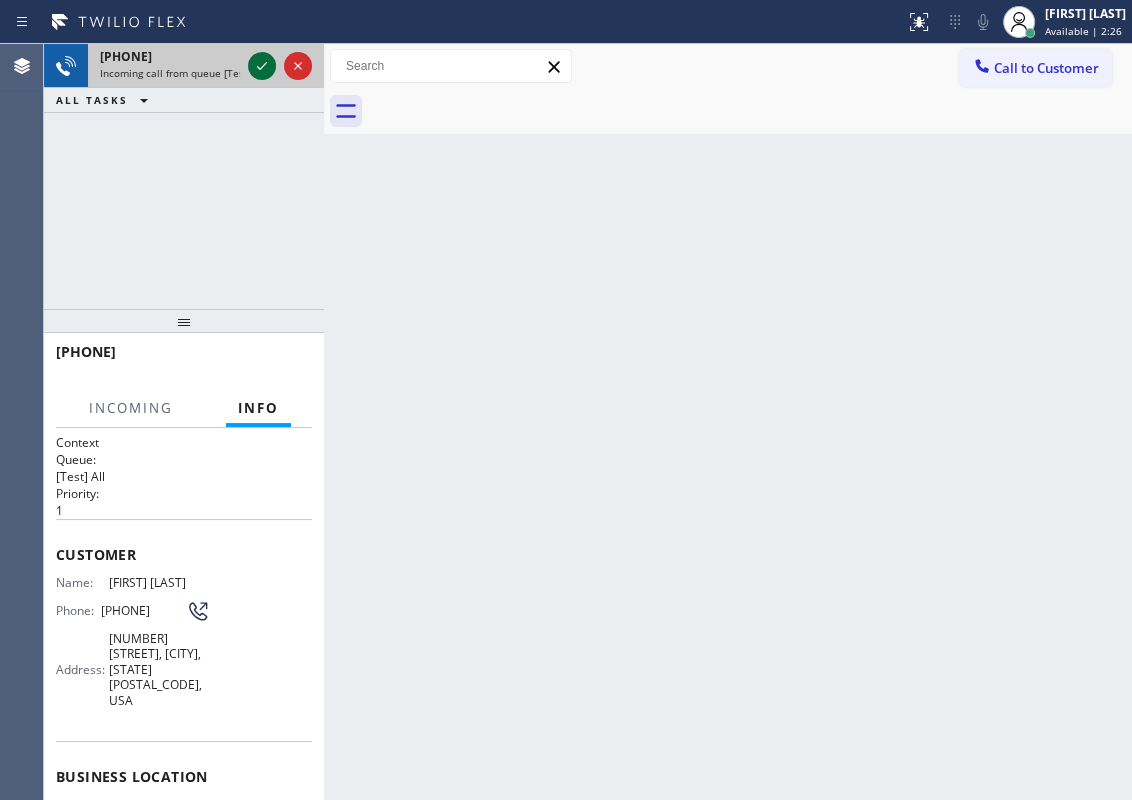 drag, startPoint x: 259, startPoint y: 64, endPoint x: 271, endPoint y: 75, distance: 16.27882 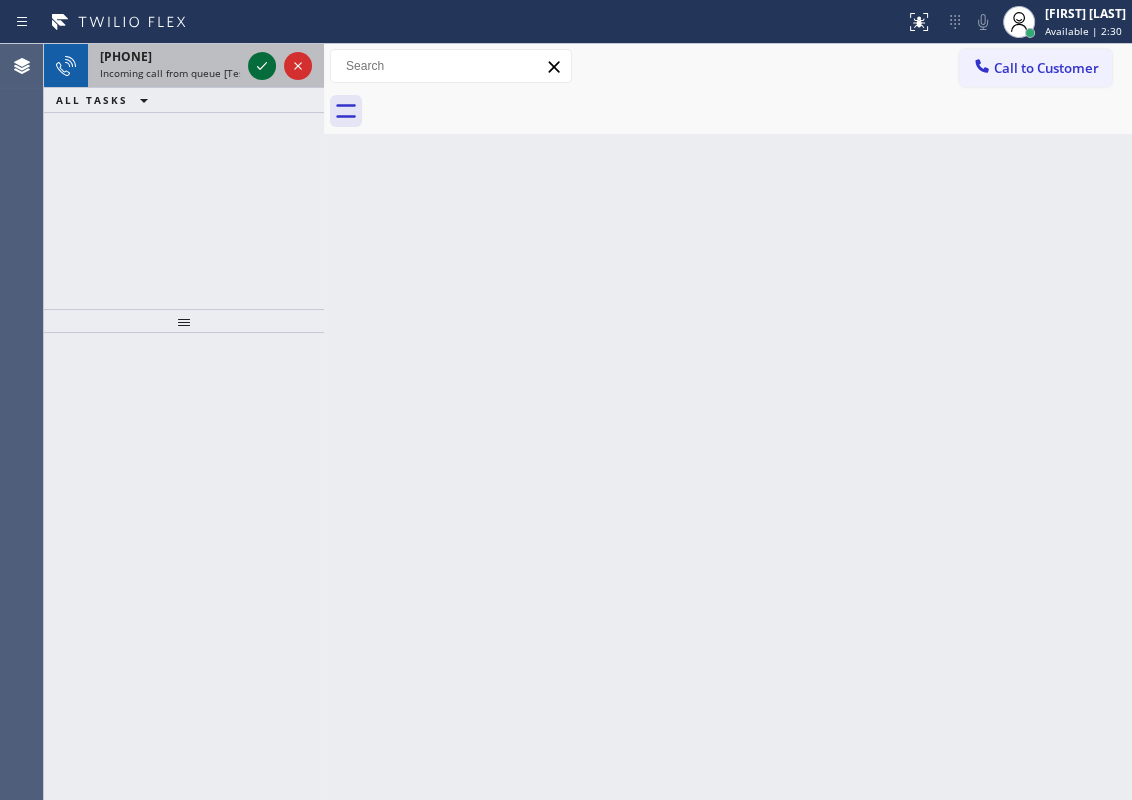 click 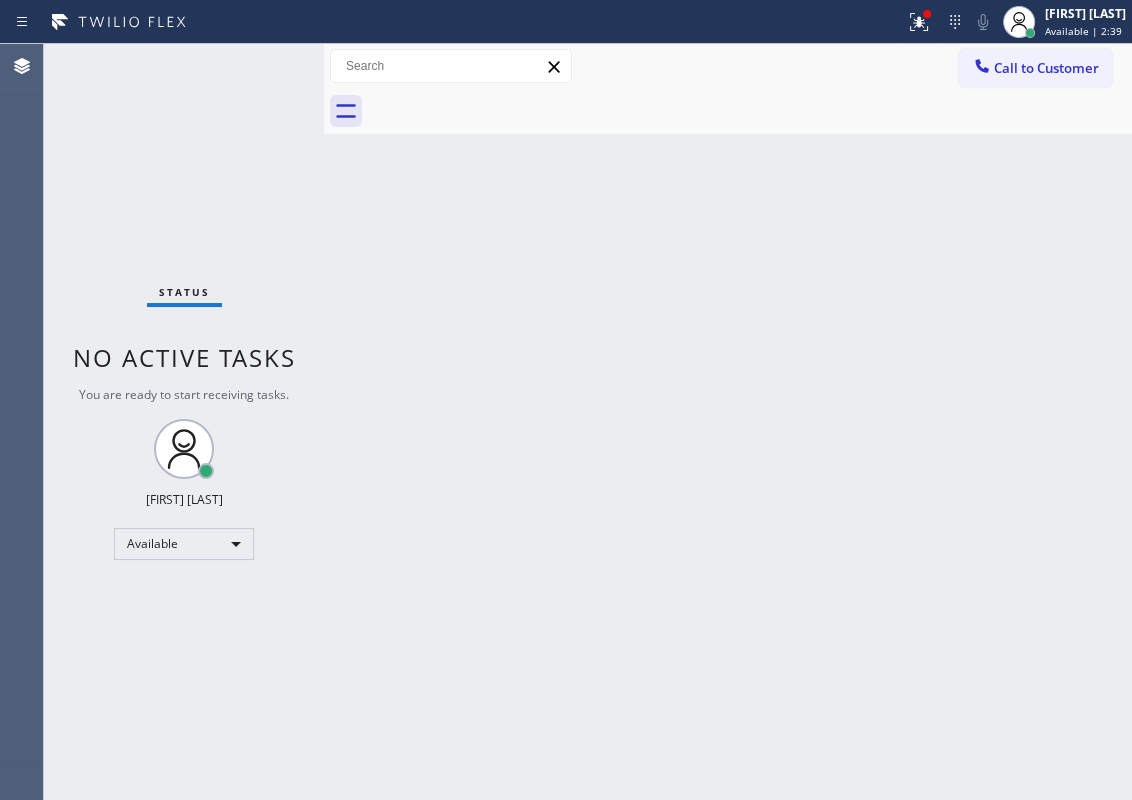 click on "Back to Dashboard Change Sender ID Customers Technicians Select a contact Outbound call Technician Search Technician Your caller id phone number Your caller id phone number Call Technician info Name   Phone none Address none Change Sender ID HVAC +18559994417 5 Star Appliance +18557314952 Appliance Repair +18554611149 Plumbing +18889090120 Air Duct Cleaning +18006865038  Electricians +18005688664 Cancel Change Check personal SMS Reset Change No tabs Call to Customer Outbound call Location Search location Your caller id phone number Customer number Call Outbound call Technician Search Technician Your caller id phone number Your caller id phone number Call" at bounding box center [728, 422] 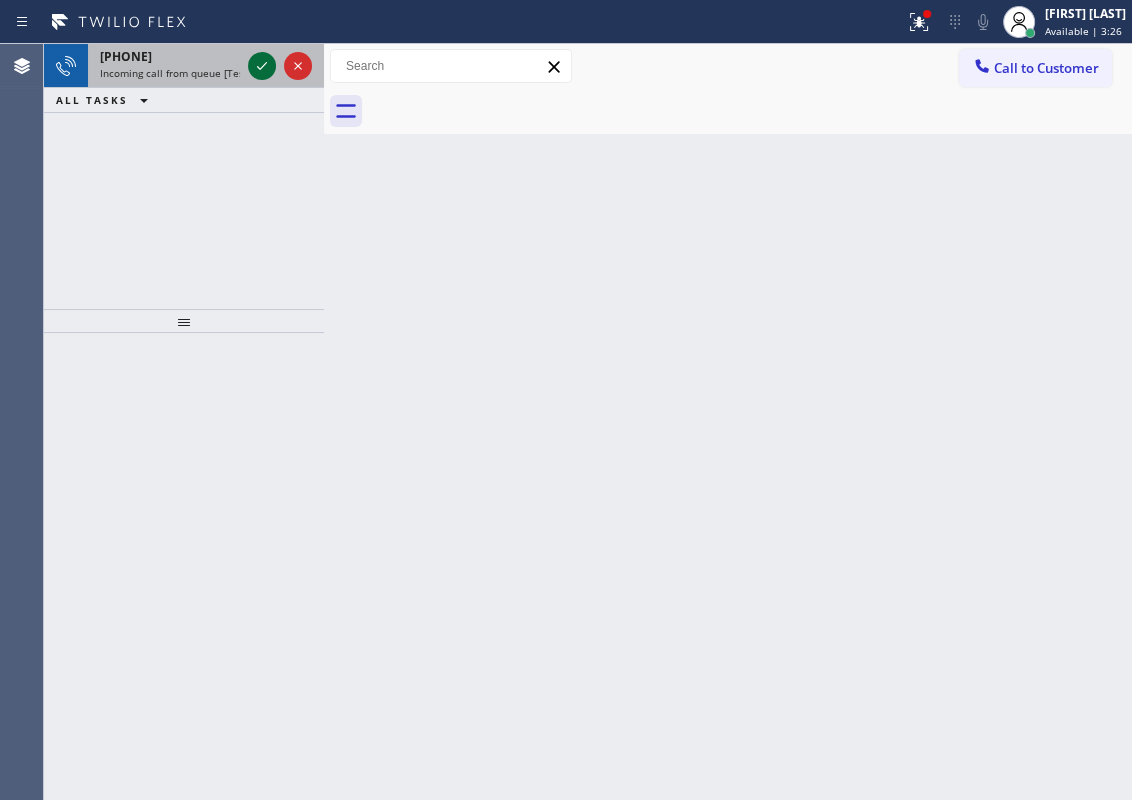 click 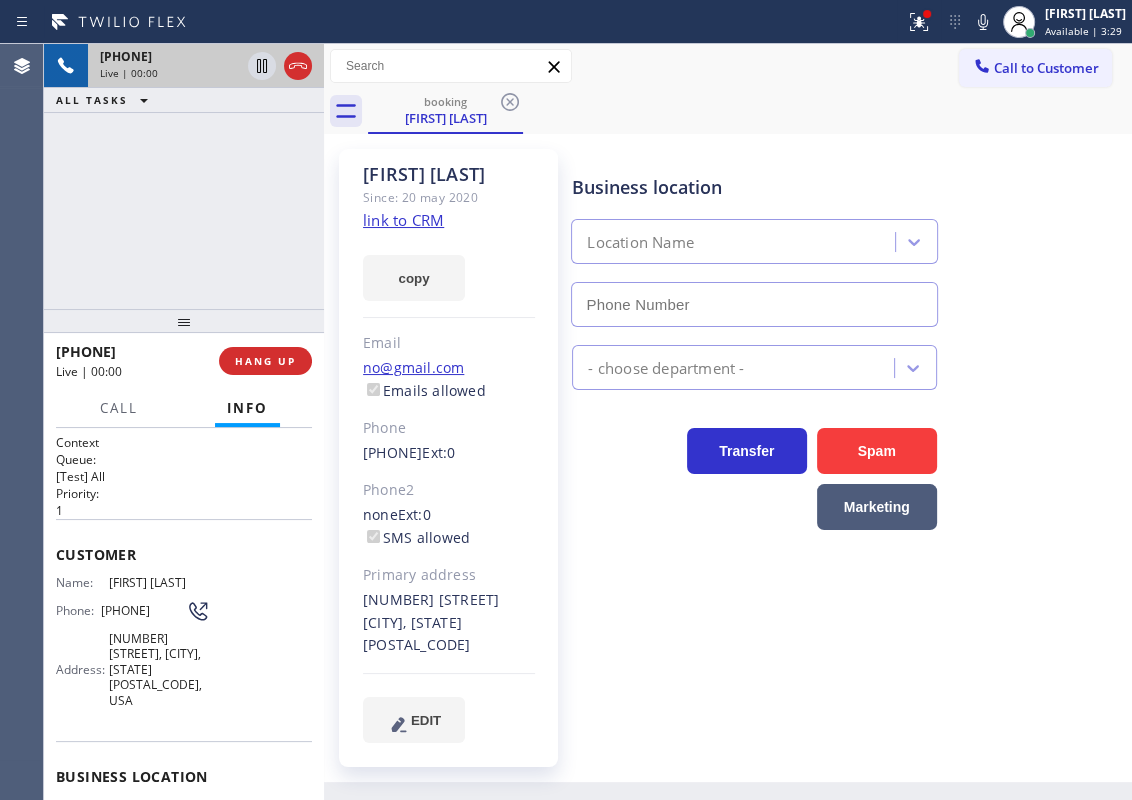 type on "[PHONE]" 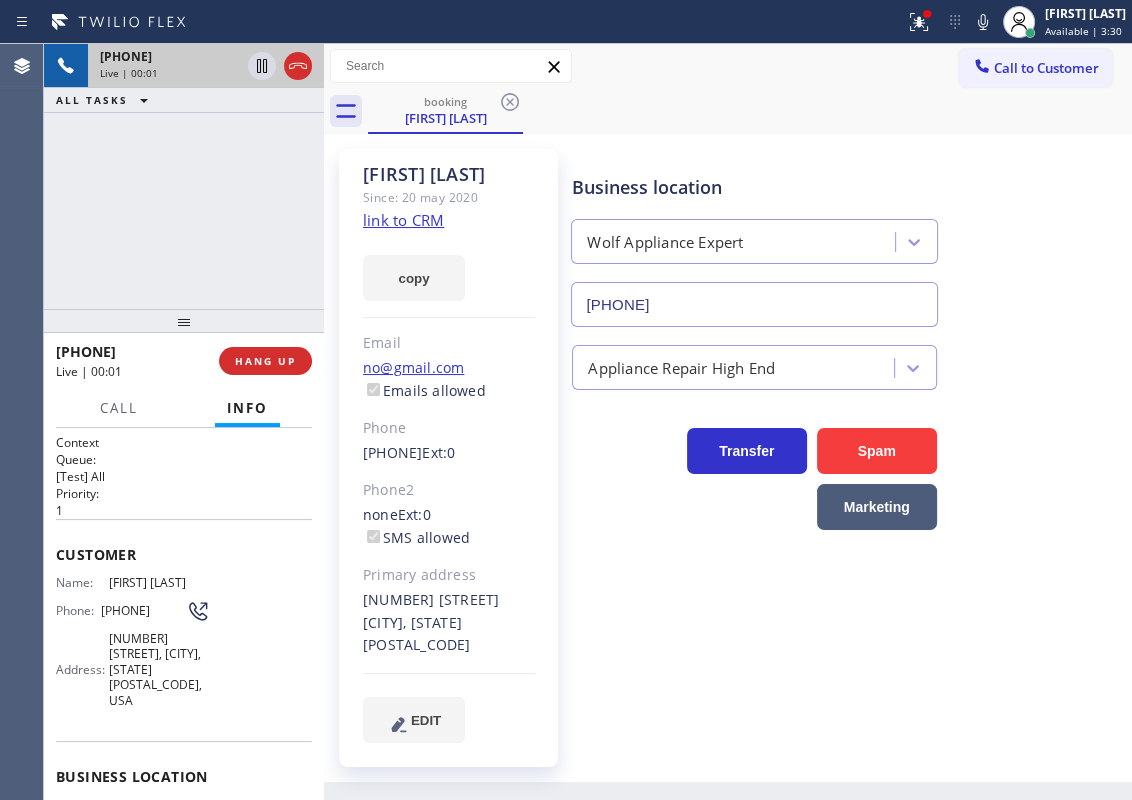 click on "link to CRM" 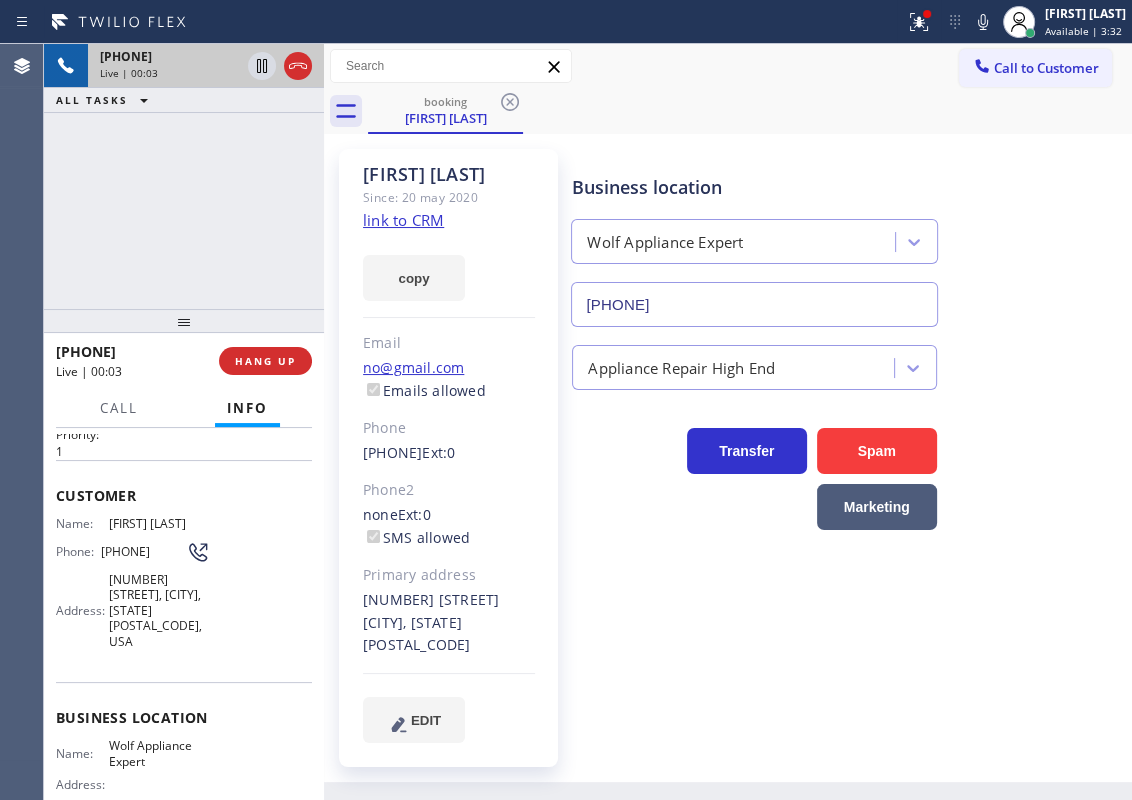 scroll, scrollTop: 90, scrollLeft: 0, axis: vertical 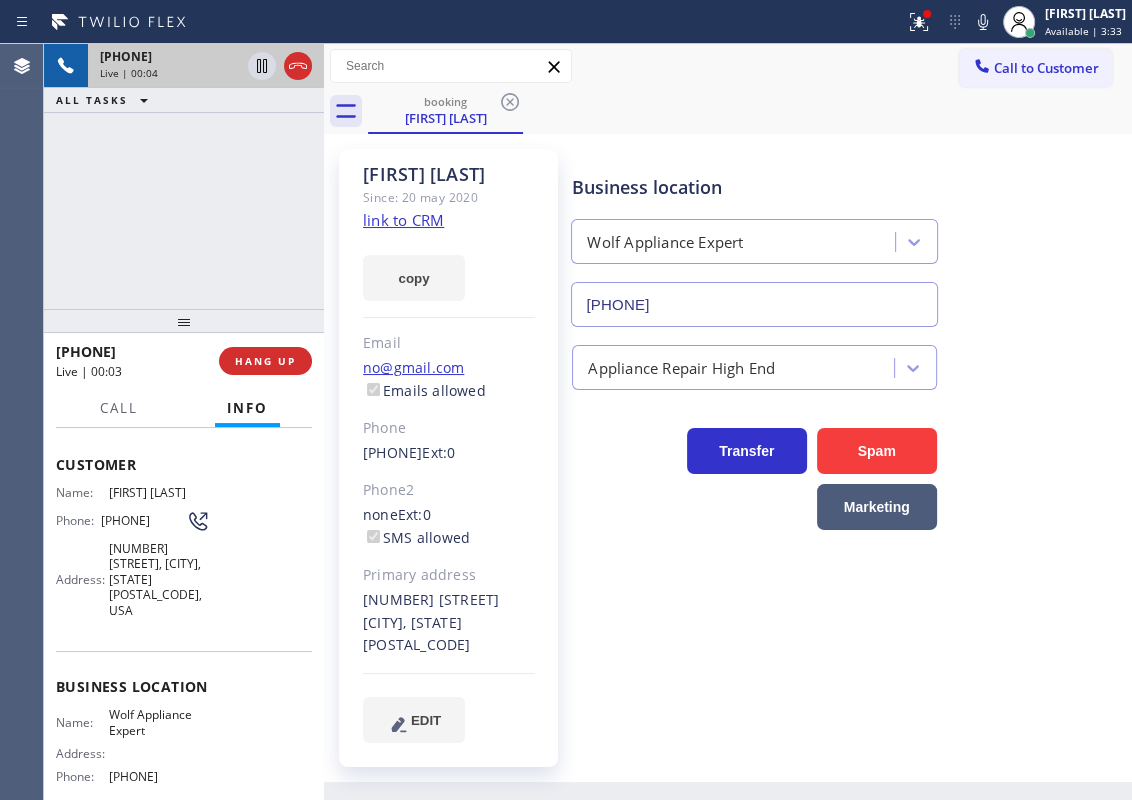 click on "Wolf Appliance  Expert" at bounding box center [159, 722] 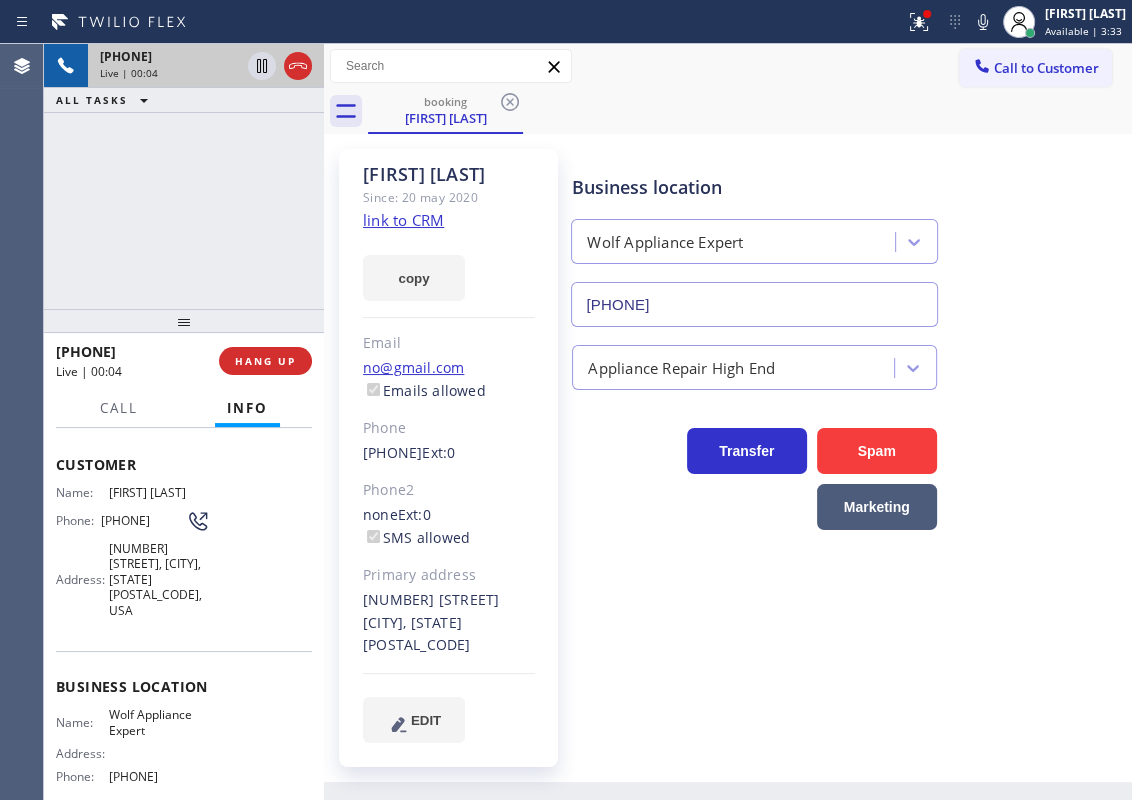 click on "Wolf Appliance  Expert" at bounding box center (159, 722) 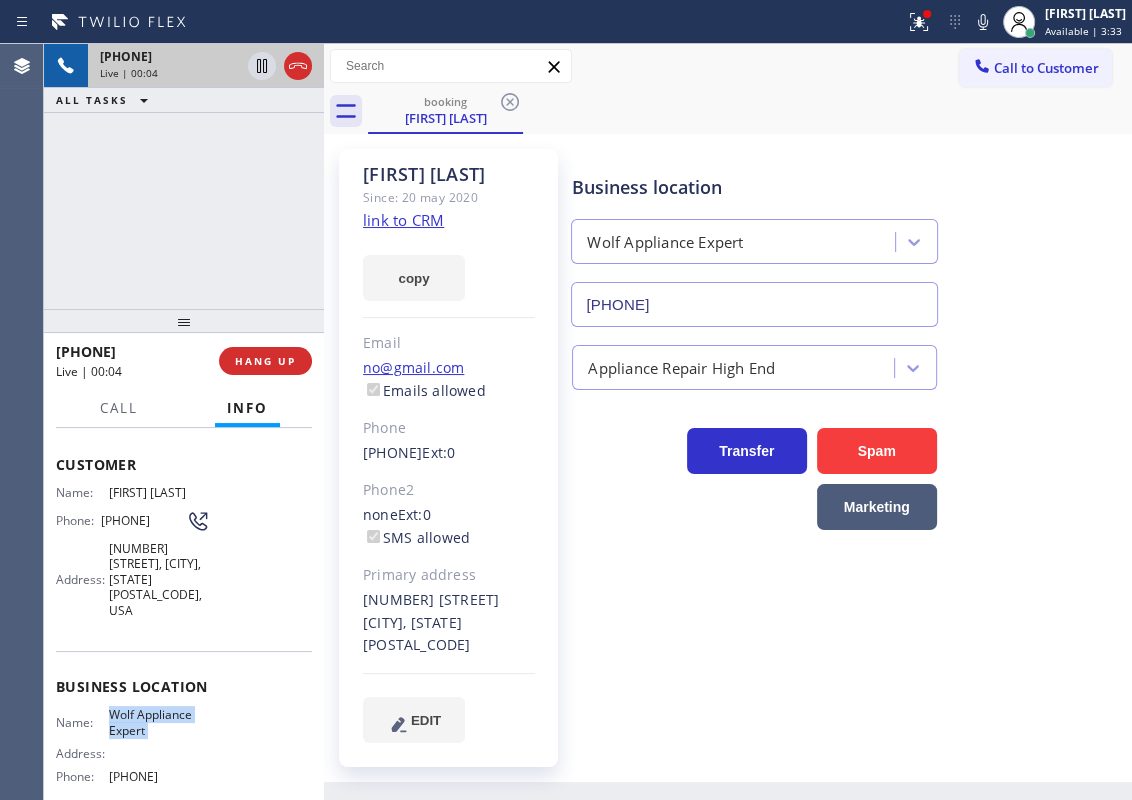 click on "Wolf Appliance  Expert" at bounding box center (159, 722) 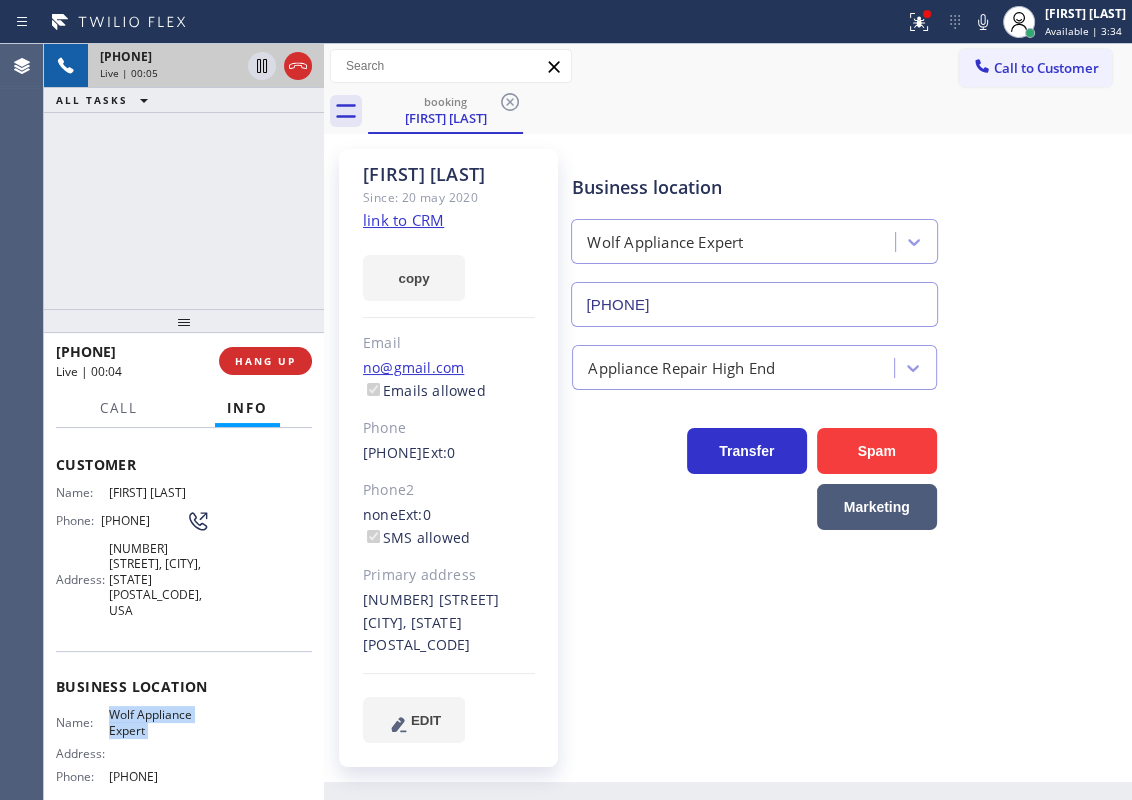 copy on "Wolf Appliance  Expert" 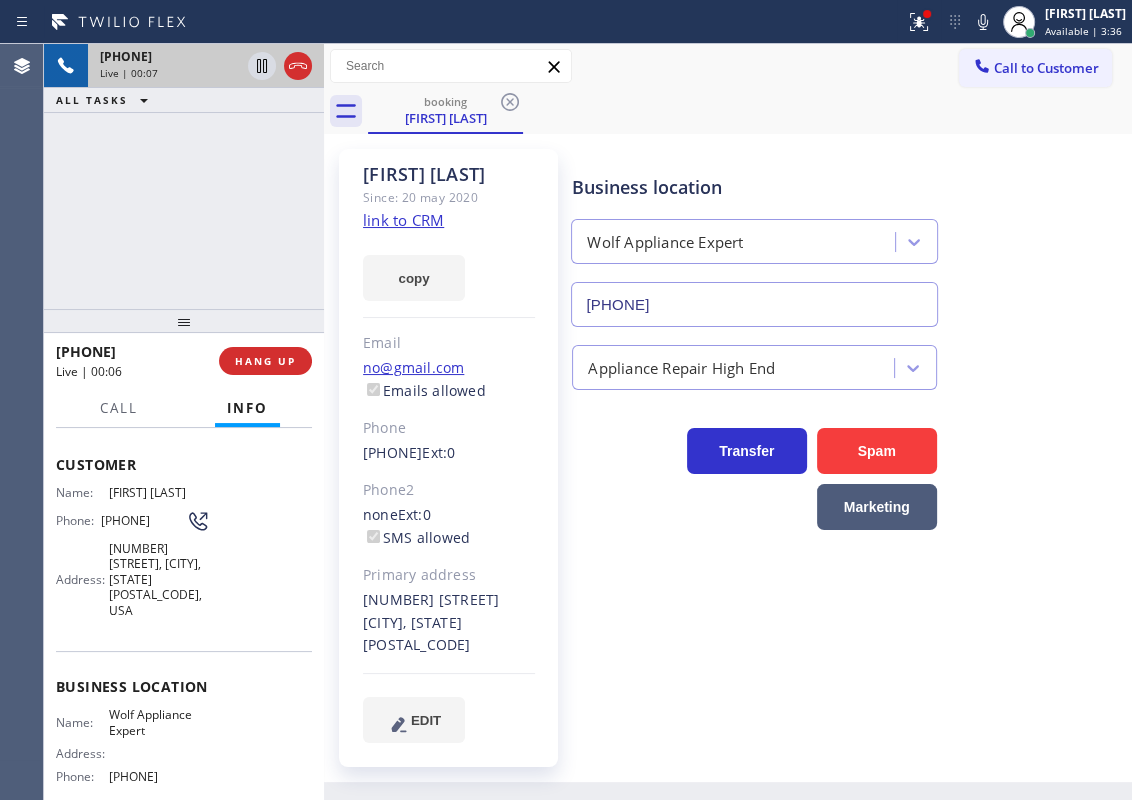 click on "[PHONE]" at bounding box center [754, 304] 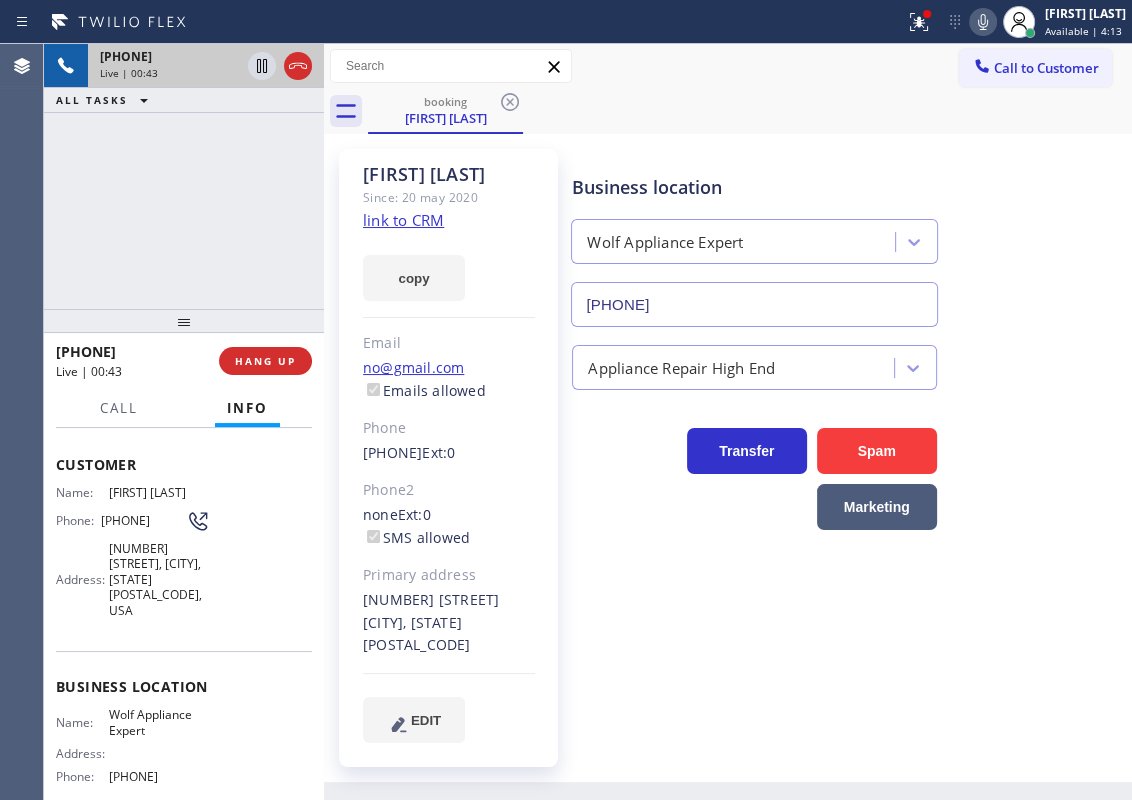 click 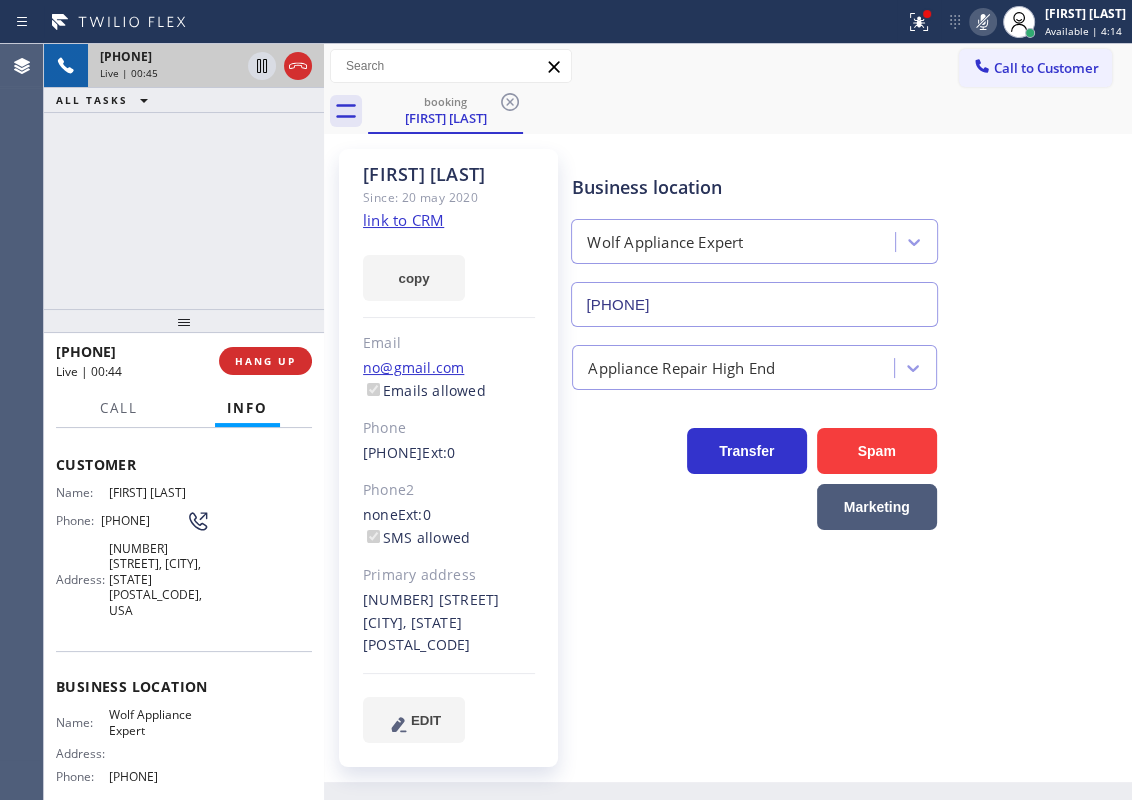 click 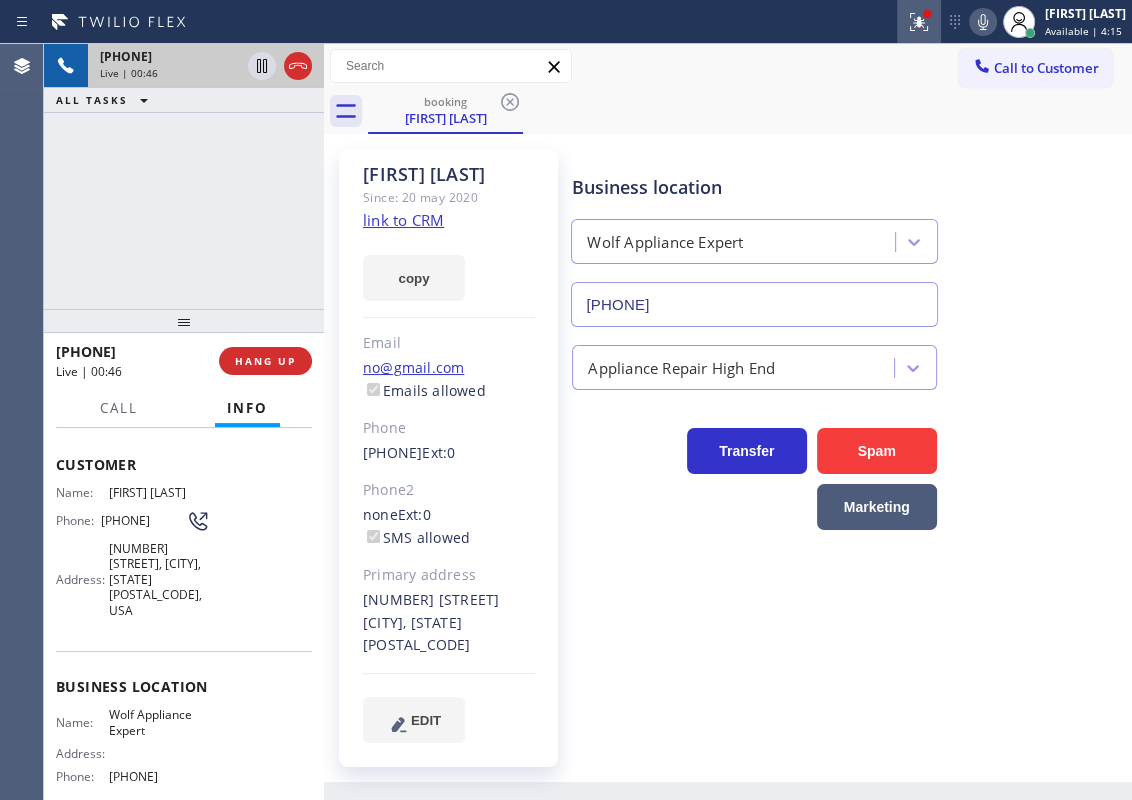click 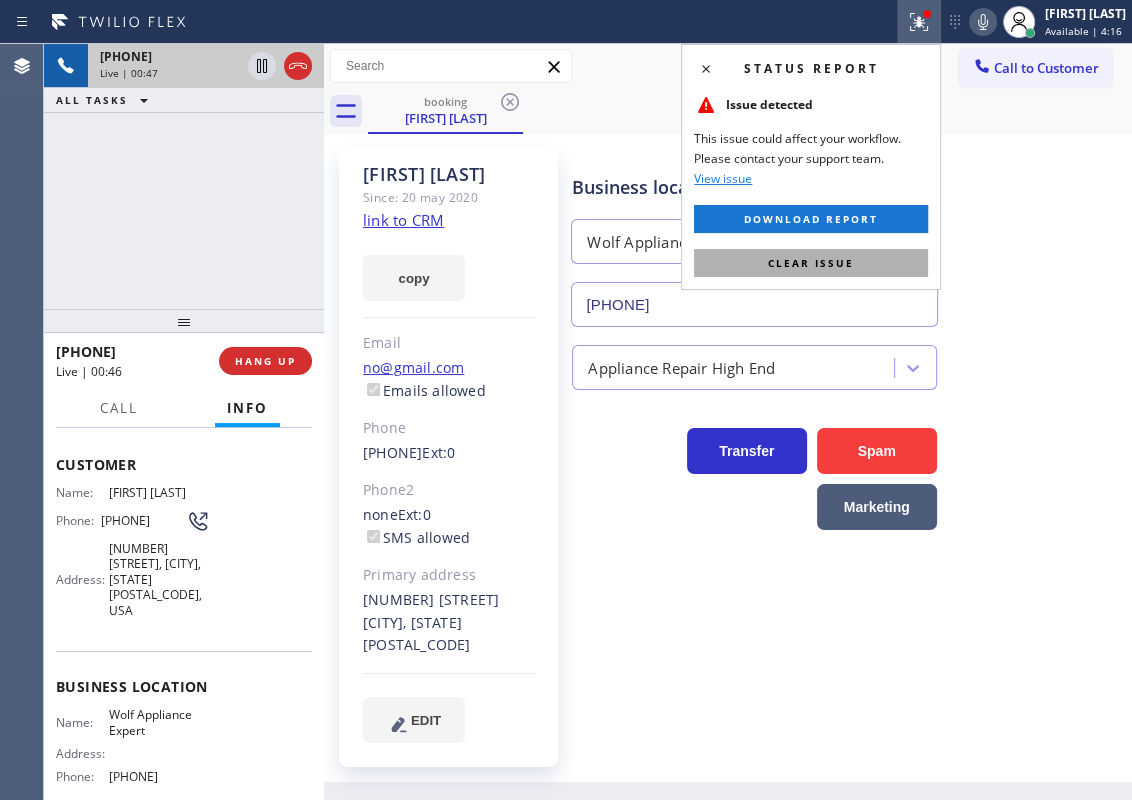 click on "Clear issue" at bounding box center [811, 263] 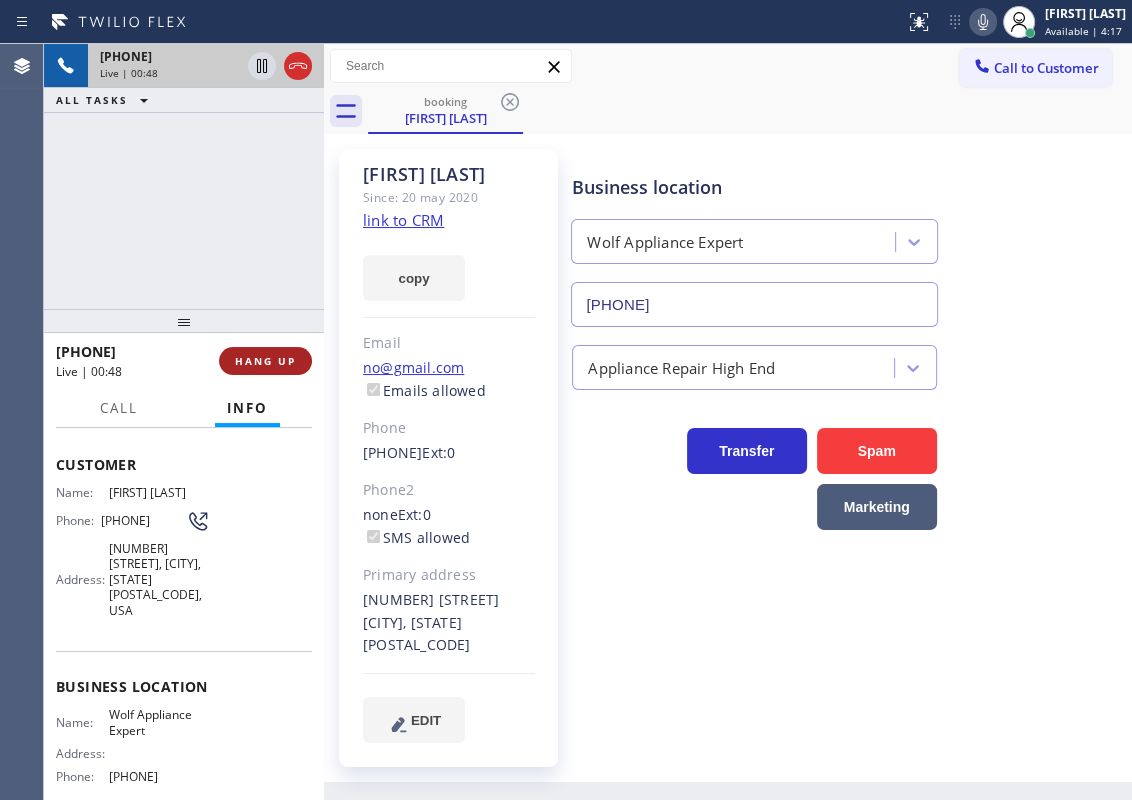 click on "HANG UP" at bounding box center (265, 361) 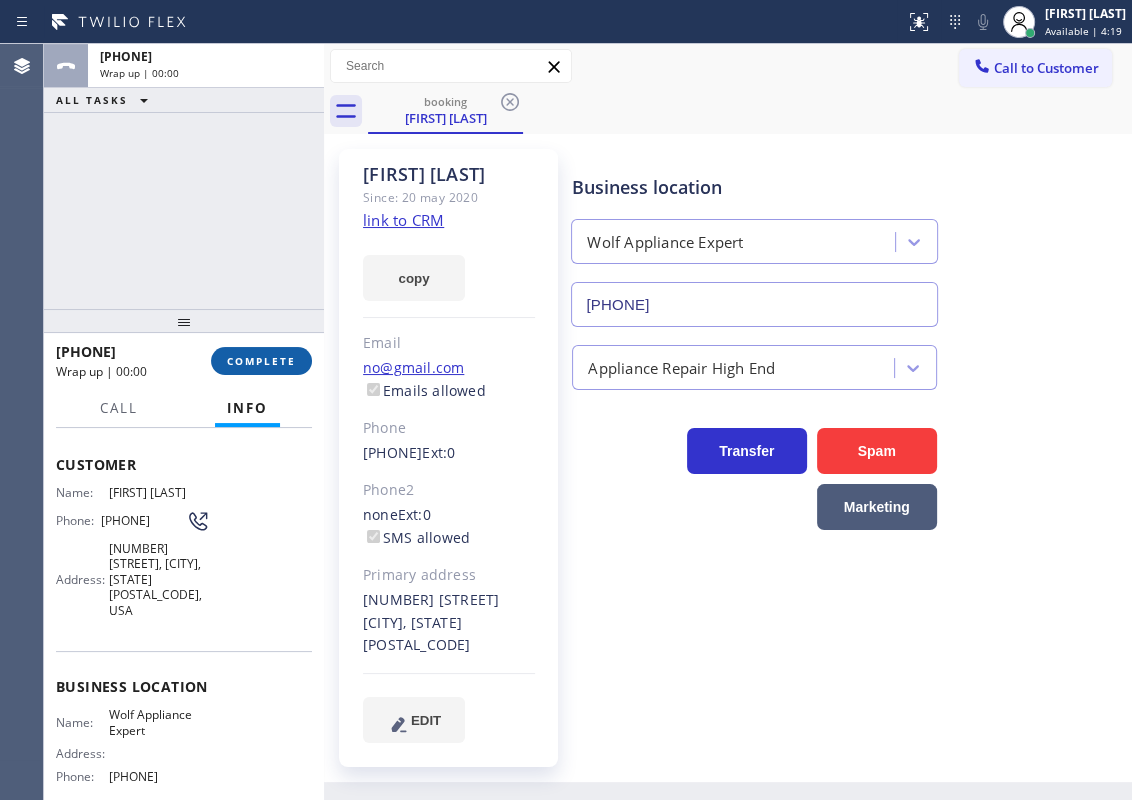 click on "COMPLETE" at bounding box center [261, 361] 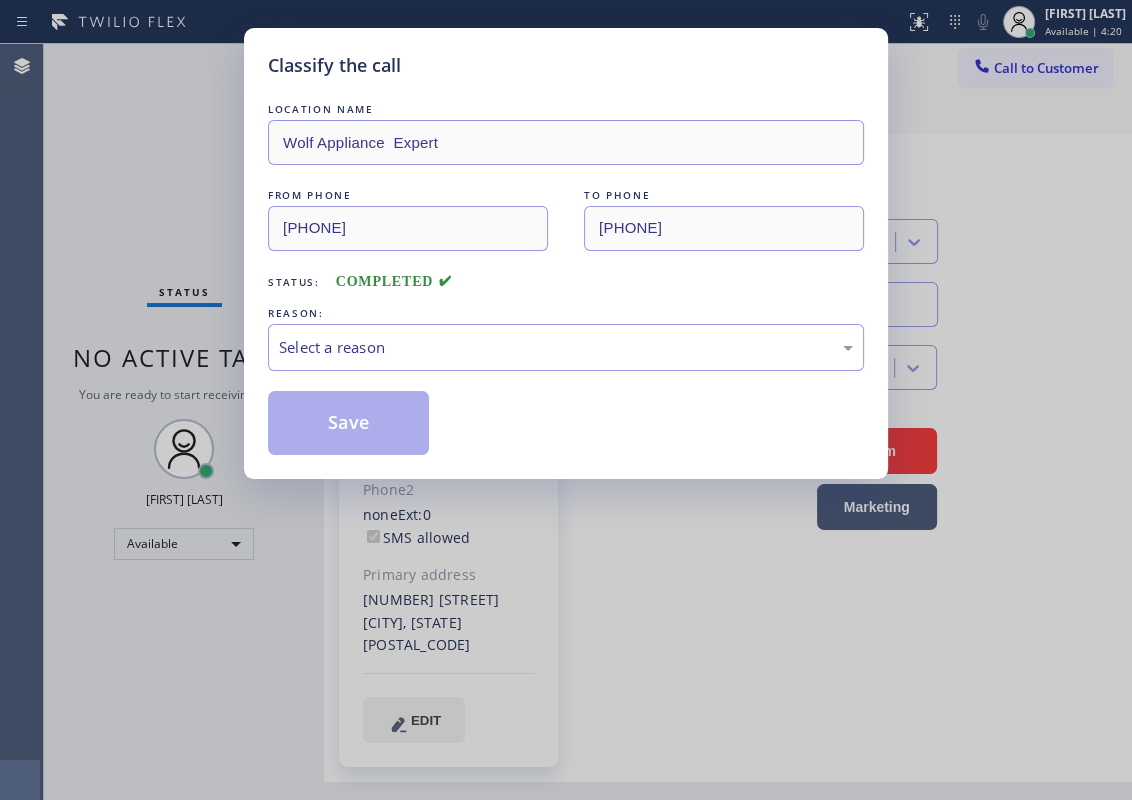 click on "REASON:" at bounding box center [566, 313] 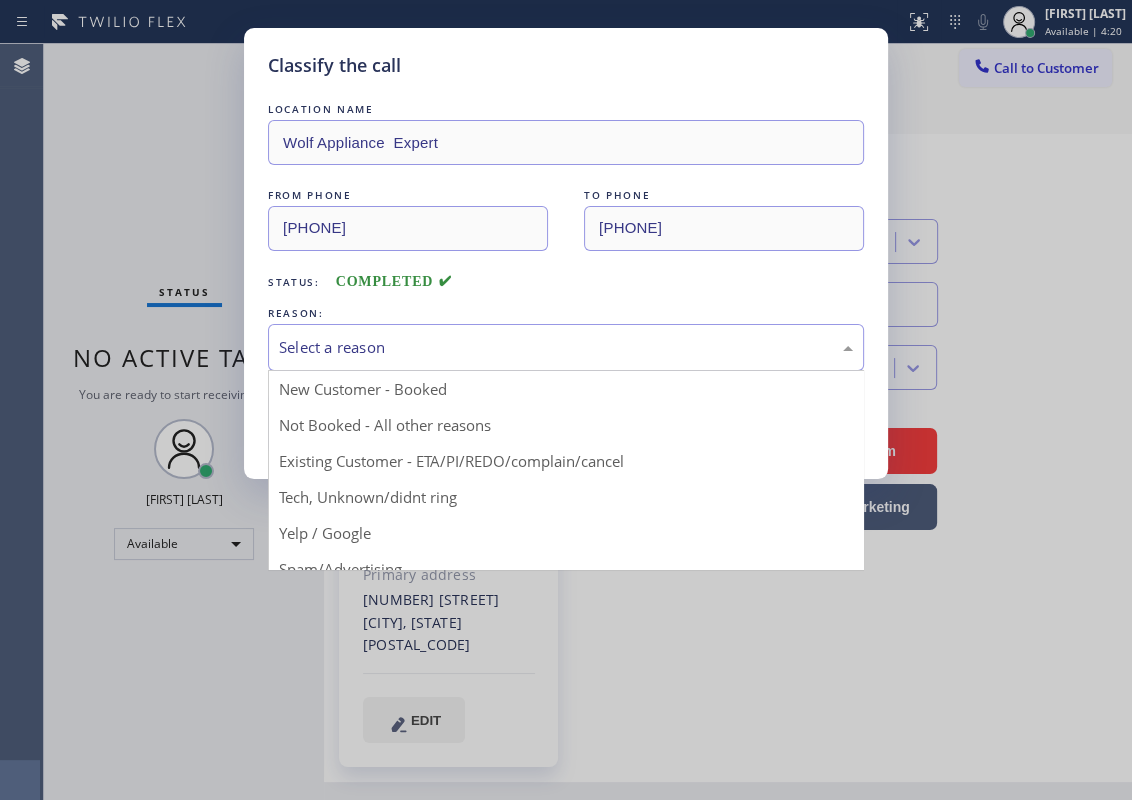 click on "Select a reason" at bounding box center [566, 347] 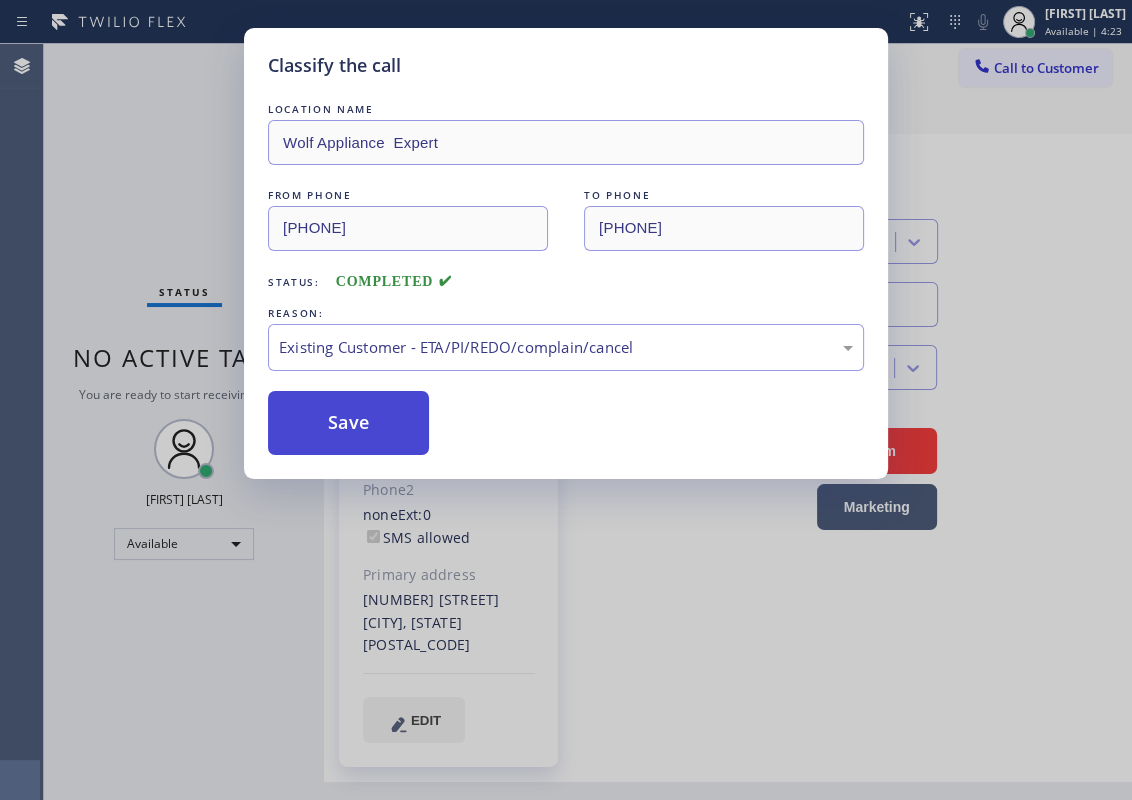 click on "Save" at bounding box center [348, 423] 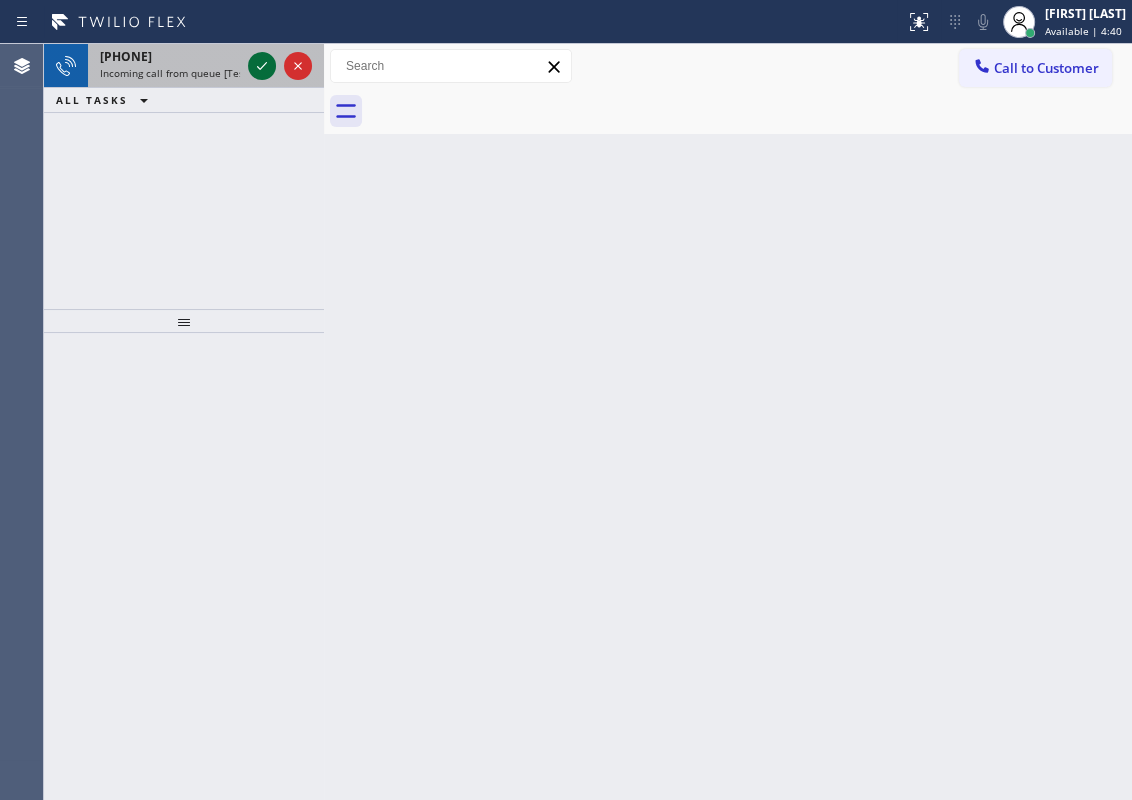 click 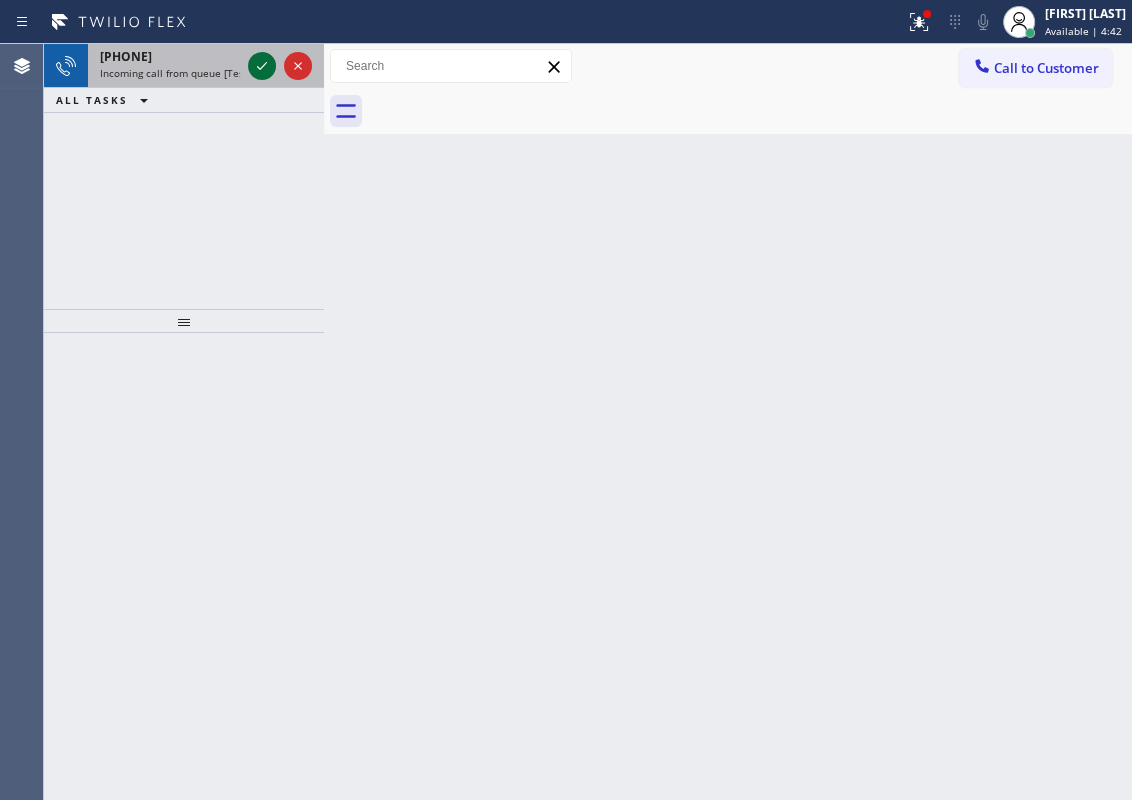 click 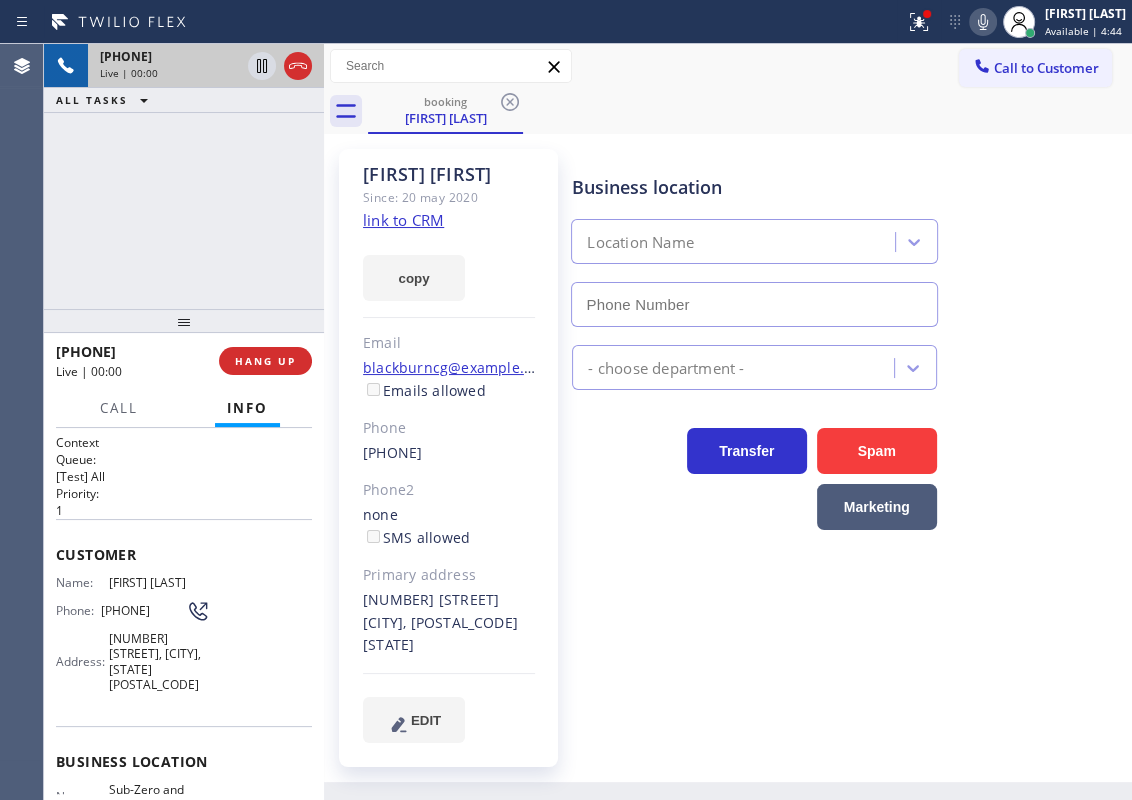 type on "[PHONE]" 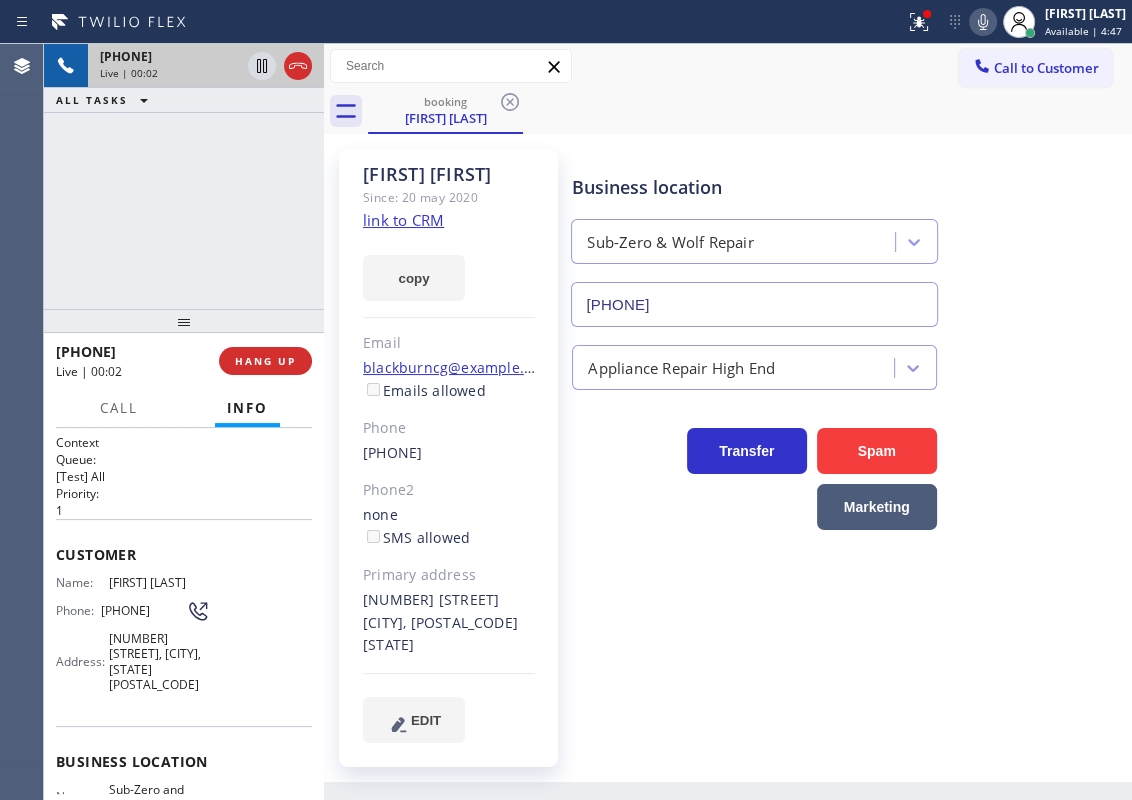 click on "link to CRM" 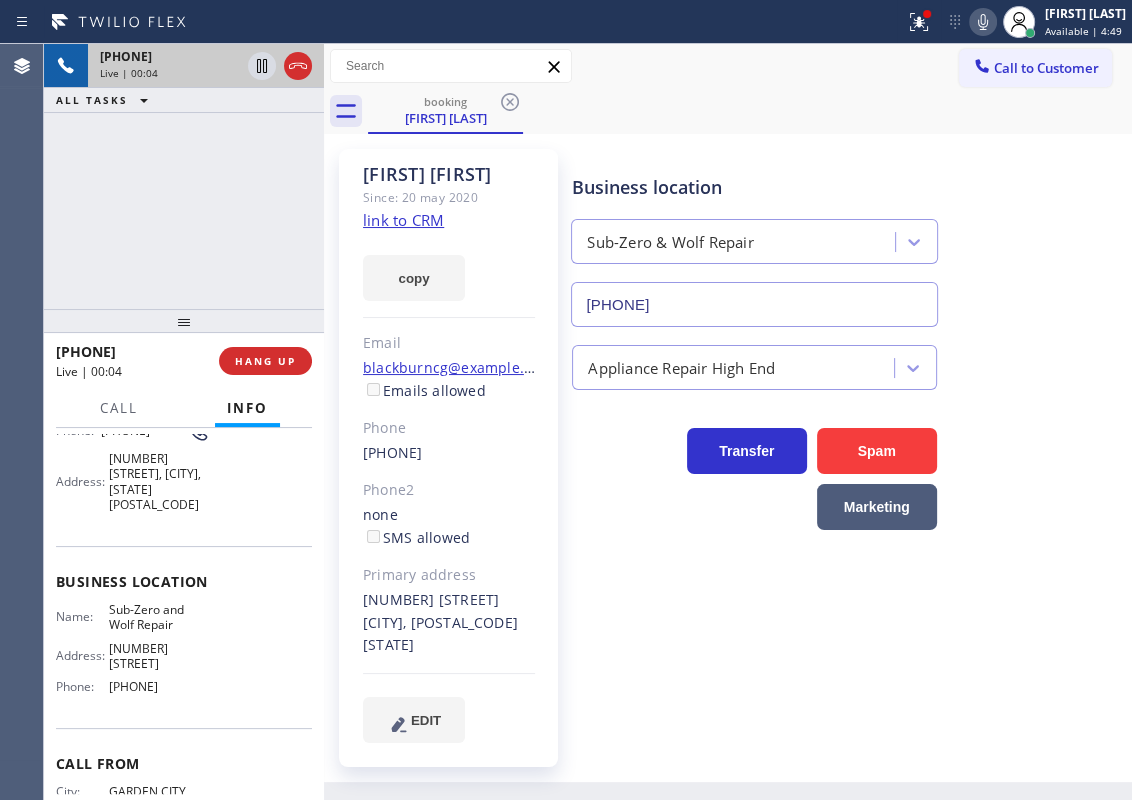 scroll, scrollTop: 181, scrollLeft: 0, axis: vertical 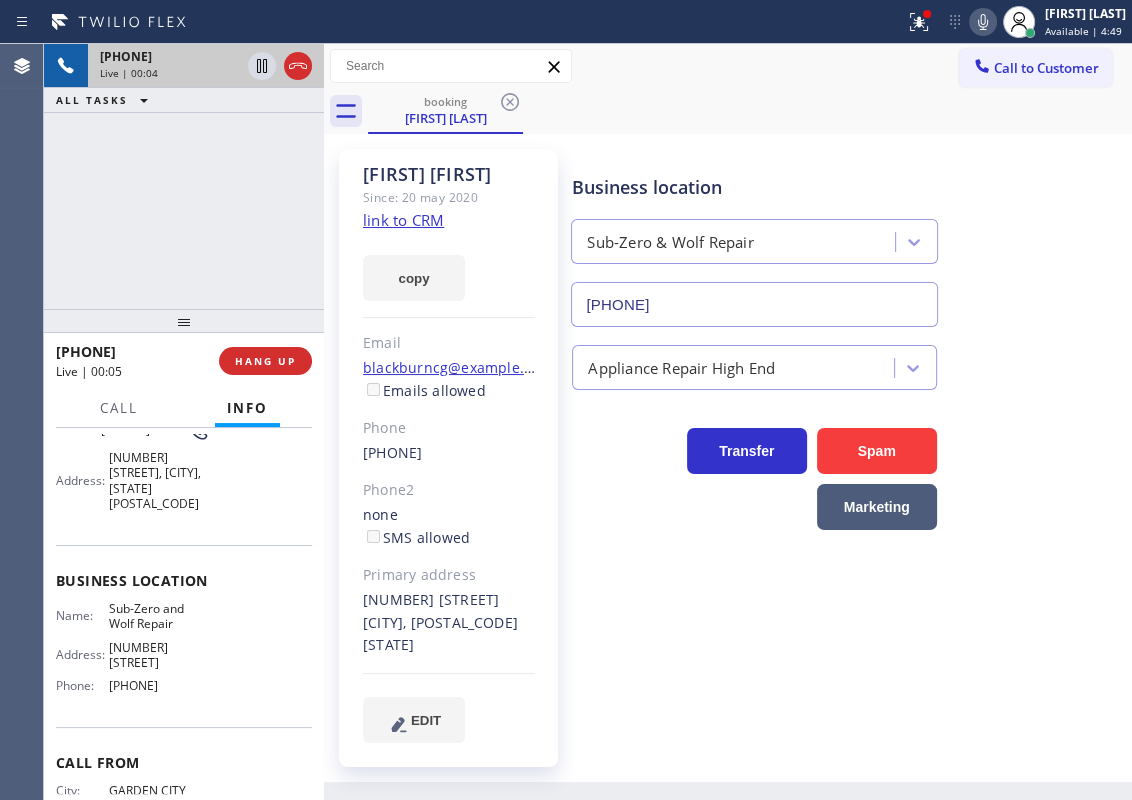 click on "Business location Name: Sub-Zero and Wolf Repair Address: 1 [STREET] Rd Phone: [PHONE]" at bounding box center (184, 636) 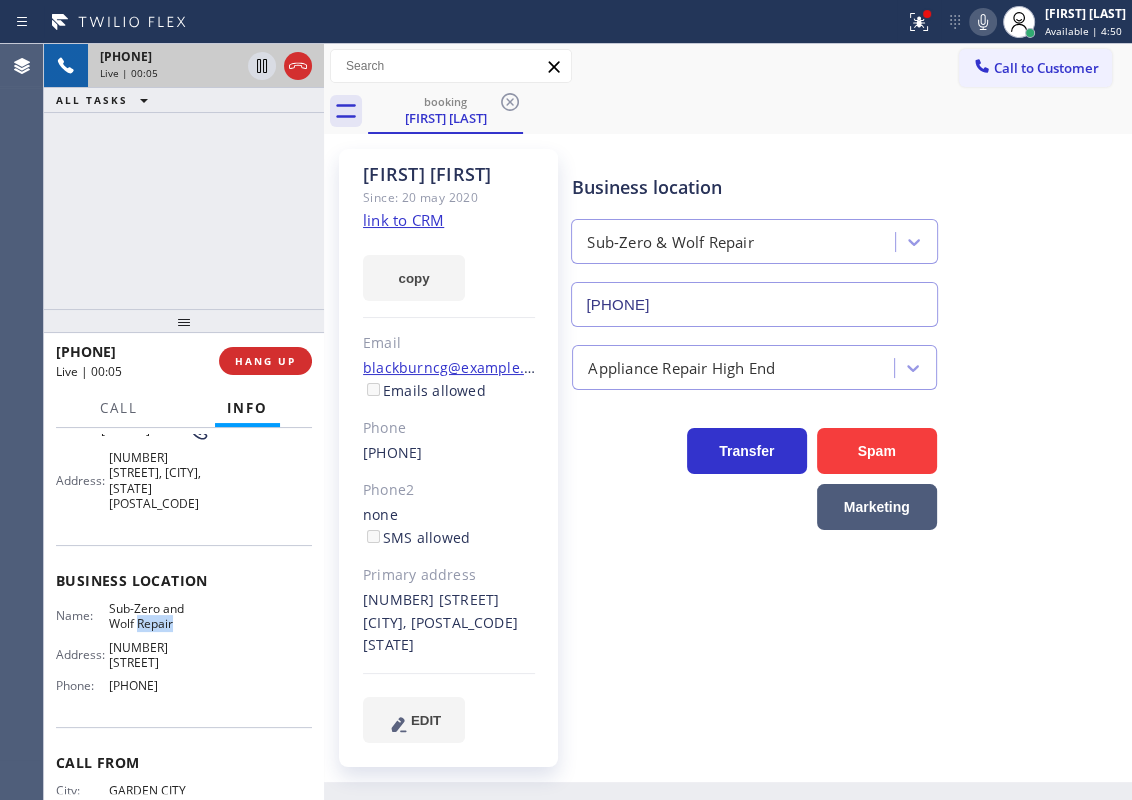click on "Sub-Zero  and  Wolf Repair" at bounding box center (159, 616) 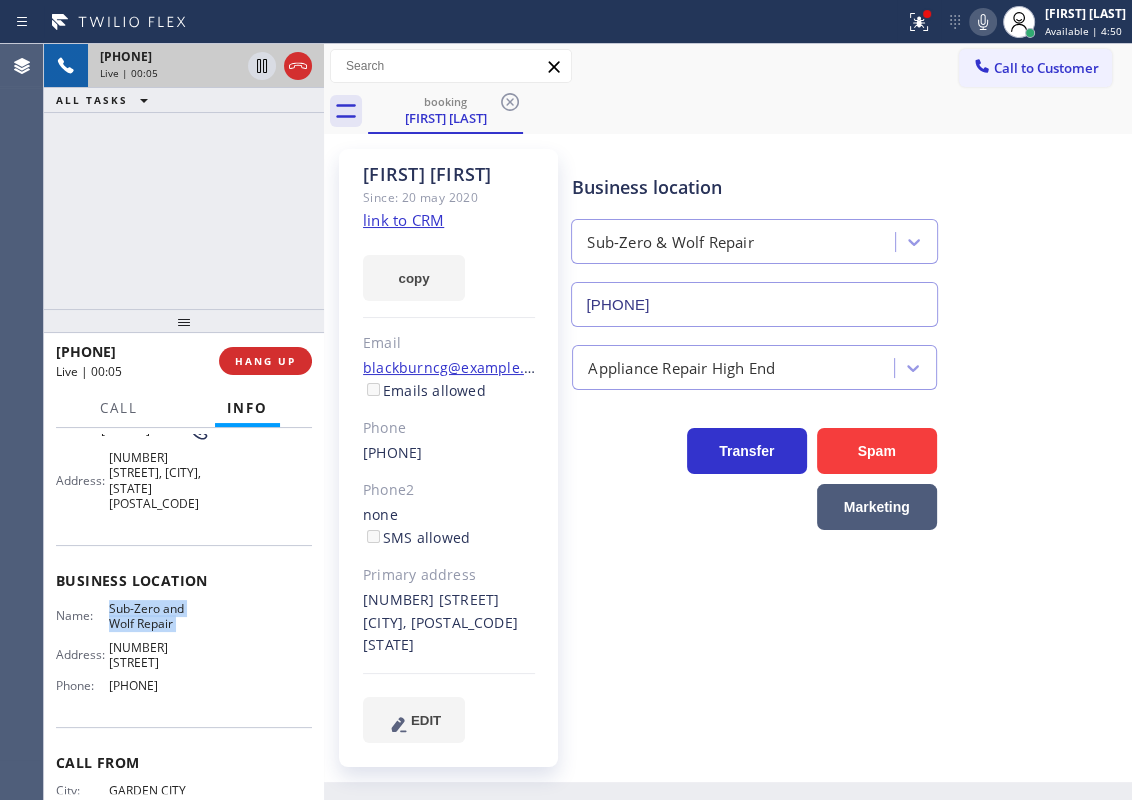 click on "Sub-Zero  and  Wolf Repair" at bounding box center (159, 616) 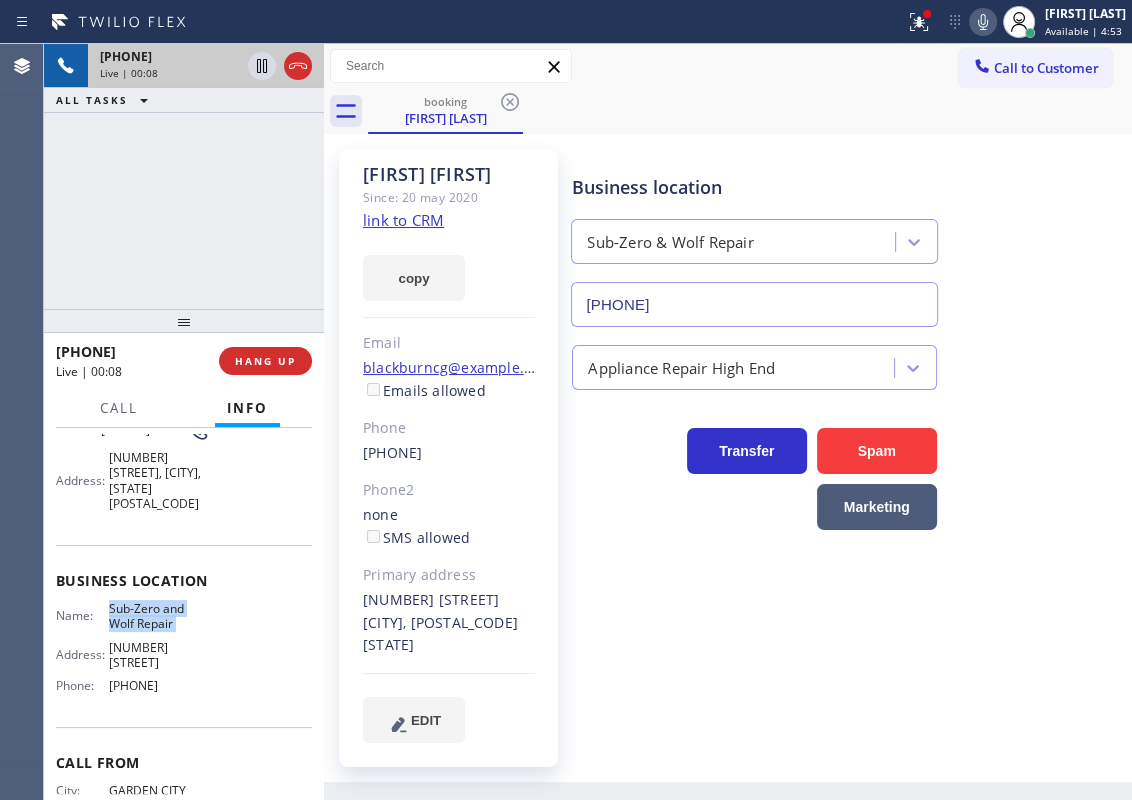 click on "[PHONE]" at bounding box center [754, 304] 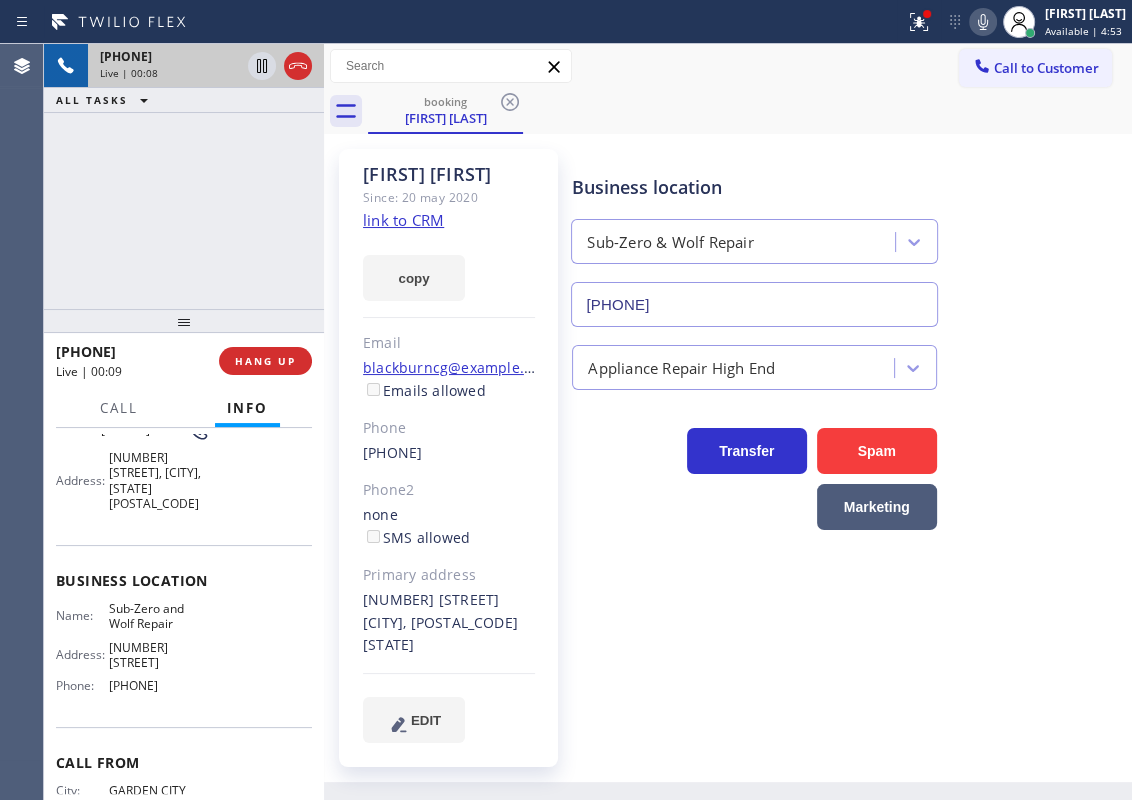 click on "[PHONE]" at bounding box center [754, 304] 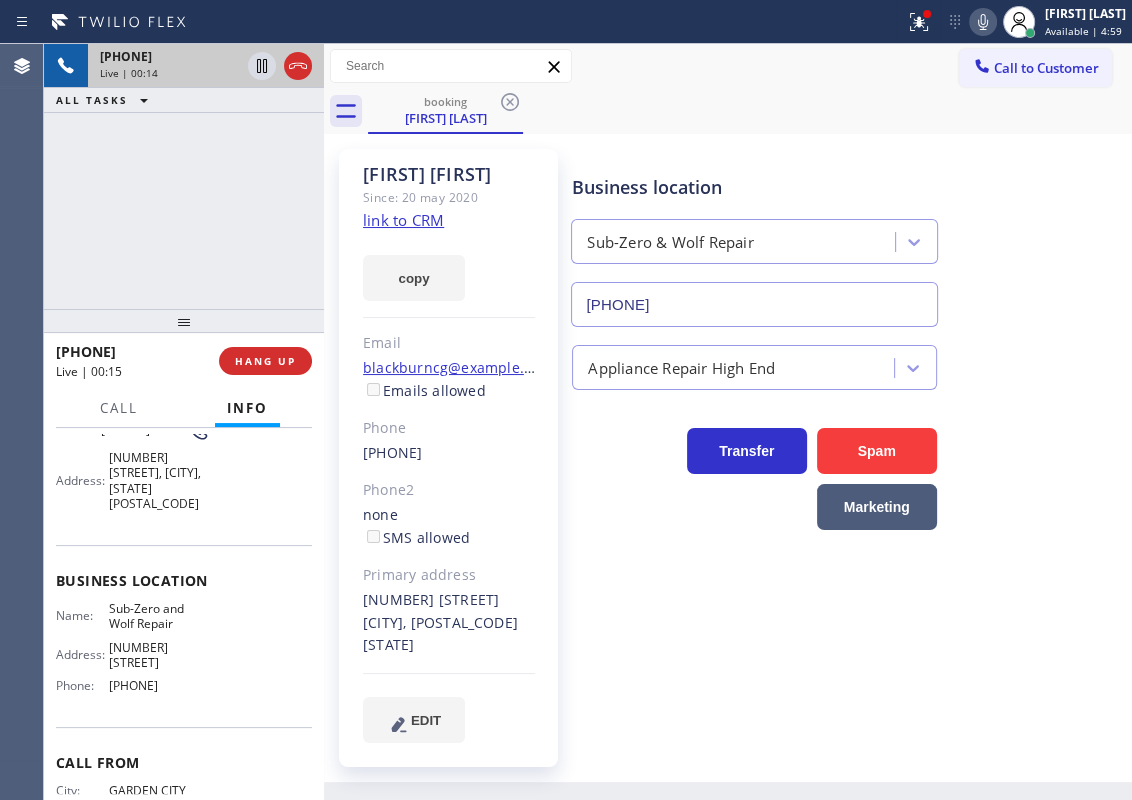 scroll, scrollTop: 238, scrollLeft: 0, axis: vertical 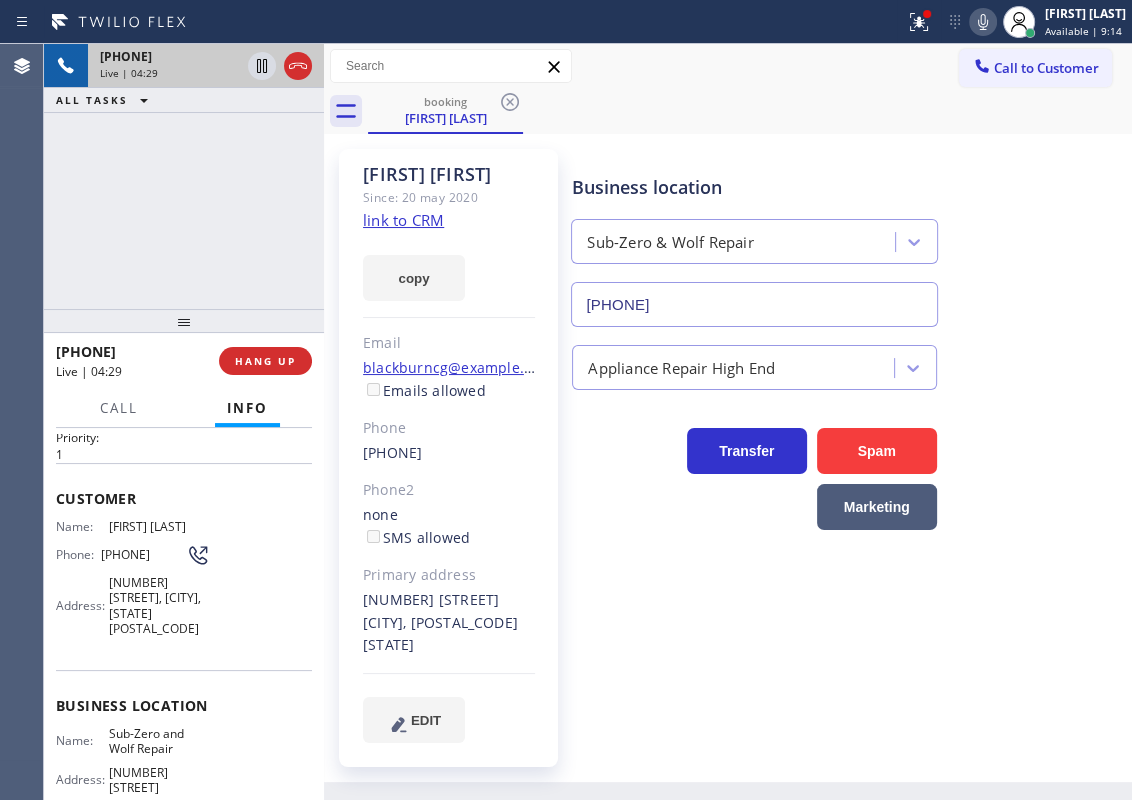 click on "[PHONE]" at bounding box center (143, 554) 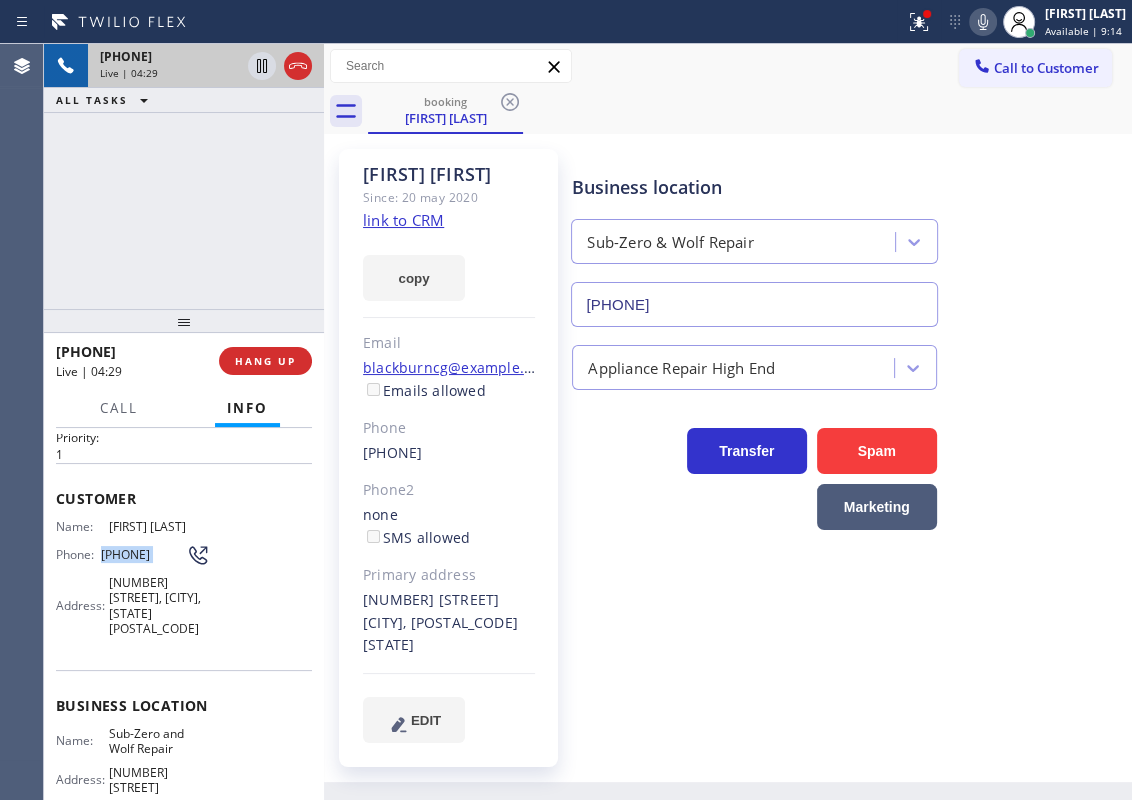 click on "[PHONE]" at bounding box center [143, 554] 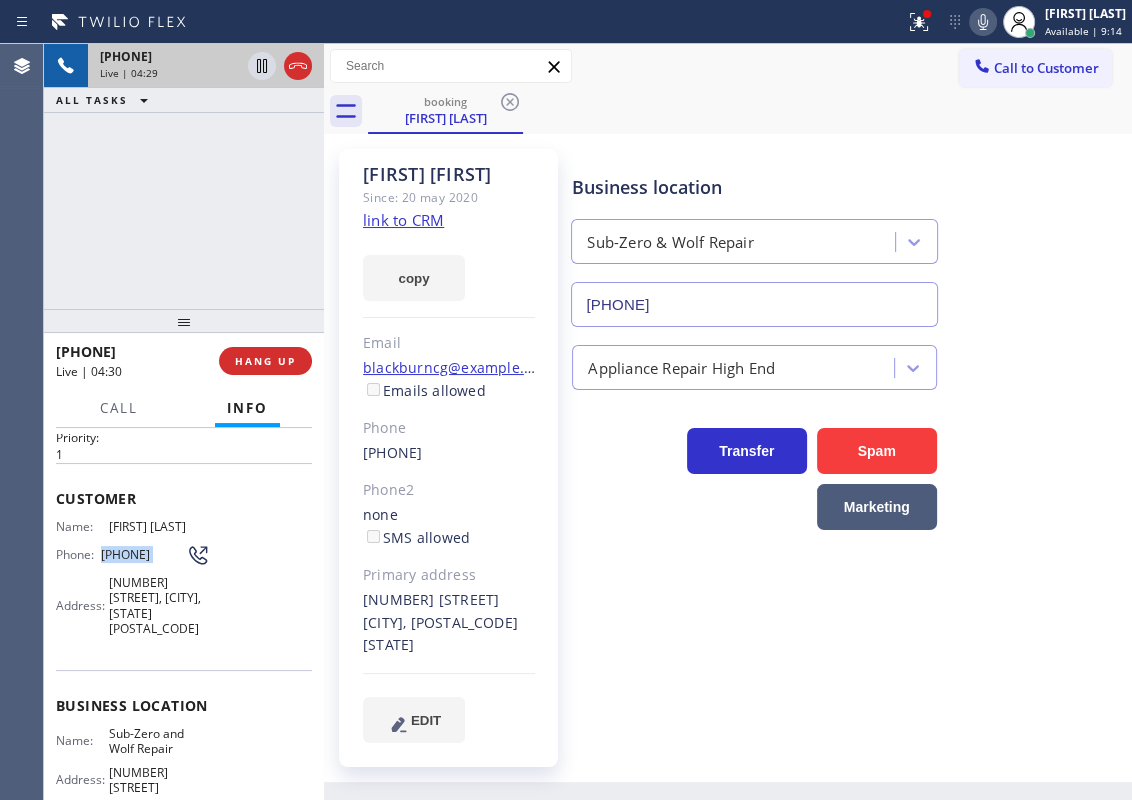 copy on "[PHONE]" 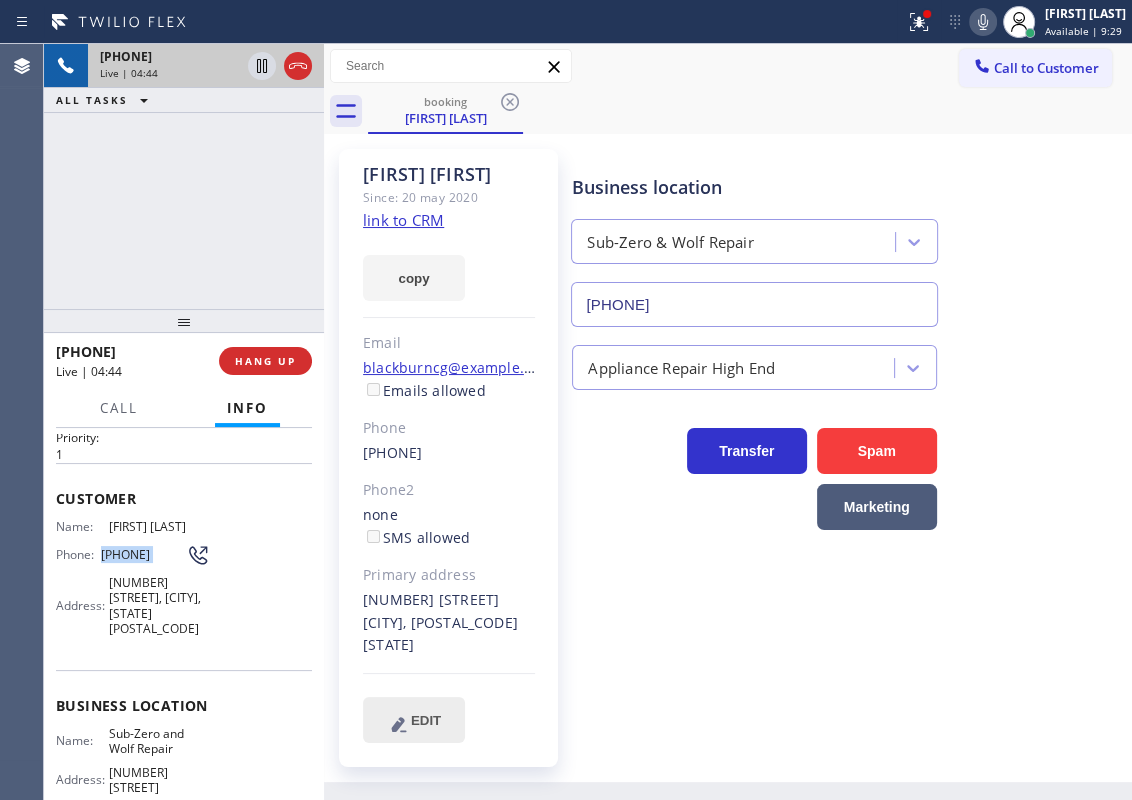 click on "EDIT" at bounding box center [414, 720] 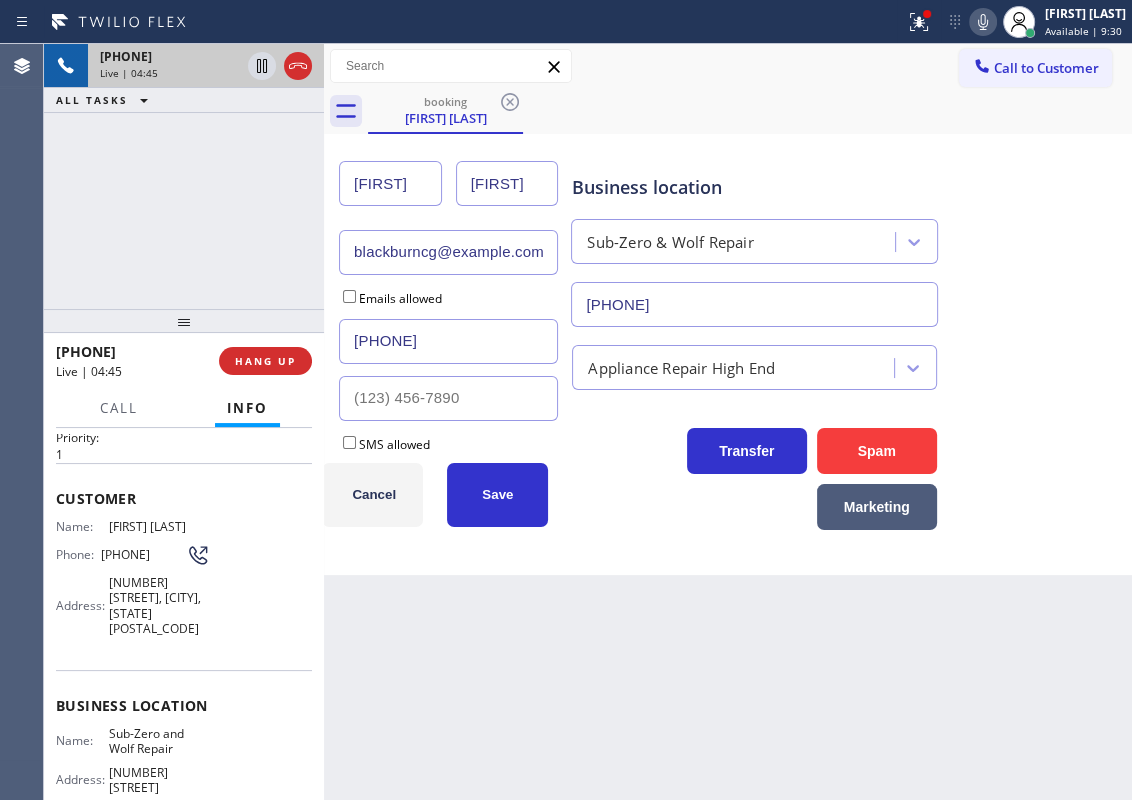 click on "[FIRST]" at bounding box center (507, 183) 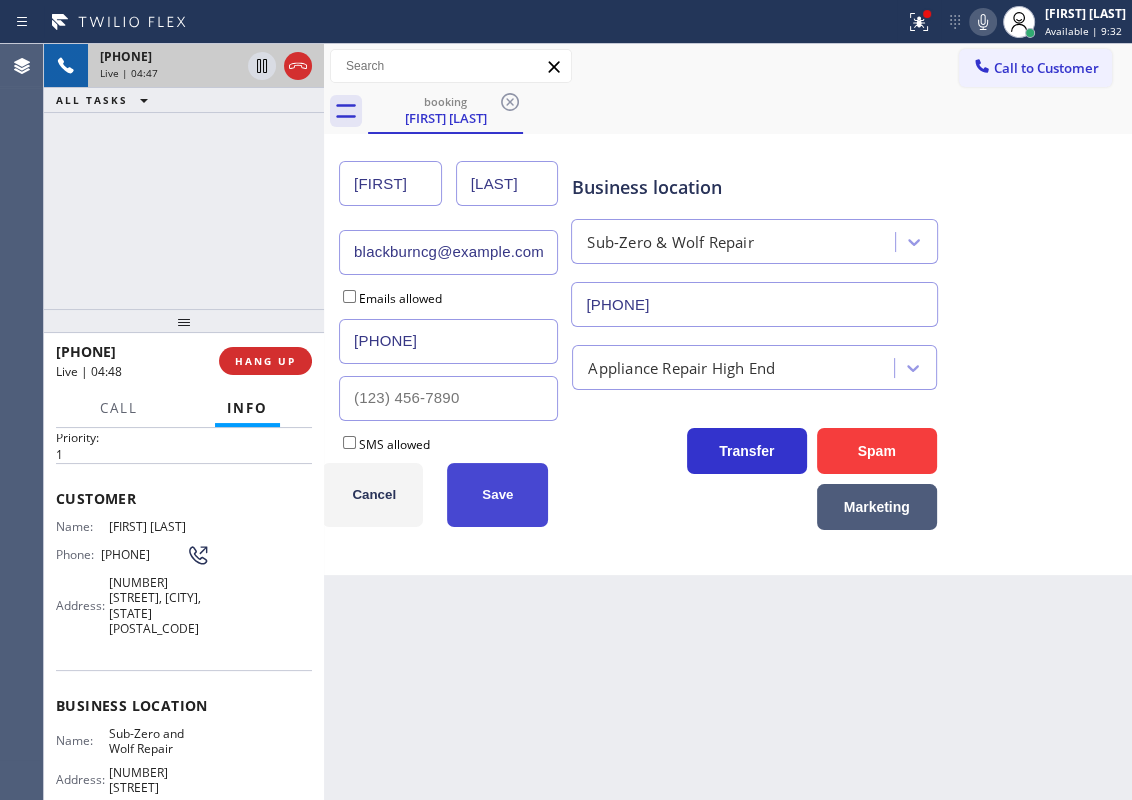 type on "[LAST]" 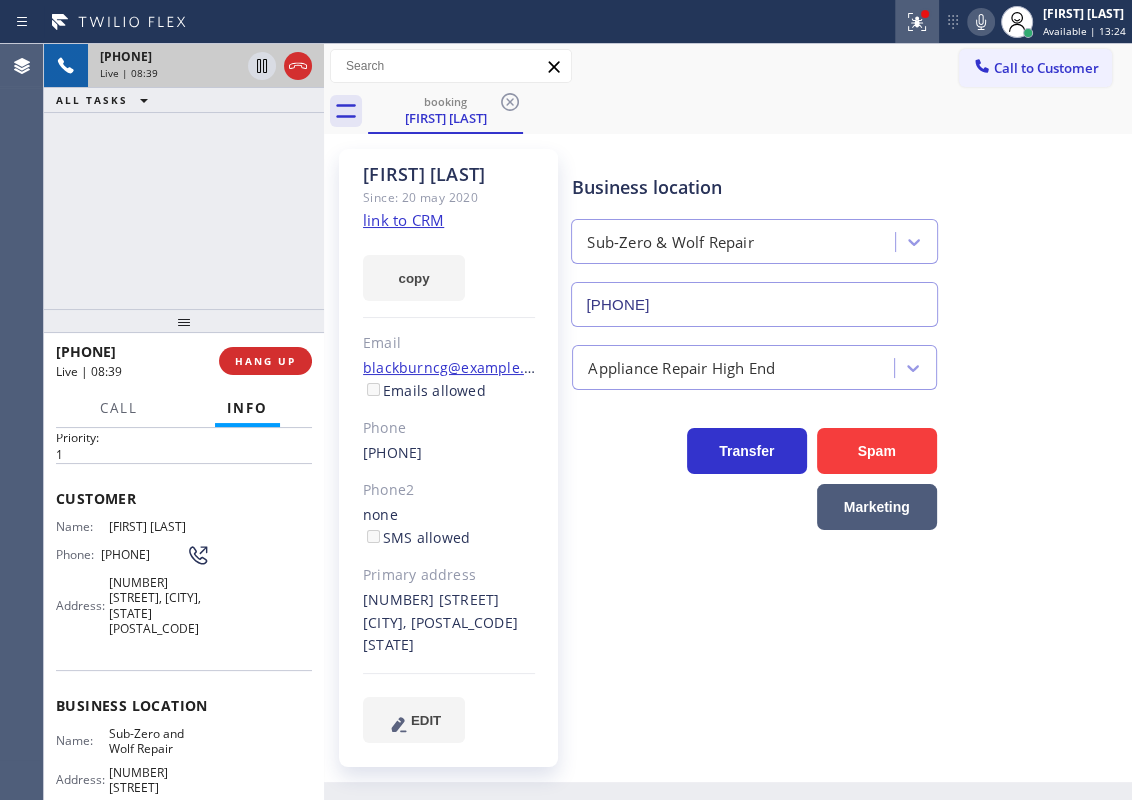 click 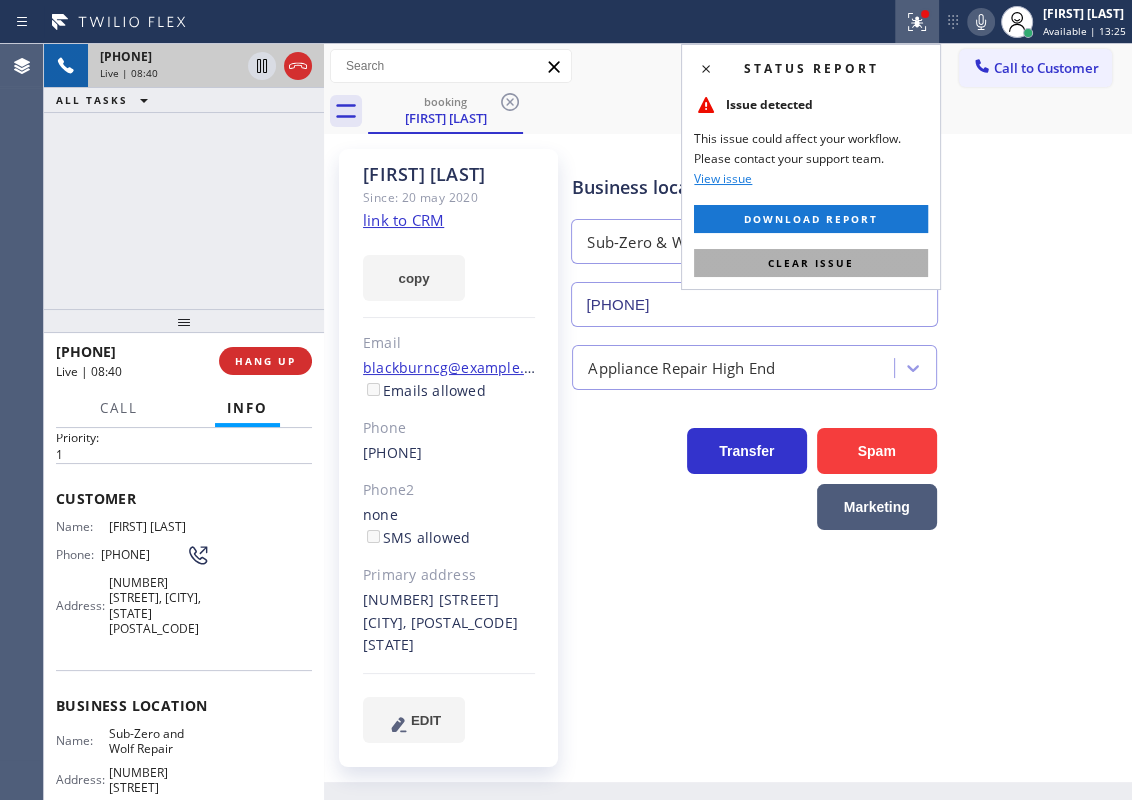 click on "Clear issue" at bounding box center (811, 263) 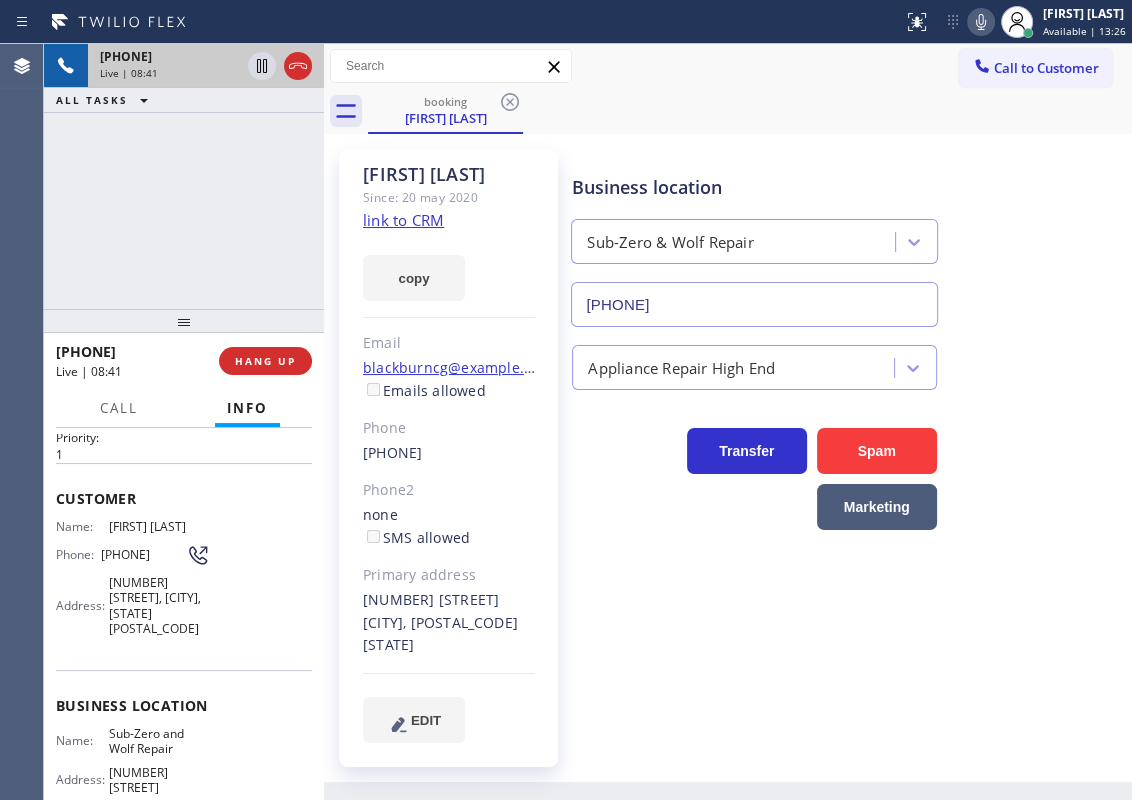 click 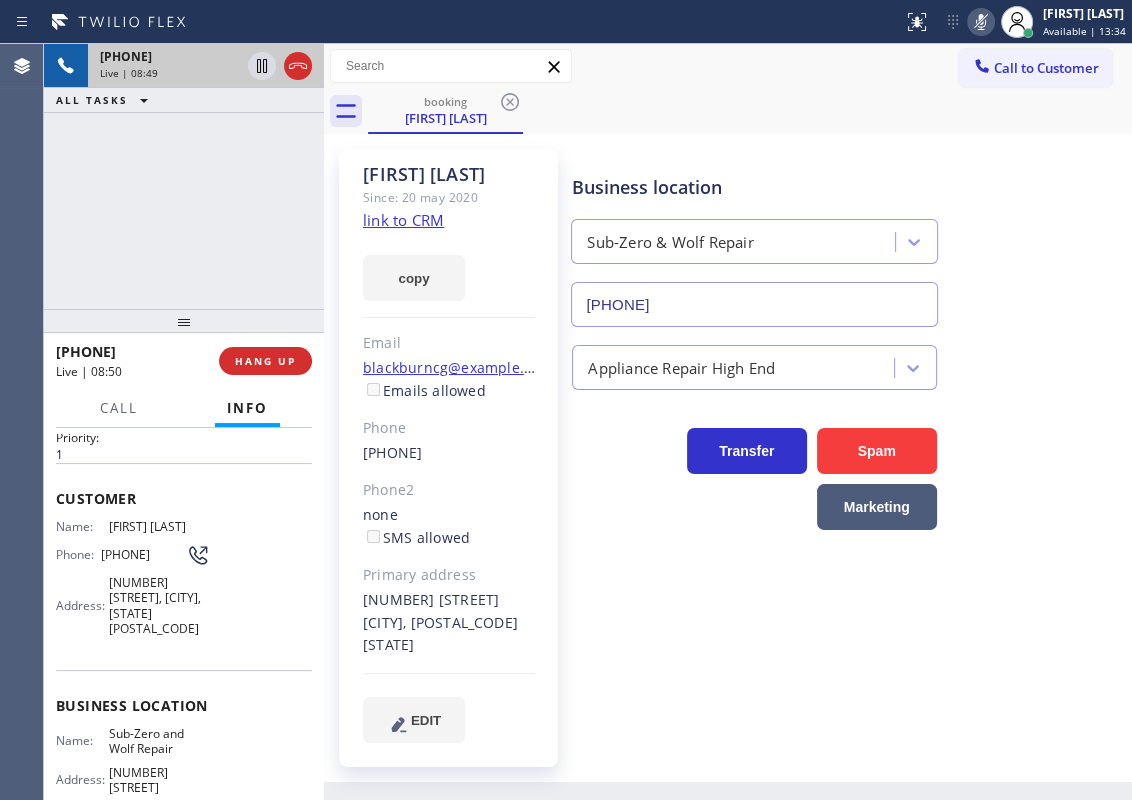 click 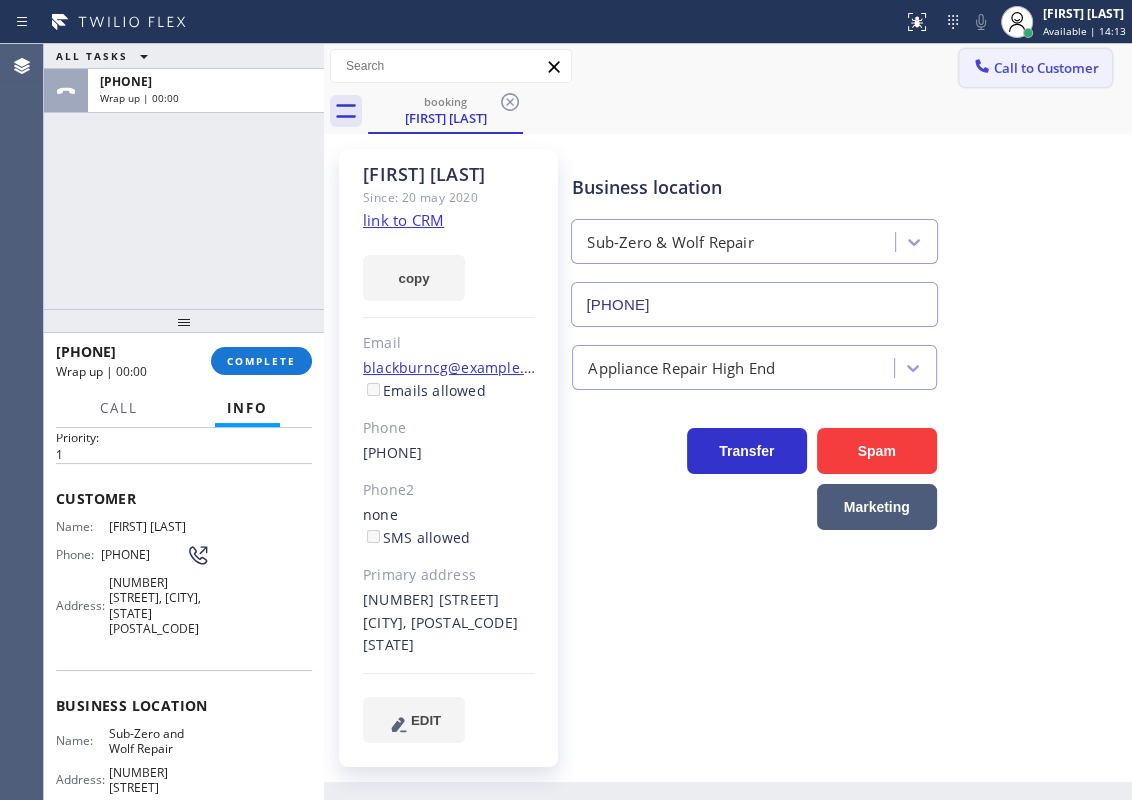click on "Call to Customer" at bounding box center [1035, 68] 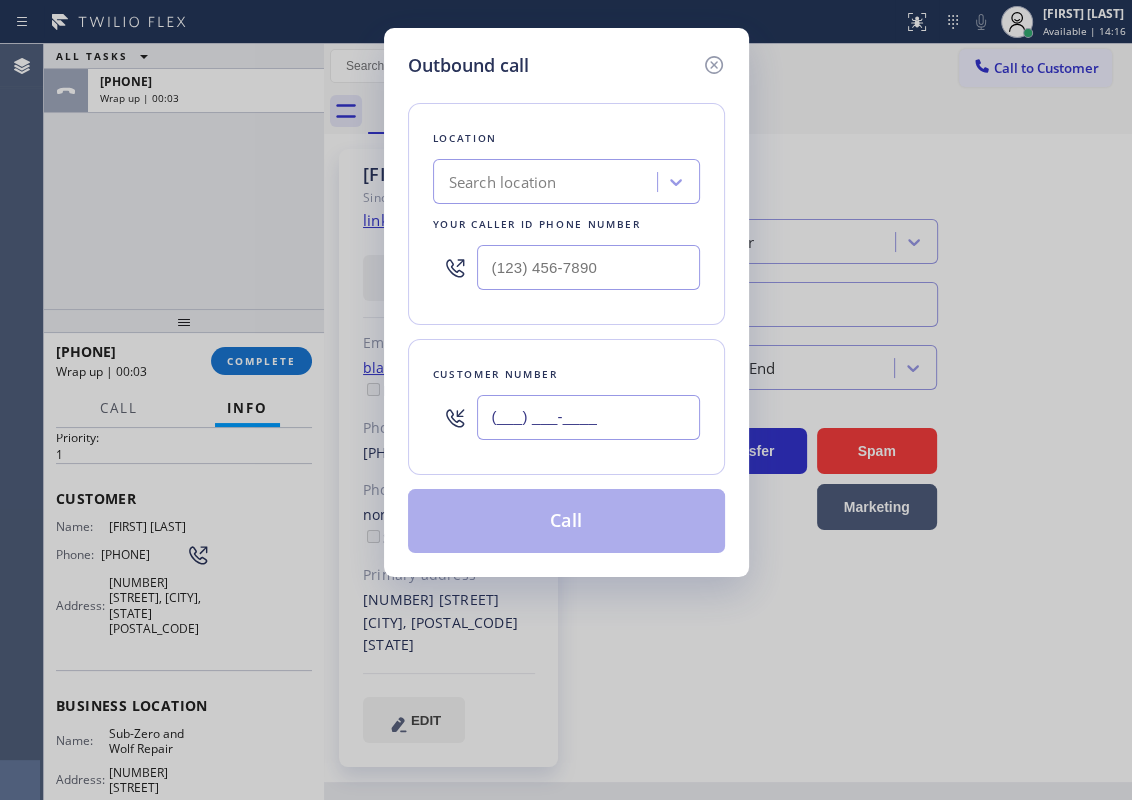 drag, startPoint x: 615, startPoint y: 420, endPoint x: 642, endPoint y: 406, distance: 30.413813 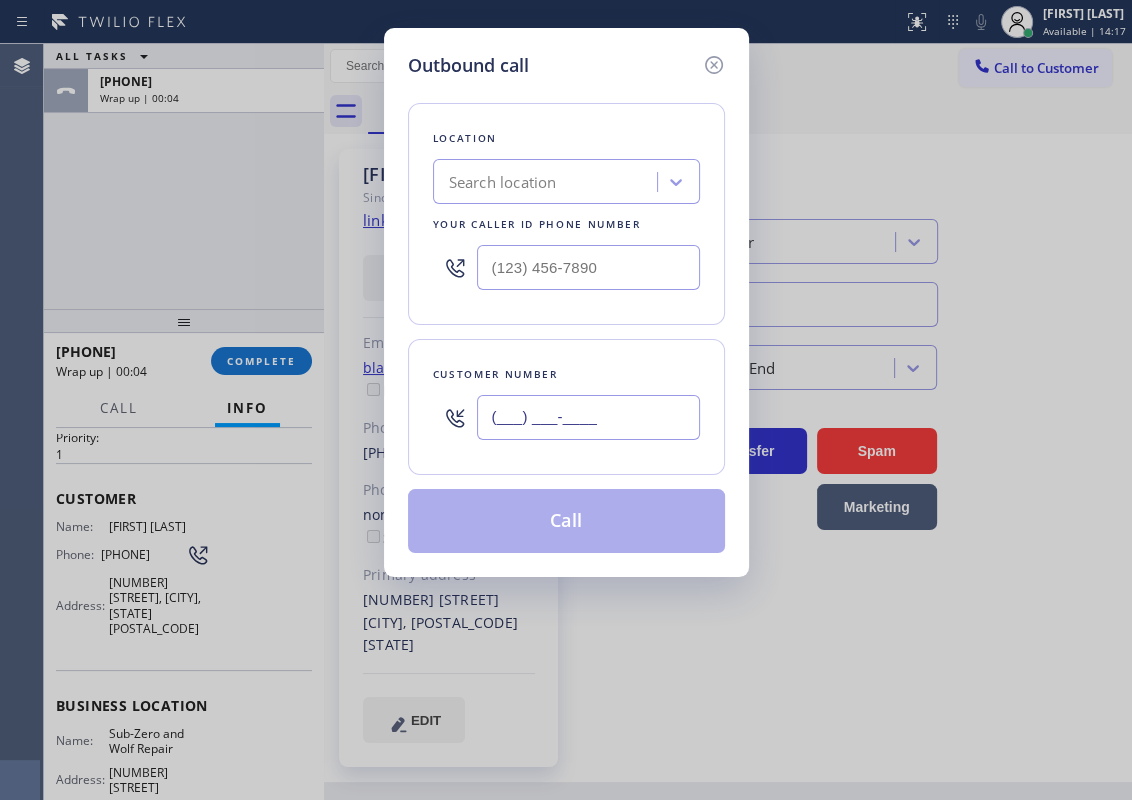 paste on "[PHONE]" 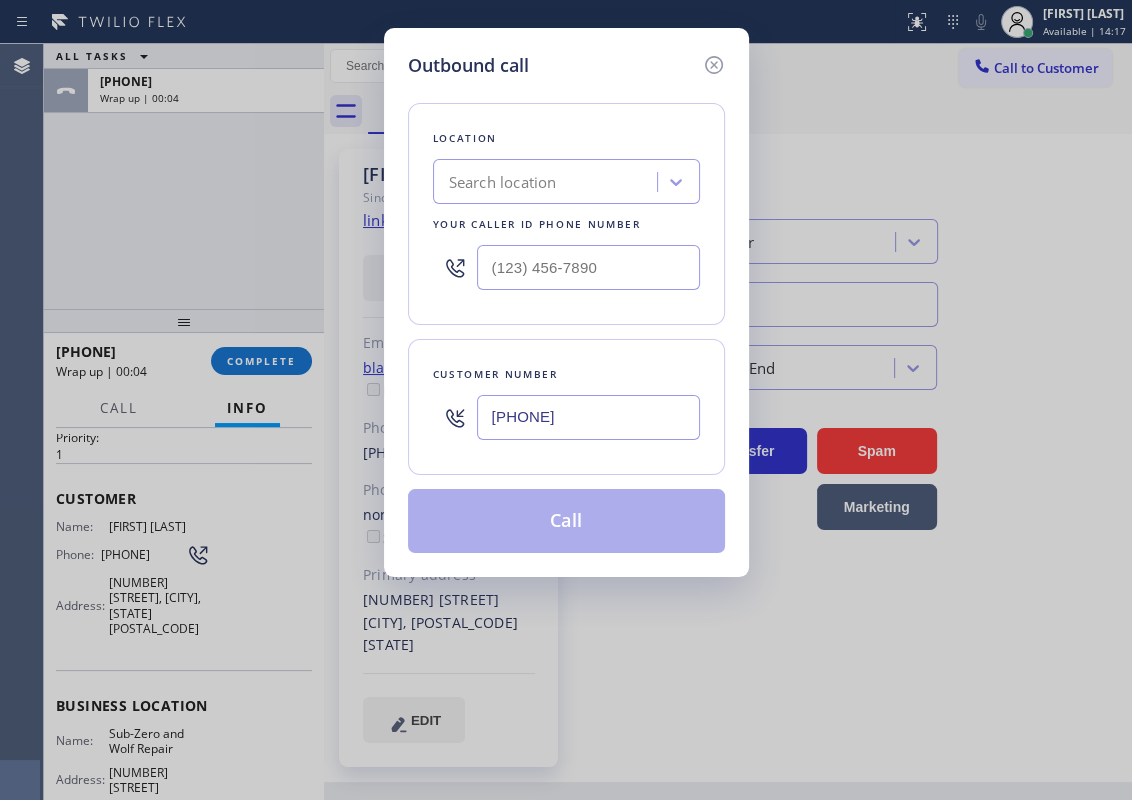 type on "[PHONE]" 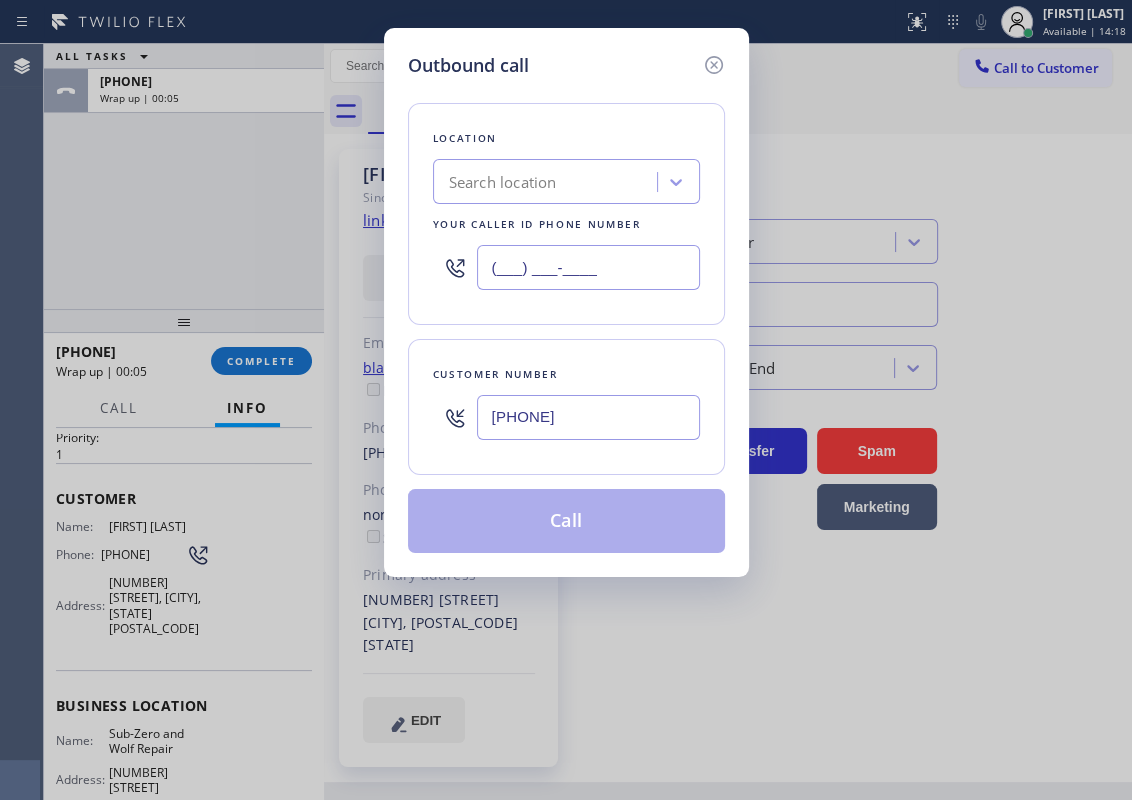 click on "(___) ___-____" at bounding box center (588, 267) 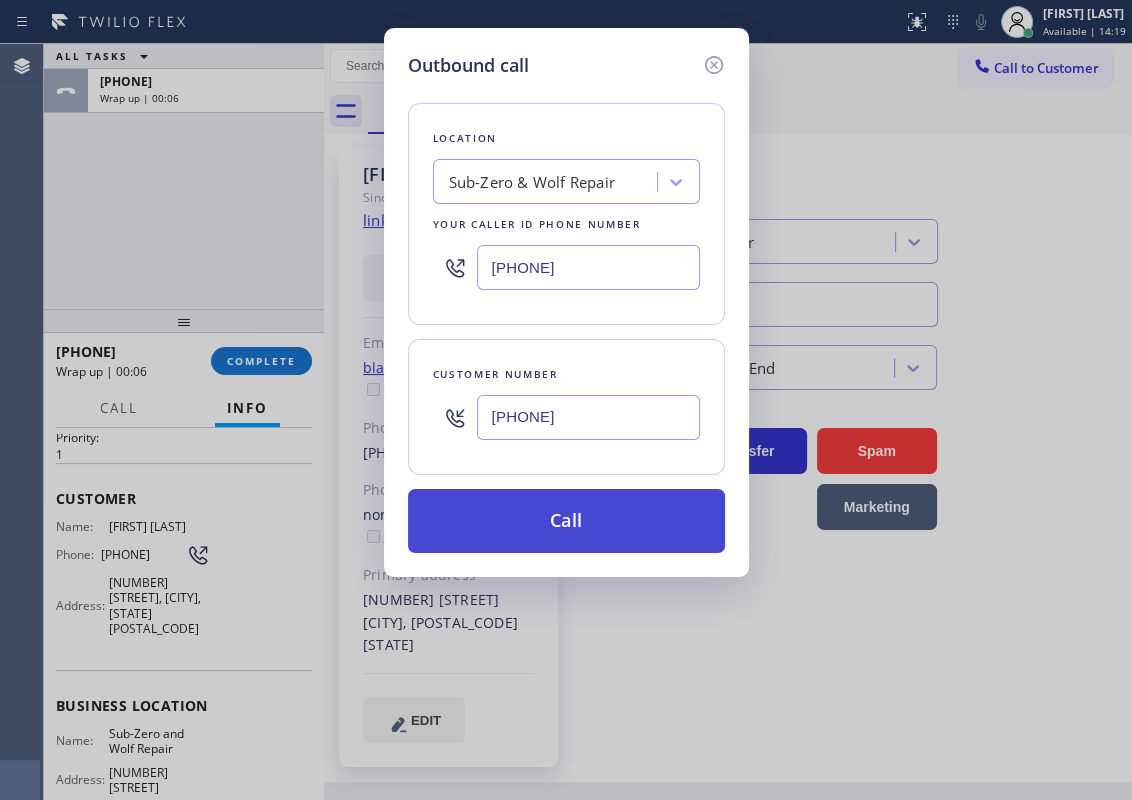 type on "[PHONE]" 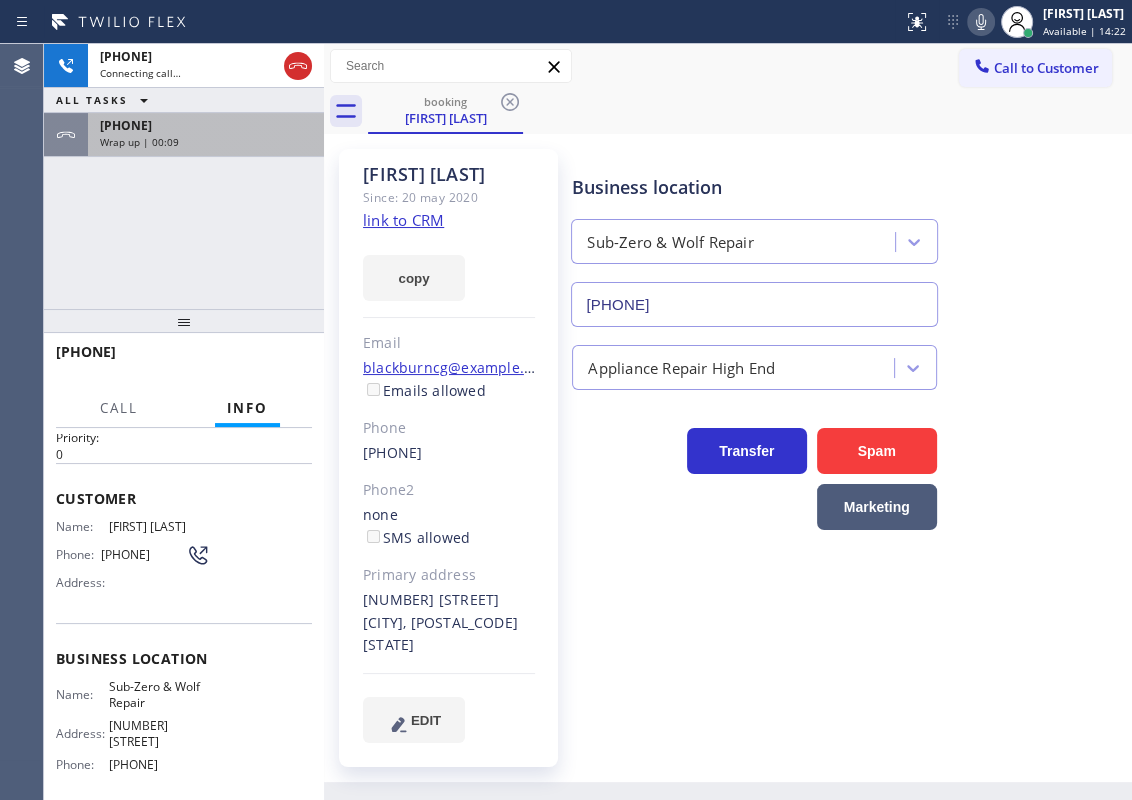 click on "Wrap up | 00:09" at bounding box center [206, 142] 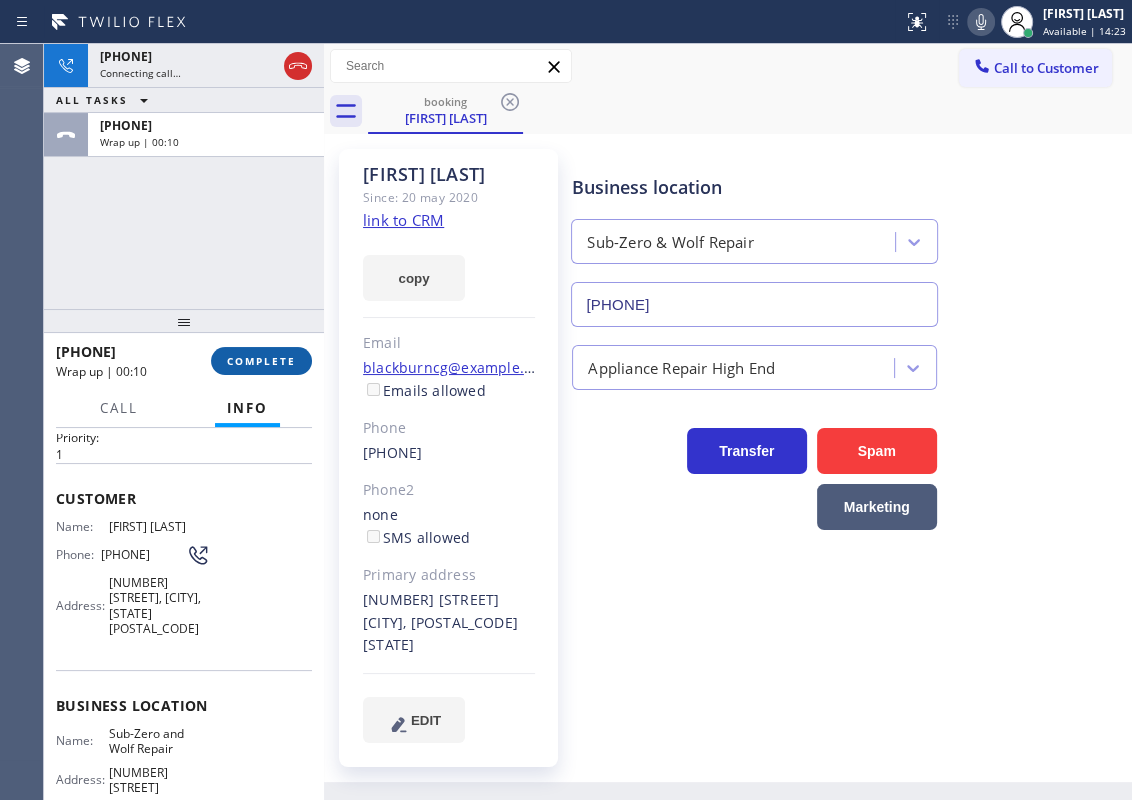 click on "COMPLETE" at bounding box center (261, 361) 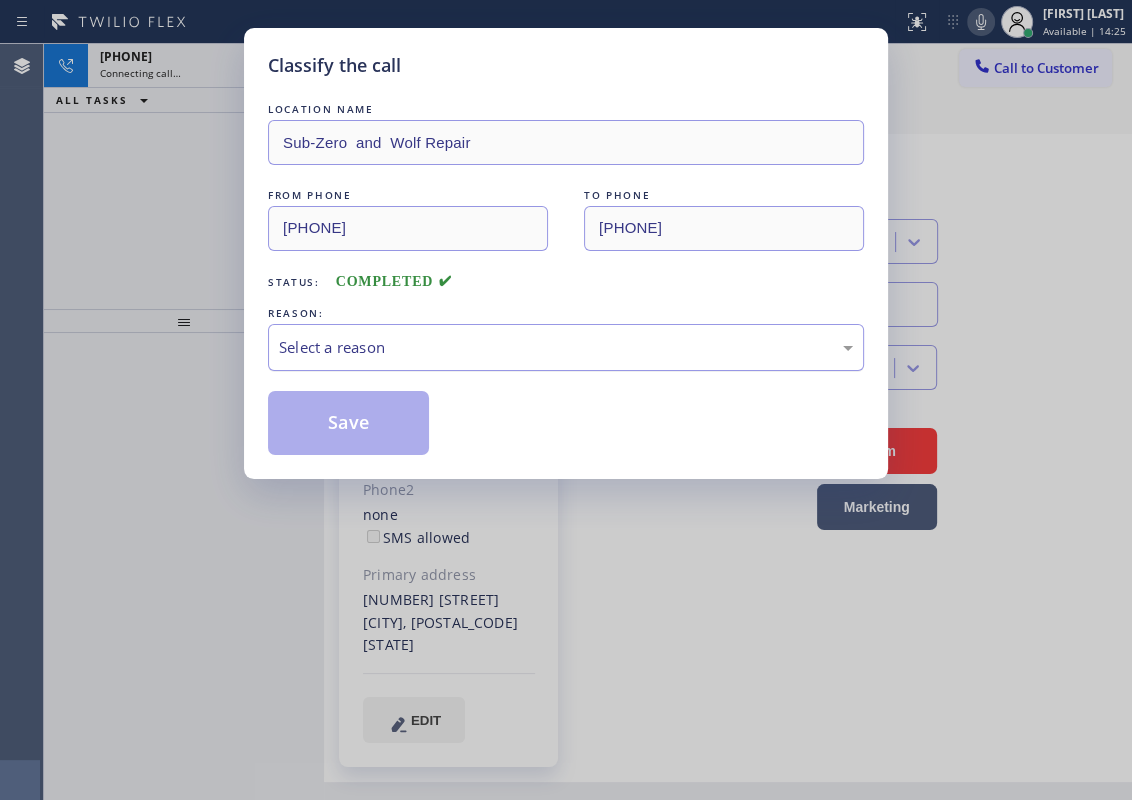 click on "Select a reason" at bounding box center [566, 347] 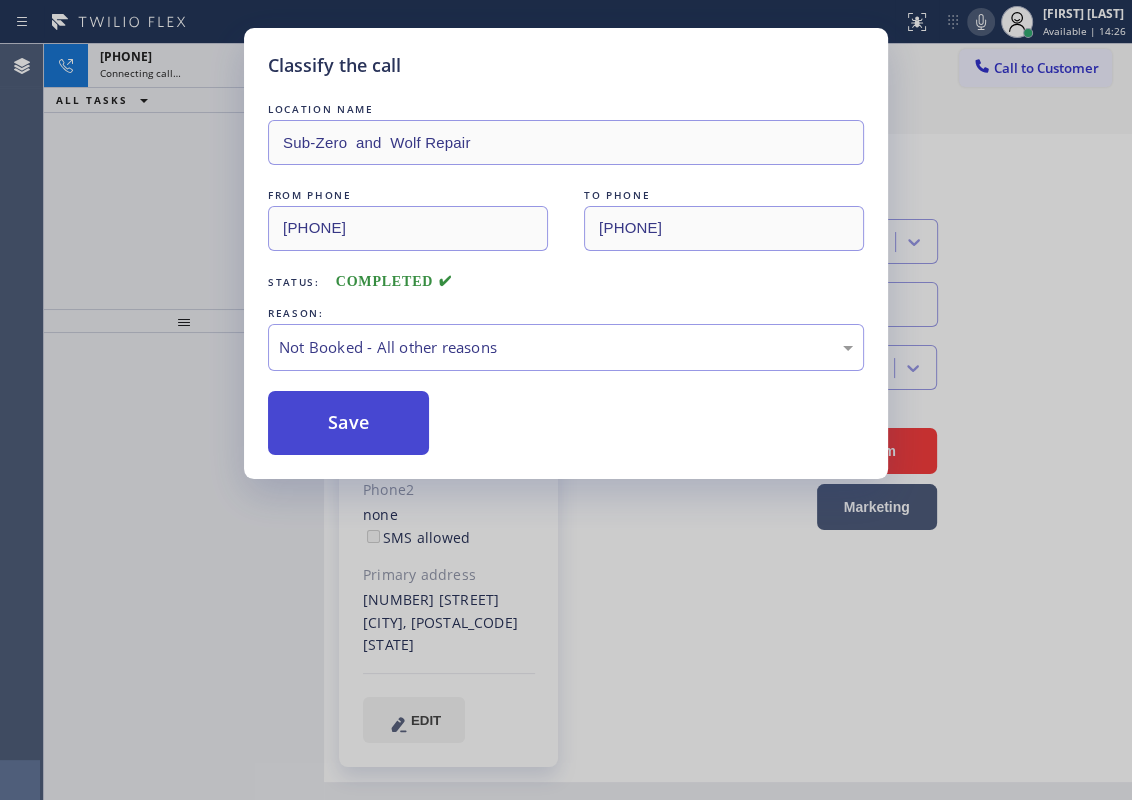 click on "Save" at bounding box center (348, 423) 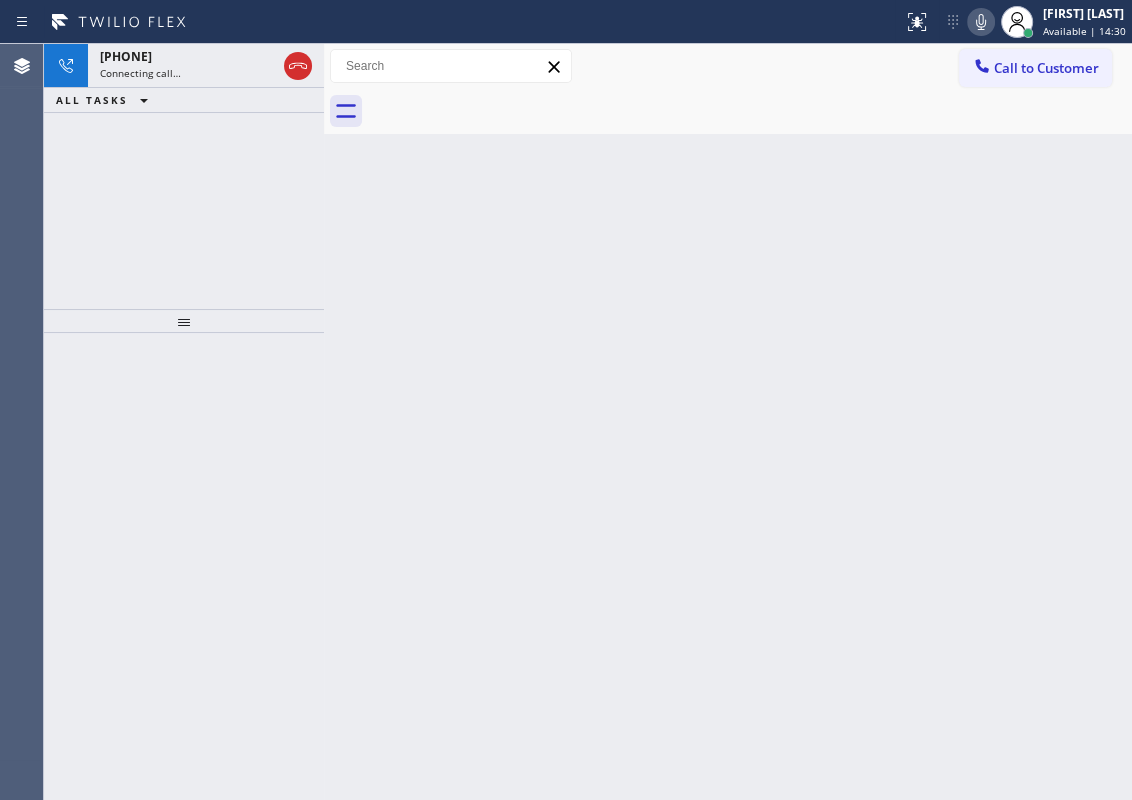 click 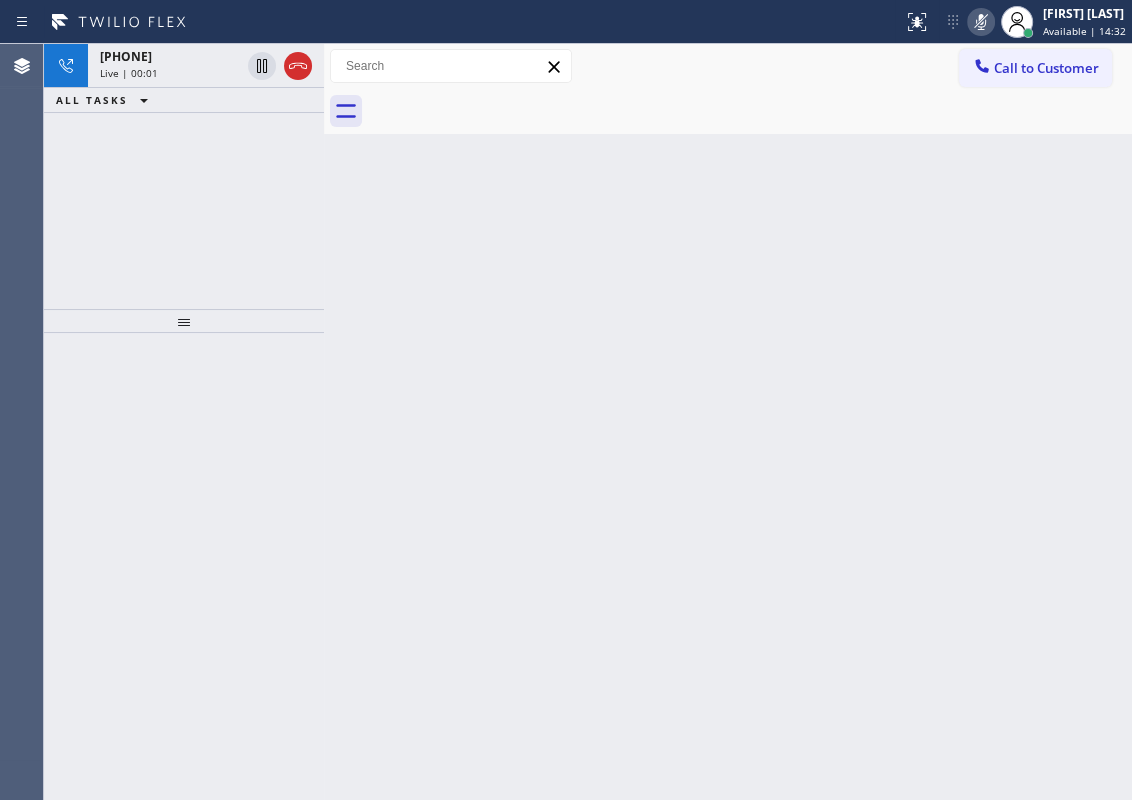 click 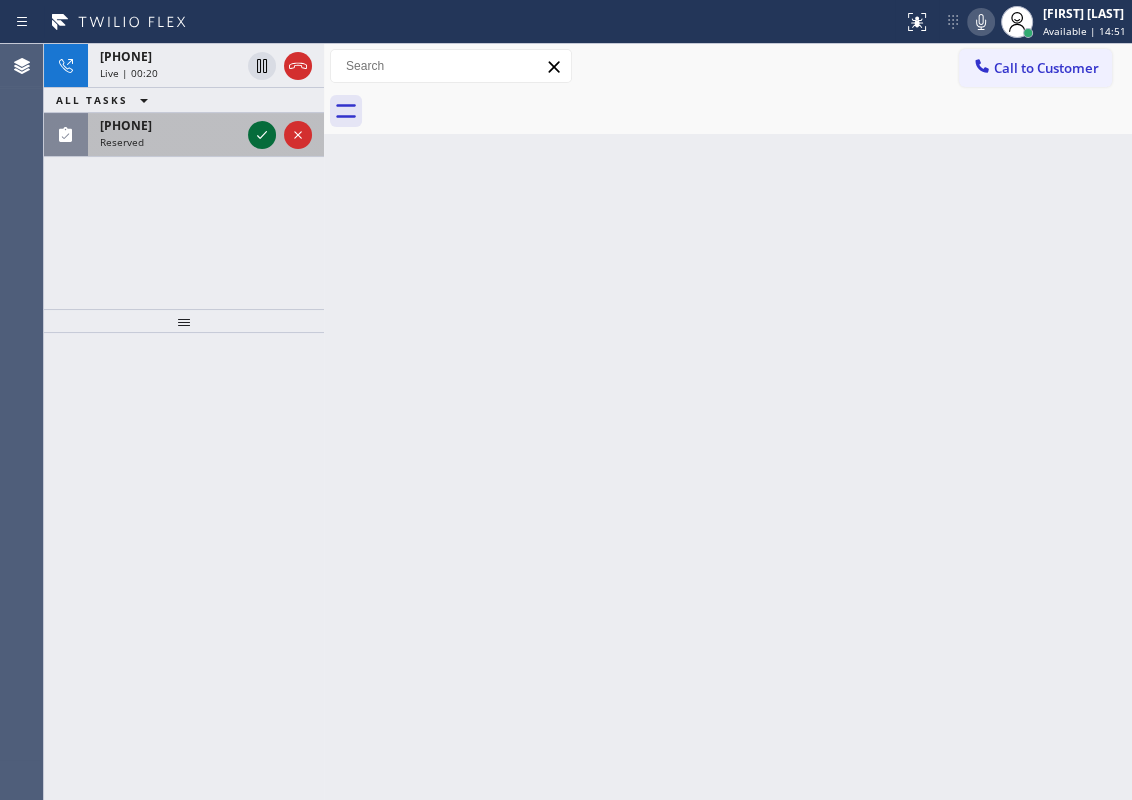 click 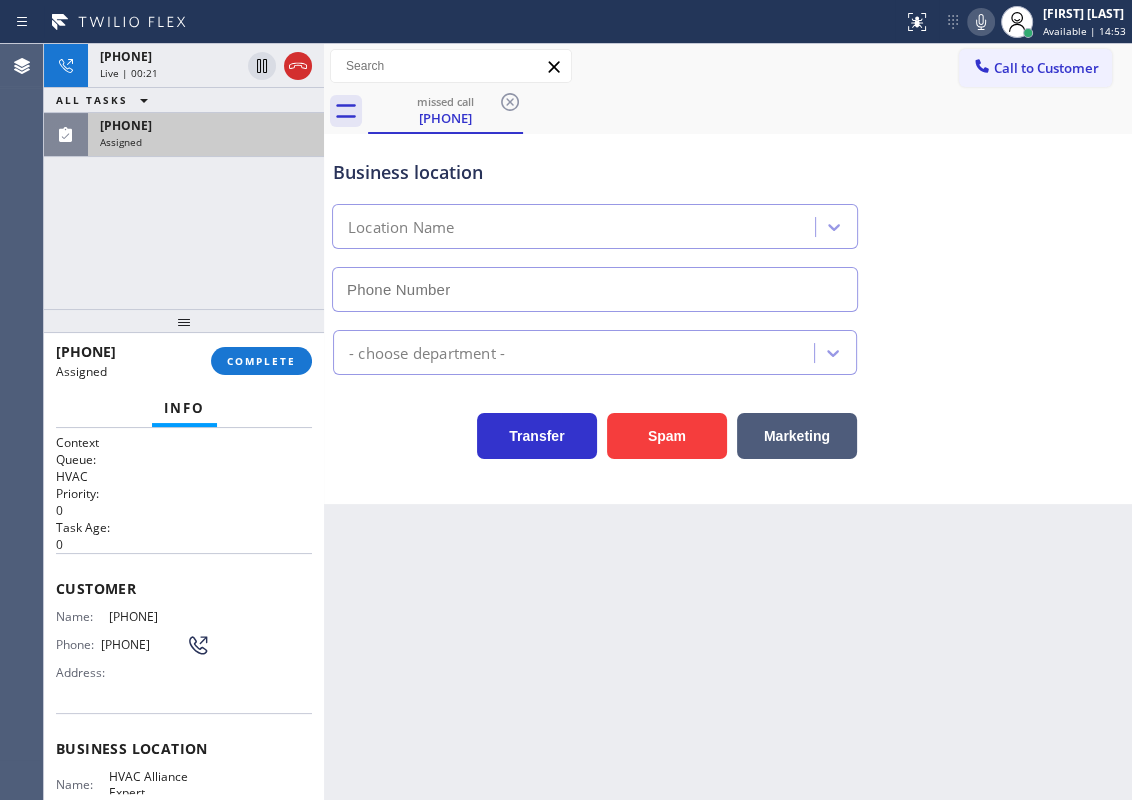 type on "[PHONE]" 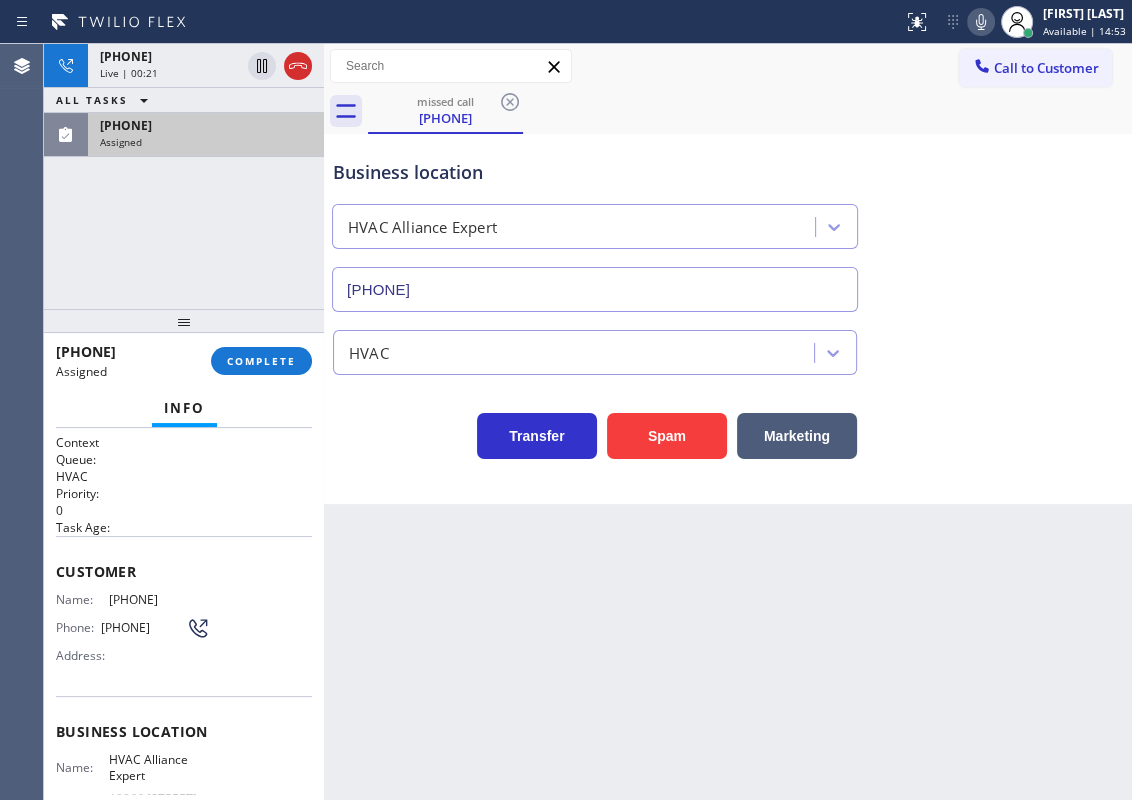 click on "Phone: [PHONE]" at bounding box center [133, 628] 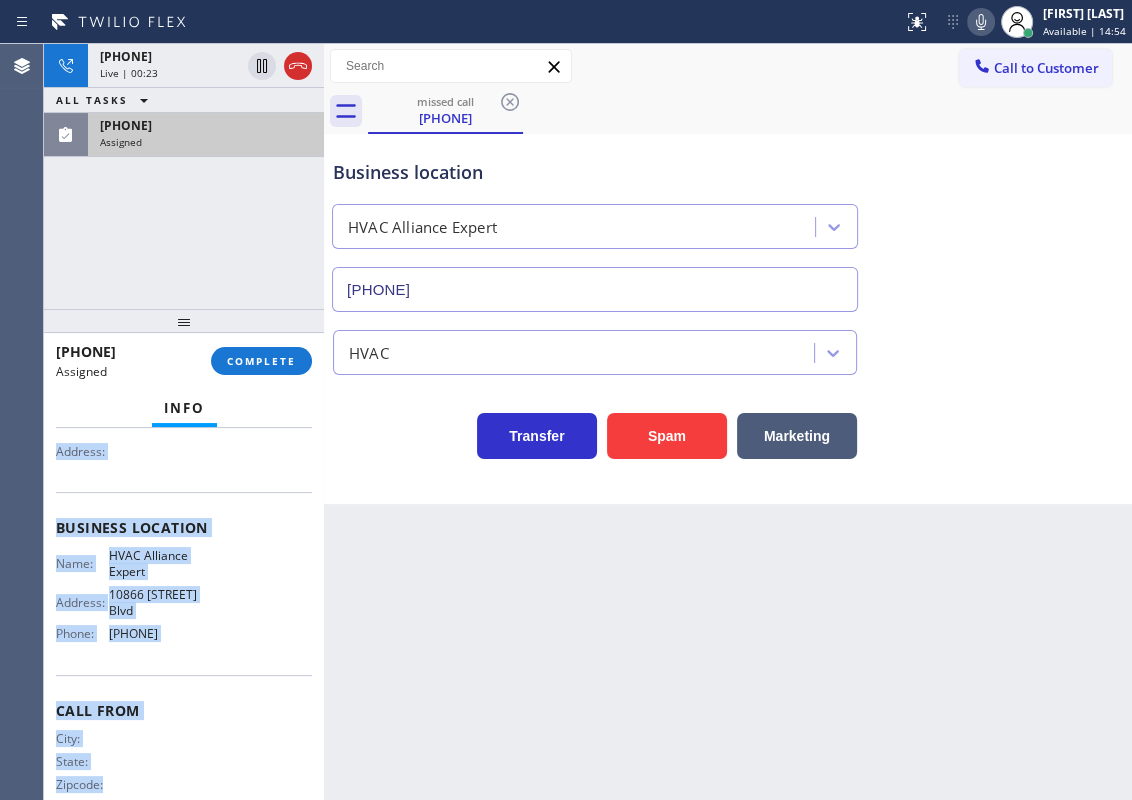 scroll, scrollTop: 239, scrollLeft: 0, axis: vertical 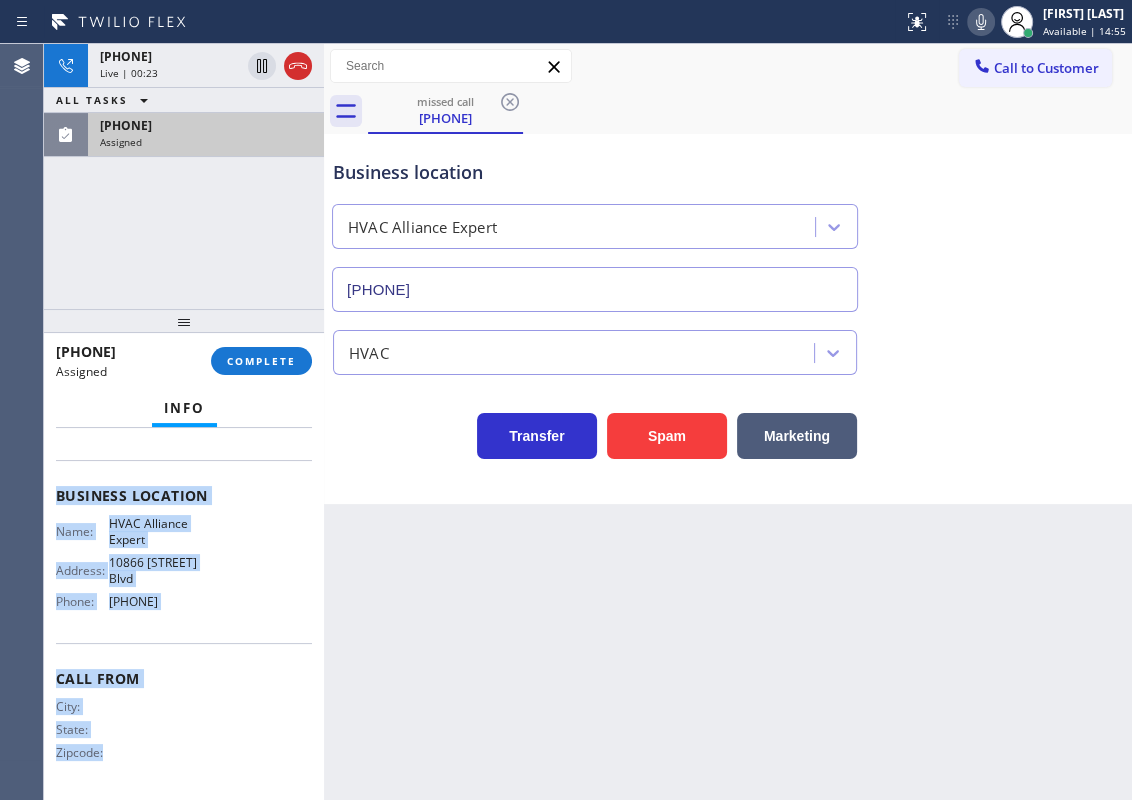 drag, startPoint x: 49, startPoint y: 565, endPoint x: 230, endPoint y: 631, distance: 192.65773 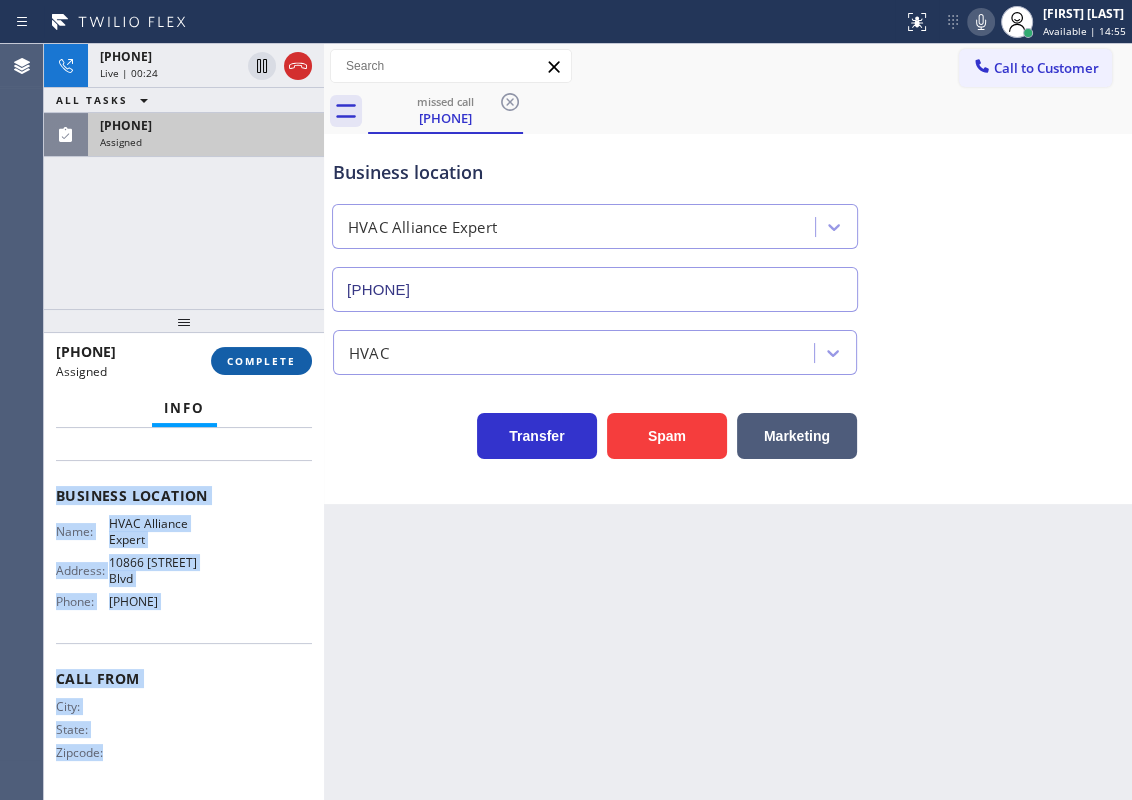 click on "COMPLETE" at bounding box center [261, 361] 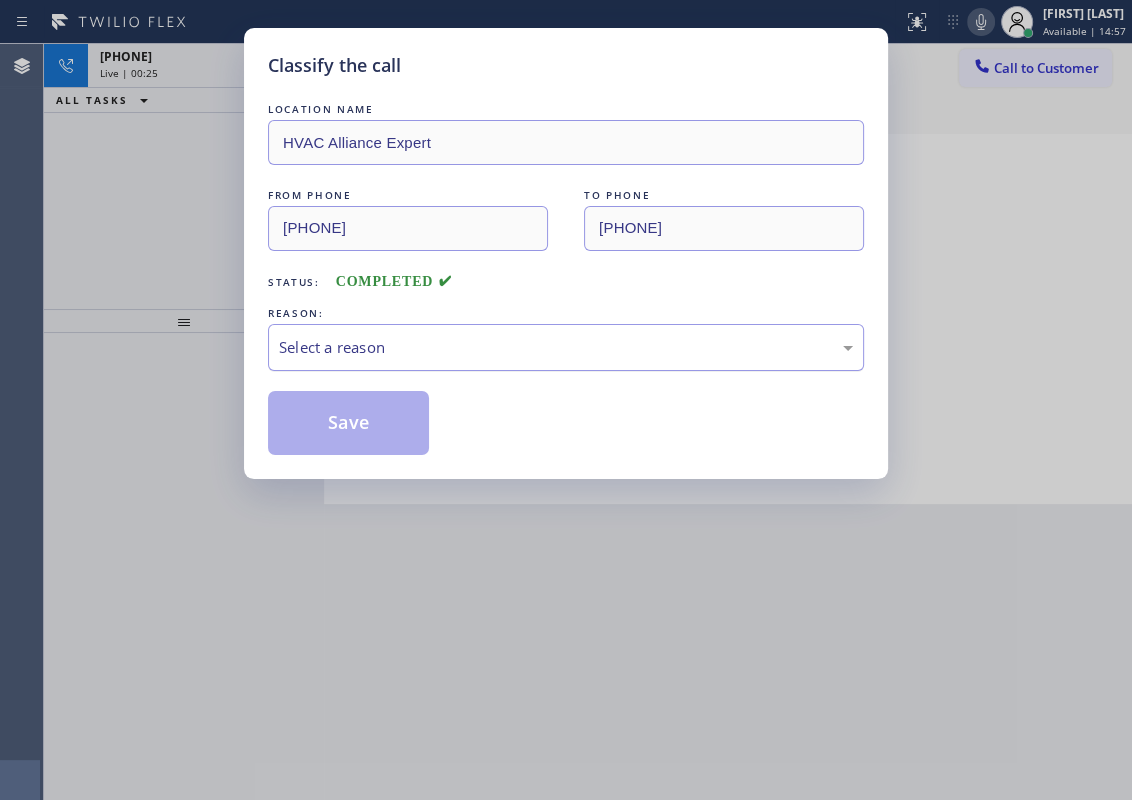 click on "Select a reason" at bounding box center (566, 347) 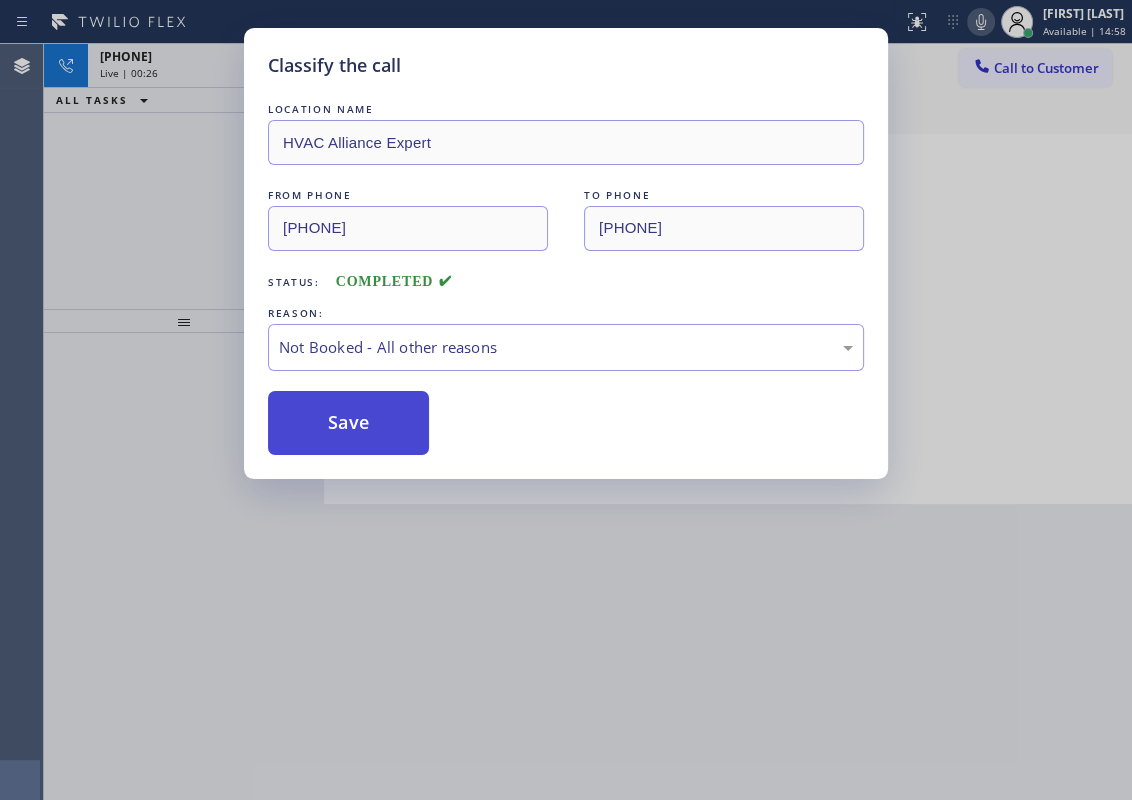 click on "Save" at bounding box center (348, 423) 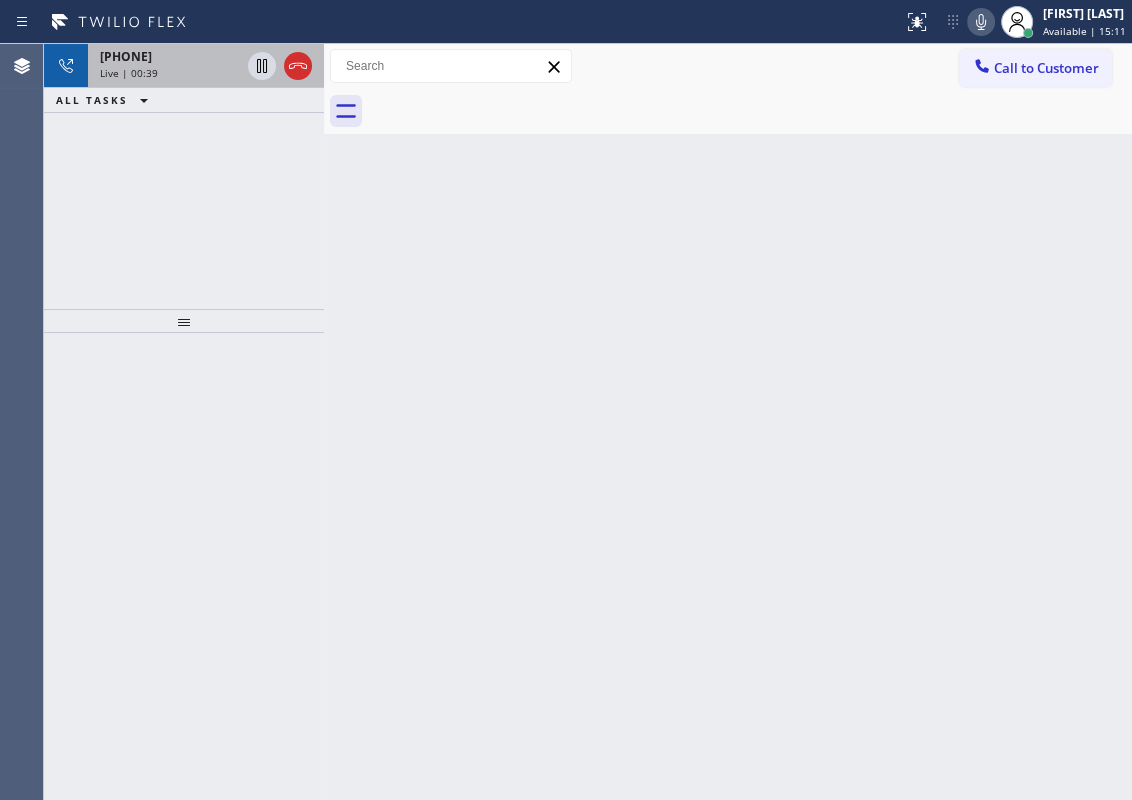 click on "Live | 00:39" at bounding box center [129, 73] 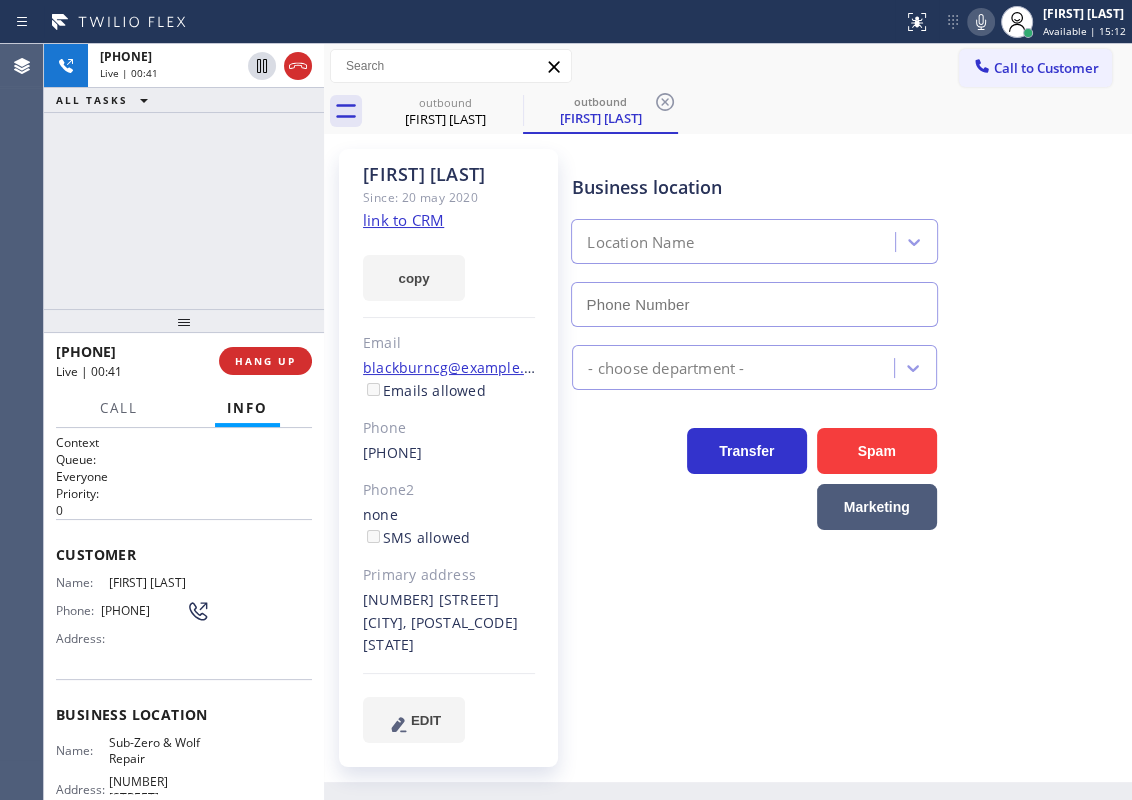 type on "[PHONE]" 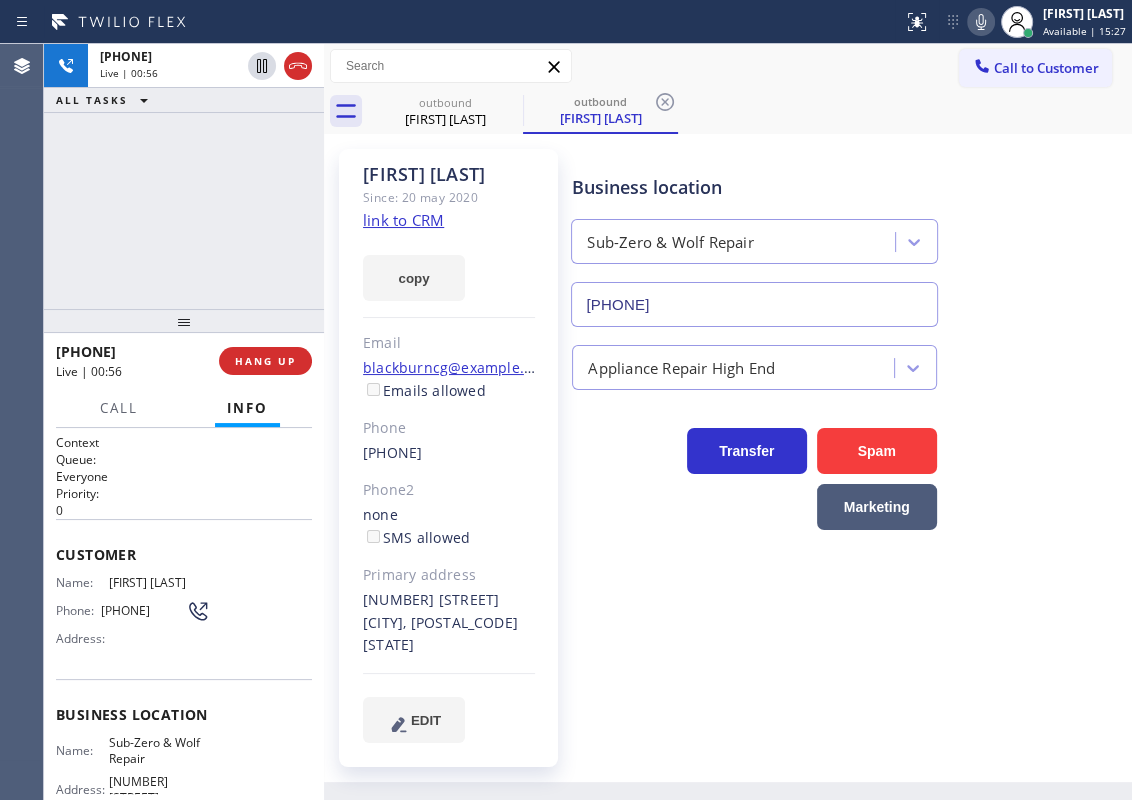 click 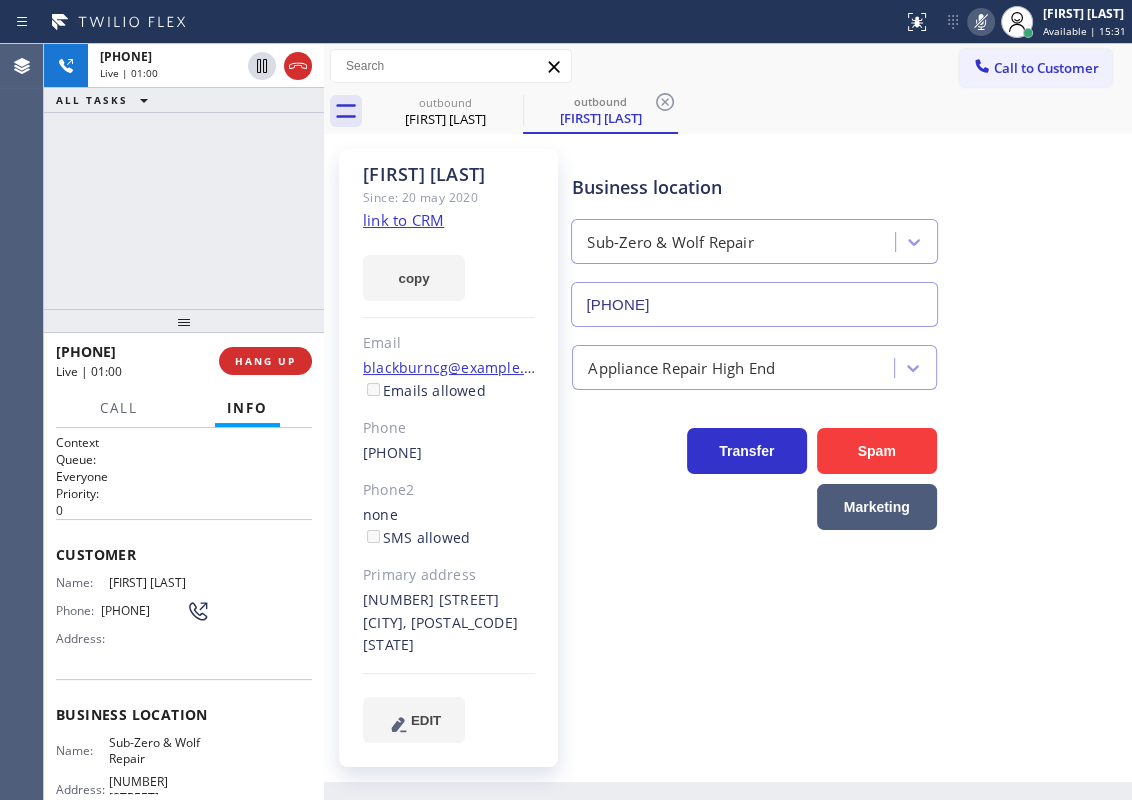 click 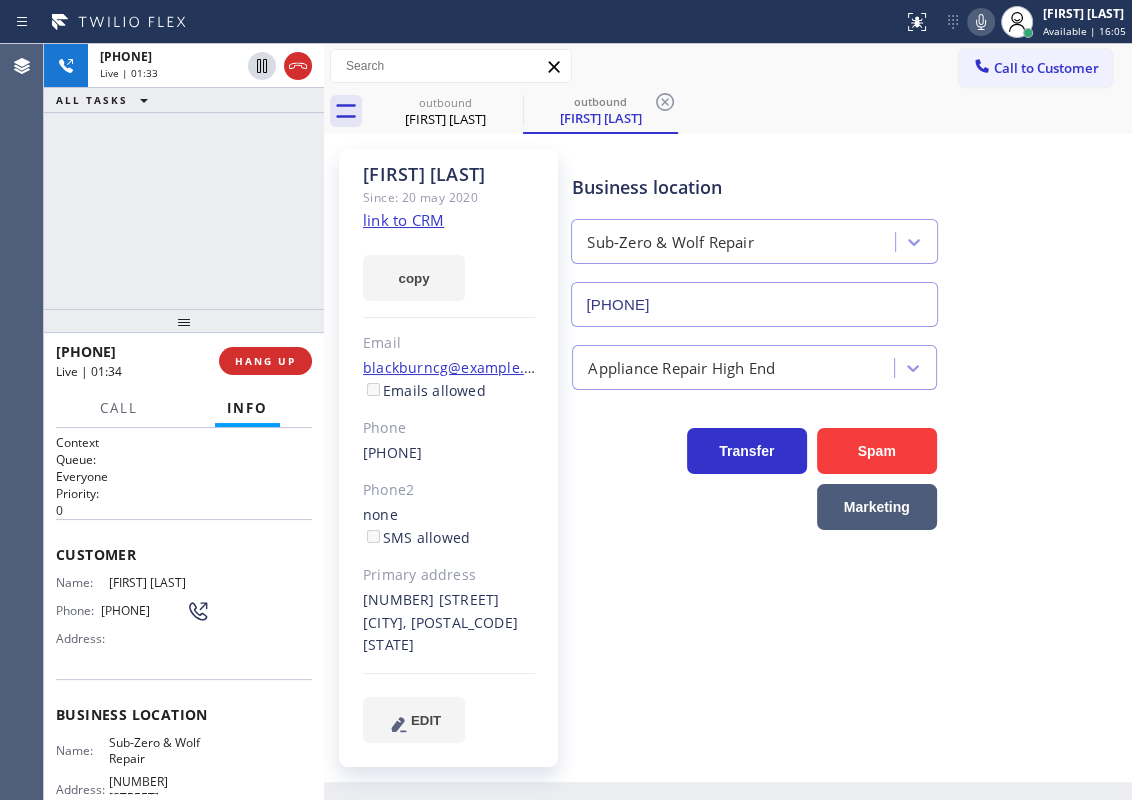 click 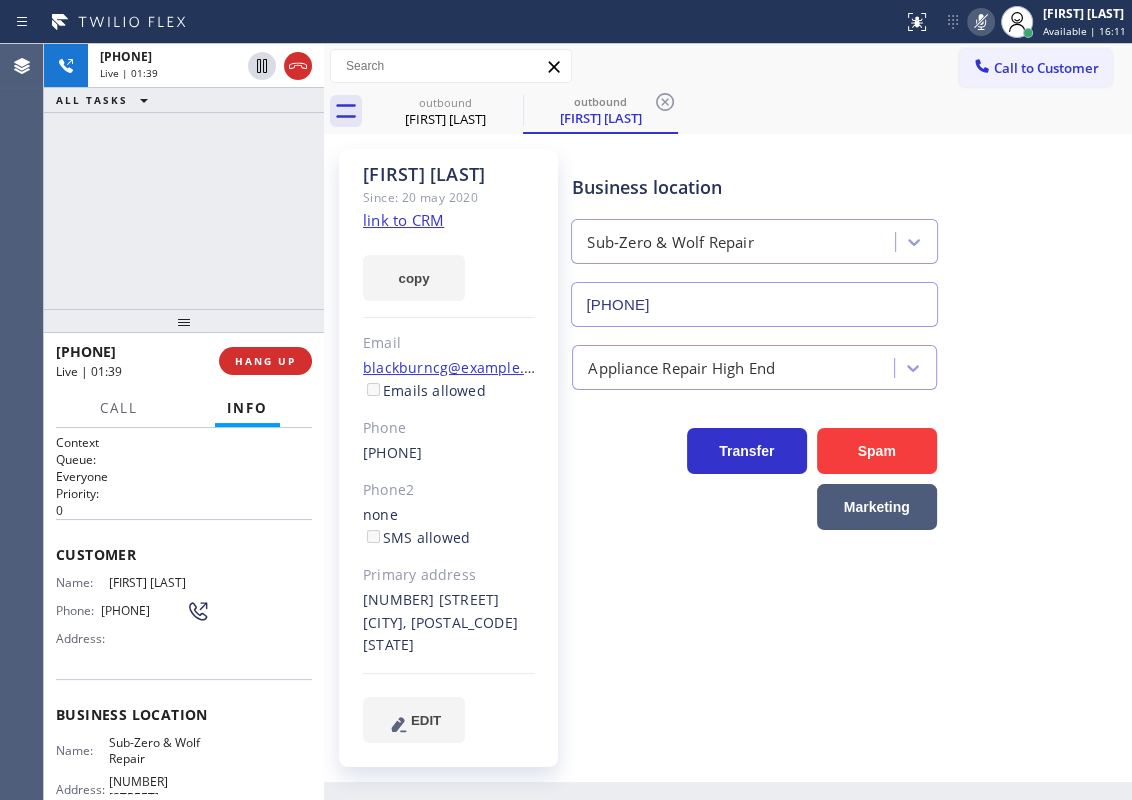 click 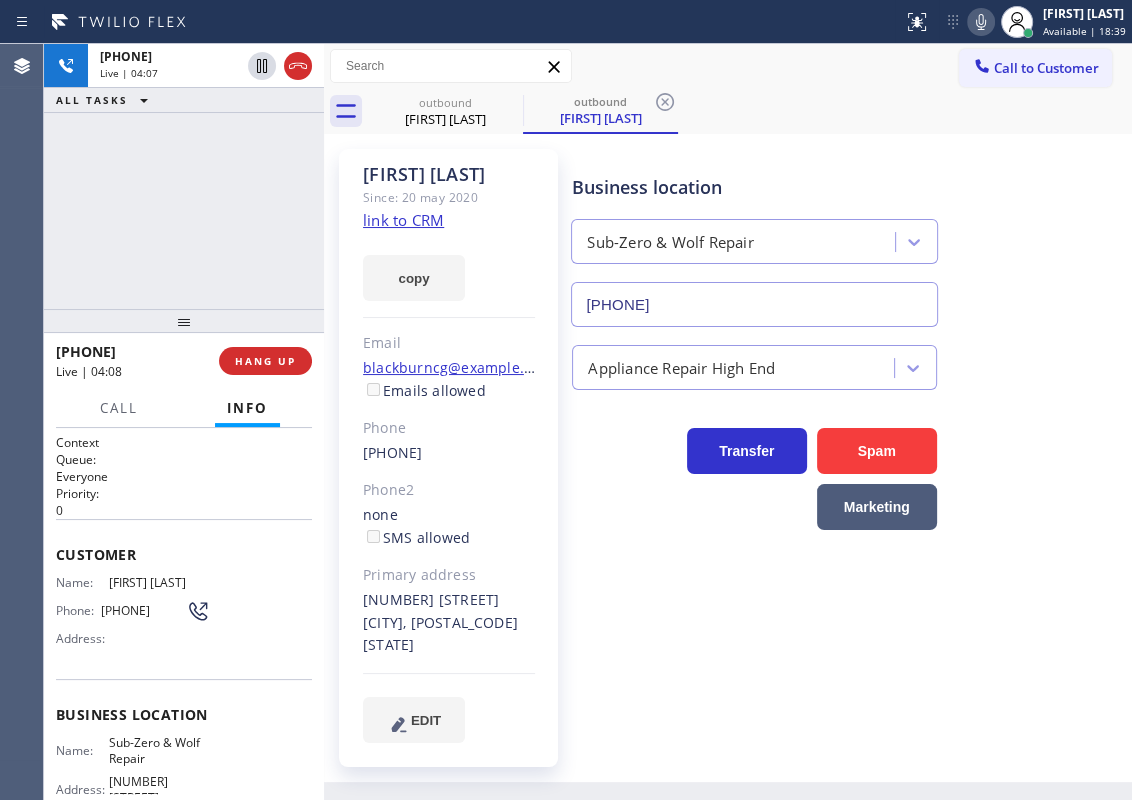 click on "[PHONE] Live | 04:07 ALL TASKS ALL TASKS ACTIVE TASKS TASKS IN WRAP UP" at bounding box center (184, 176) 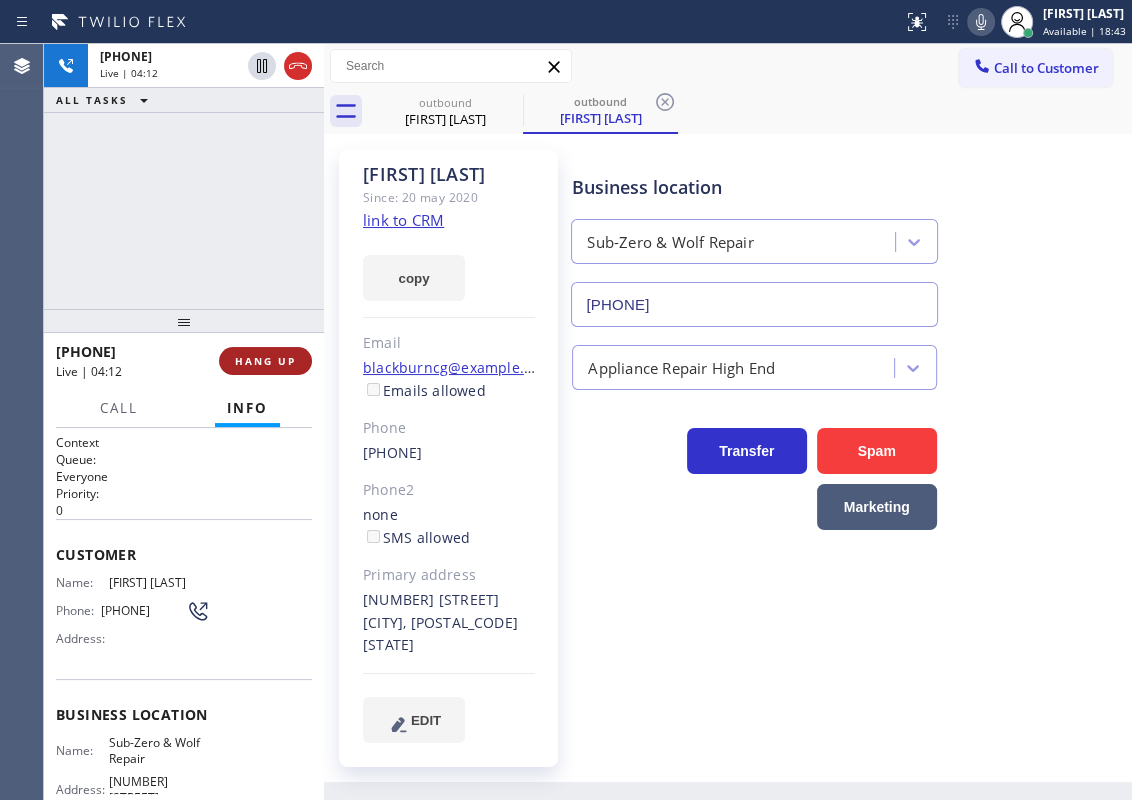 click on "HANG UP" at bounding box center [265, 361] 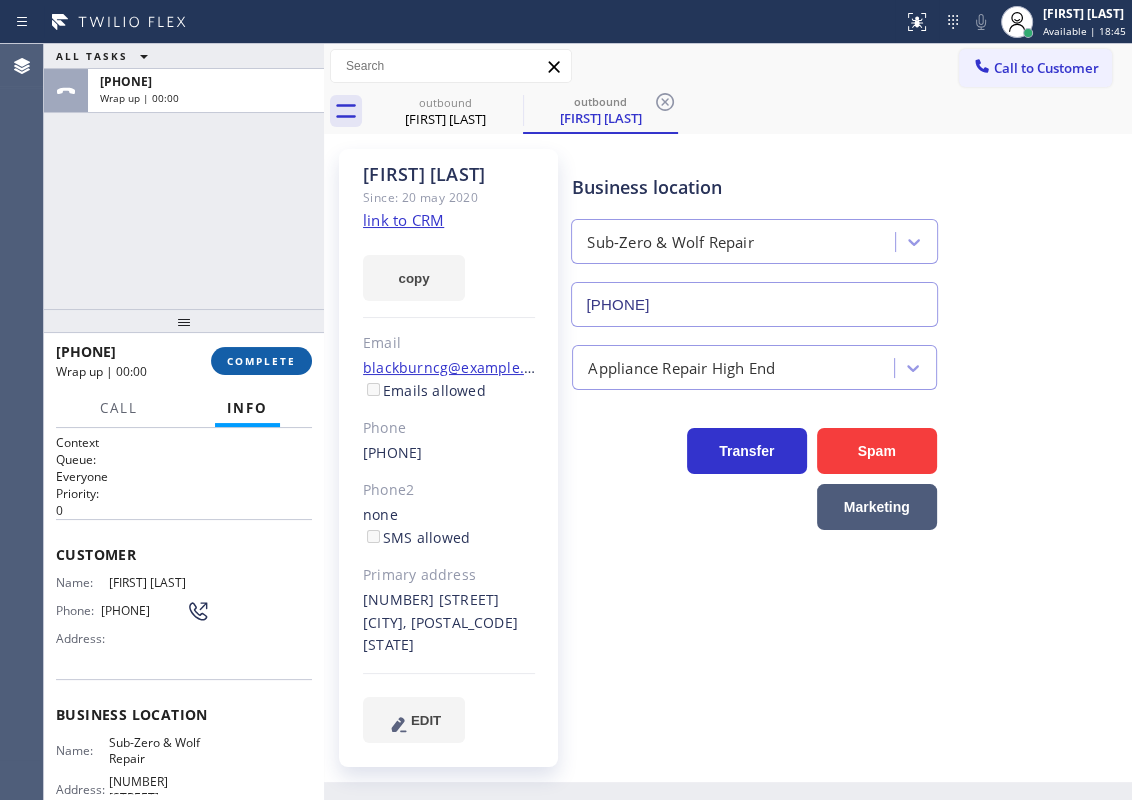 click on "COMPLETE" at bounding box center (261, 361) 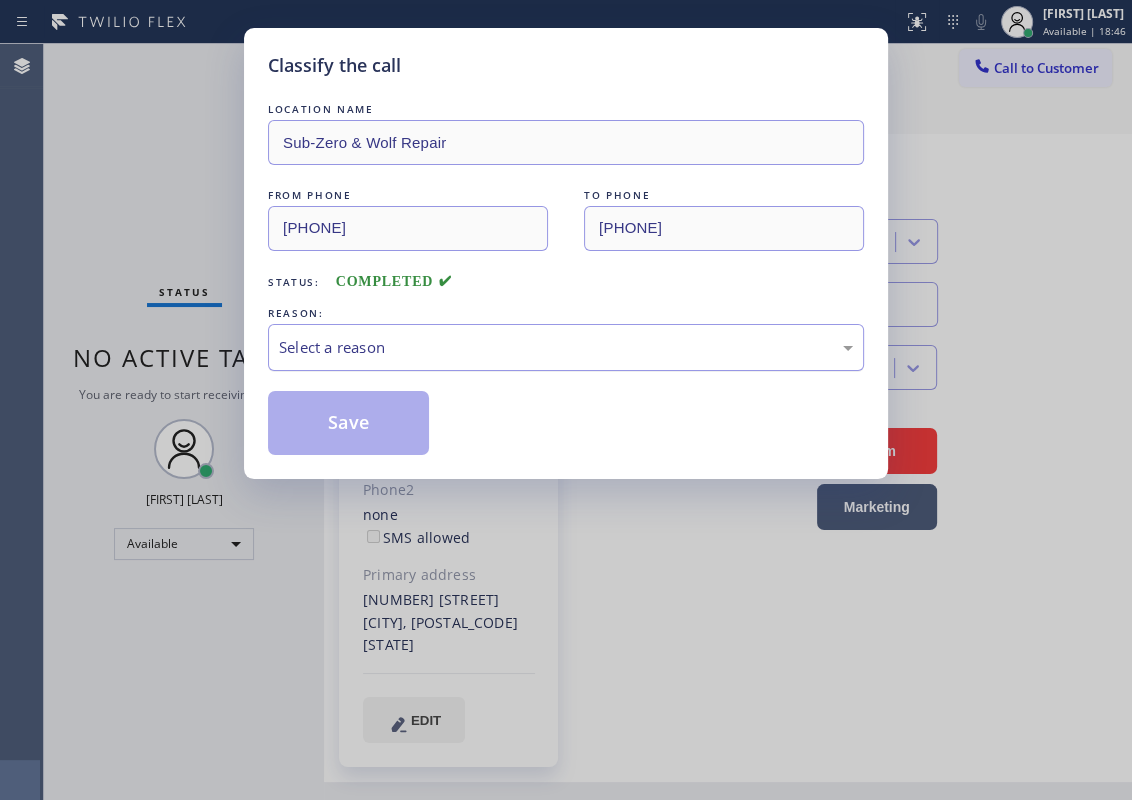 click on "Select a reason" at bounding box center [566, 347] 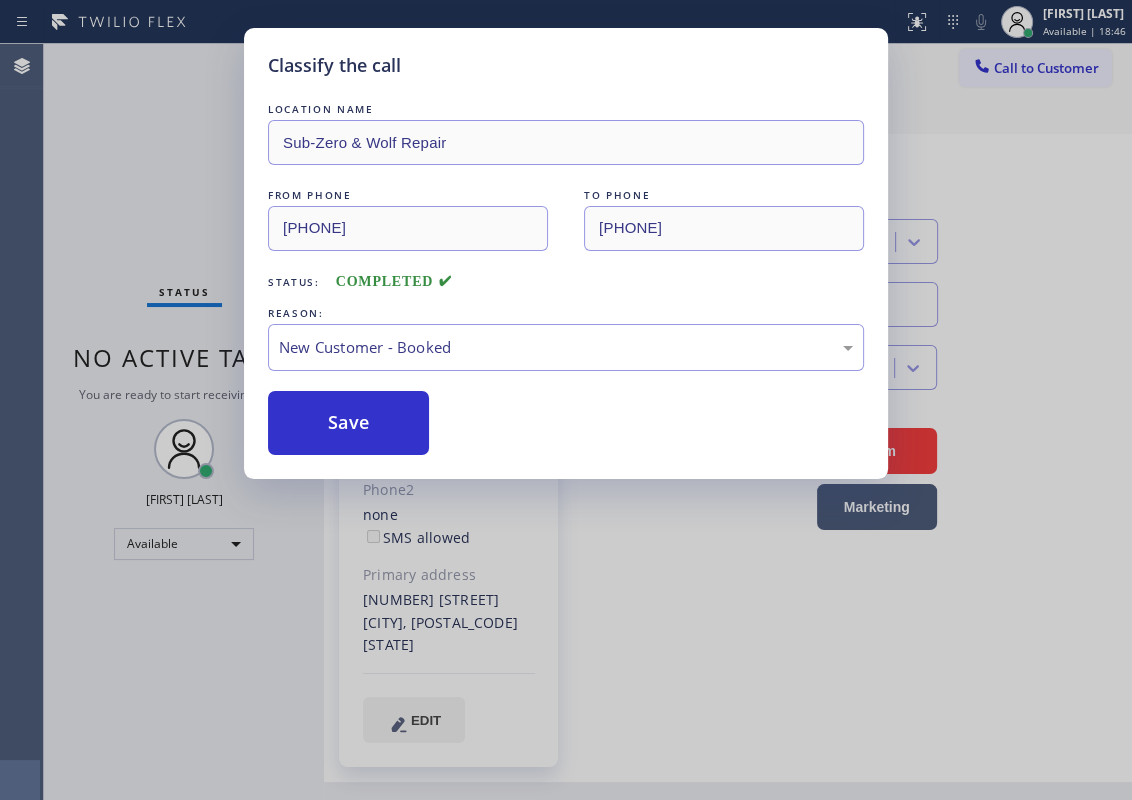 drag, startPoint x: 316, startPoint y: 429, endPoint x: 387, endPoint y: 216, distance: 224.52171 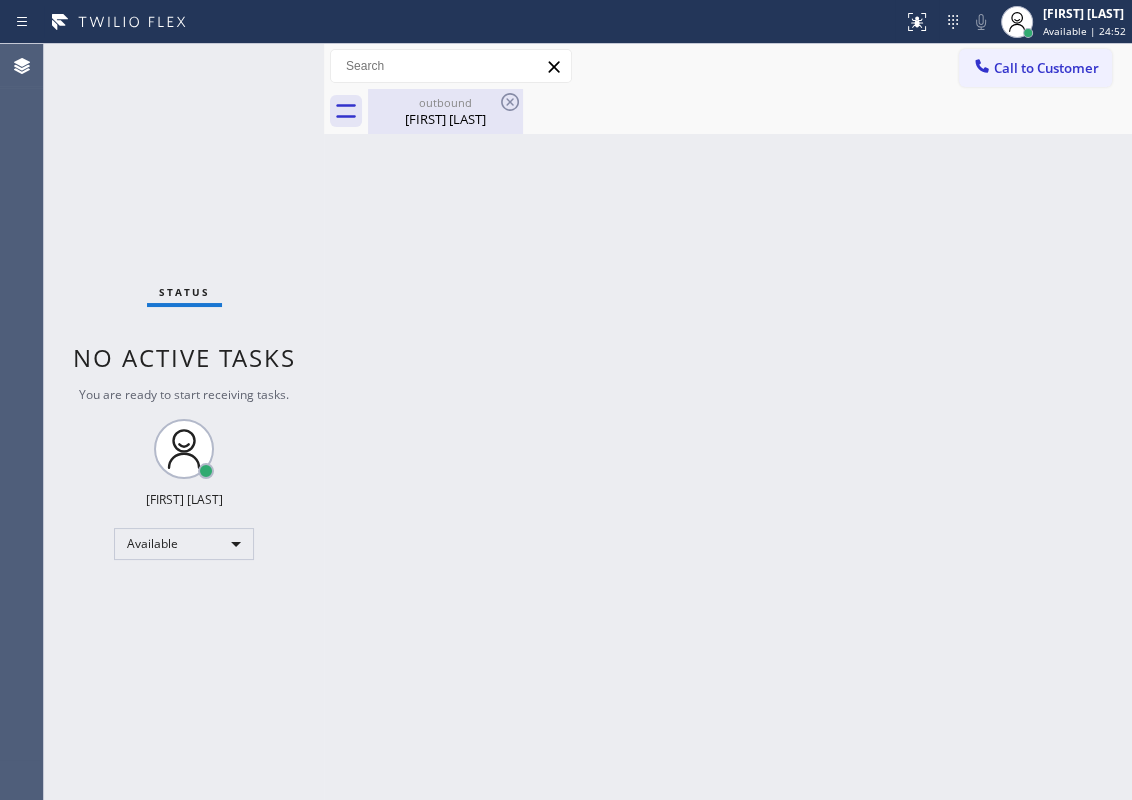 click on "outbound" at bounding box center [445, 102] 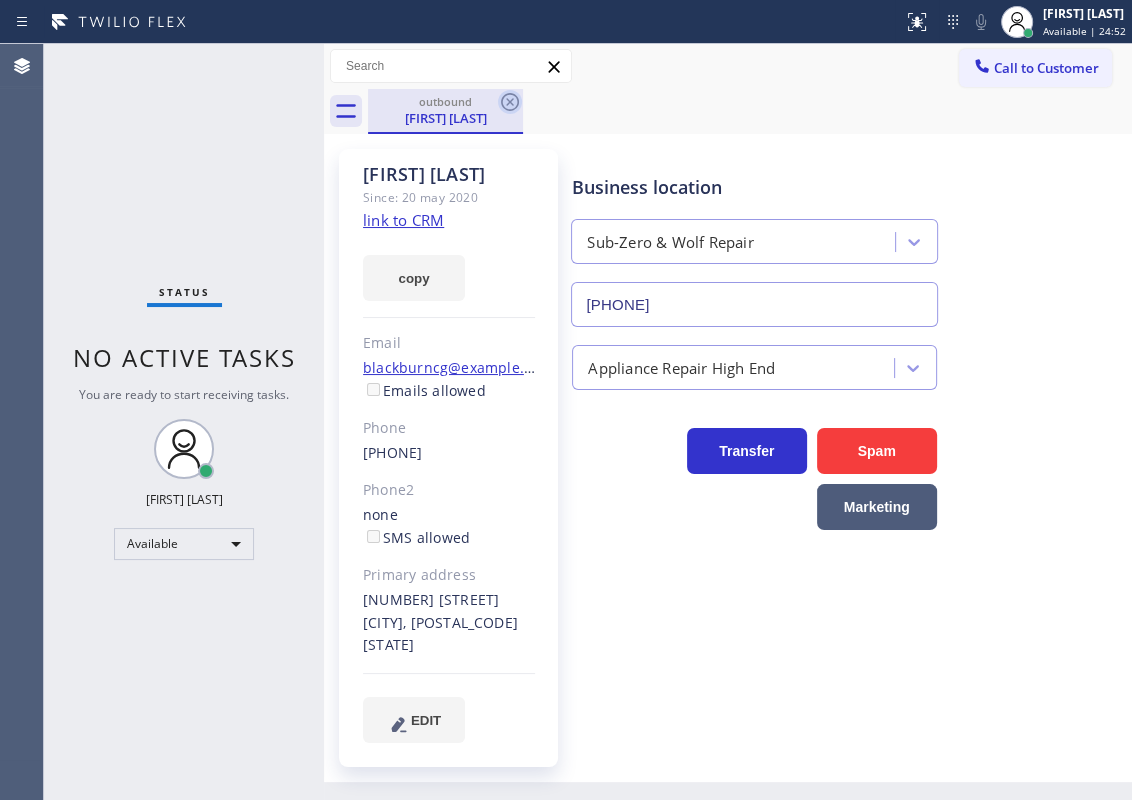 click 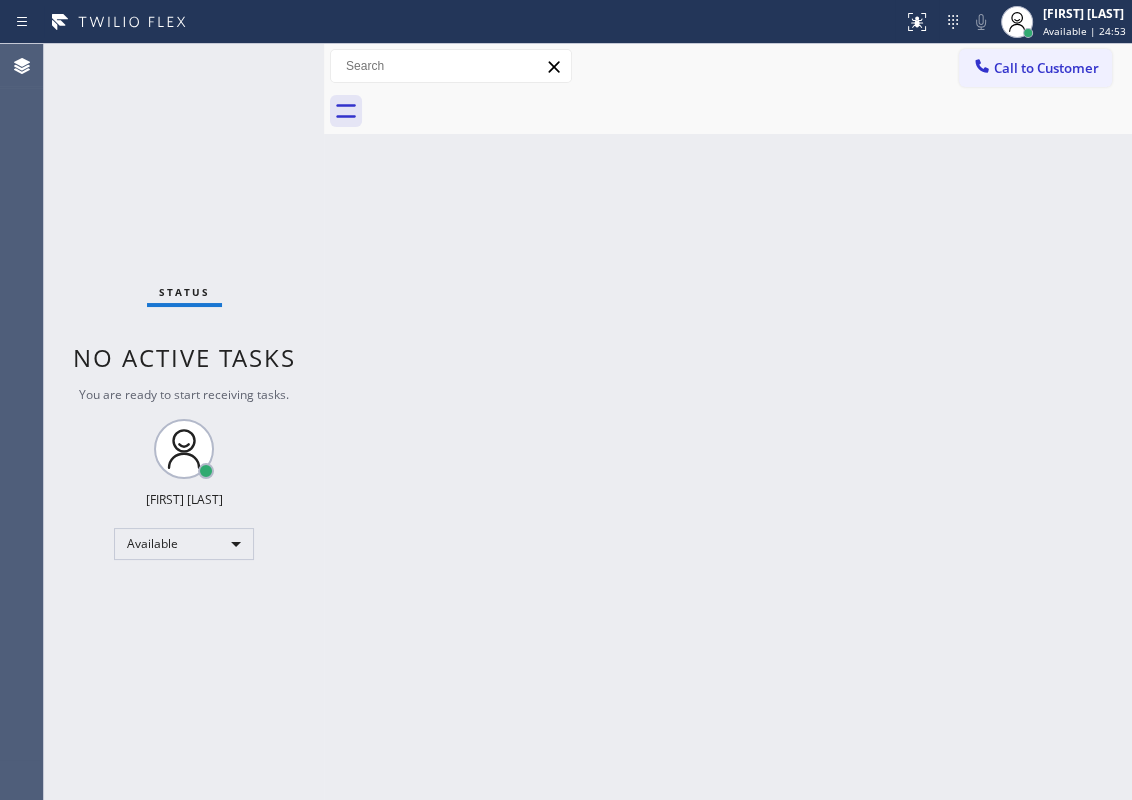 click on "Back to Dashboard Change Sender ID Customers Technicians Select a contact Outbound call Technician Search Technician Your caller id phone number Your caller id phone number Call Technician info Name   Phone none Address none Change Sender ID HVAC [PHONE] 5 Star Appliance [PHONE] Appliance Repair [PHONE] Plumbing [PHONE] Air Duct Cleaning [PHONE]  Electricians [PHONE] Cancel Change Check personal SMS Reset Change No tabs Call to Customer Outbound call Location Sub-Zero & Wolf Repair Your caller id phone number [PHONE] Customer number Call Outbound call Technician Search Technician Your caller id phone number Your caller id phone number Call" at bounding box center [728, 422] 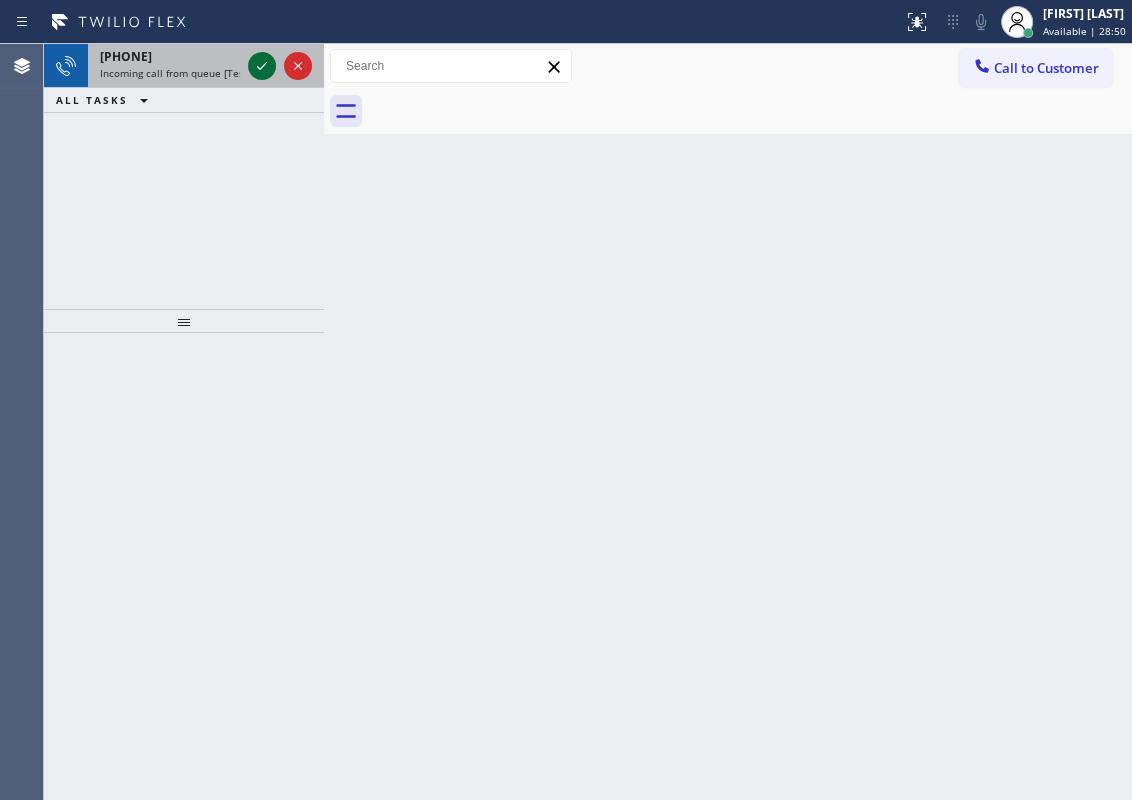 click 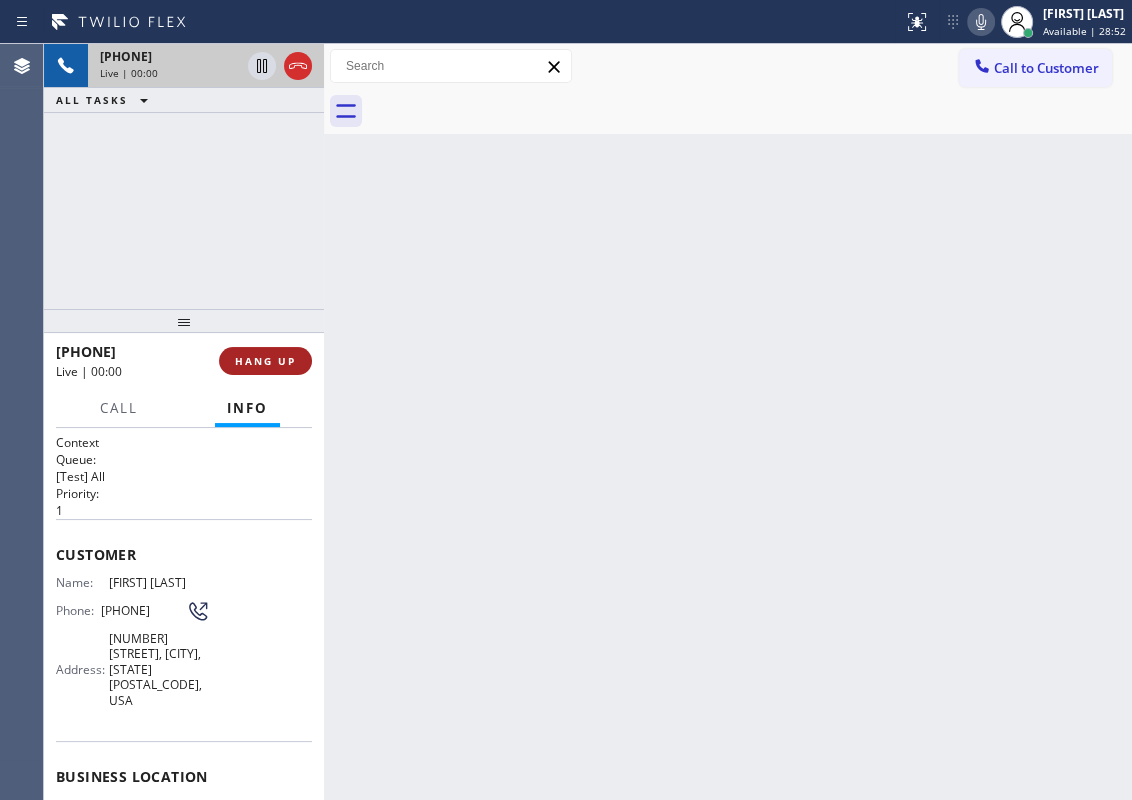 click on "HANG UP" at bounding box center (265, 361) 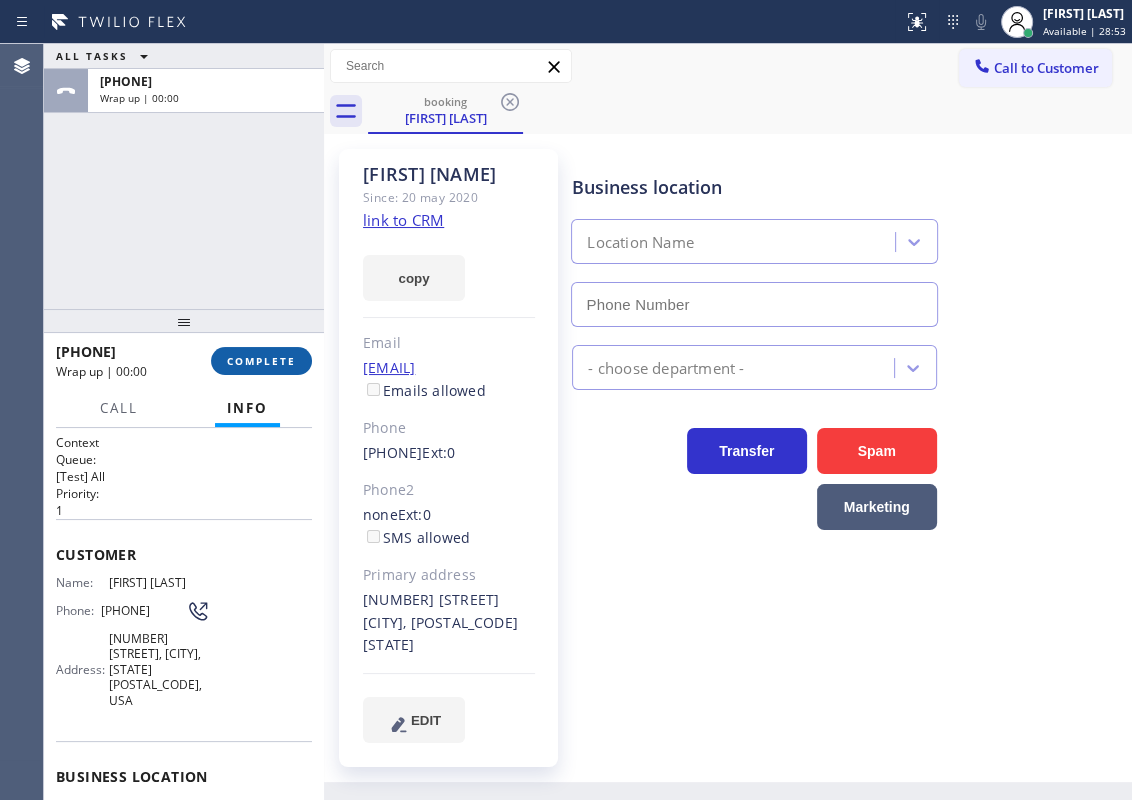 click on "COMPLETE" at bounding box center (261, 361) 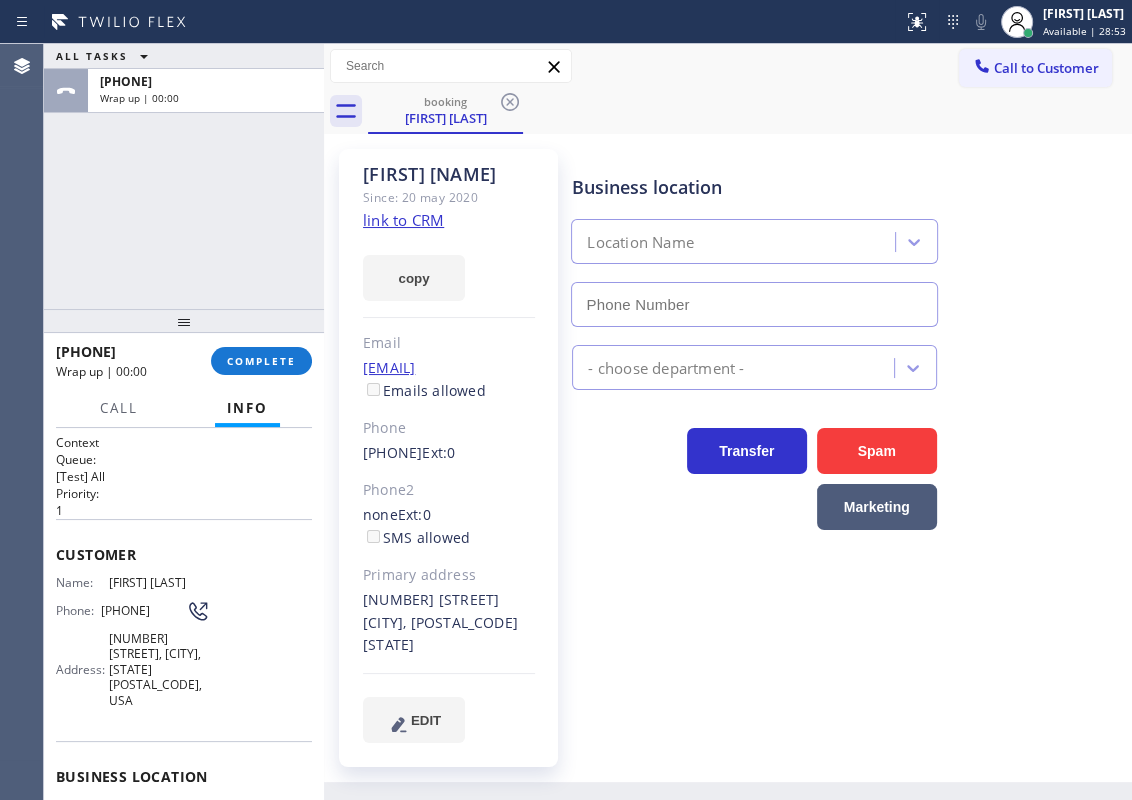 type on "[PHONE]" 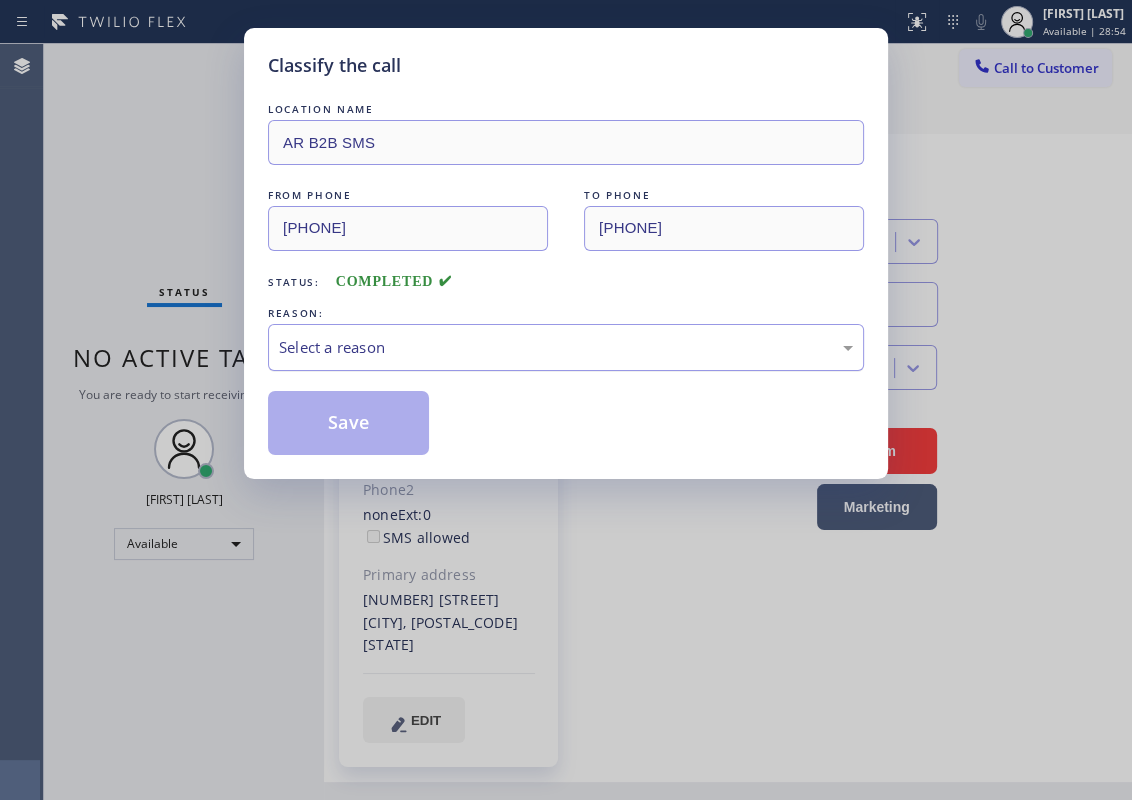 click on "Select a reason" at bounding box center [566, 347] 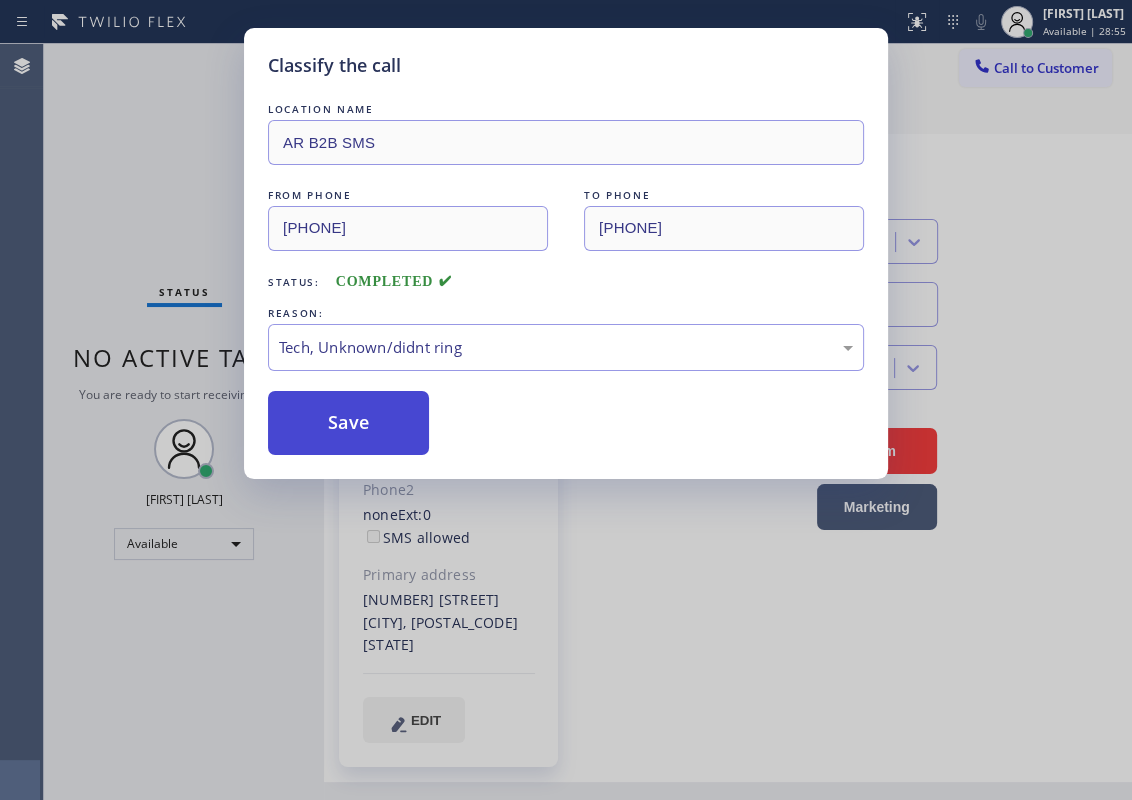 click on "Save" at bounding box center [348, 423] 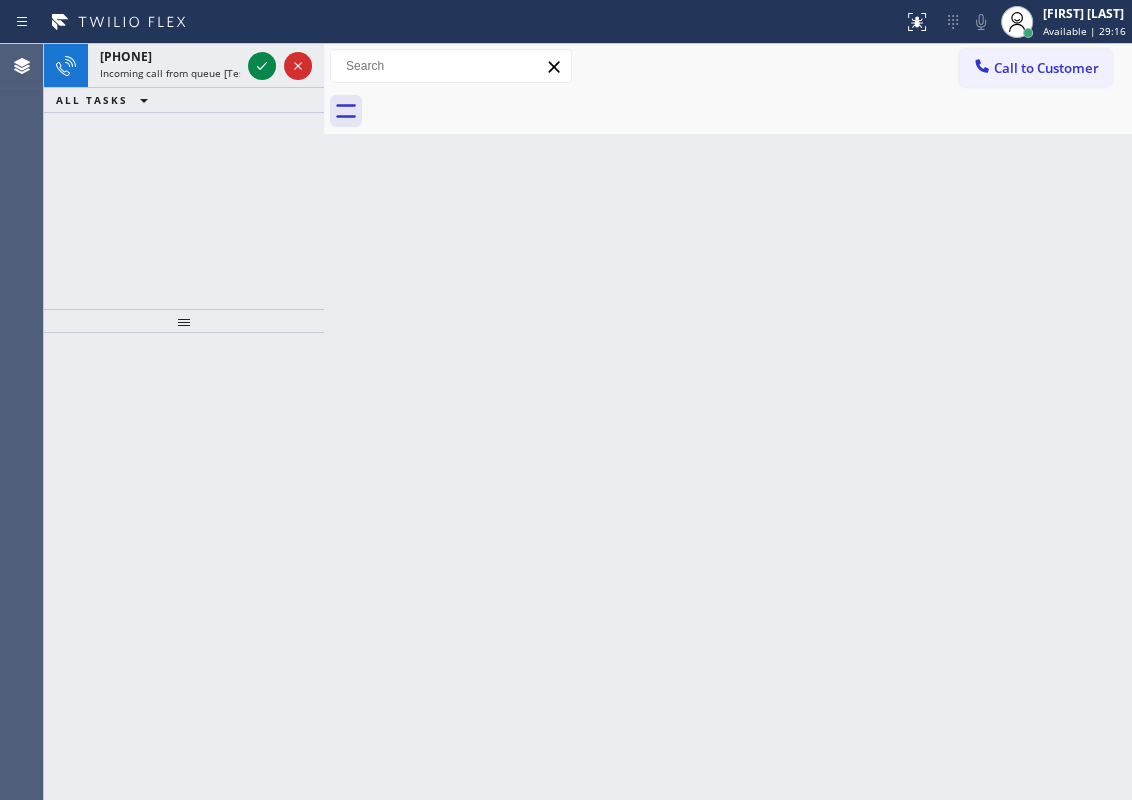 click on "Back to Dashboard Change Sender ID Customers Technicians Select a contact Outbound call Technician Search Technician Your caller id phone number Your caller id phone number Call Technician info Name   Phone none Address none Change Sender ID HVAC [PHONE] 5 Star Appliance [PHONE] Appliance Repair [PHONE] Plumbing [PHONE] Air Duct Cleaning [PHONE]  Electricians [PHONE] Cancel Change Check personal SMS Reset Change No tabs Call to Customer Outbound call Location Sub-Zero & Wolf Repair Your caller id phone number [PHONE] Customer number Call Outbound call Technician Search Technician Your caller id phone number Your caller id phone number Call" at bounding box center [728, 422] 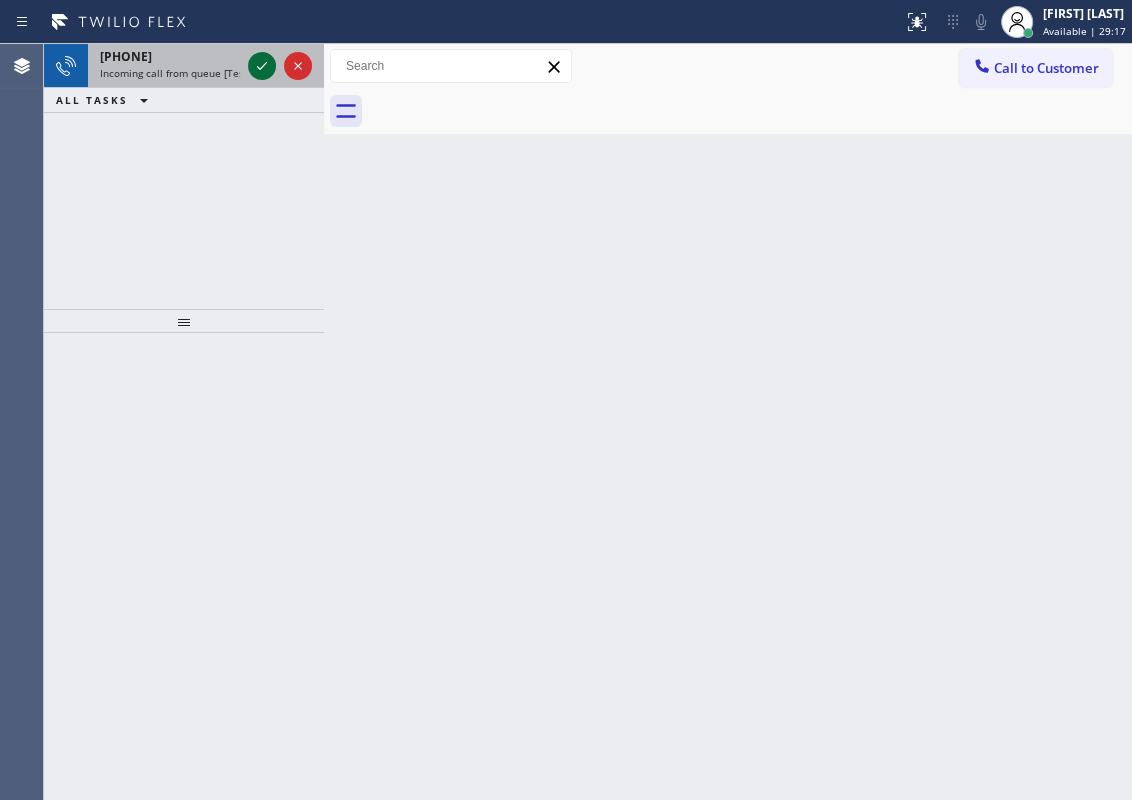click 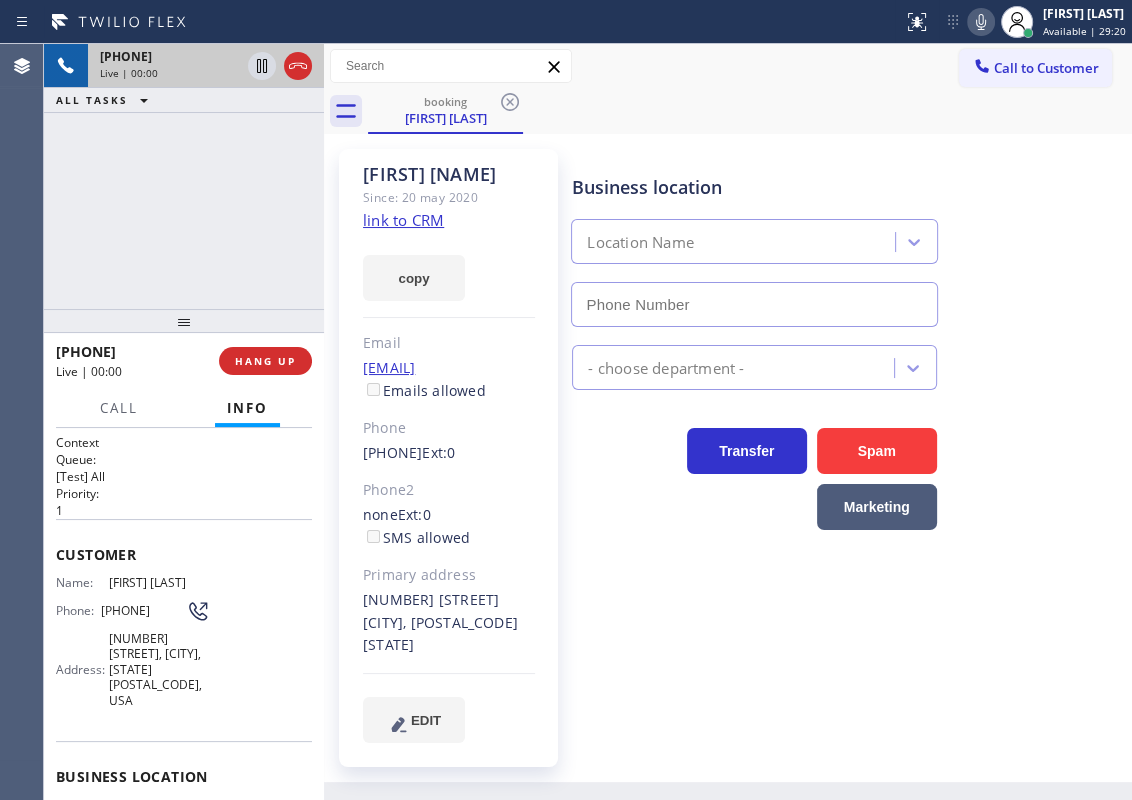 type on "[PHONE]" 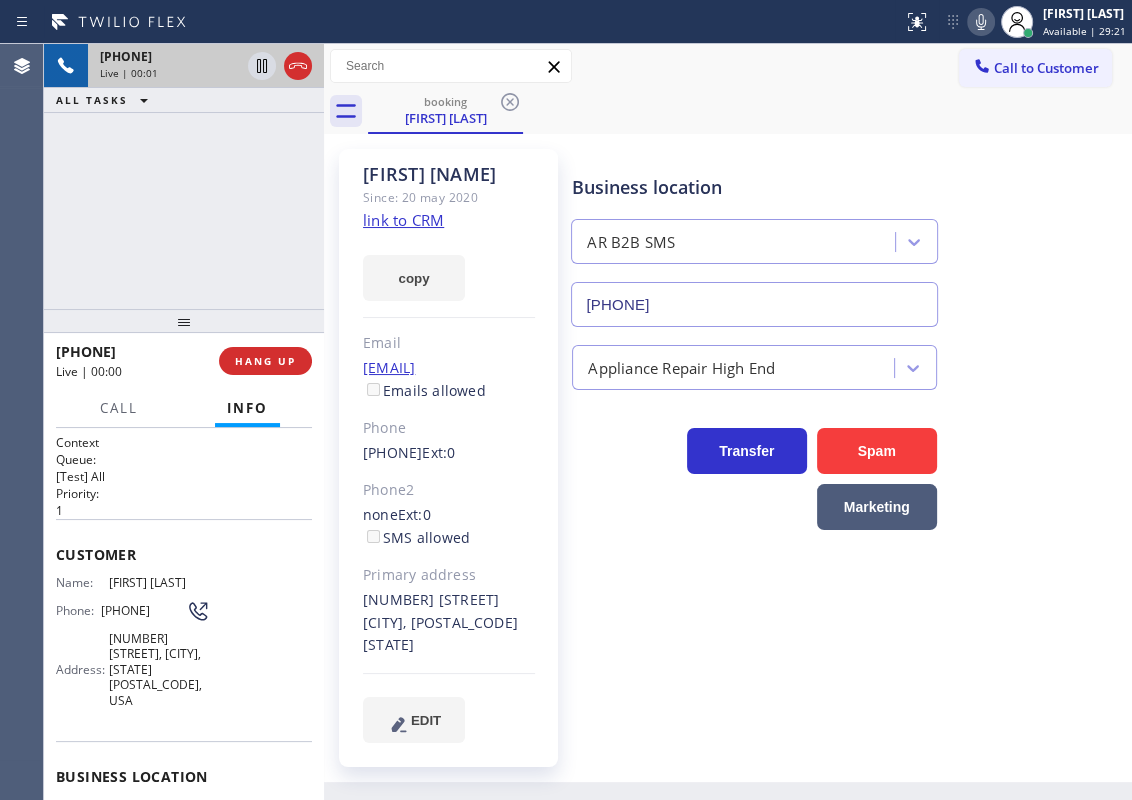 scroll, scrollTop: 181, scrollLeft: 0, axis: vertical 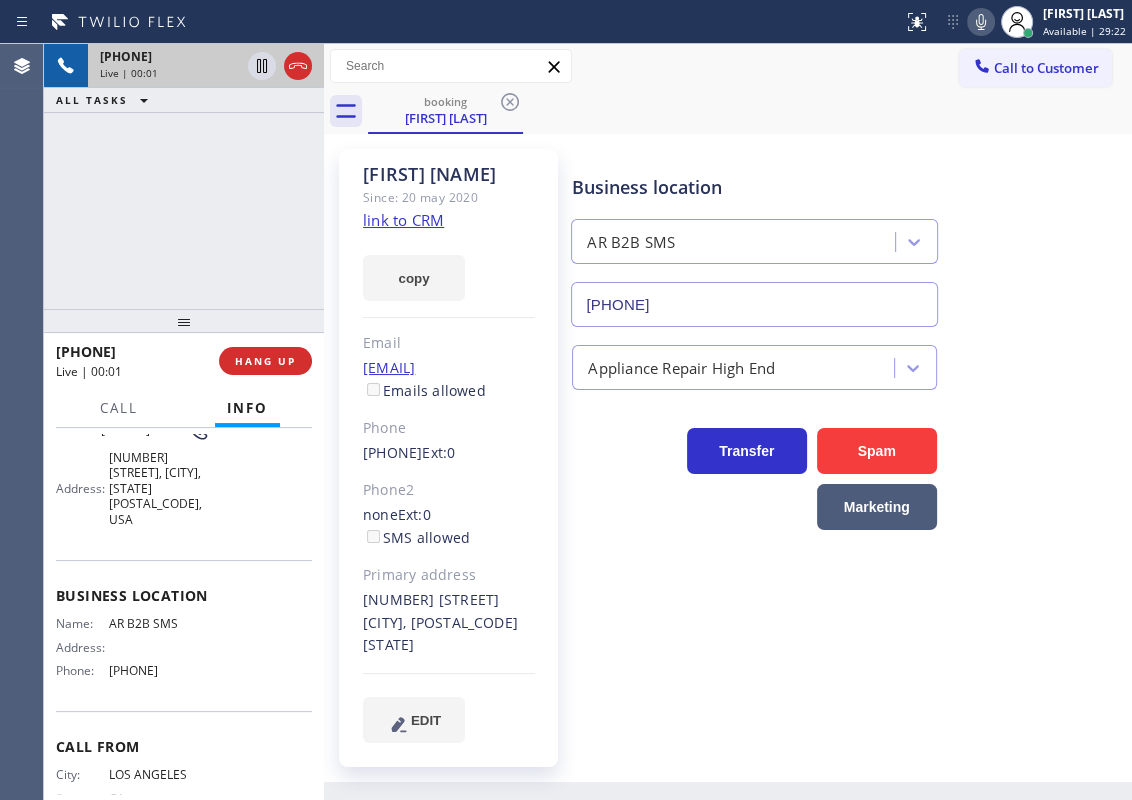 click on "AR B2B SMS" at bounding box center (159, 623) 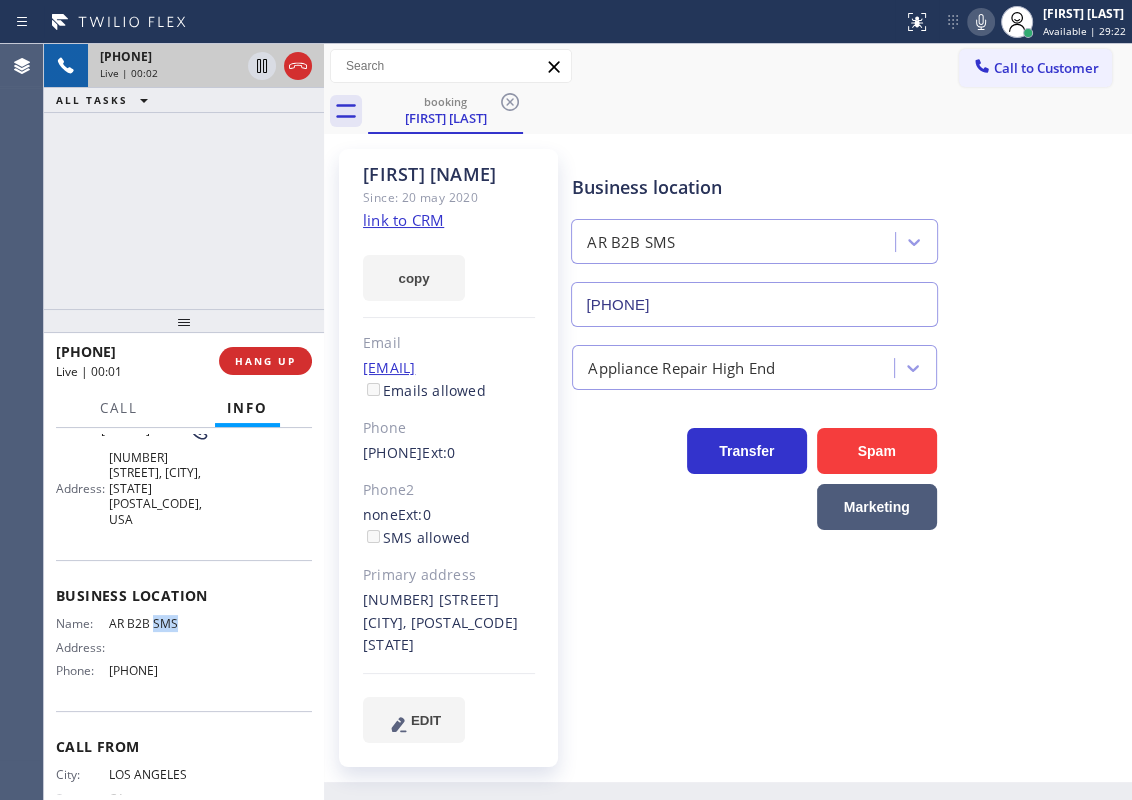 click on "AR B2B SMS" at bounding box center [159, 623] 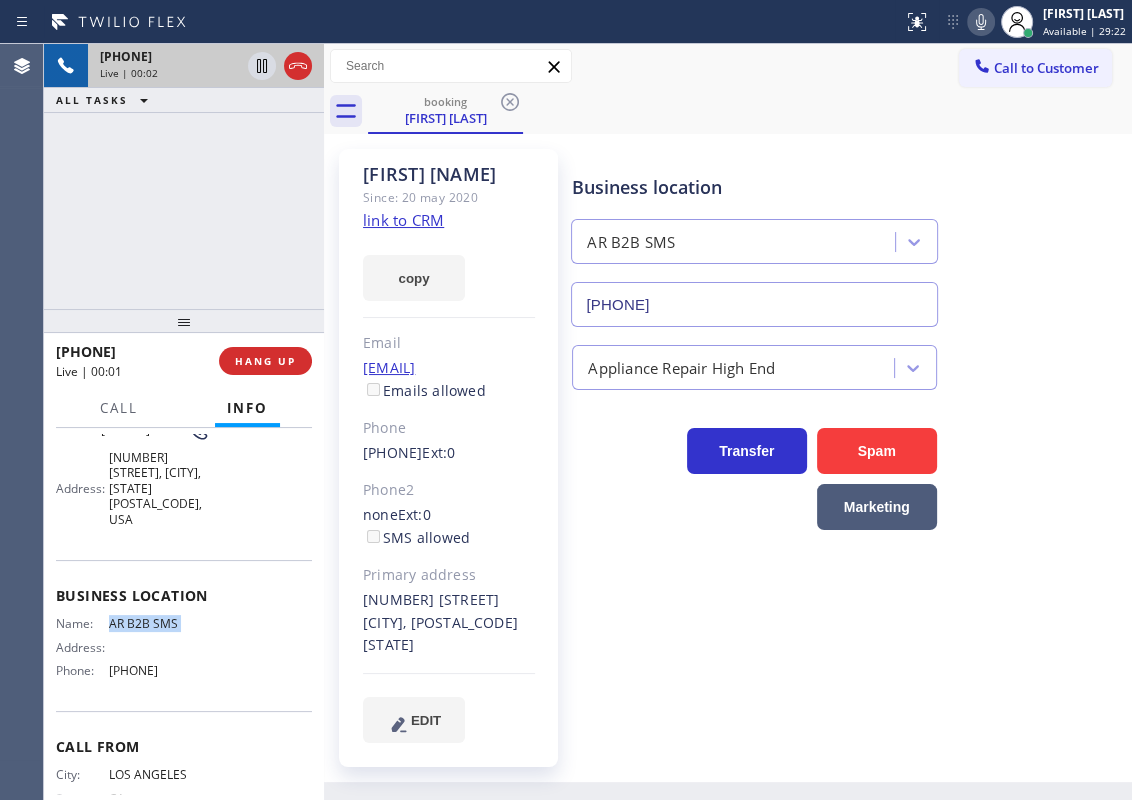 click on "AR B2B SMS" at bounding box center [159, 623] 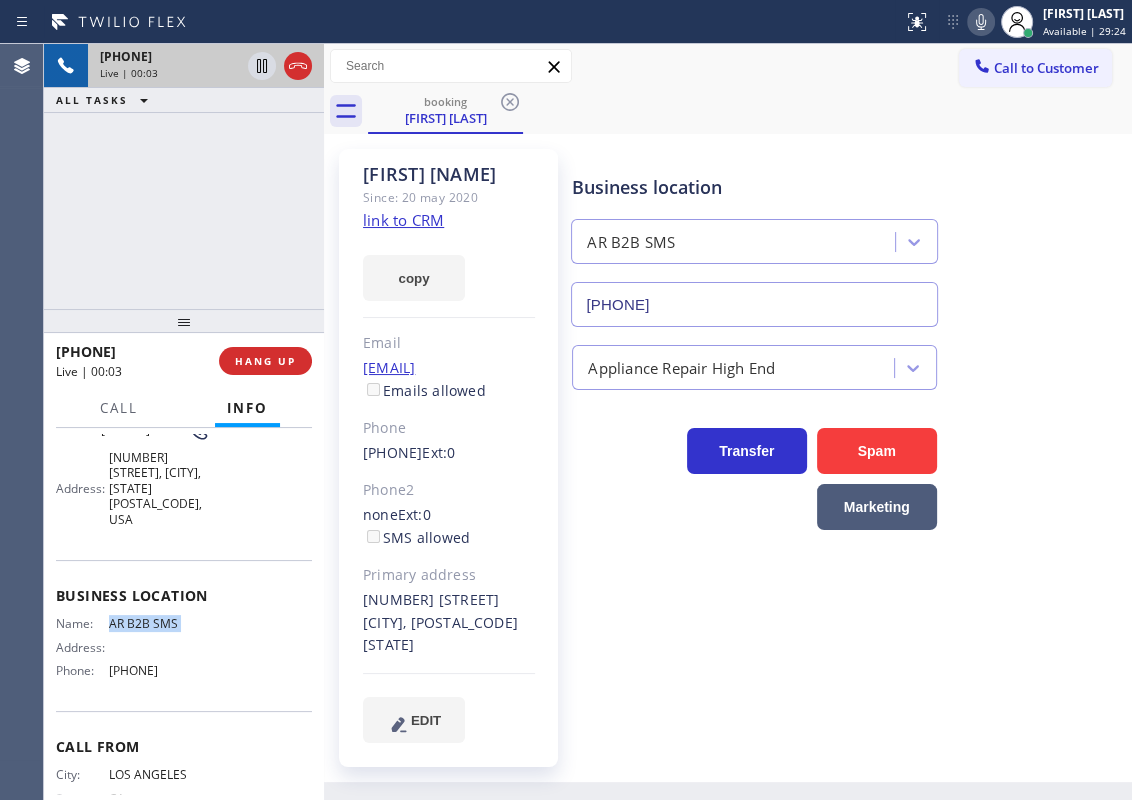 click on "[PHONE]" at bounding box center (754, 304) 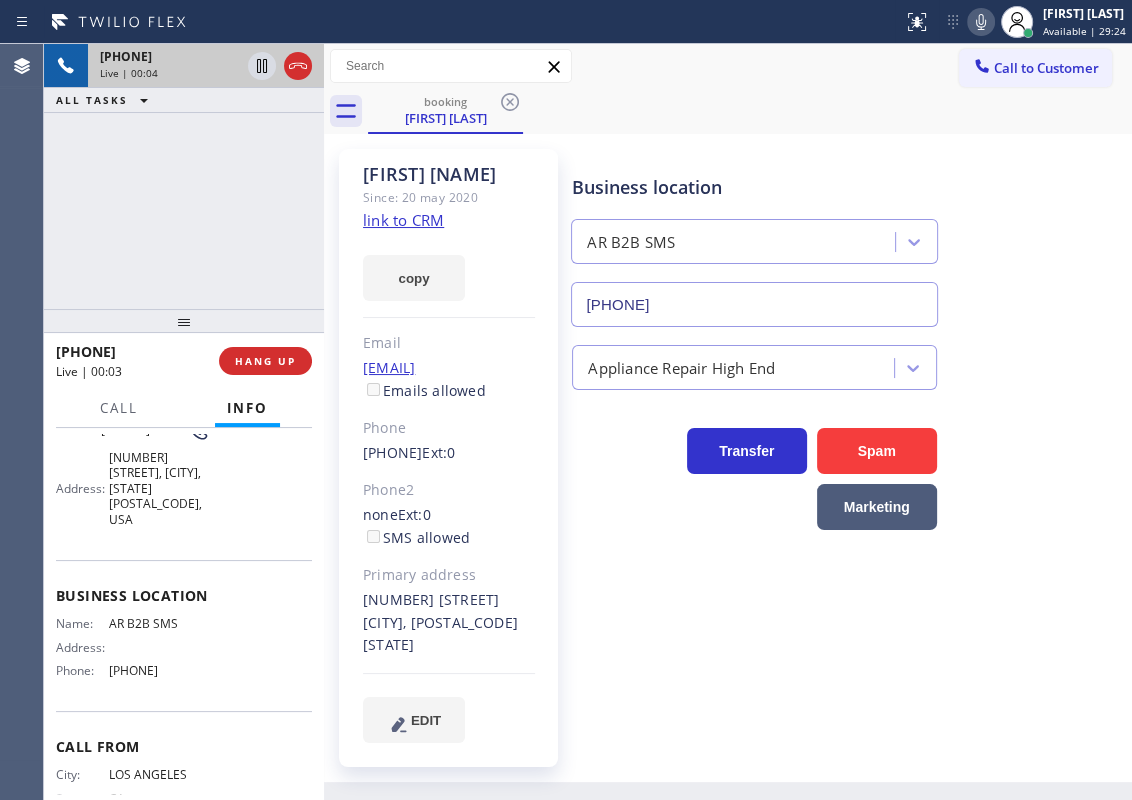 click on "[PHONE]" at bounding box center (754, 304) 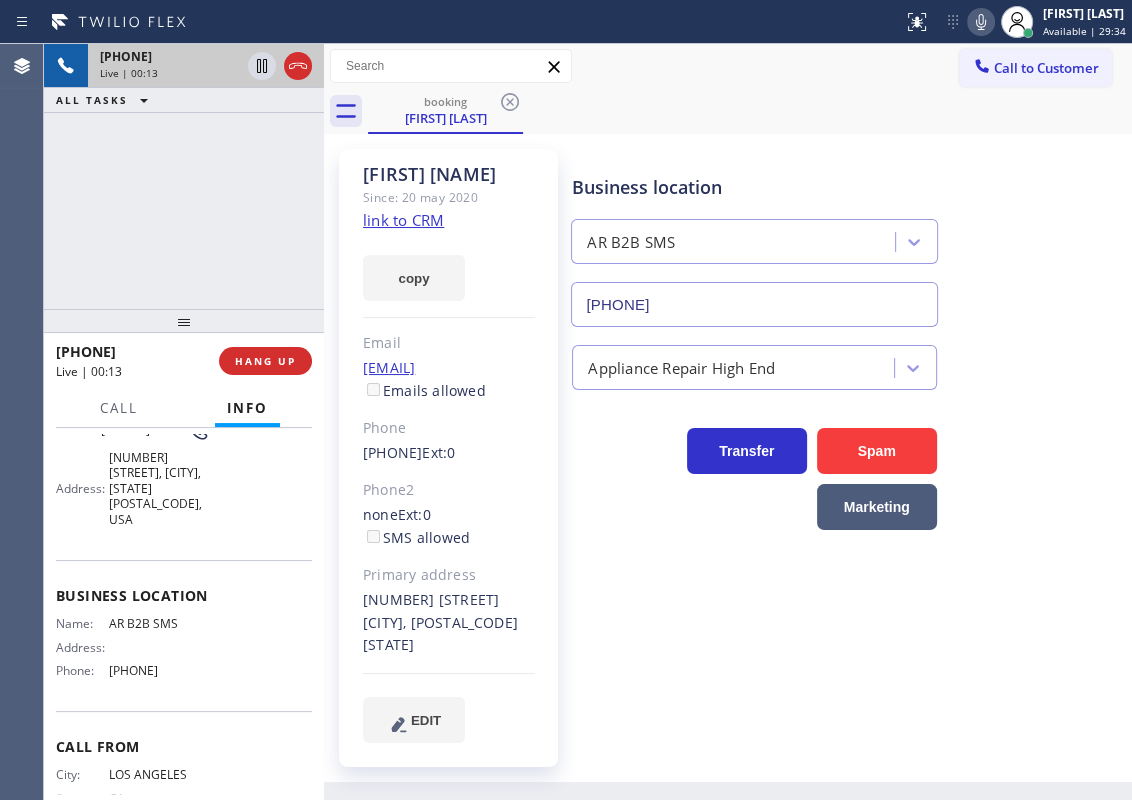 click on "link to CRM" 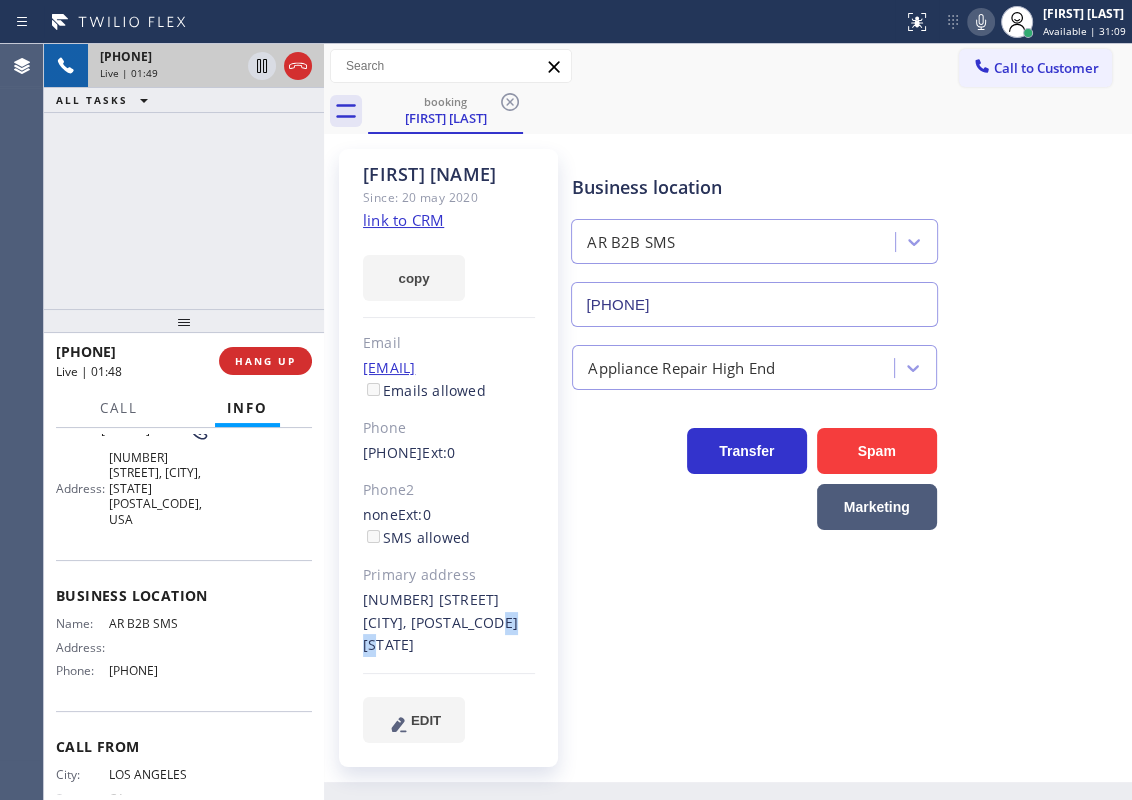 drag, startPoint x: 499, startPoint y: 623, endPoint x: 459, endPoint y: 623, distance: 40 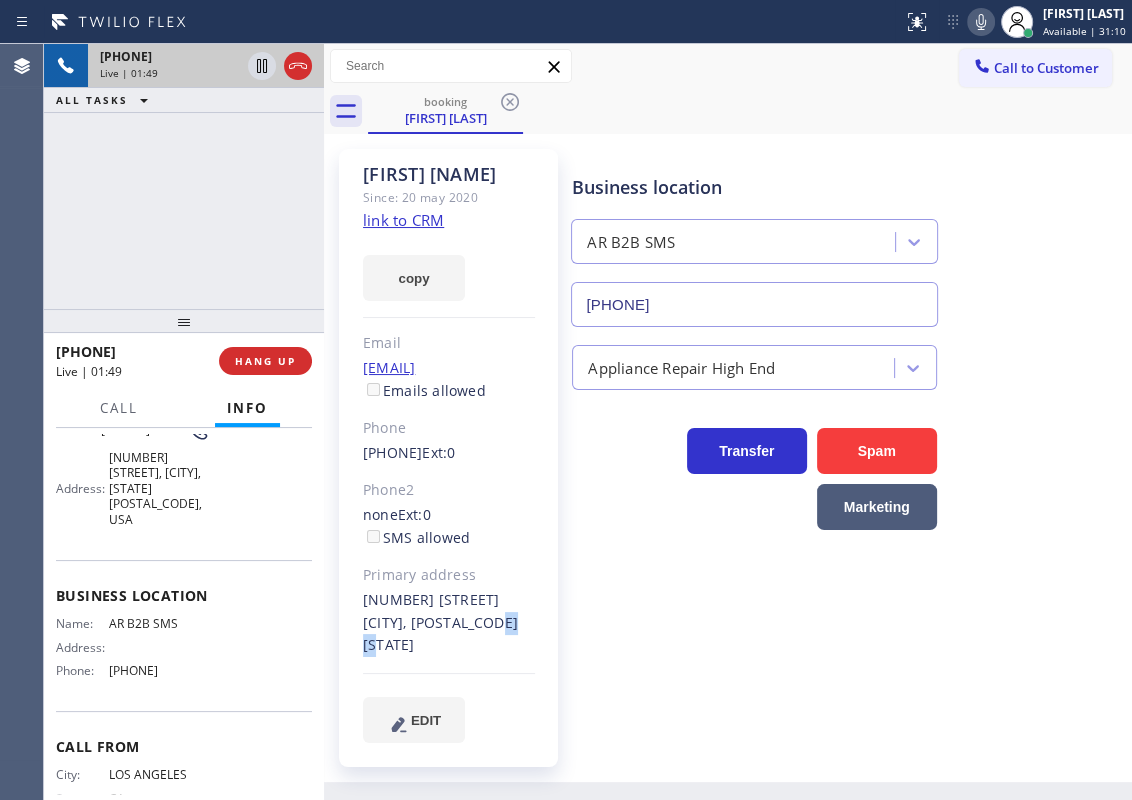copy on "[POSTAL_CODE]" 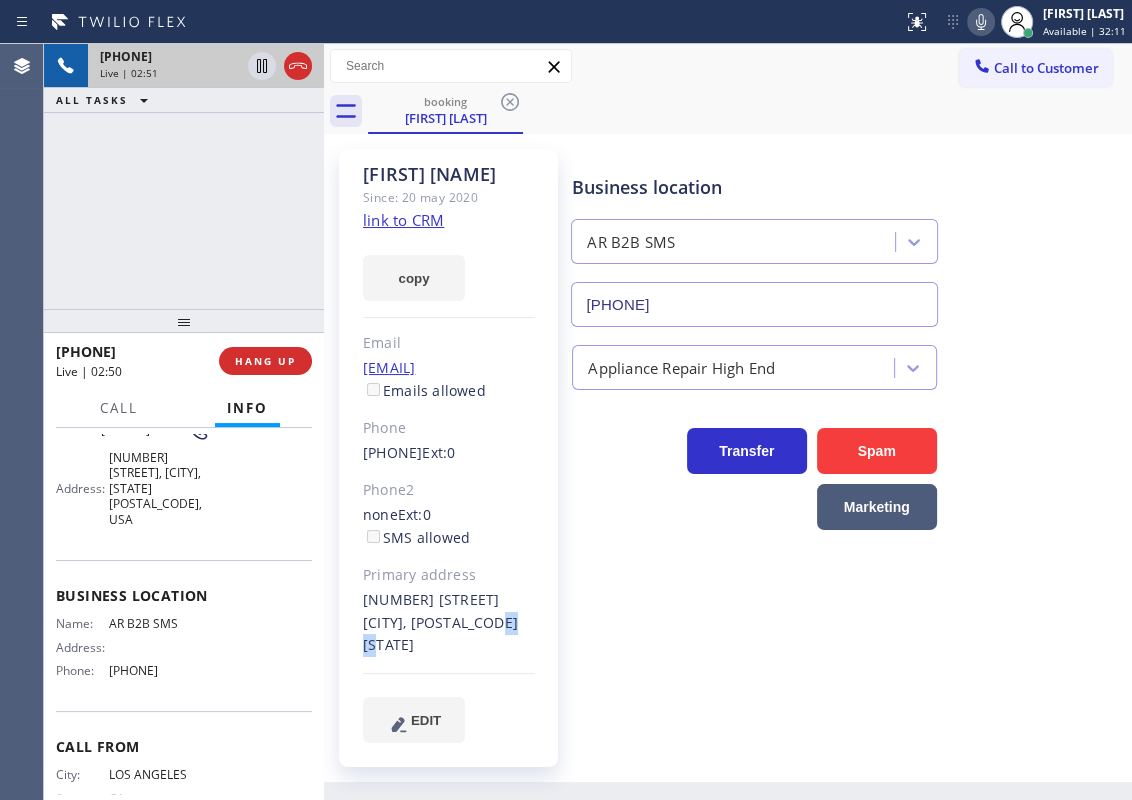 copy on "[POSTAL_CODE]" 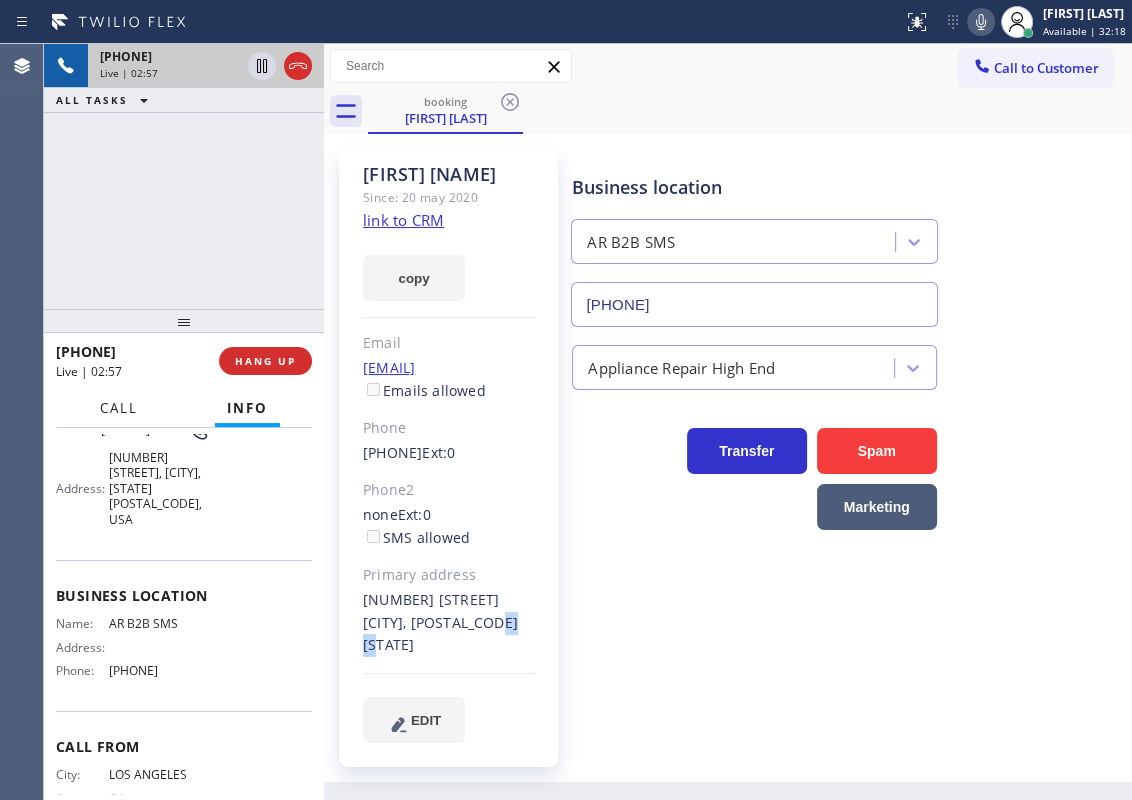 click on "Call" at bounding box center [119, 408] 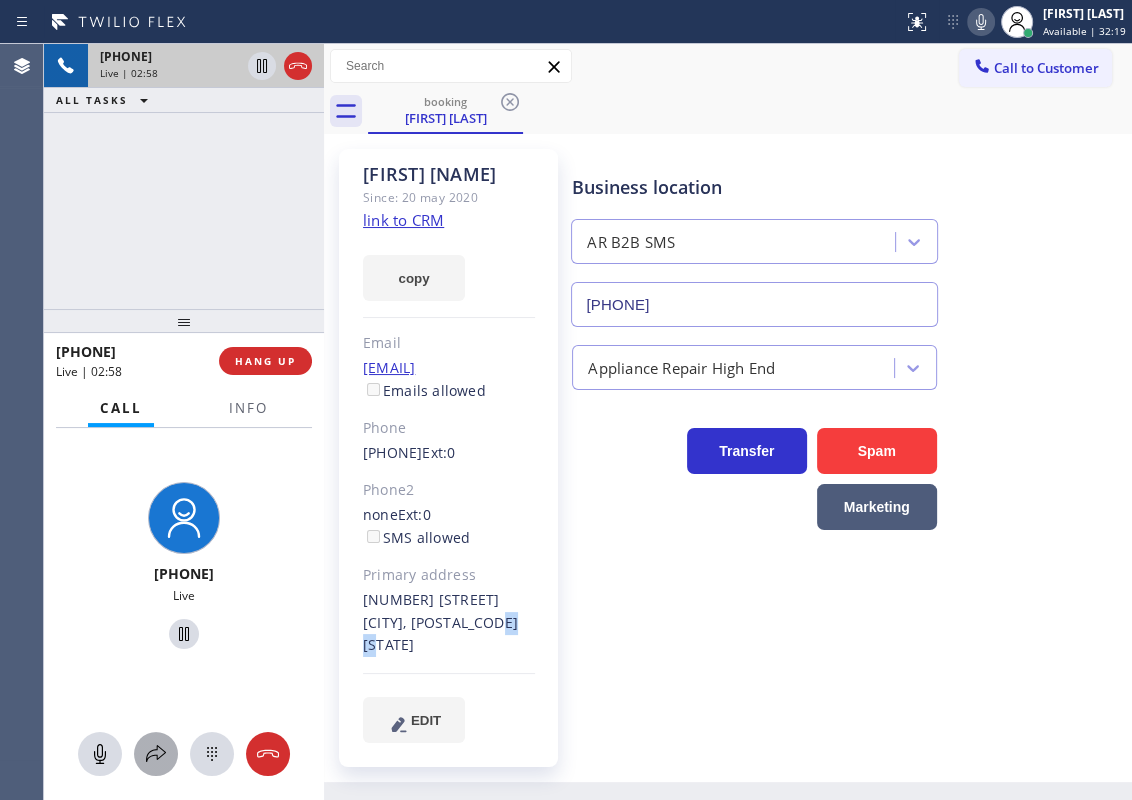 click 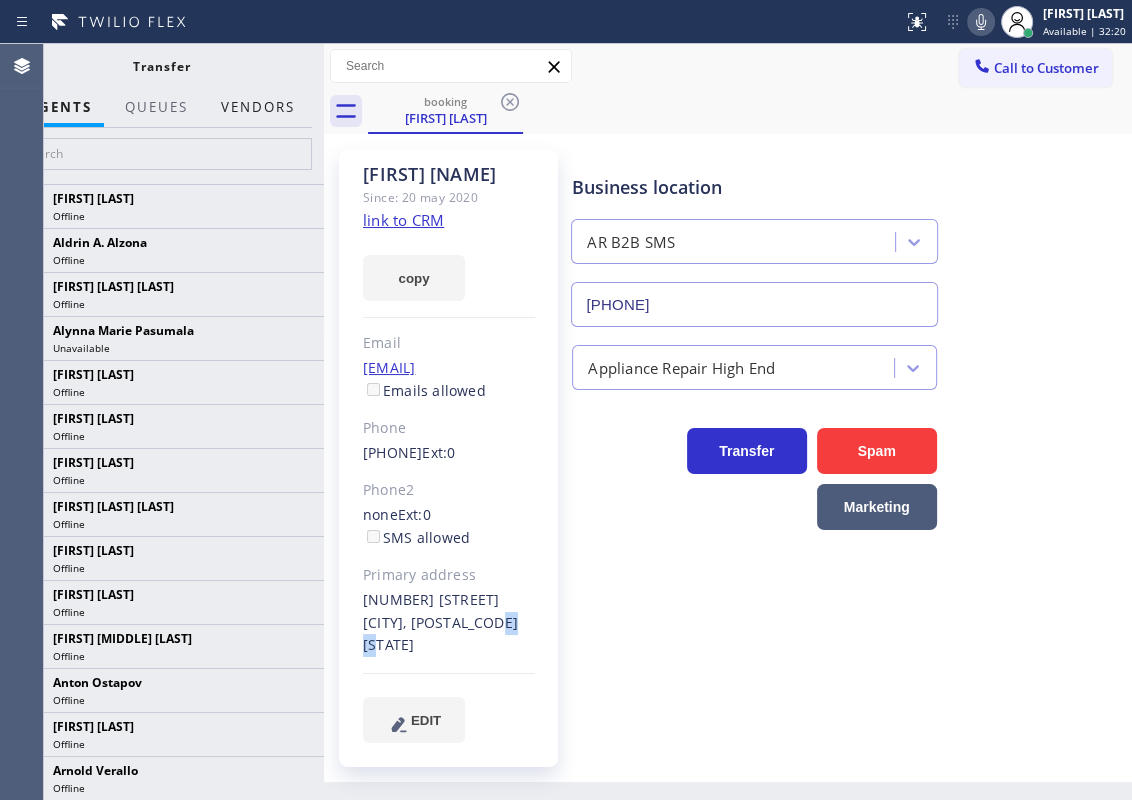 click on "Vendors" at bounding box center [258, 107] 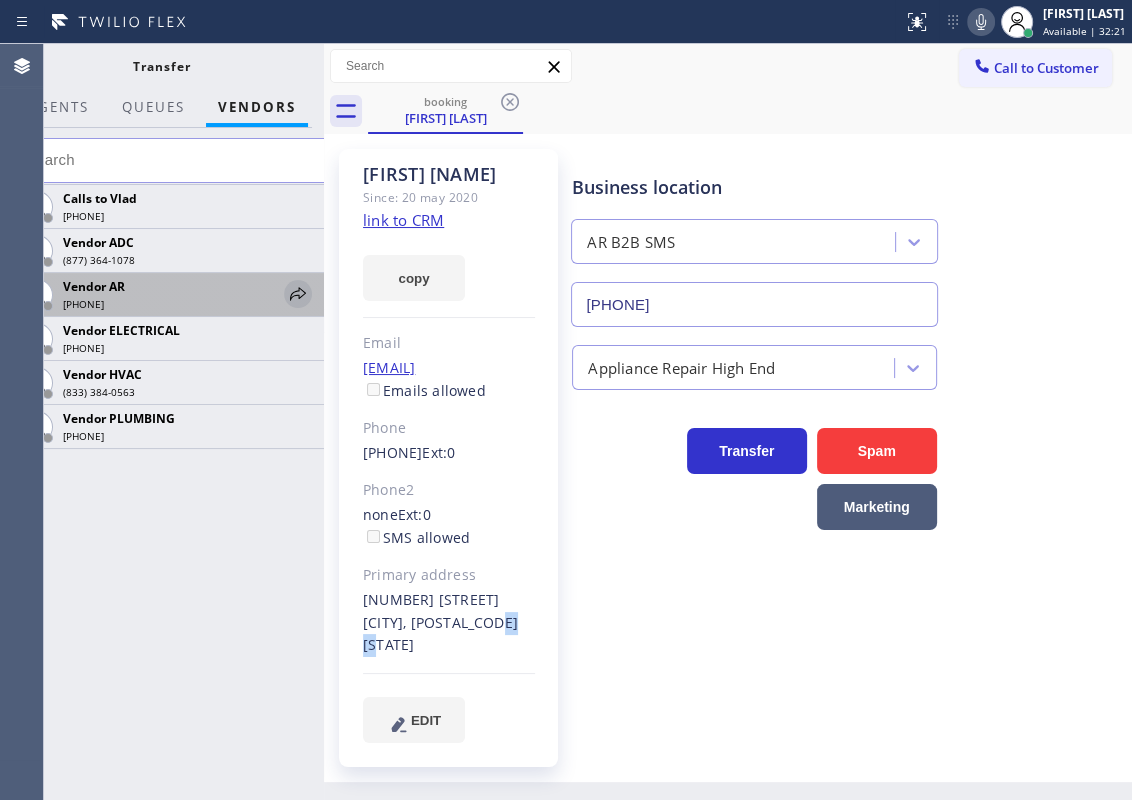 click 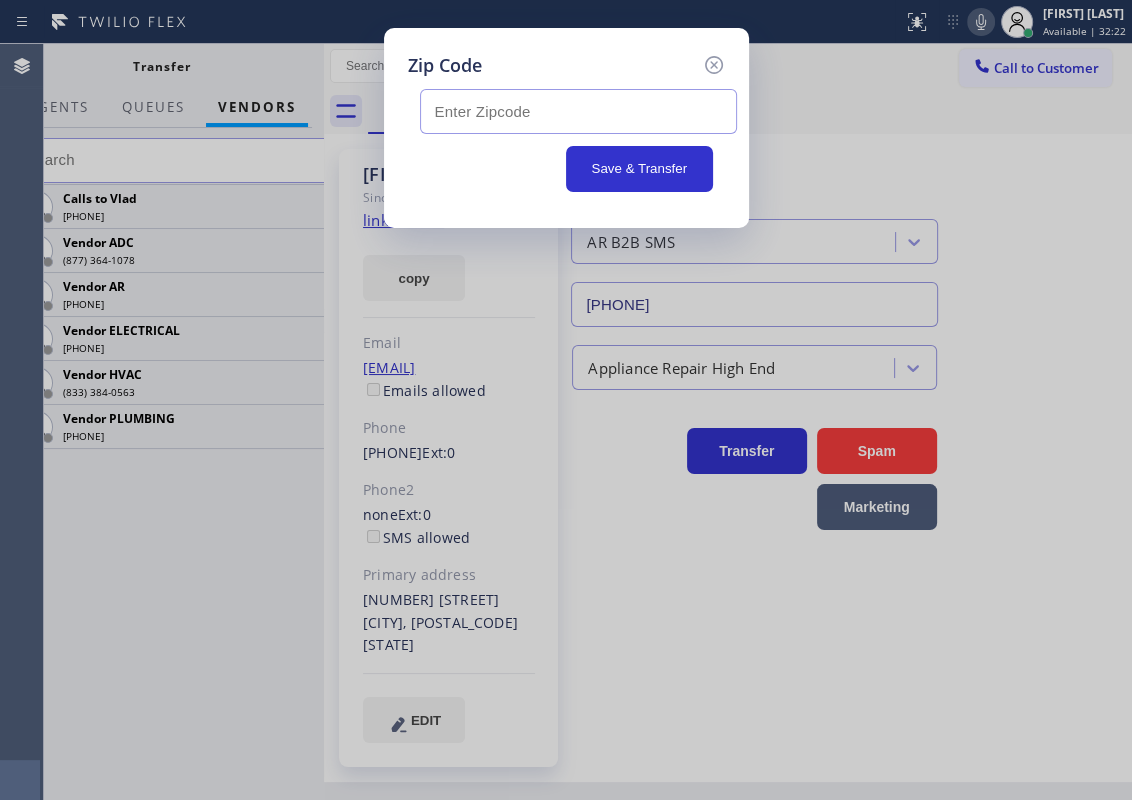 click at bounding box center (578, 111) 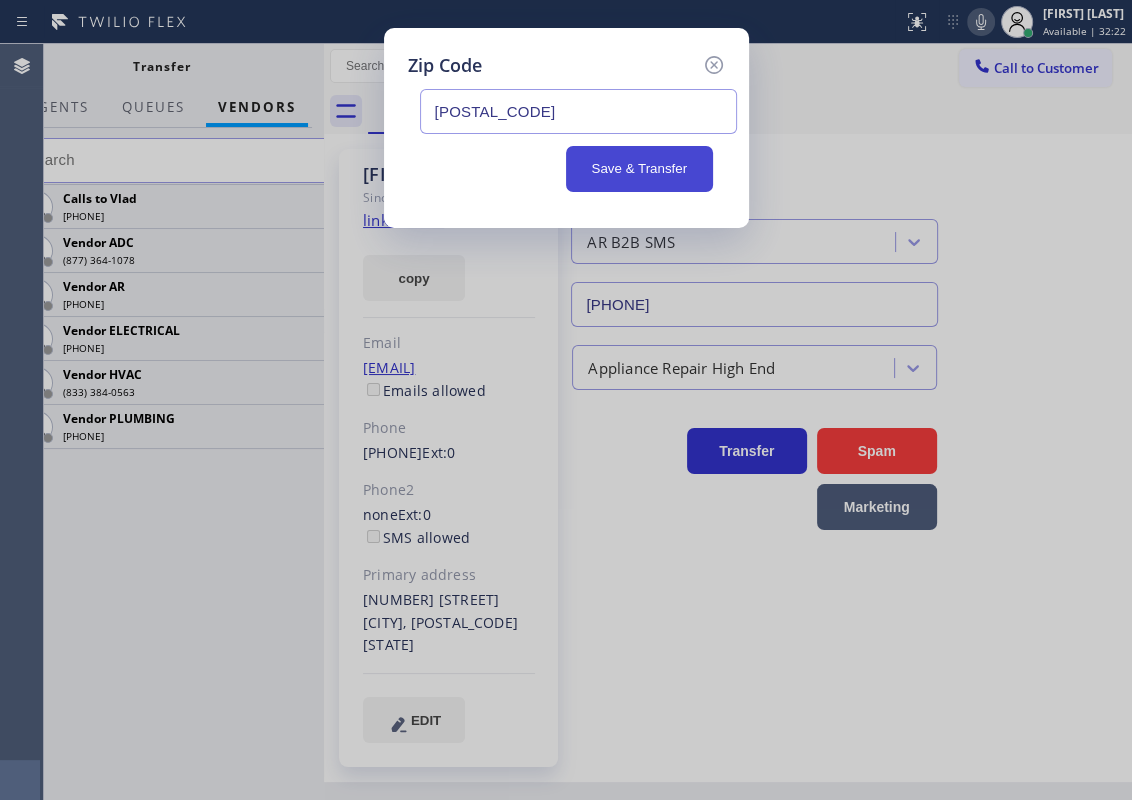 type on "[POSTAL_CODE]" 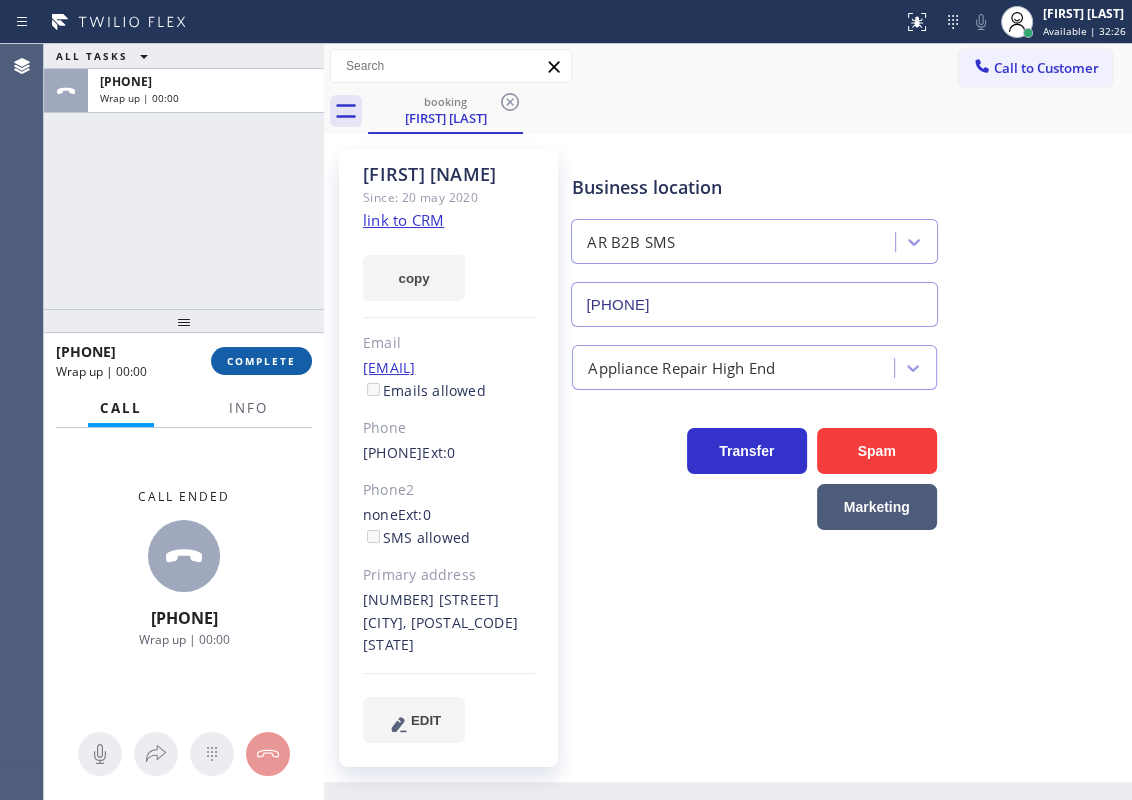 click on "COMPLETE" at bounding box center (261, 361) 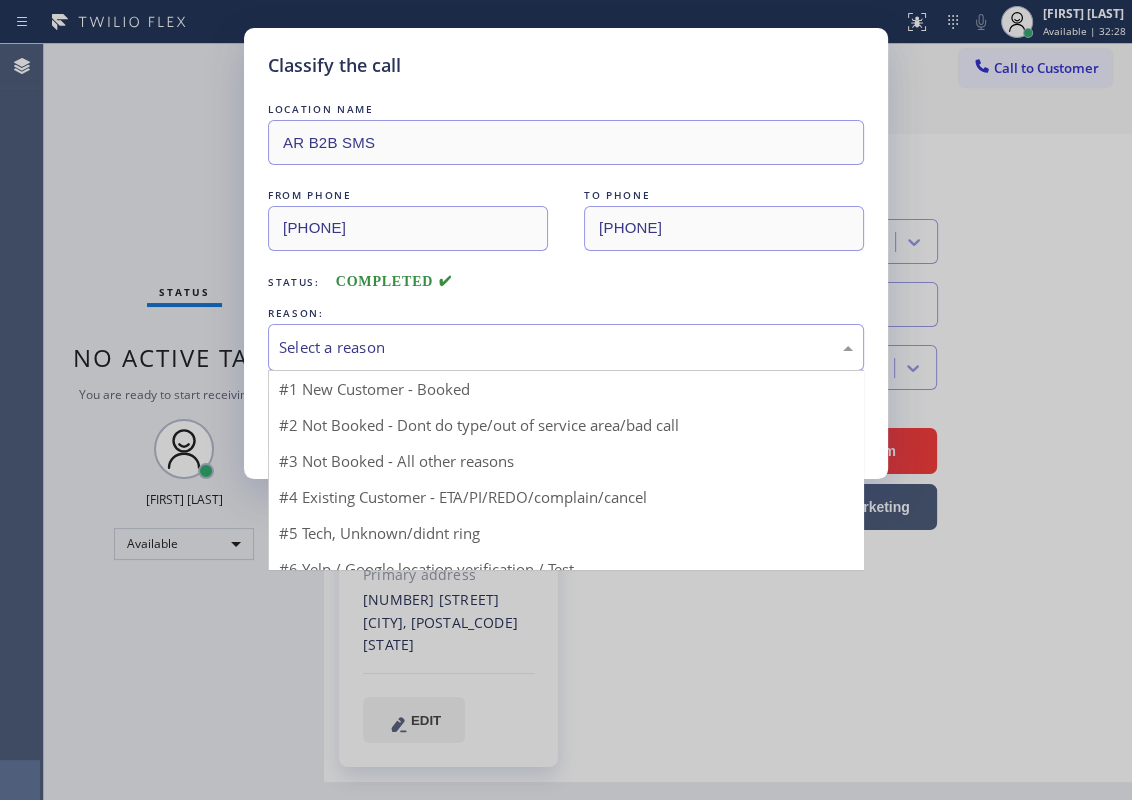 click on "Select a reason" at bounding box center (566, 347) 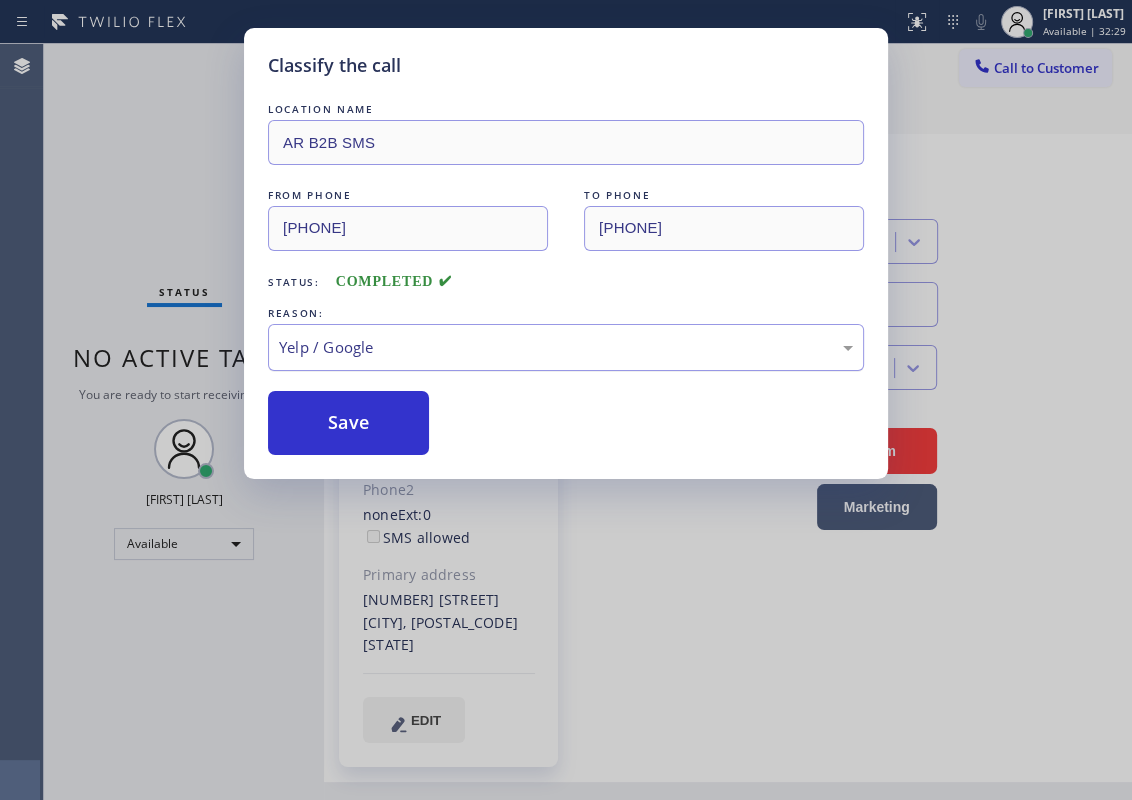 drag, startPoint x: 296, startPoint y: 540, endPoint x: 745, endPoint y: 348, distance: 488.3288 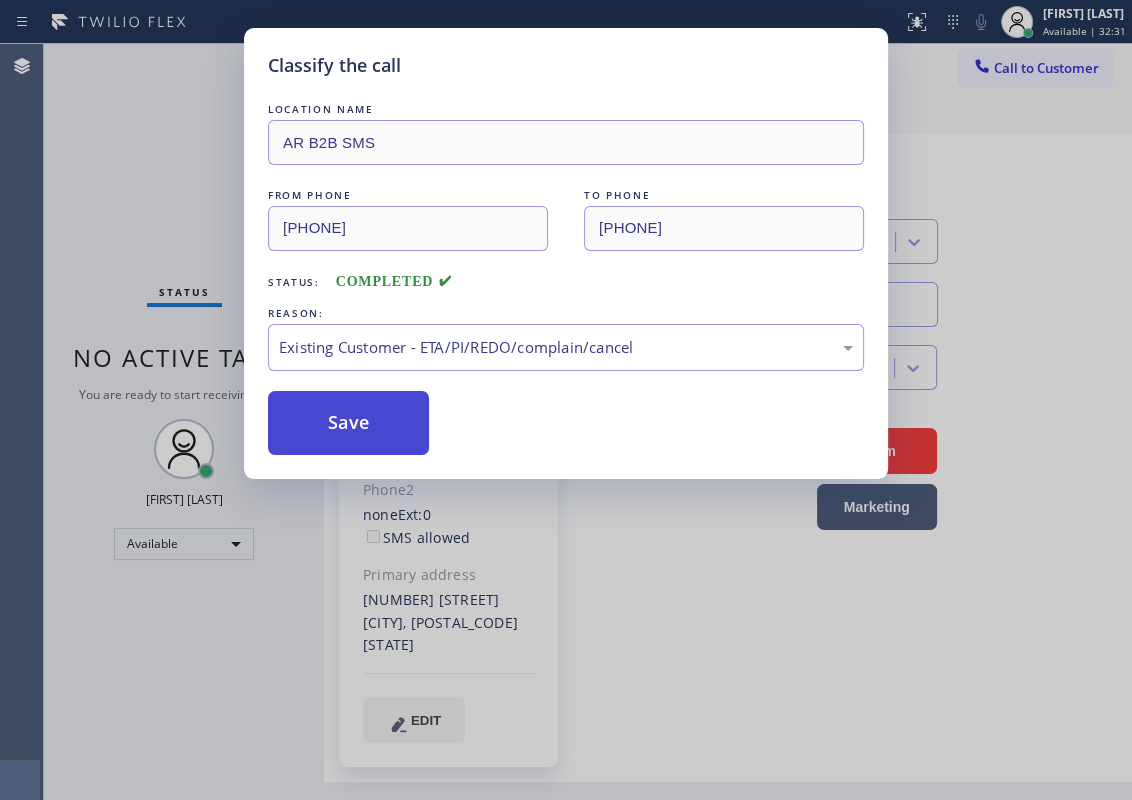 click on "Save" at bounding box center (348, 423) 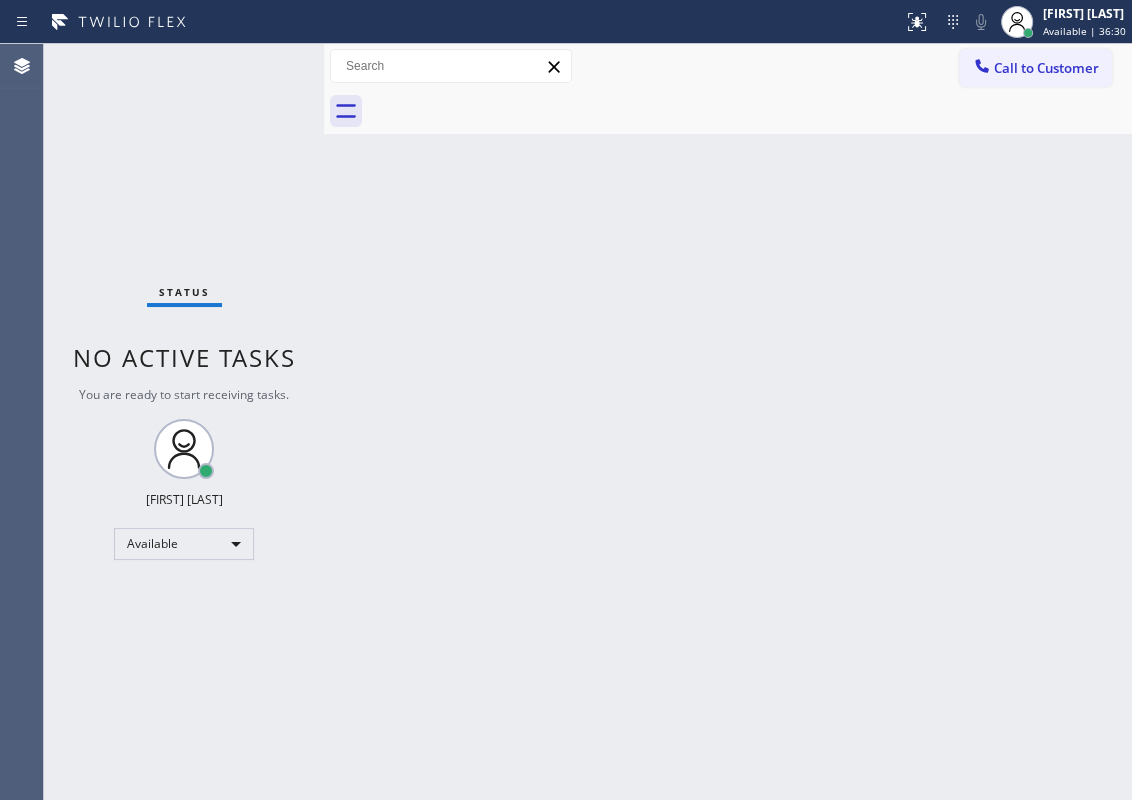 click on "Back to Dashboard Change Sender ID Customers Technicians Select a contact Outbound call Technician Search Technician Your caller id phone number Your caller id phone number Call Technician info Name   Phone none Address none Change Sender ID HVAC [PHONE] 5 Star Appliance [PHONE] Appliance Repair [PHONE] Plumbing [PHONE] Air Duct Cleaning [PHONE]  Electricians [PHONE] Cancel Change Check personal SMS Reset Change No tabs Call to Customer Outbound call Location Sub-Zero & Wolf Repair Your caller id phone number [PHONE] Customer number Call Outbound call Technician Search Technician Your caller id phone number Your caller id phone number Call" at bounding box center (728, 422) 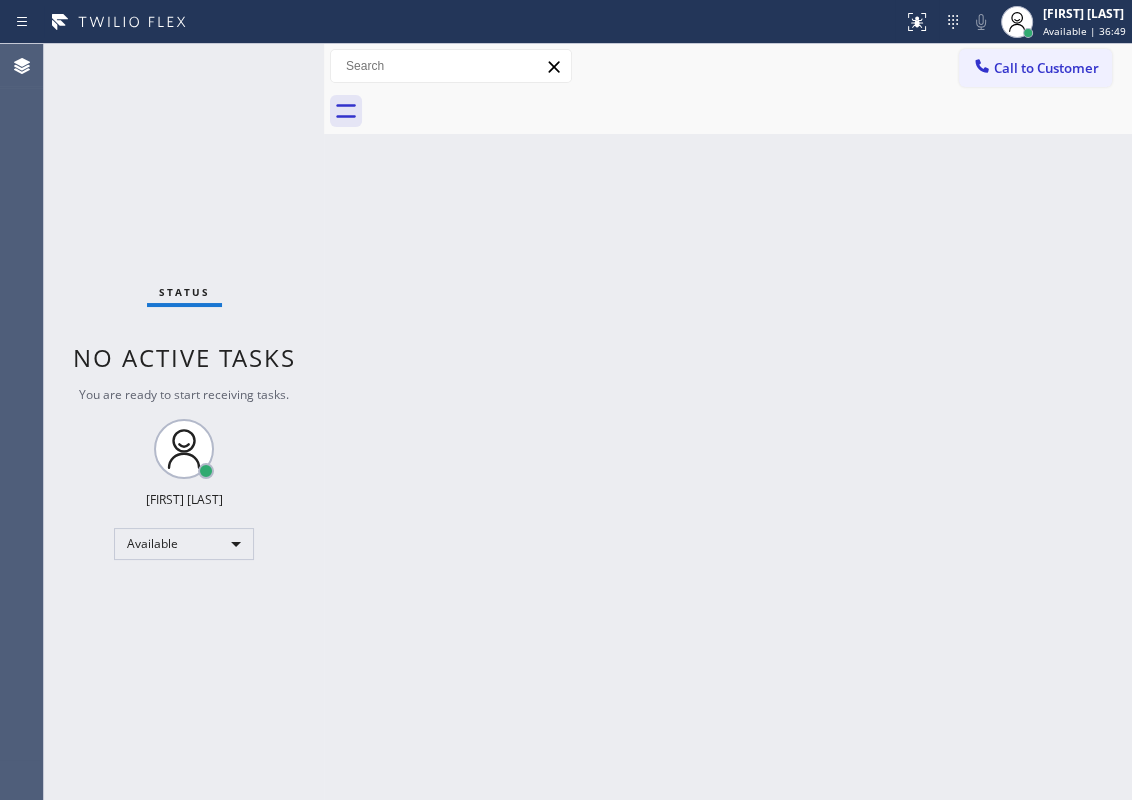 click on "Back to Dashboard Change Sender ID Customers Technicians Select a contact Outbound call Technician Search Technician Your caller id phone number Your caller id phone number Call Technician info Name   Phone none Address none Change Sender ID HVAC [PHONE] 5 Star Appliance [PHONE] Appliance Repair [PHONE] Plumbing [PHONE] Air Duct Cleaning [PHONE]  Electricians [PHONE] Cancel Change Check personal SMS Reset Change No tabs Call to Customer Outbound call Location Sub-Zero & Wolf Repair Your caller id phone number [PHONE] Customer number Call Outbound call Technician Search Technician Your caller id phone number Your caller id phone number Call" at bounding box center (728, 422) 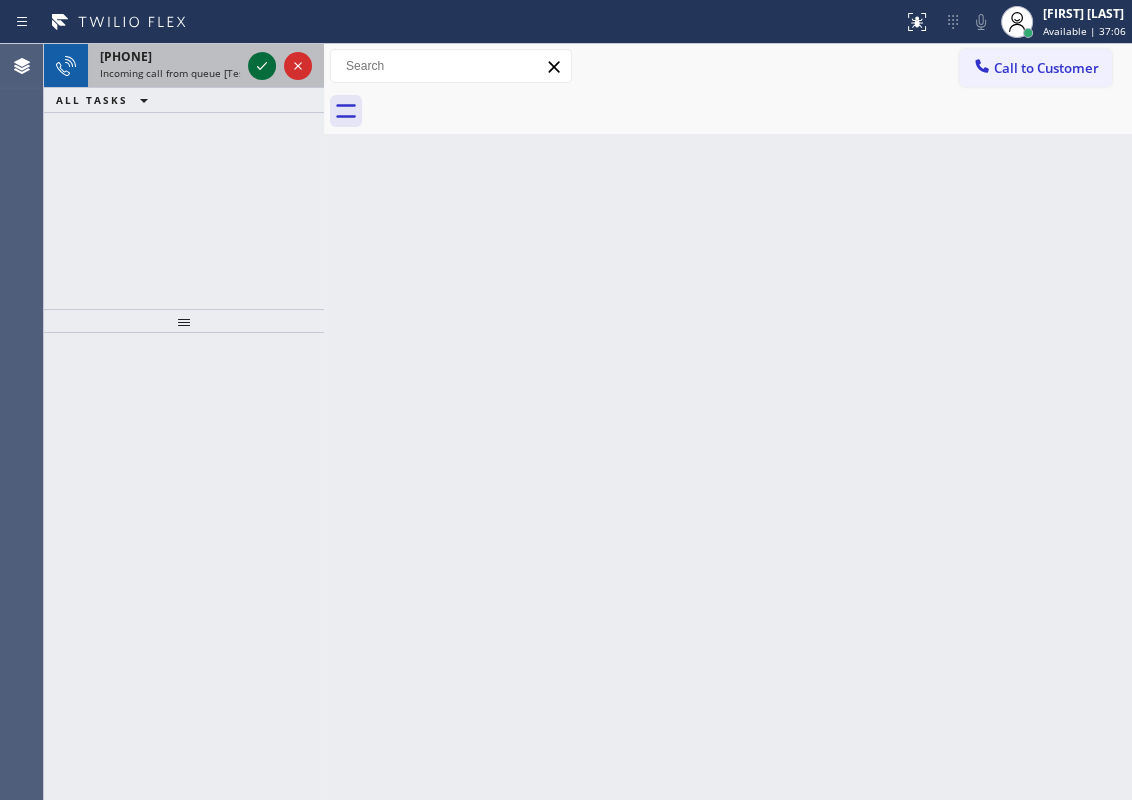 click 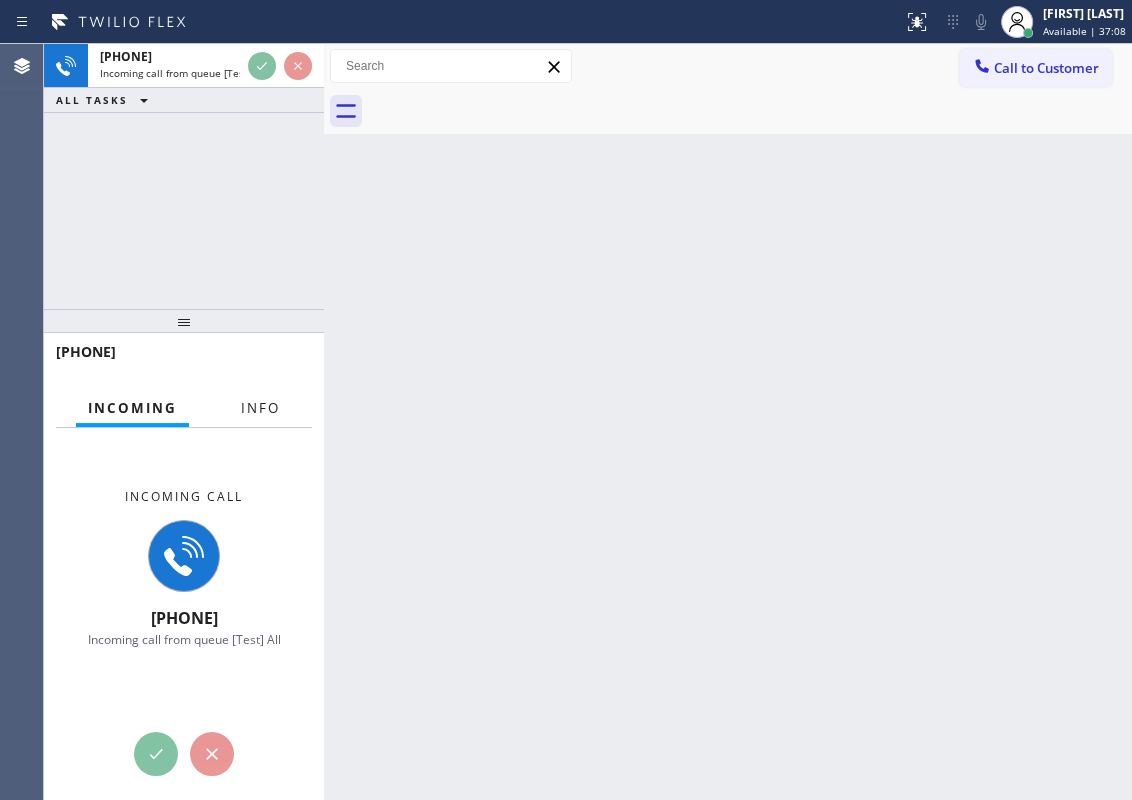 click on "Info" at bounding box center (260, 408) 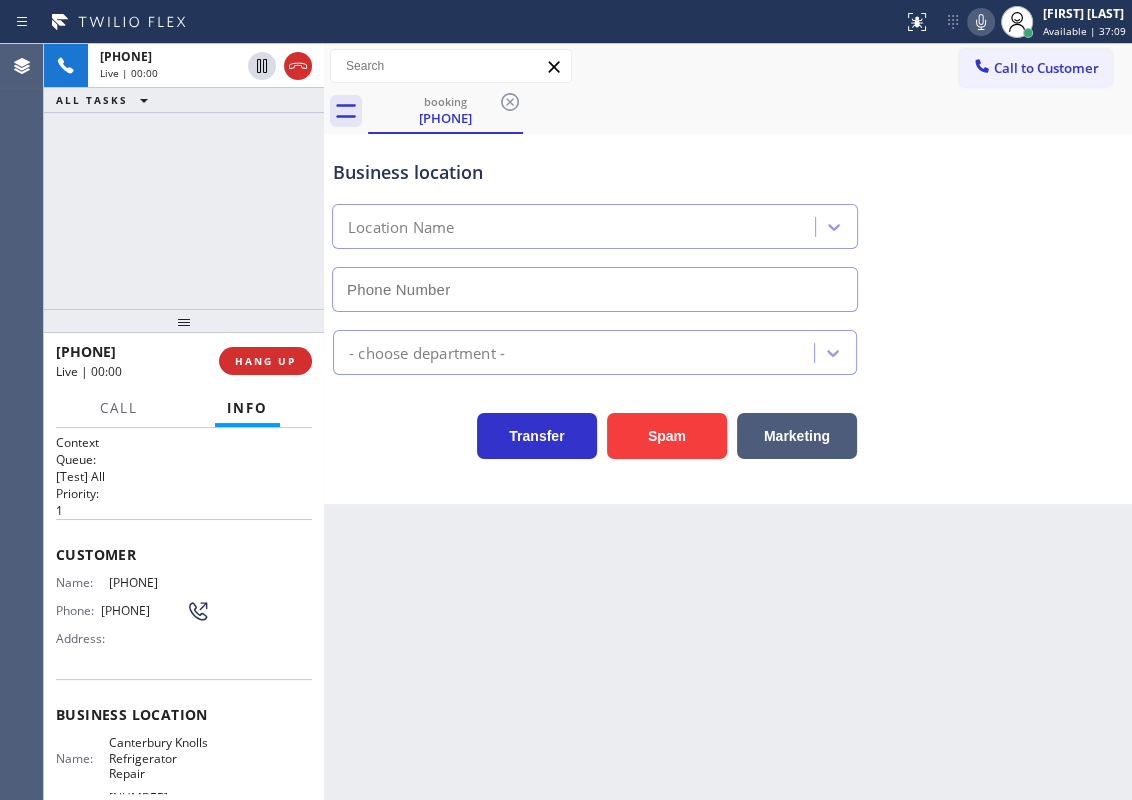 type on "[PHONE]" 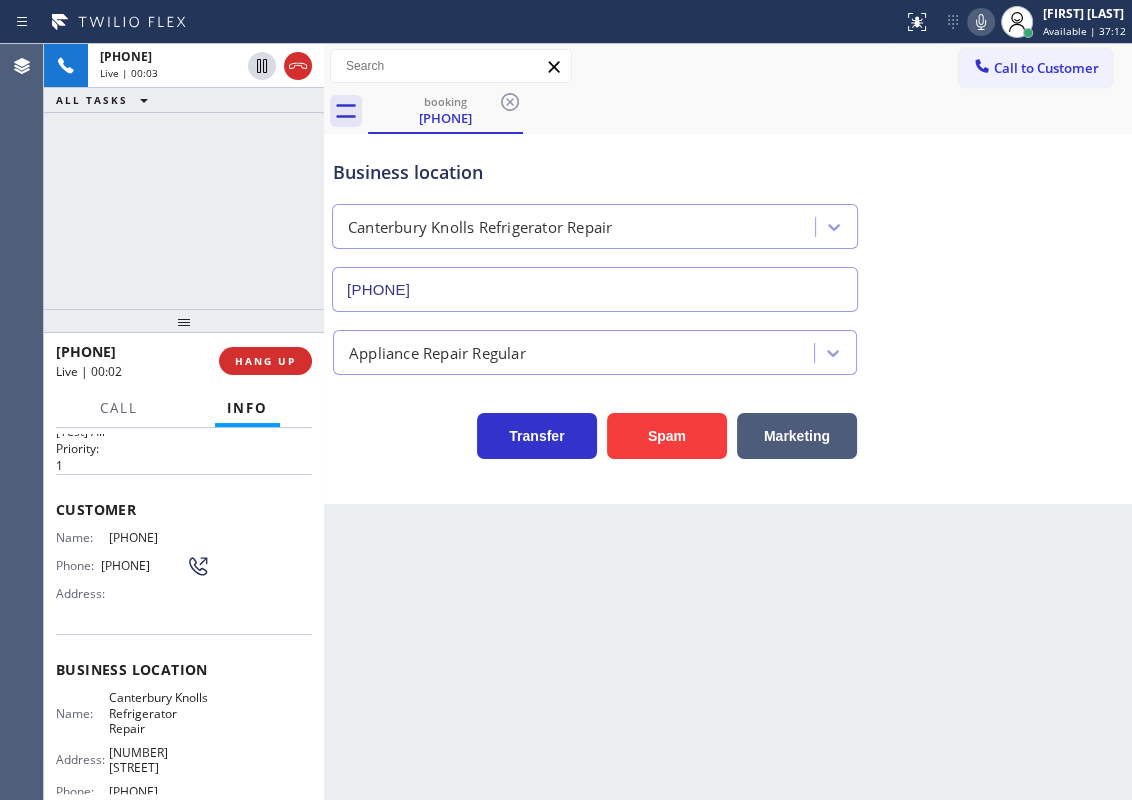 scroll, scrollTop: 90, scrollLeft: 0, axis: vertical 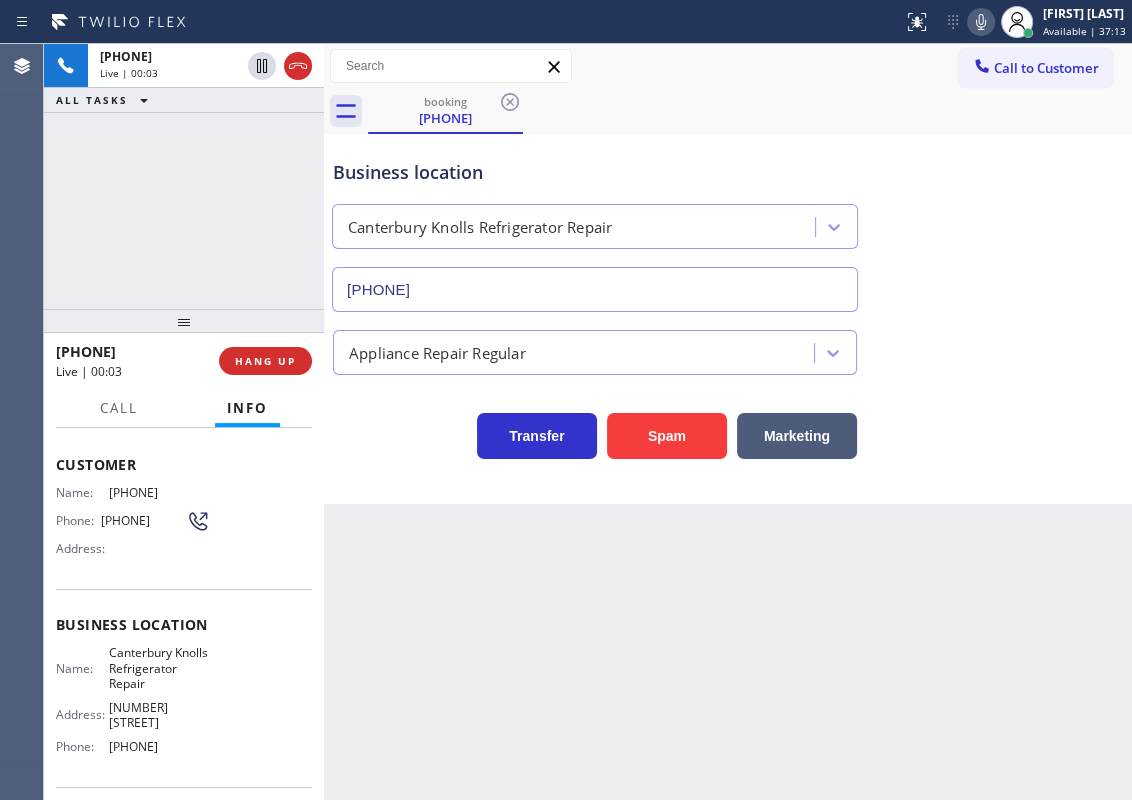 click on "Canterbury Knolls Refrigerator Repair" at bounding box center (159, 668) 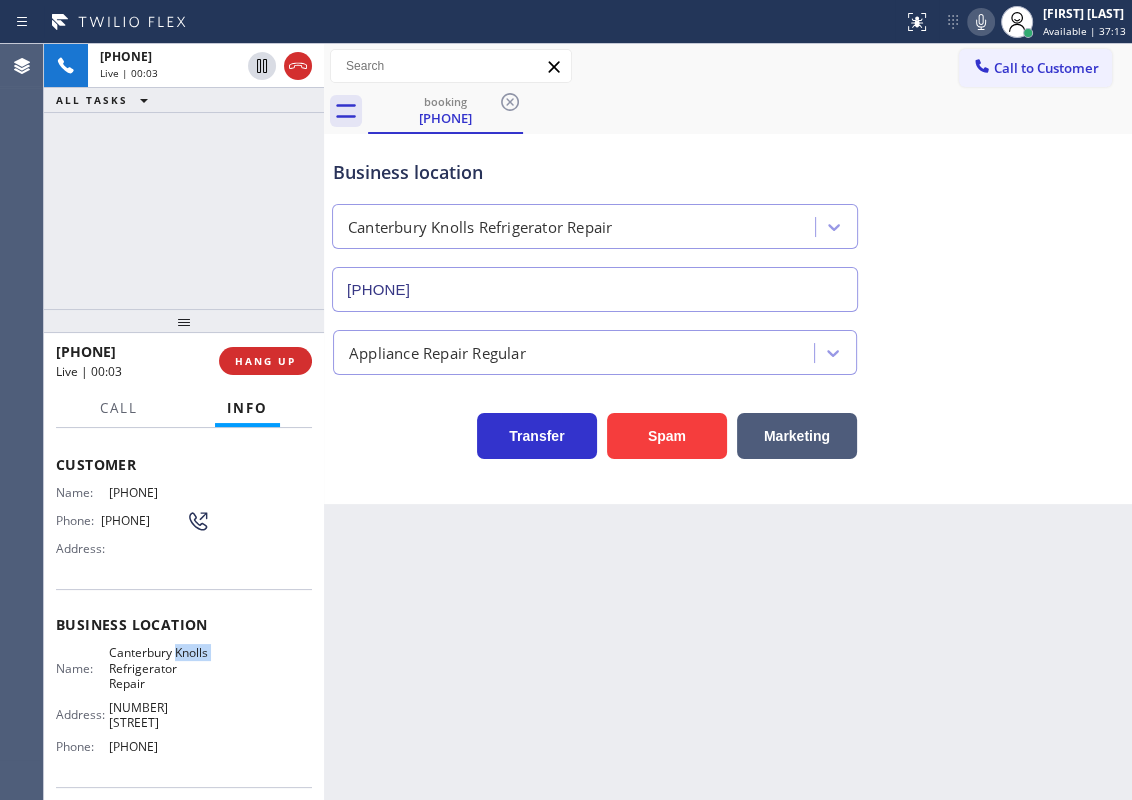 click on "Canterbury Knolls Refrigerator Repair" at bounding box center (159, 668) 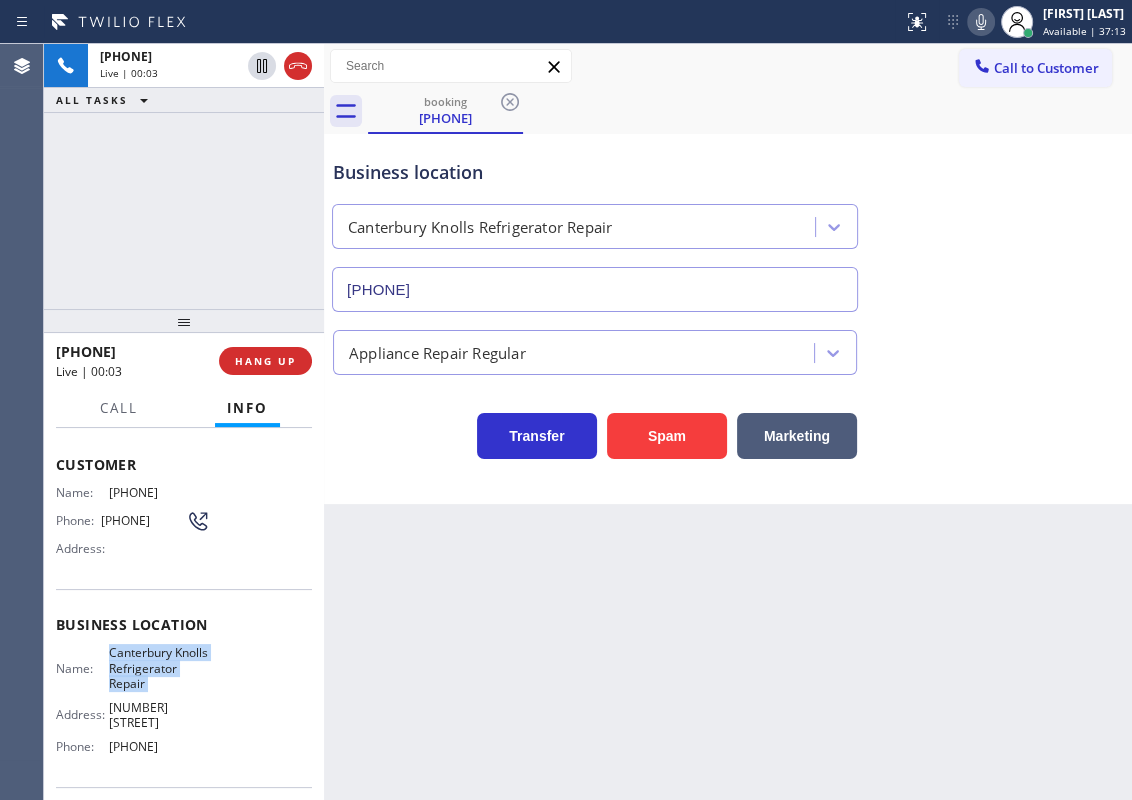 click on "Canterbury Knolls Refrigerator Repair" at bounding box center [159, 668] 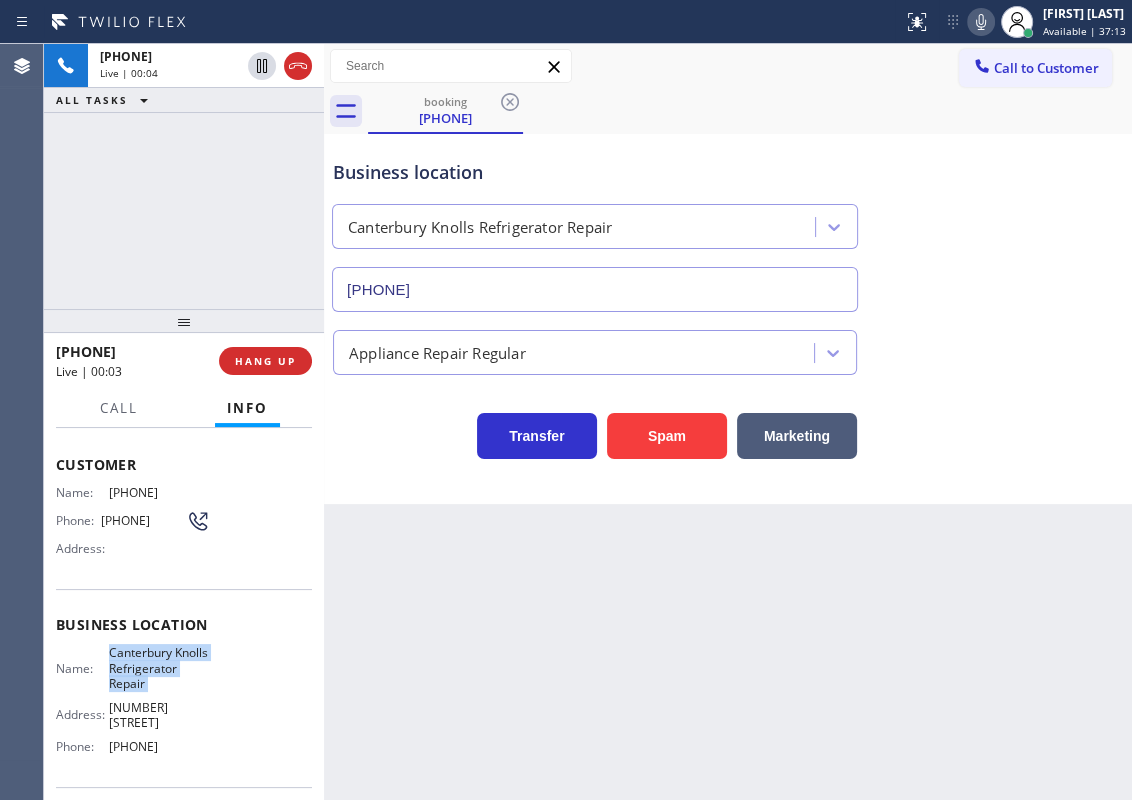 copy on "Canterbury Knolls Refrigerator Repair" 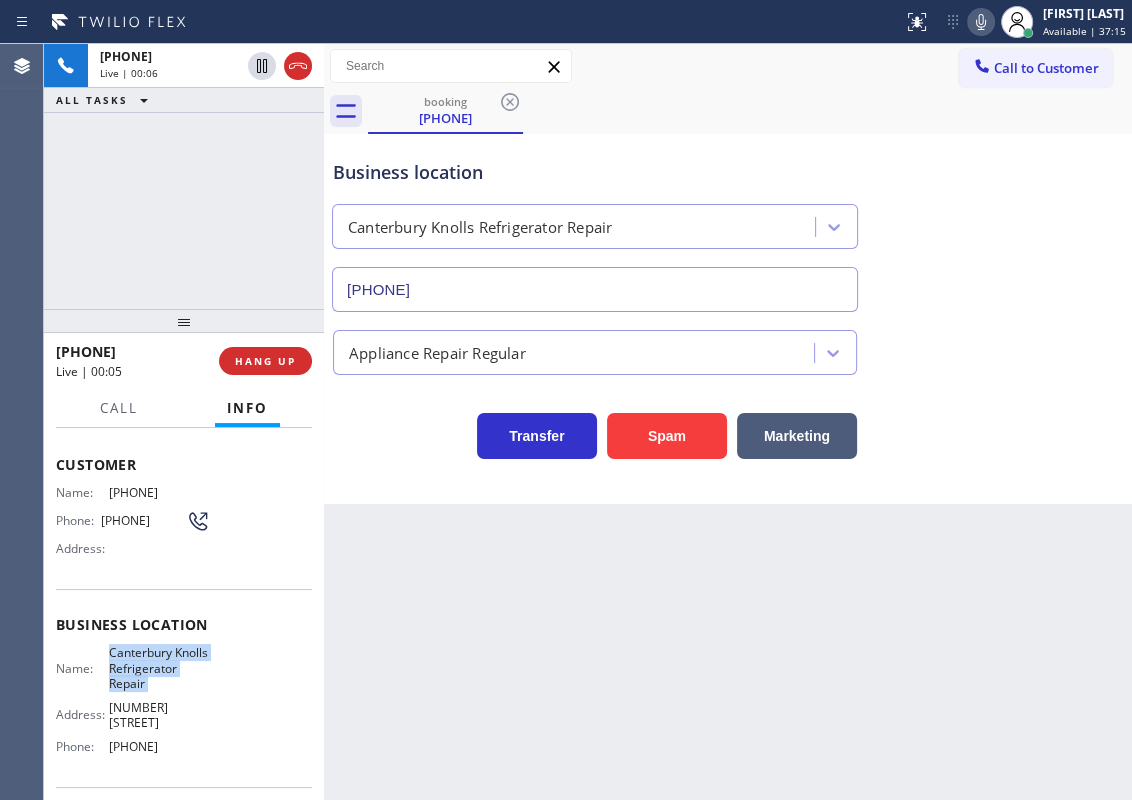 click on "[PHONE]" at bounding box center [595, 289] 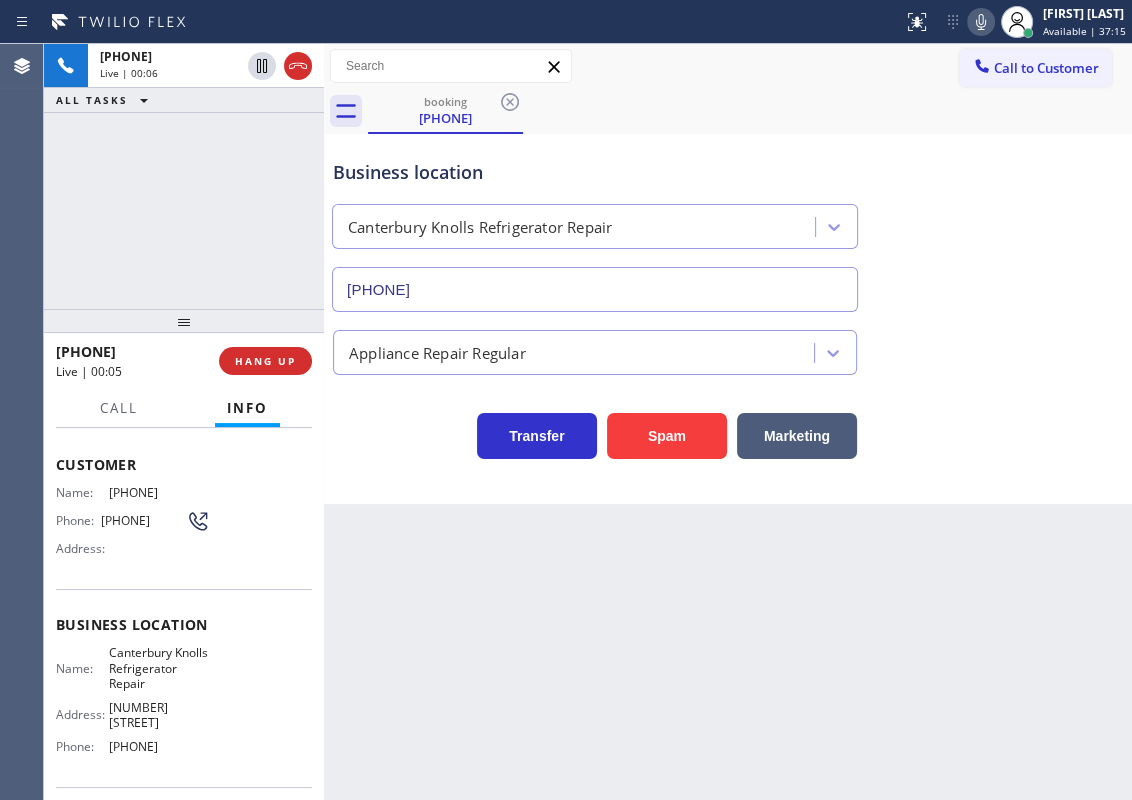 click on "[PHONE]" at bounding box center [595, 289] 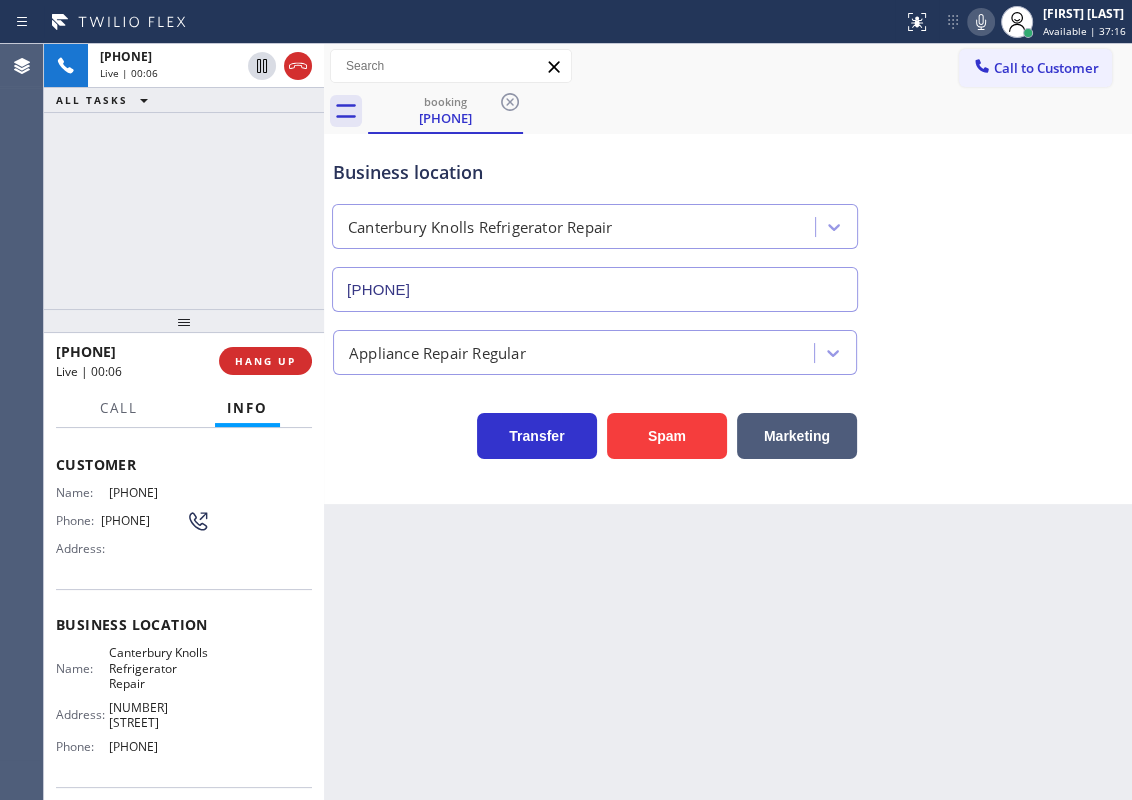 click on "[PHONE]" at bounding box center [595, 289] 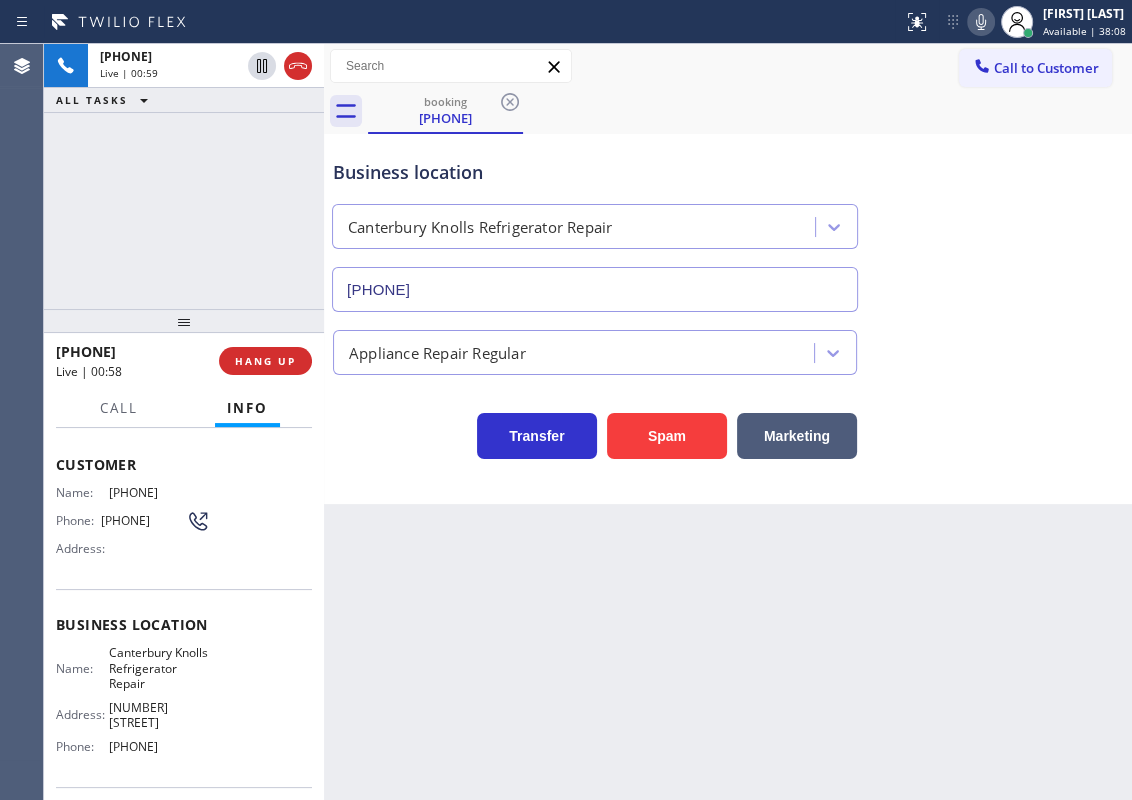 scroll, scrollTop: 0, scrollLeft: 0, axis: both 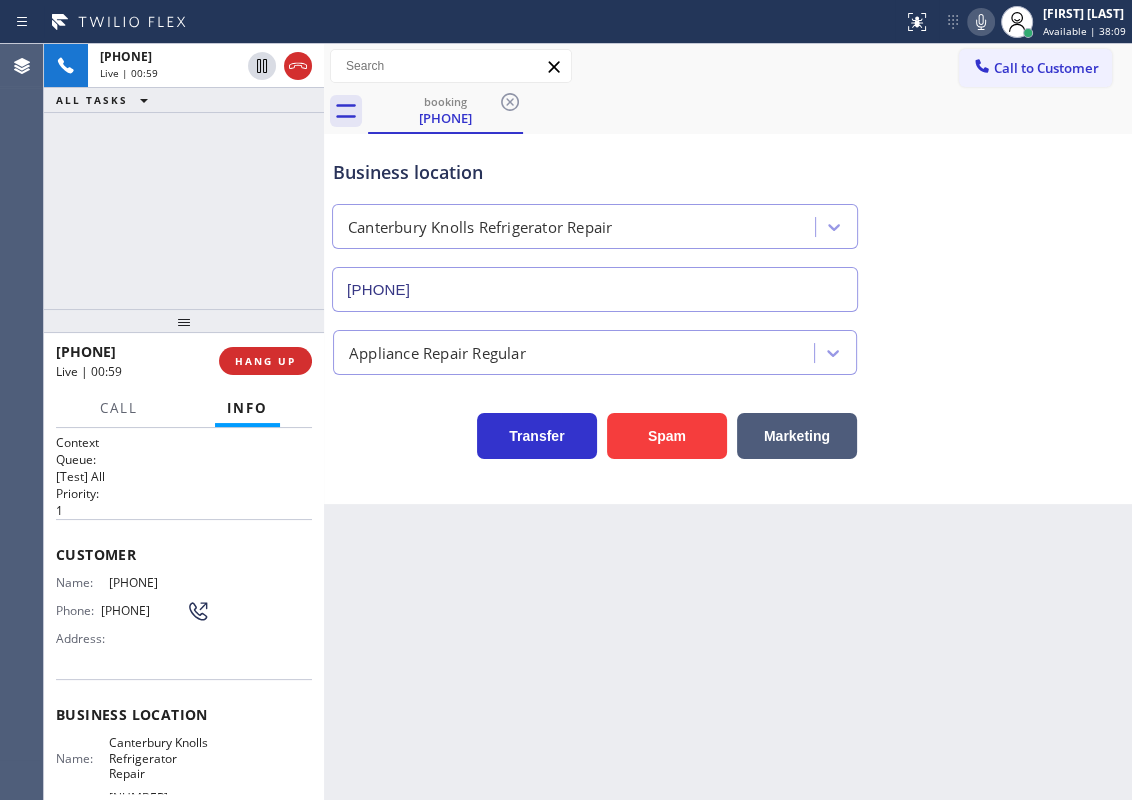 click on "[PHONE]" at bounding box center [159, 582] 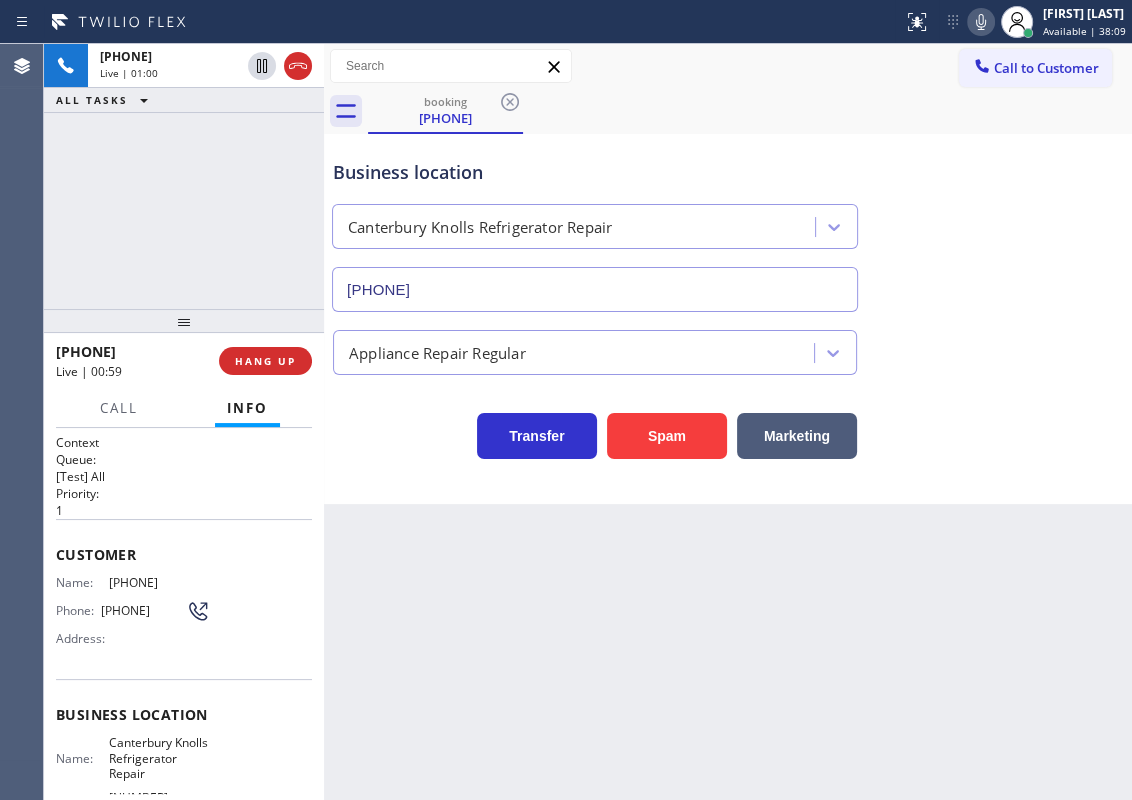 click on "[PHONE]" at bounding box center [159, 582] 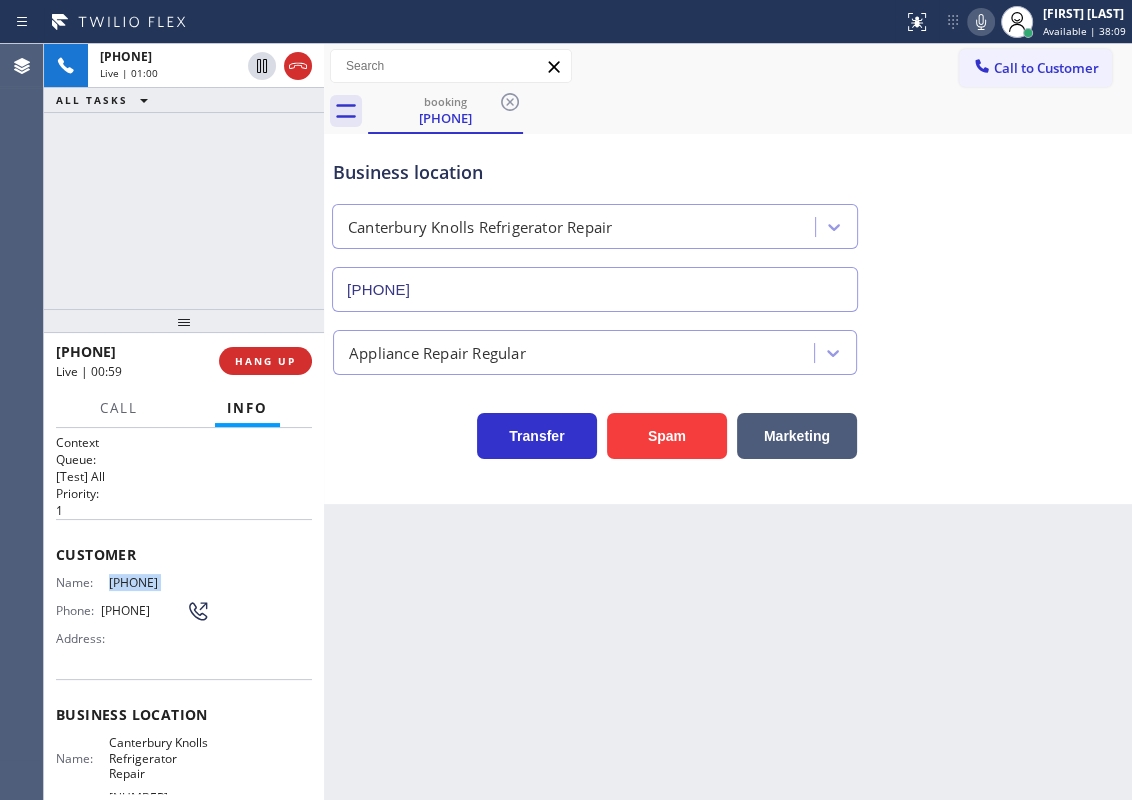 click on "[PHONE]" at bounding box center (159, 582) 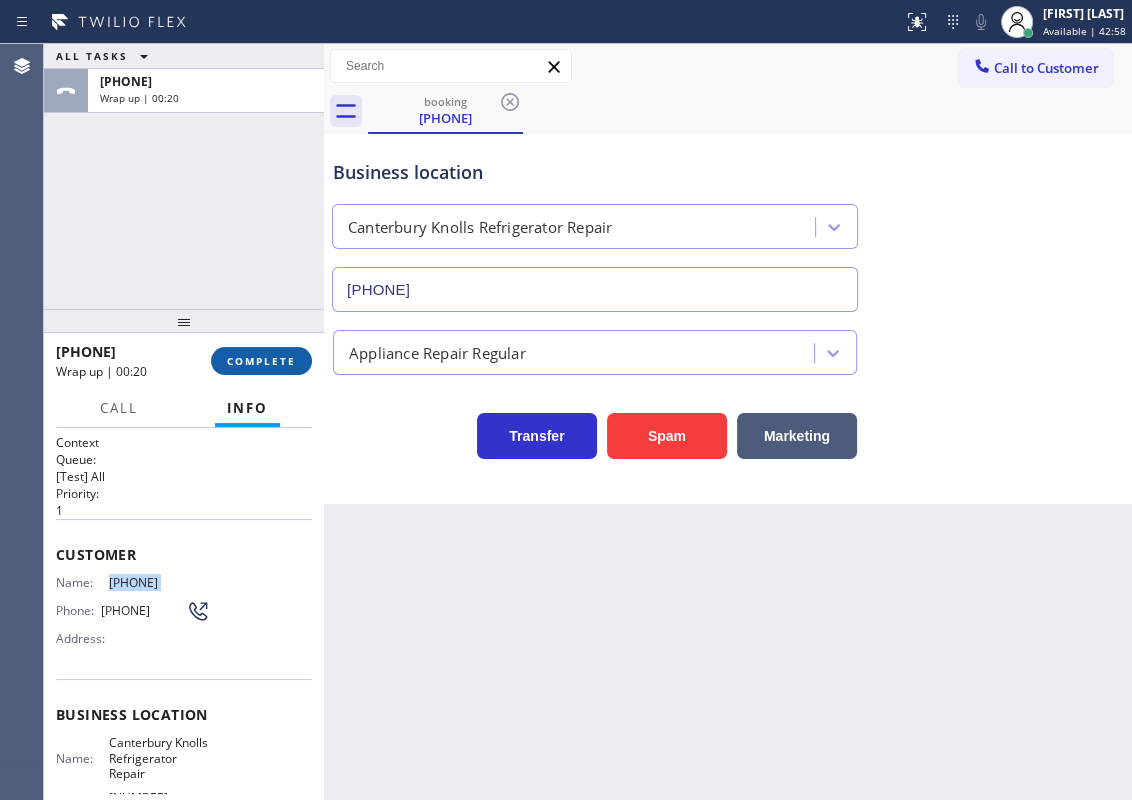 click on "COMPLETE" at bounding box center (261, 361) 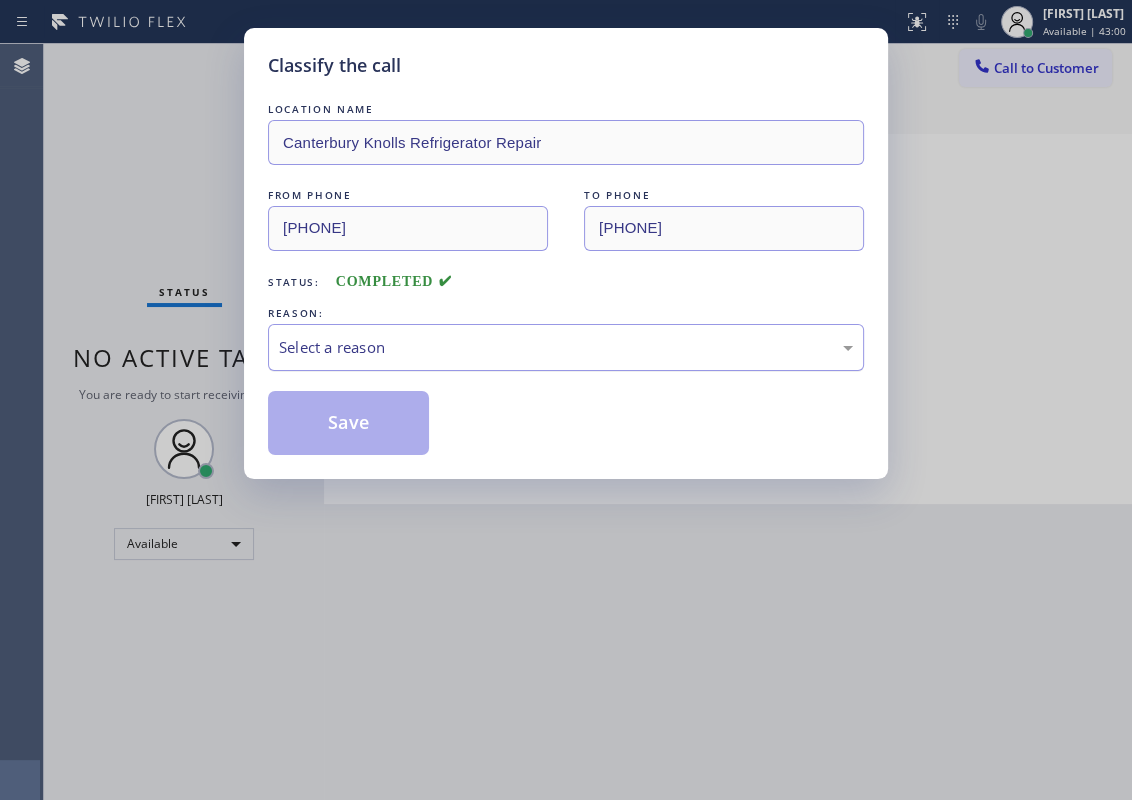 click on "Select a reason" at bounding box center [566, 347] 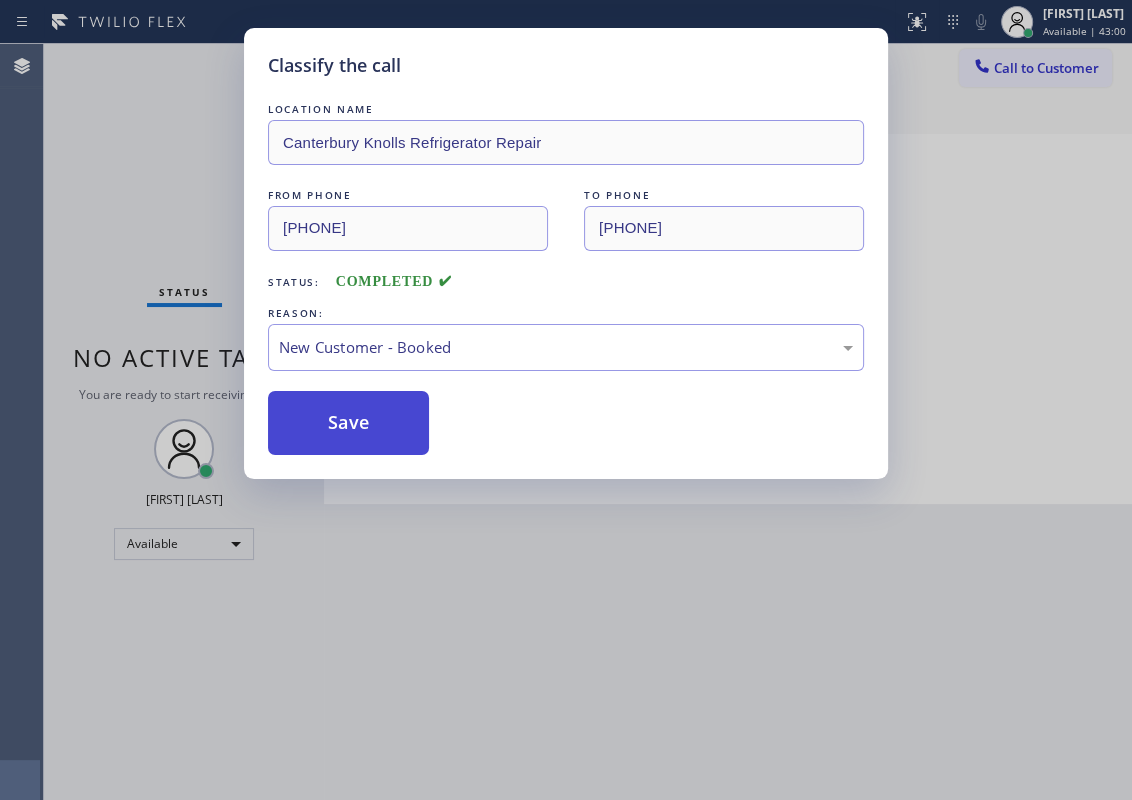 click on "Save" at bounding box center [348, 423] 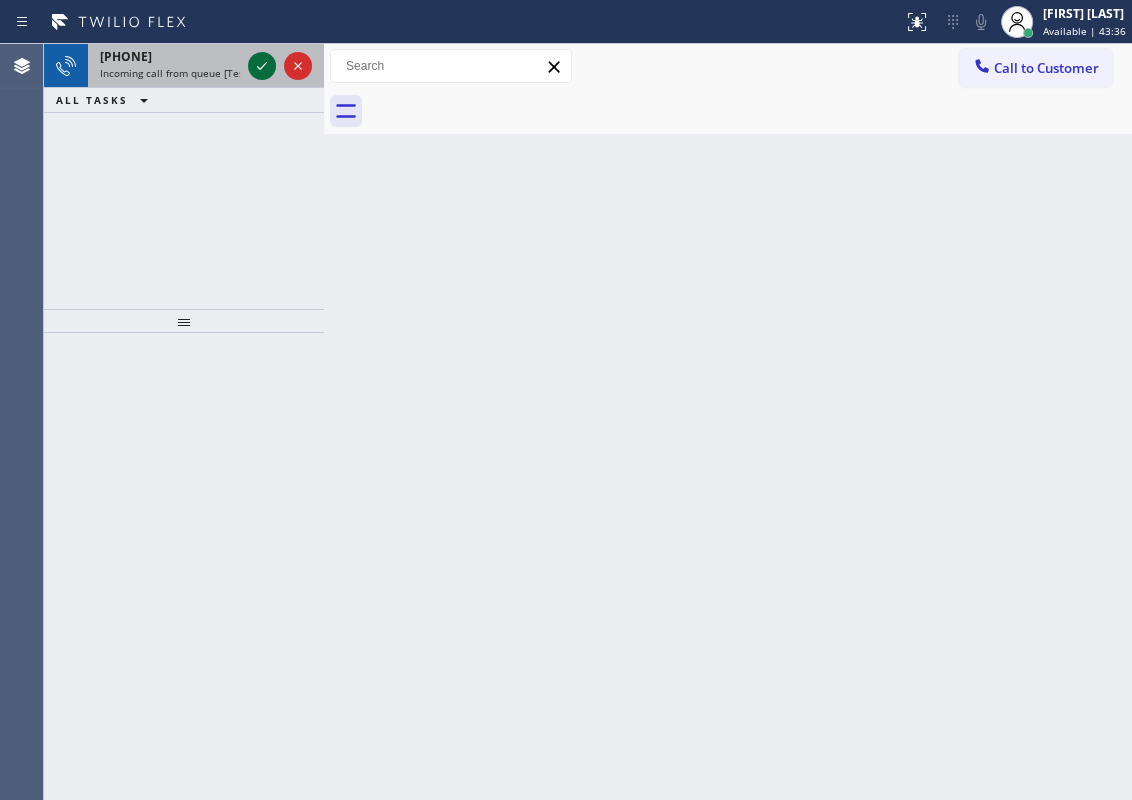 click 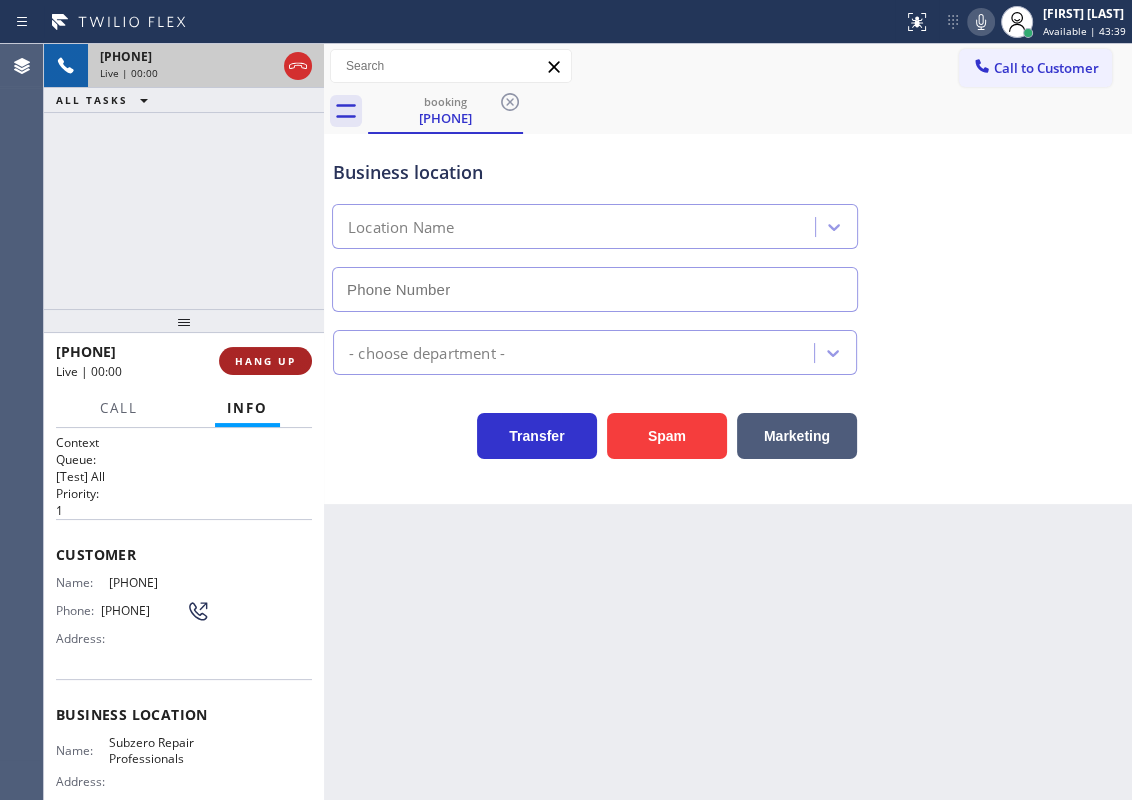 type on "[PHONE]" 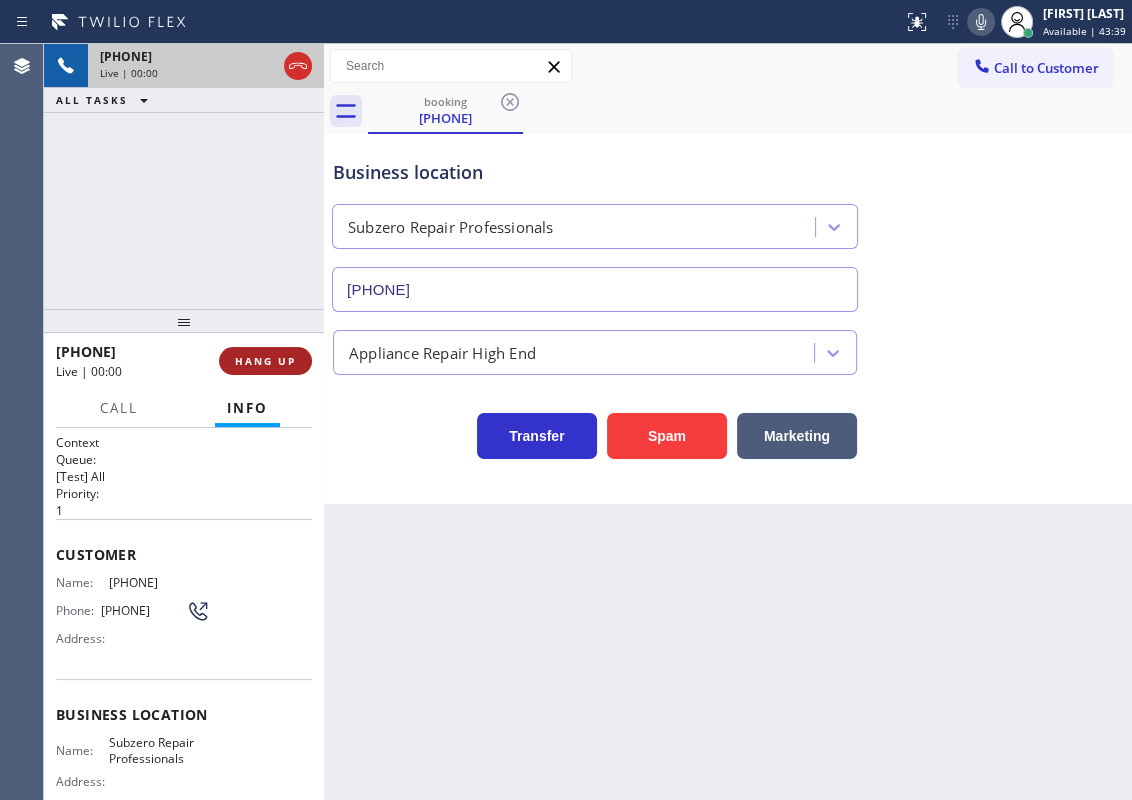 click on "HANG UP" at bounding box center [265, 361] 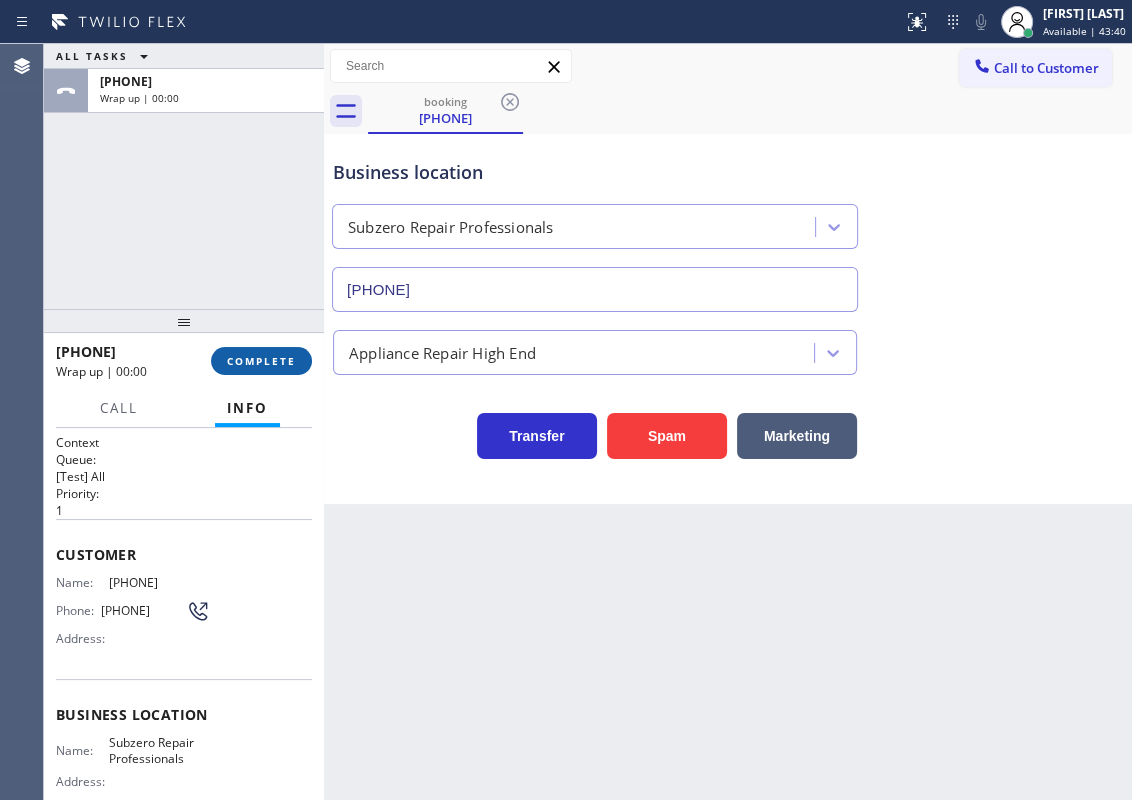 click on "COMPLETE" at bounding box center [261, 361] 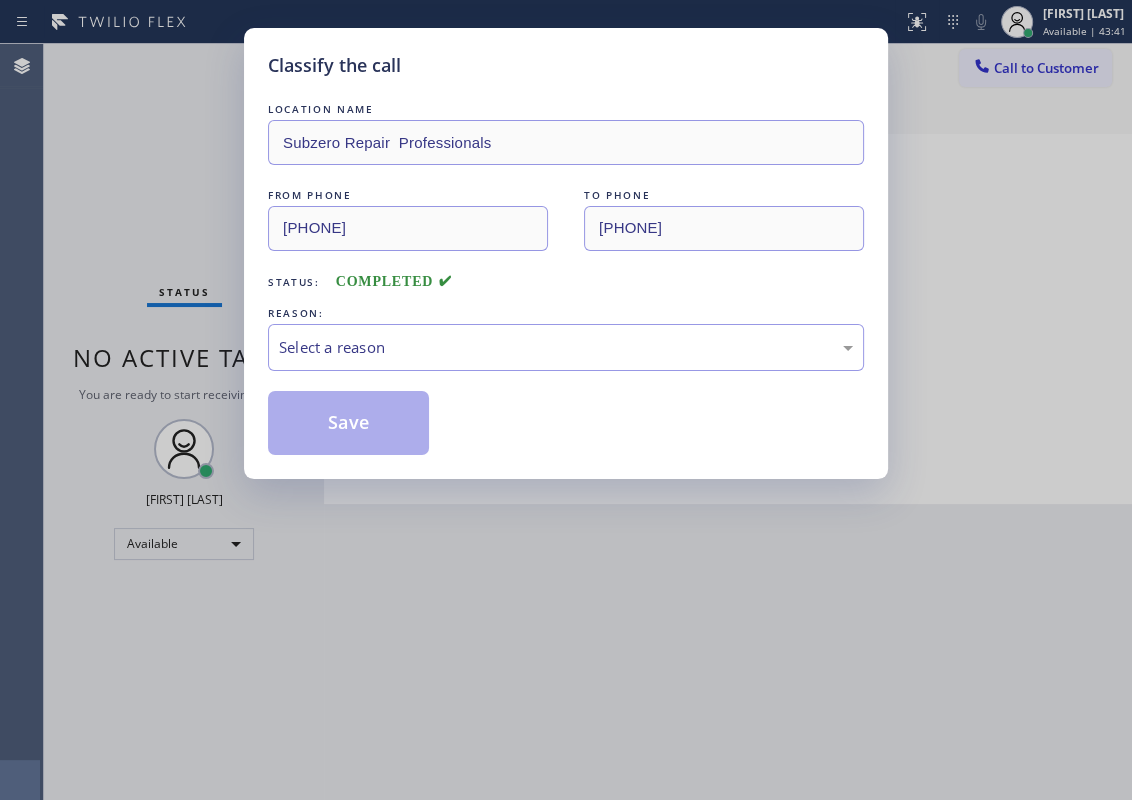 click on "Select a reason" at bounding box center (566, 347) 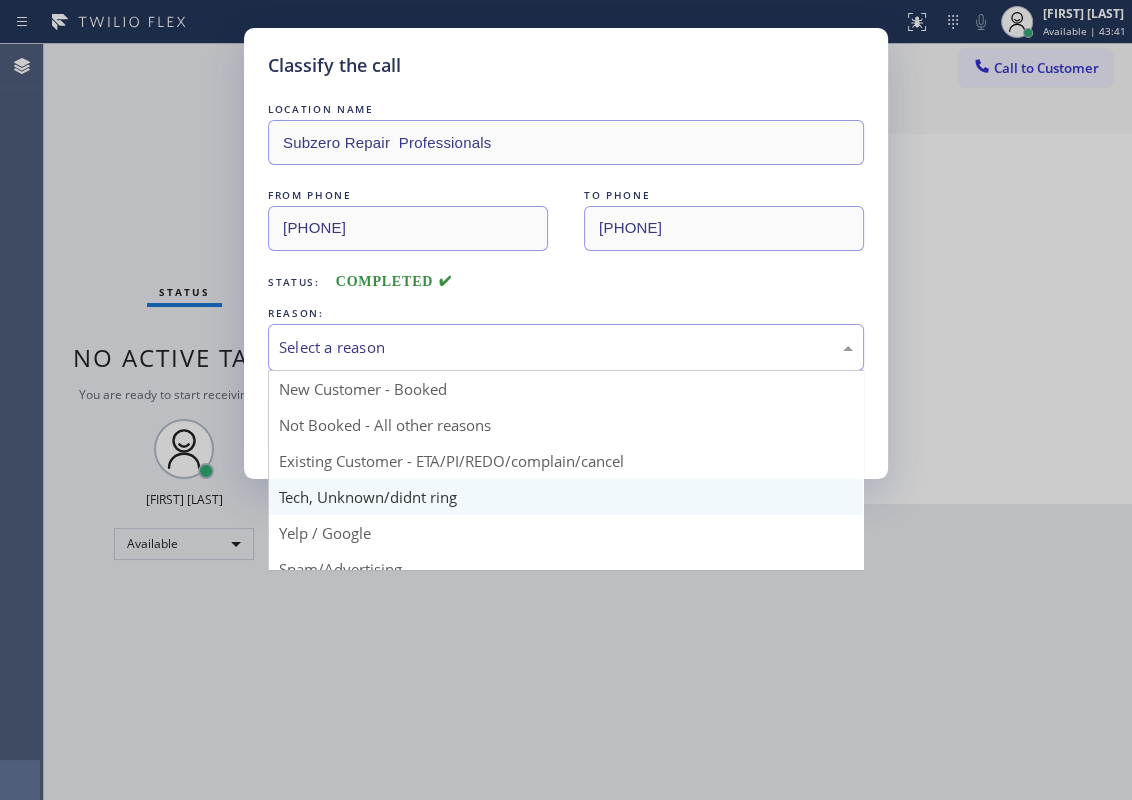 drag, startPoint x: 354, startPoint y: 499, endPoint x: 354, endPoint y: 483, distance: 16 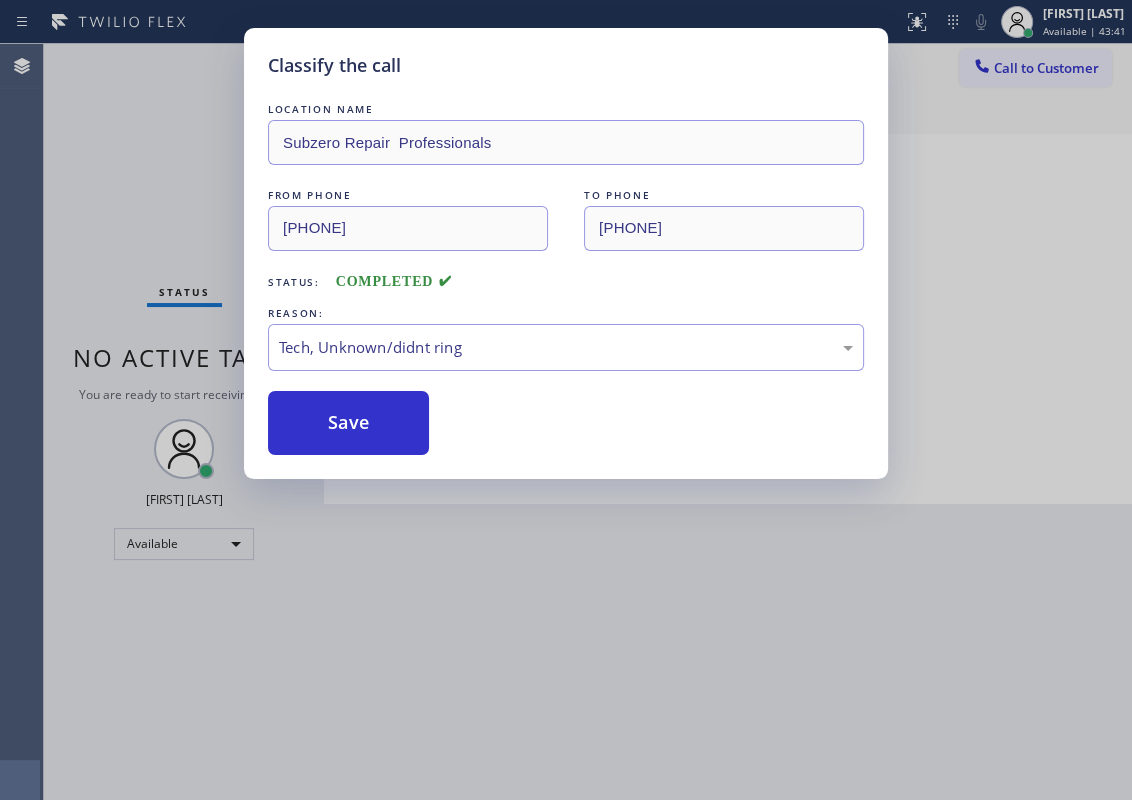 click on "Classify the call LOCATION NAME Subzero Repair  Professionals FROM PHONE [PHONE] TO PHONE [PHONE] Status: COMPLETED REASON: Tech, Unknown/didnt ring Save" at bounding box center [566, 253] 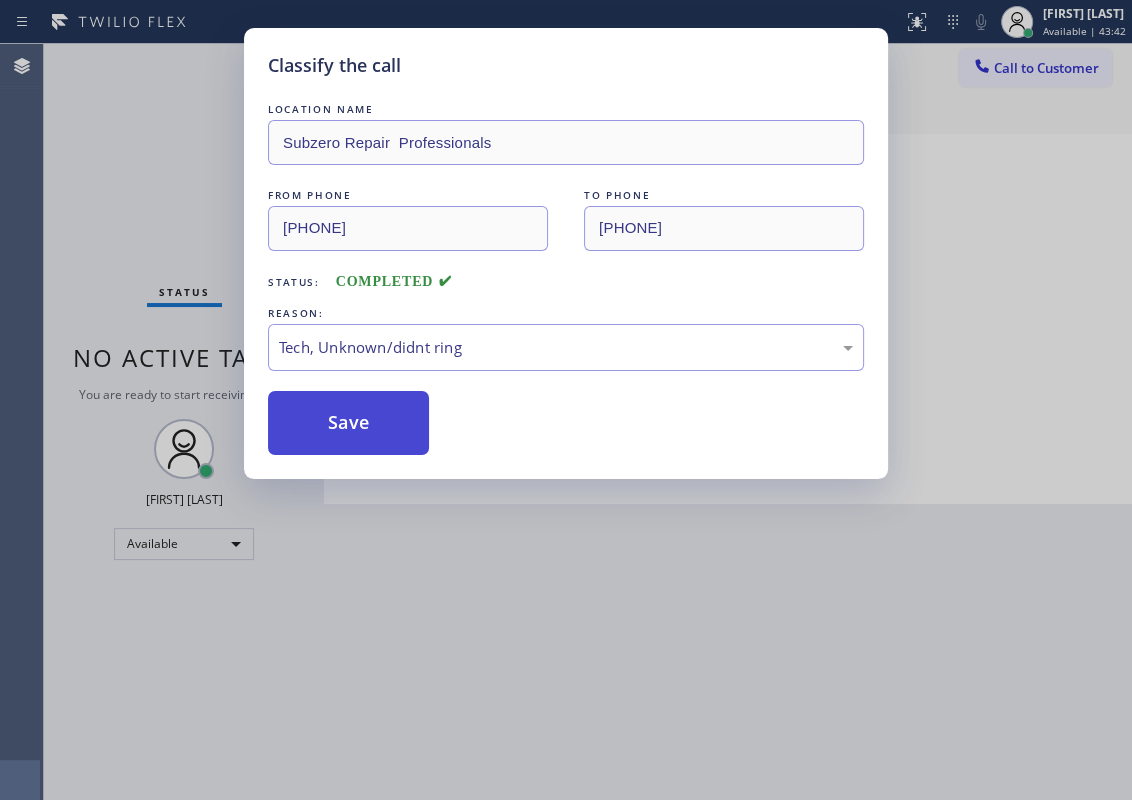click on "Save" at bounding box center [348, 423] 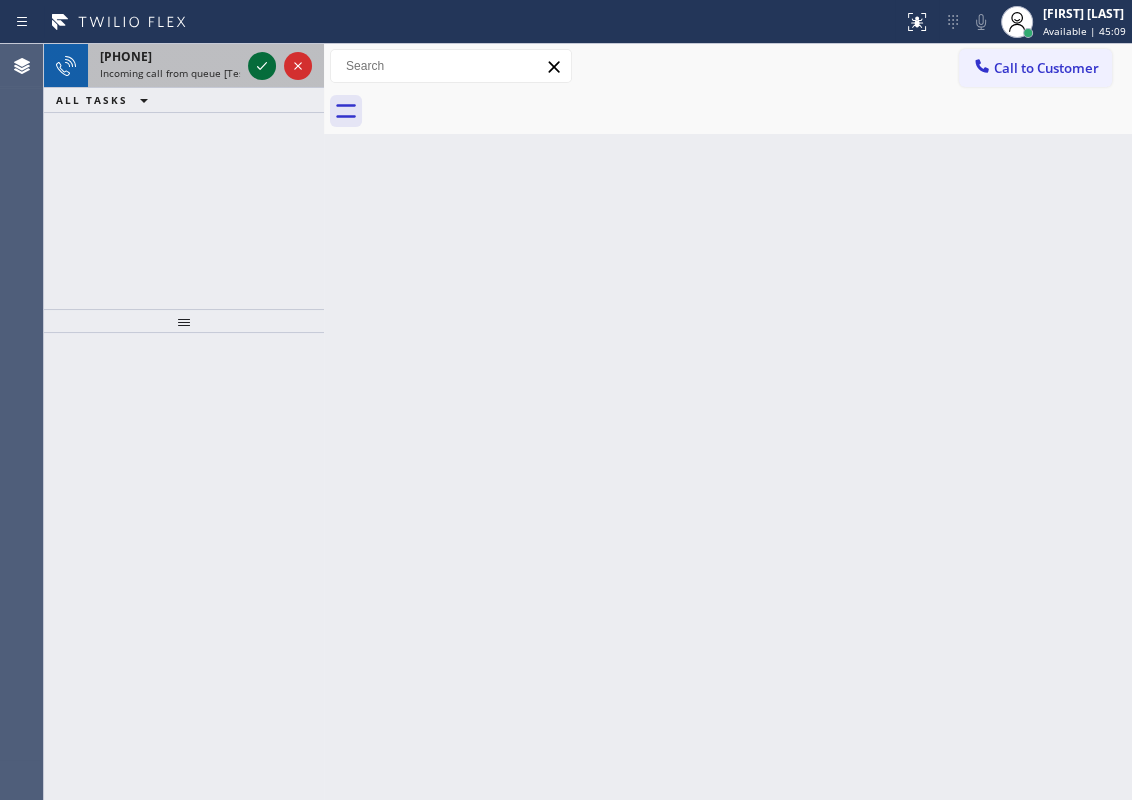 click 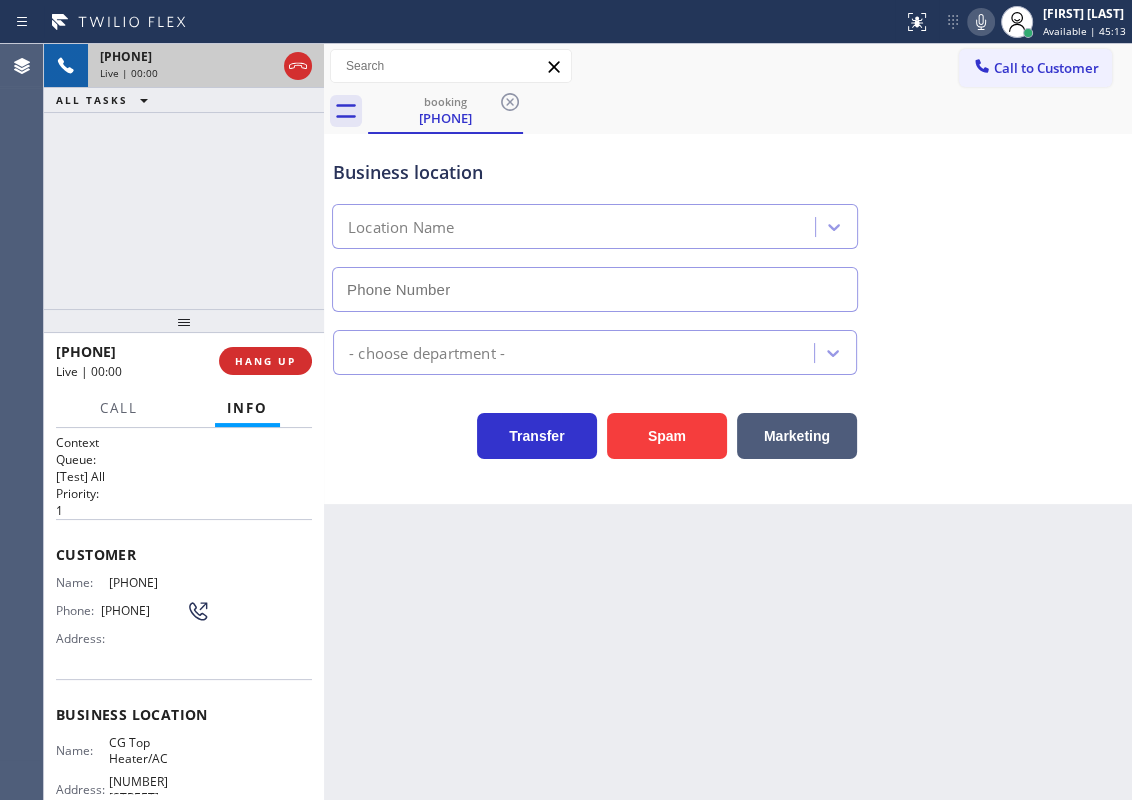 type on "[PHONE]" 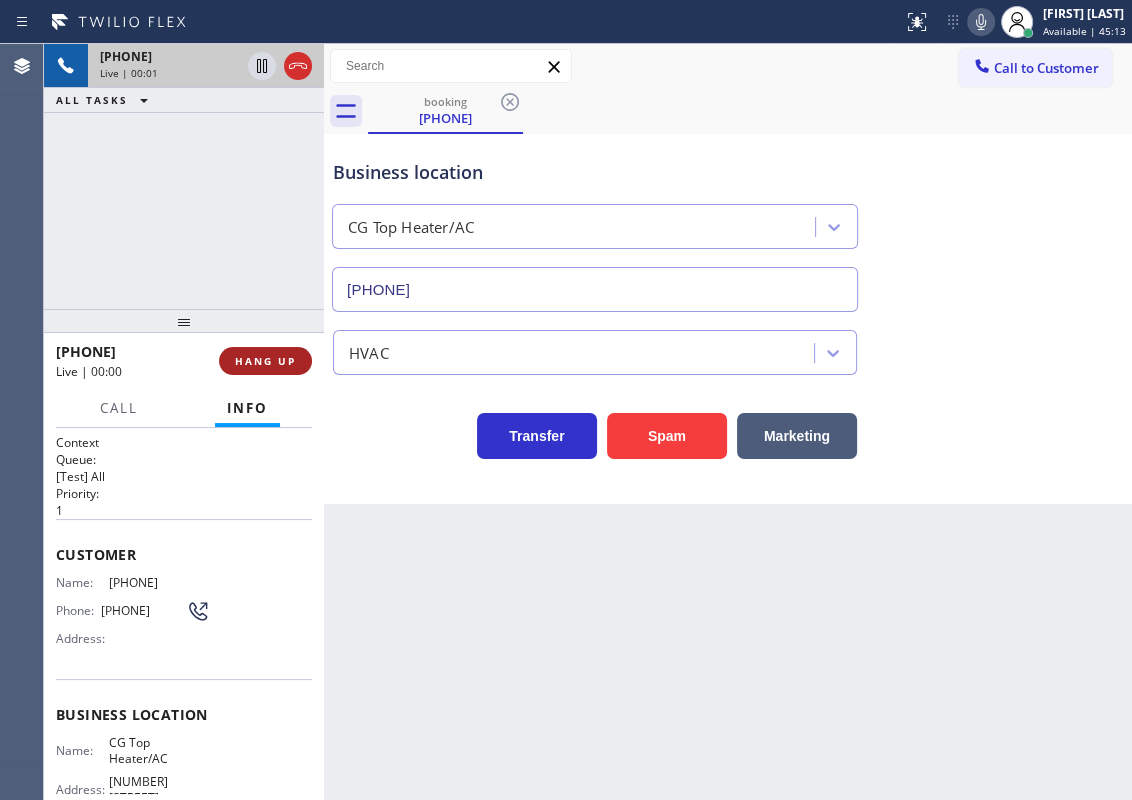click on "HANG UP" at bounding box center [265, 361] 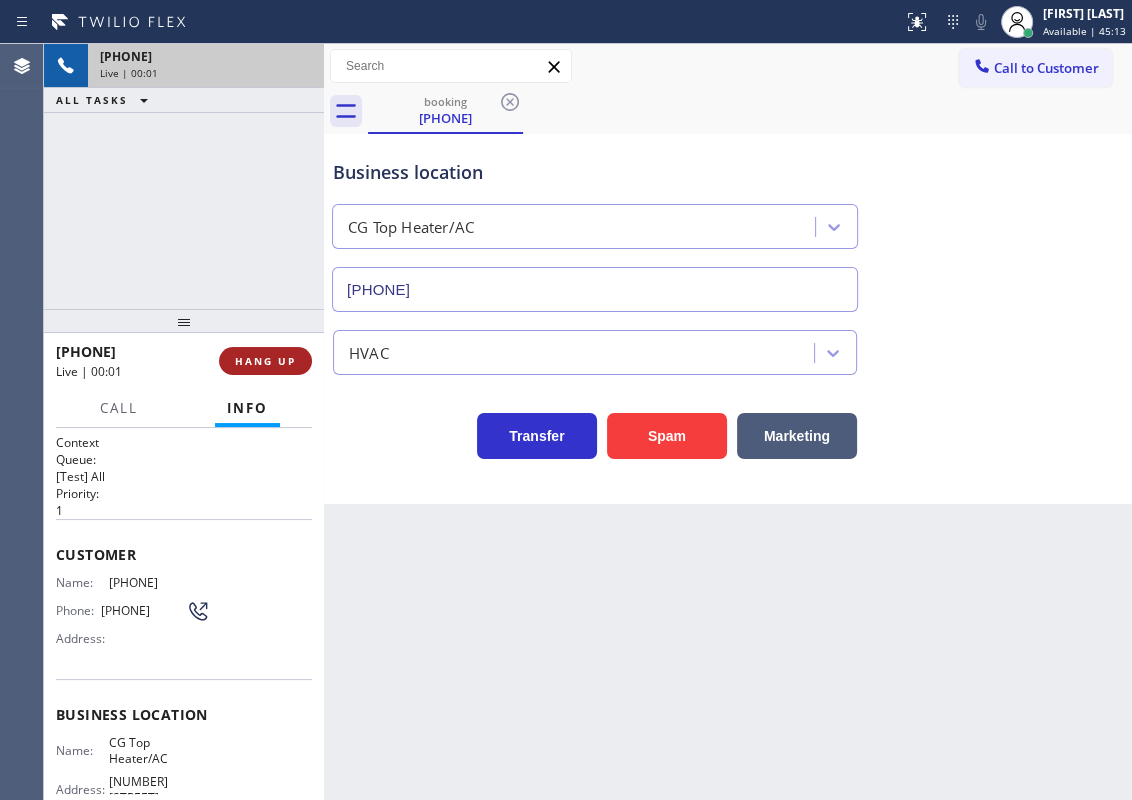 click on "HANG UP" at bounding box center (265, 361) 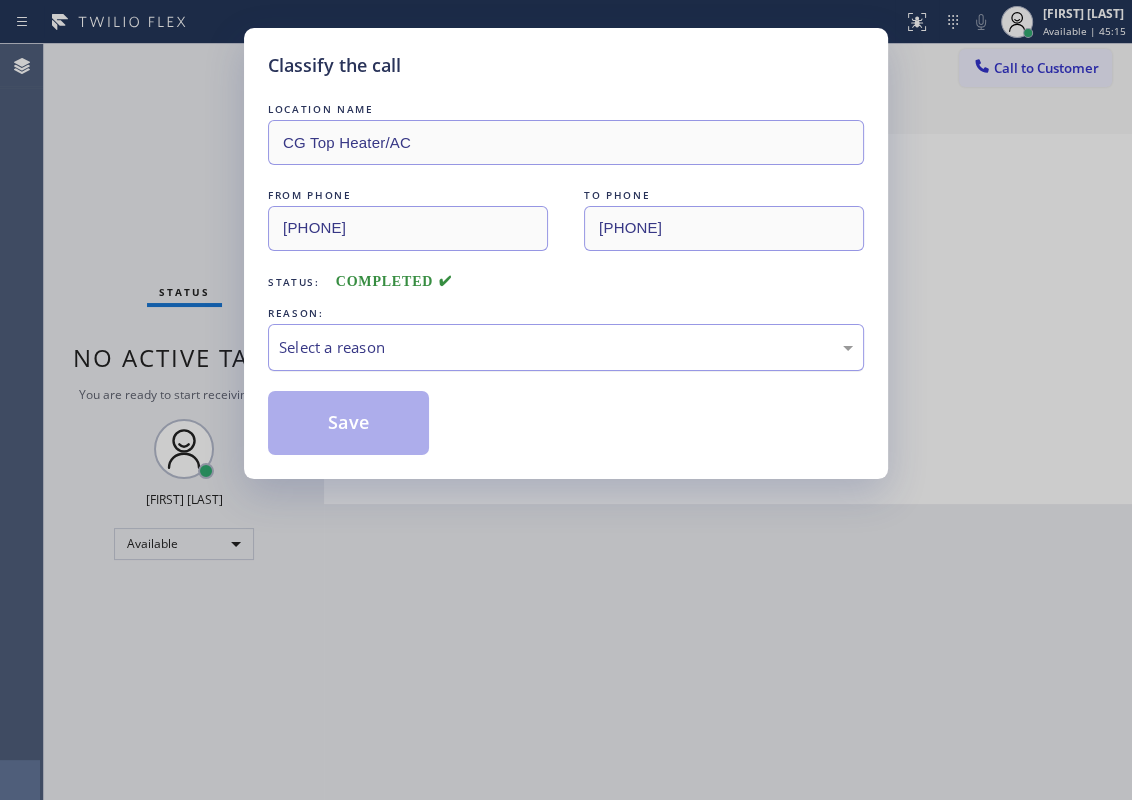 click on "Select a reason" at bounding box center [566, 347] 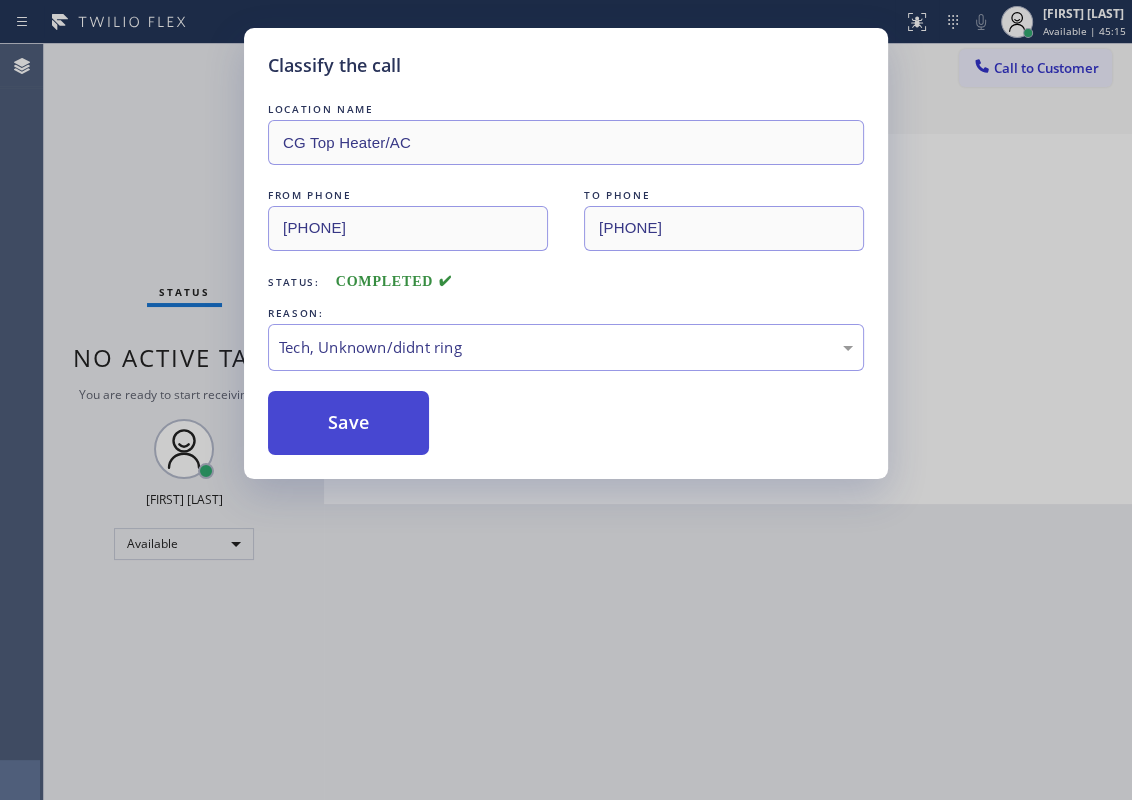 click on "Save" at bounding box center [348, 423] 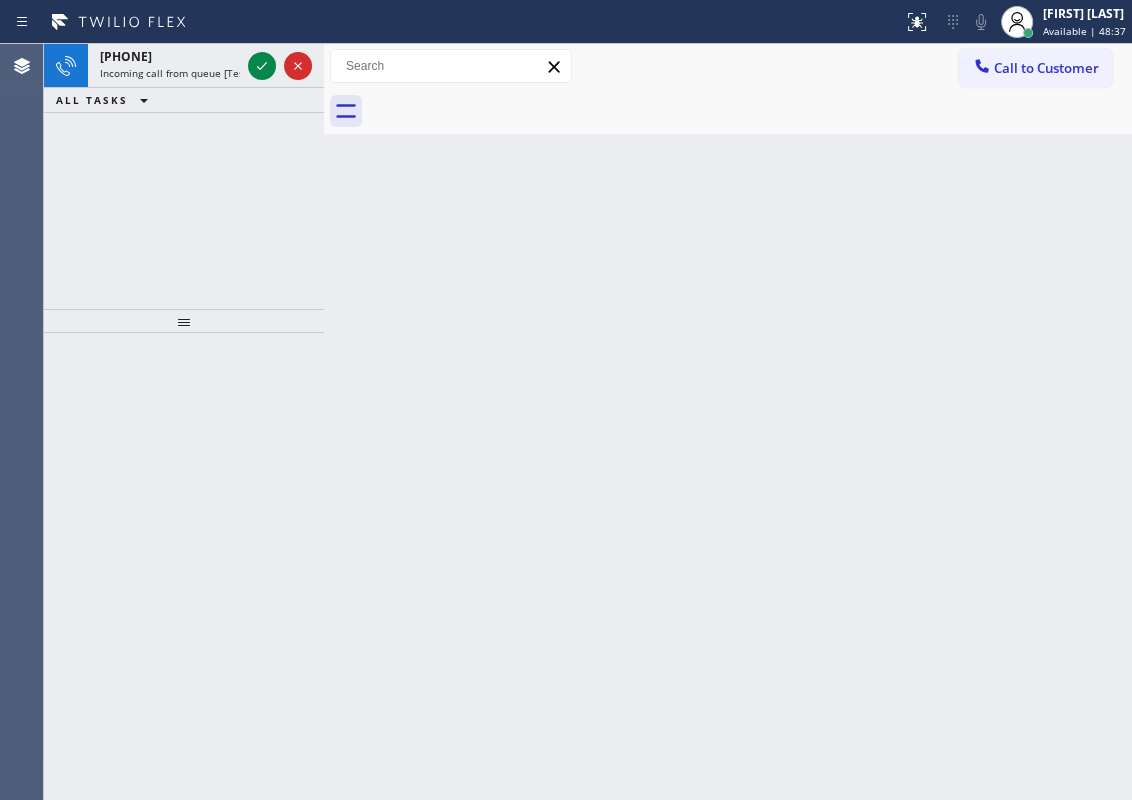 drag, startPoint x: 986, startPoint y: 383, endPoint x: 598, endPoint y: 140, distance: 457.8133 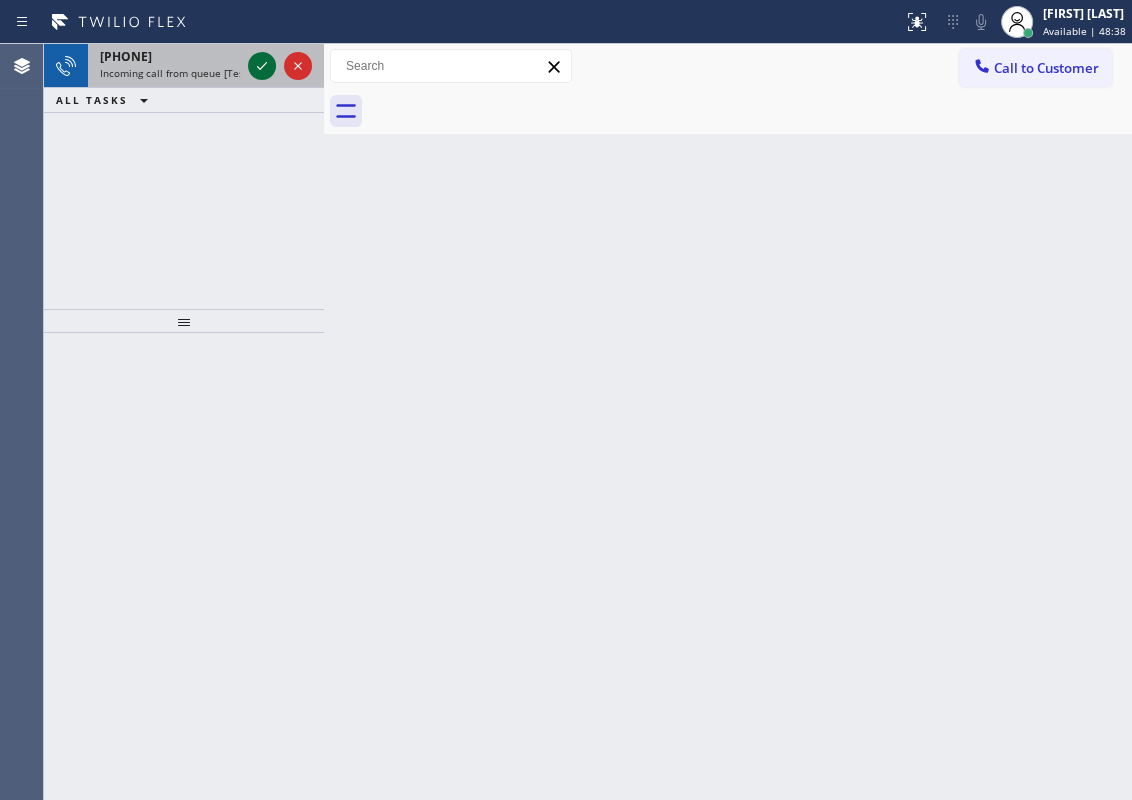 click 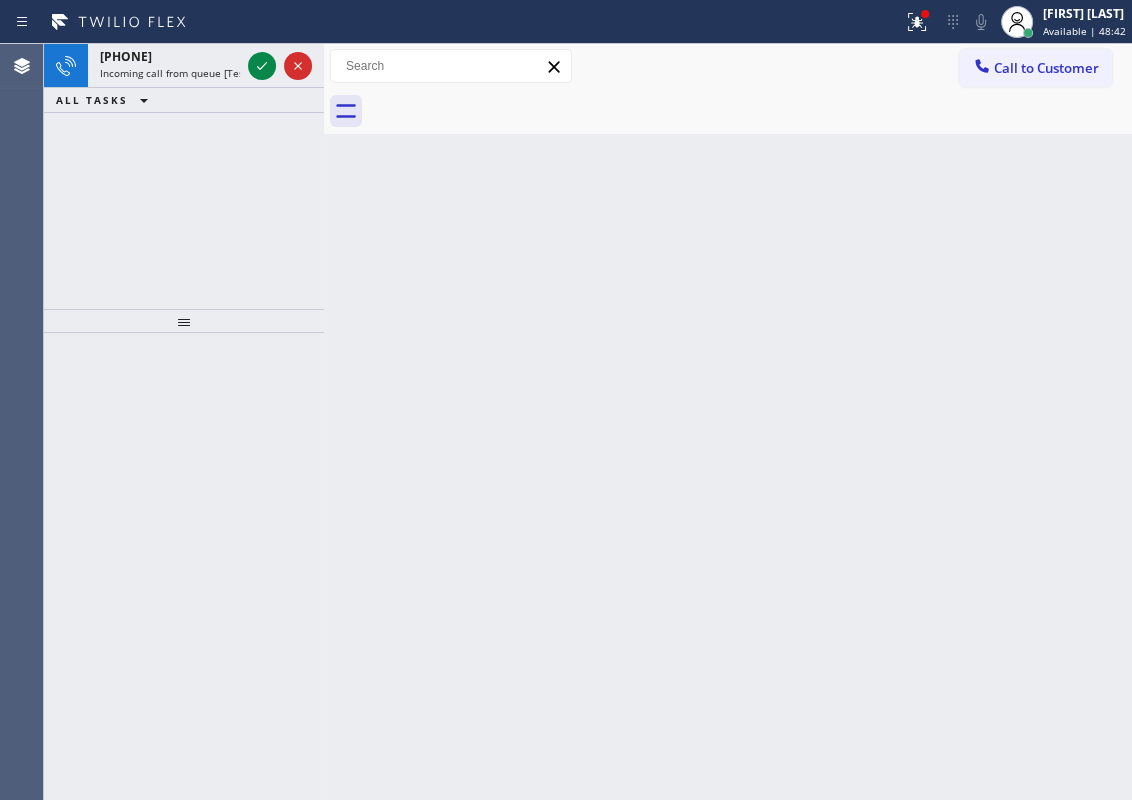 click 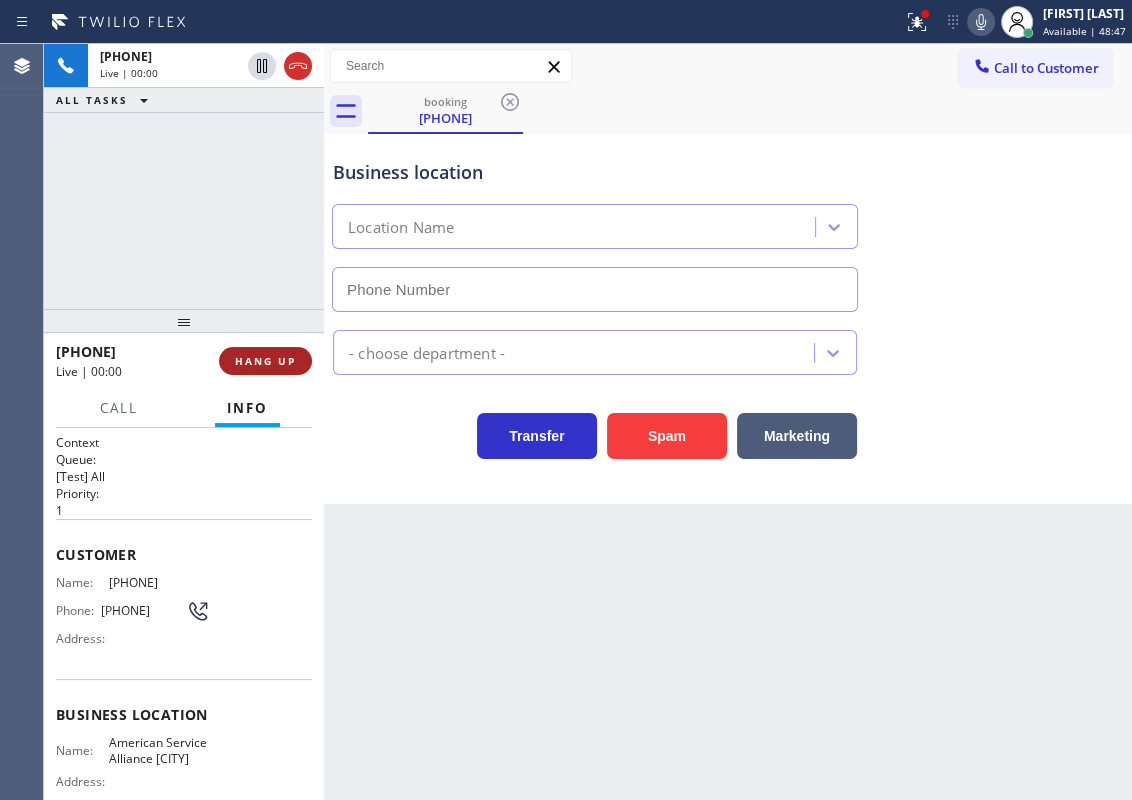 type on "[PHONE]" 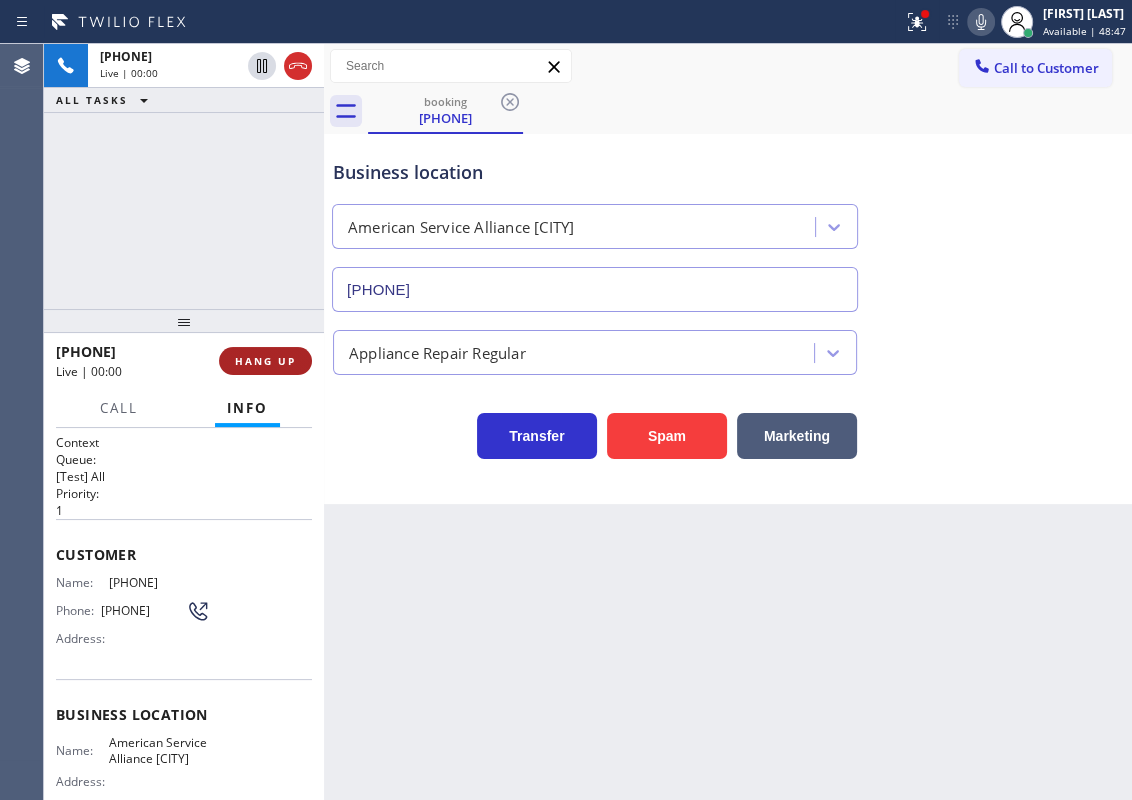 click on "HANG UP" at bounding box center [265, 361] 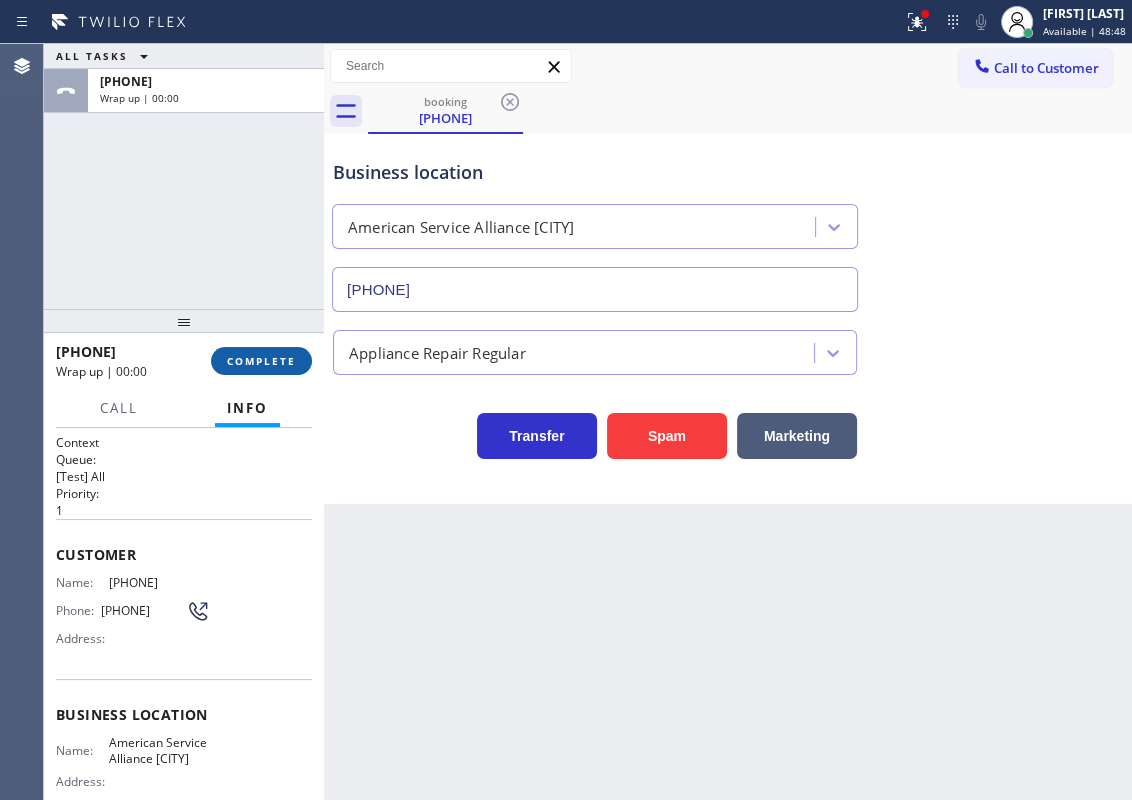 click on "COMPLETE" at bounding box center [261, 361] 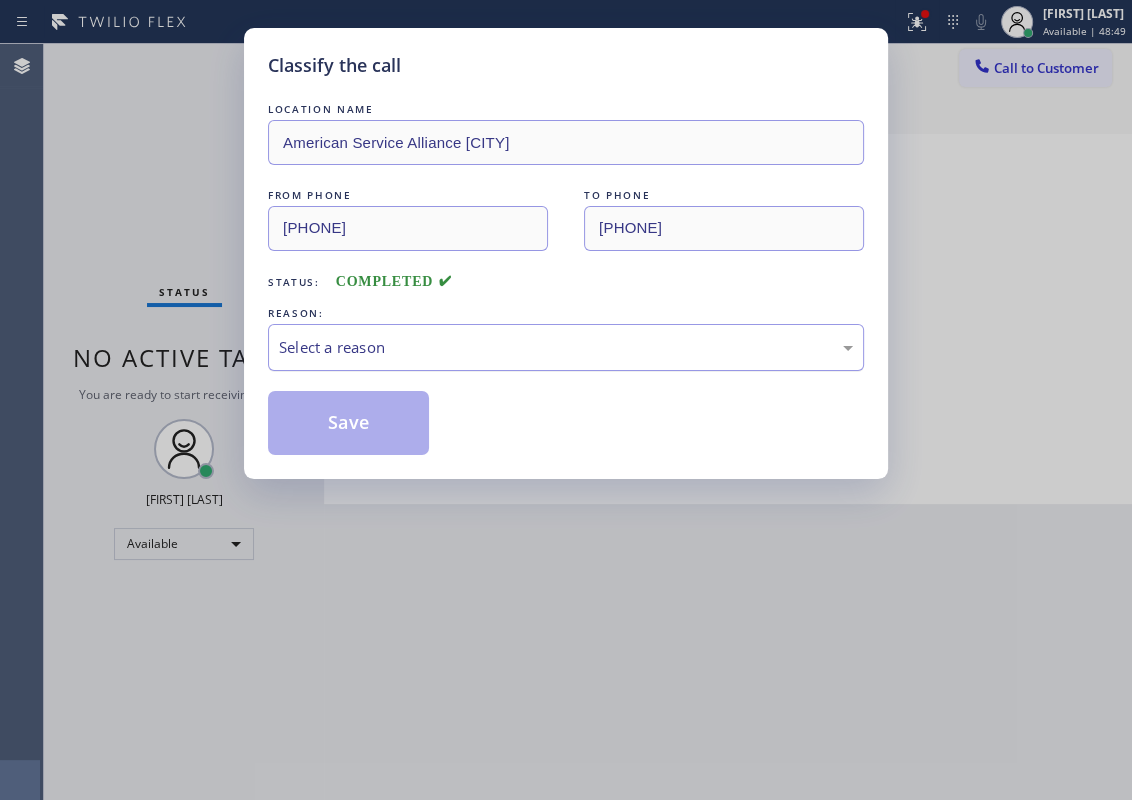 click on "Select a reason" at bounding box center [566, 347] 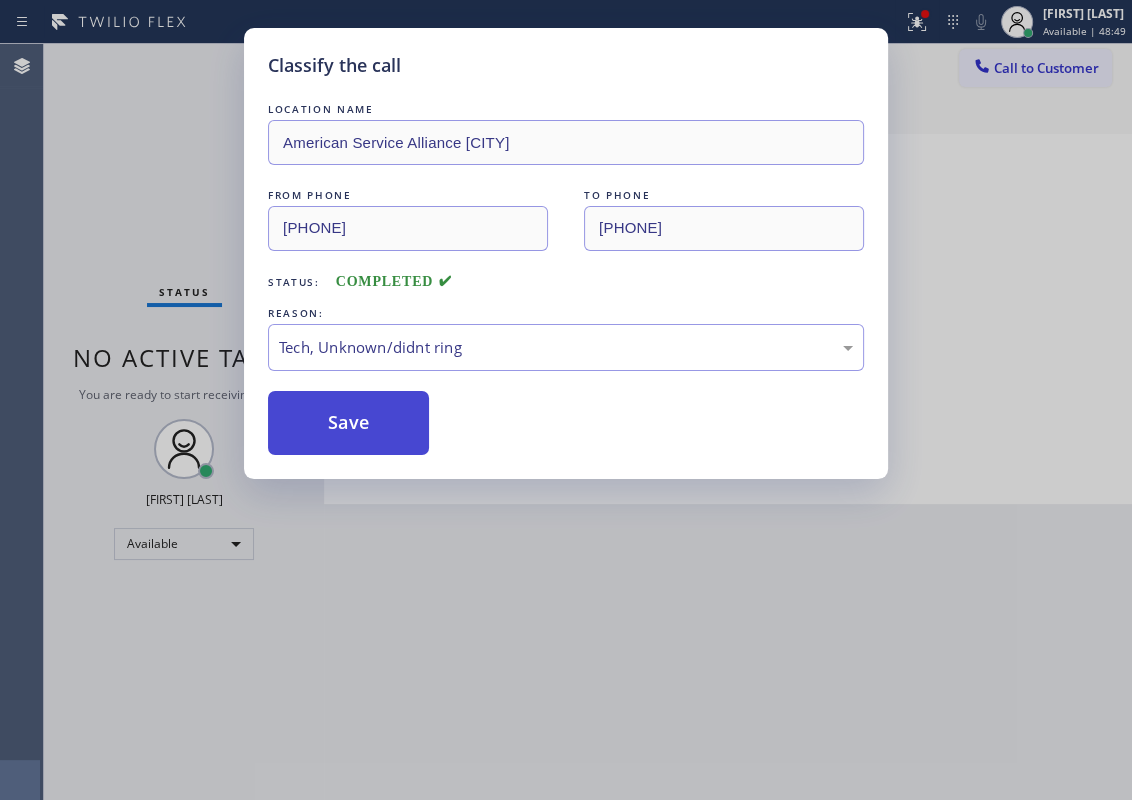 click on "Save" at bounding box center (348, 423) 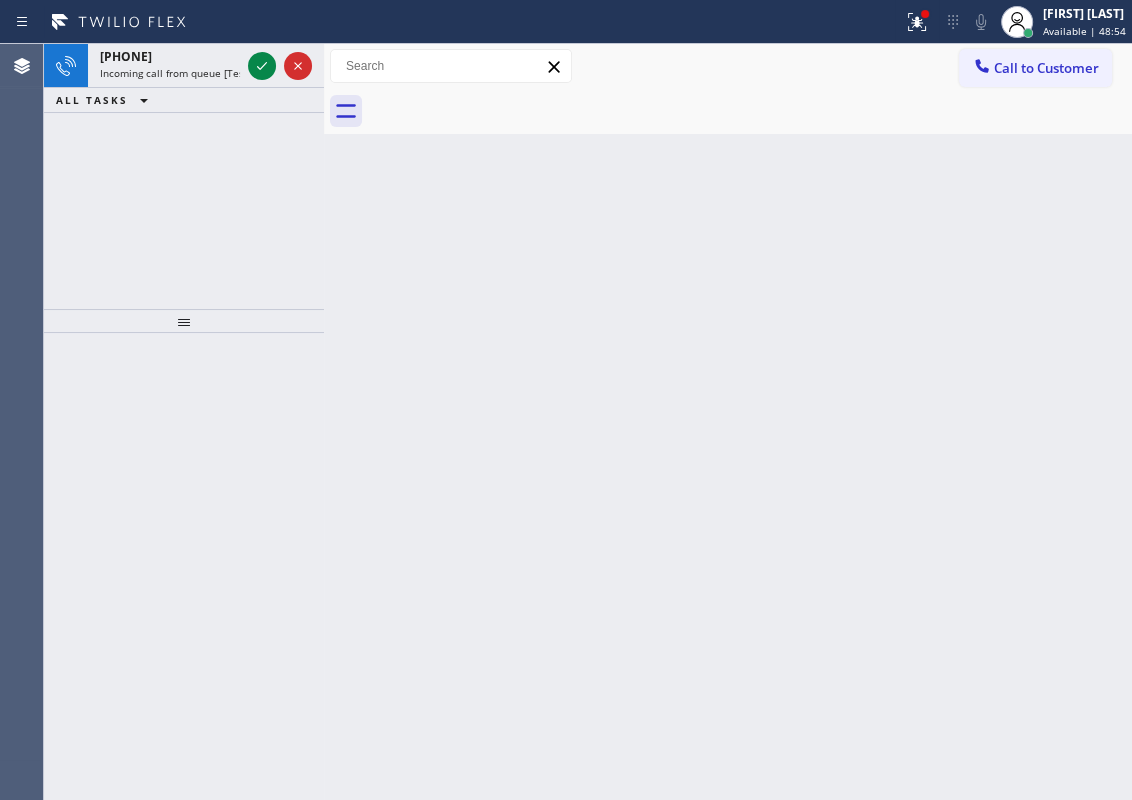 click on "Back to Dashboard Change Sender ID Customers Technicians Select a contact Outbound call Technician Search Technician Your caller id phone number Your caller id phone number Call Technician info Name   Phone none Address none Change Sender ID HVAC [PHONE] 5 Star Appliance [PHONE] Appliance Repair [PHONE] Plumbing [PHONE] Air Duct Cleaning [PHONE]  Electricians [PHONE] Cancel Change Check personal SMS Reset Change No tabs Call to Customer Outbound call Location Sub-Zero & Wolf Repair Your caller id phone number [PHONE] Customer number Call Outbound call Technician Search Technician Your caller id phone number Your caller id phone number Call" at bounding box center (728, 422) 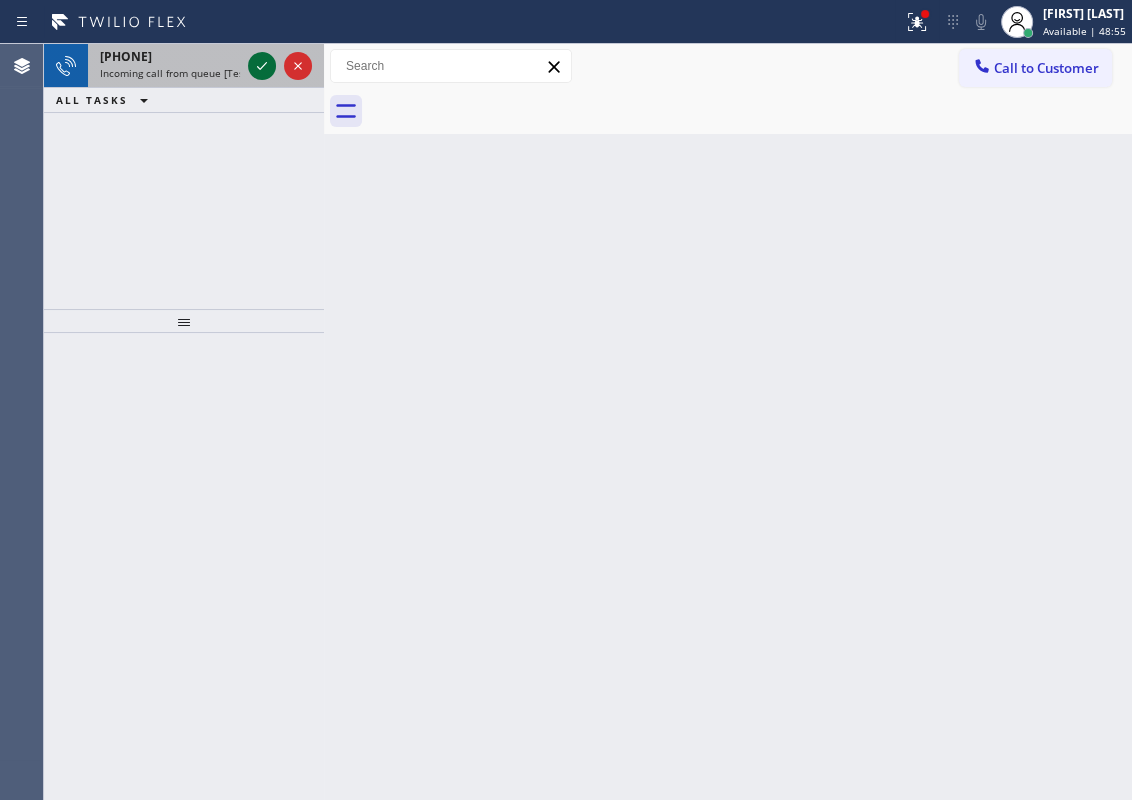 click 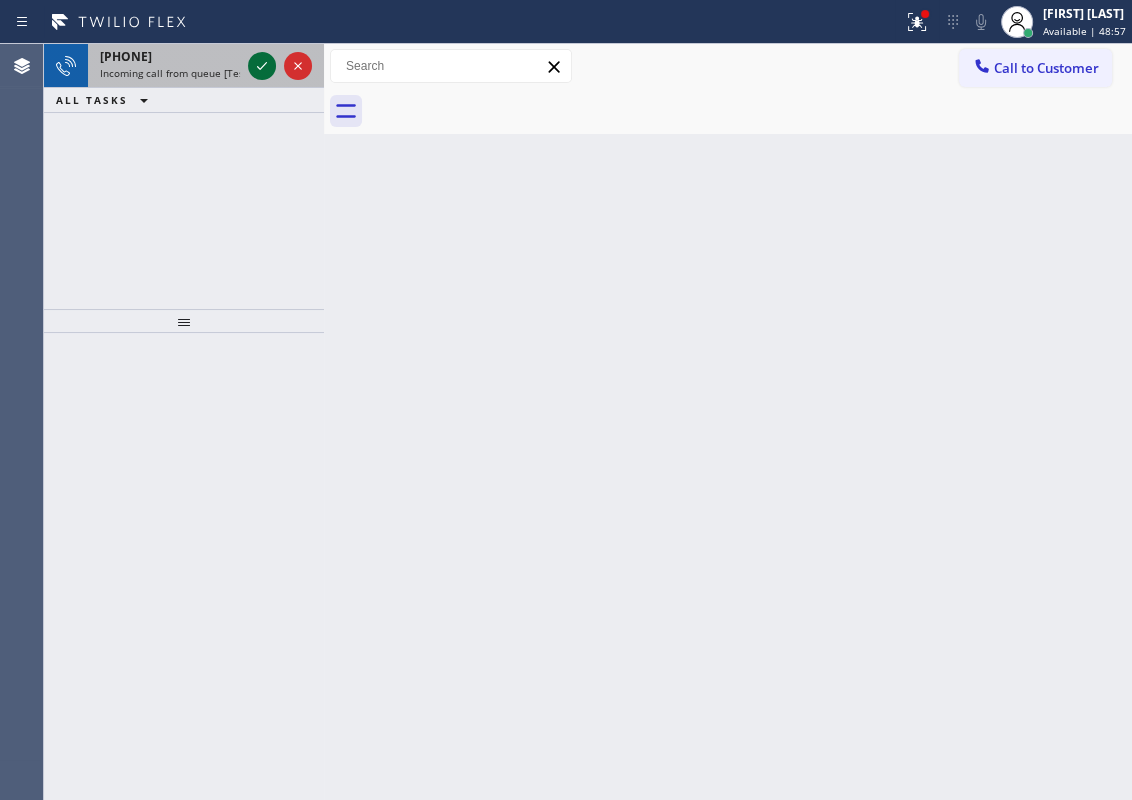 click 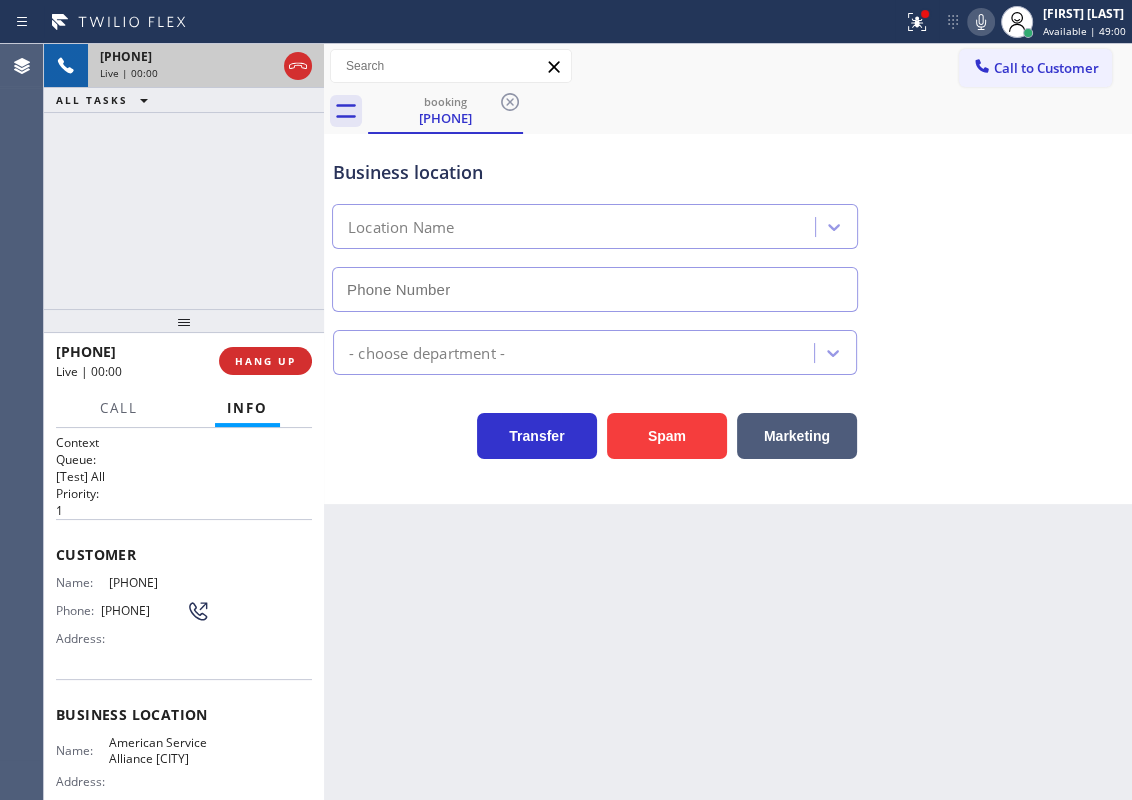 type on "[PHONE]" 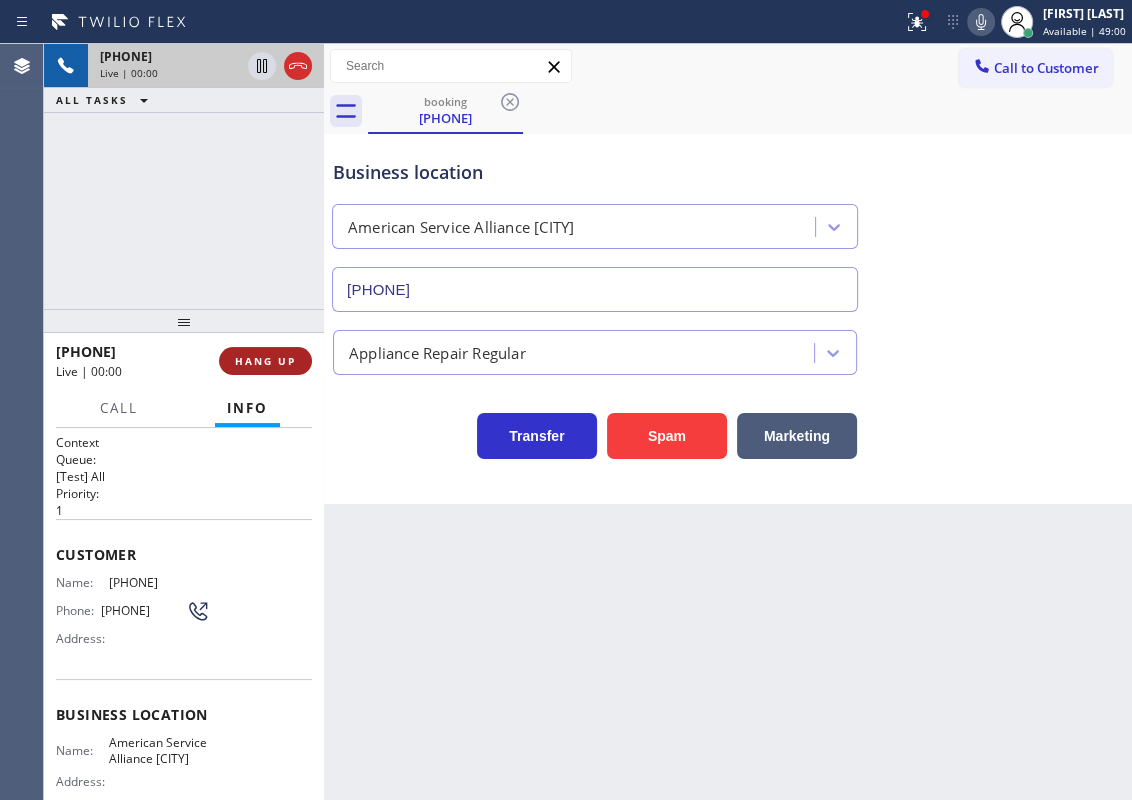 click on "HANG UP" at bounding box center [265, 361] 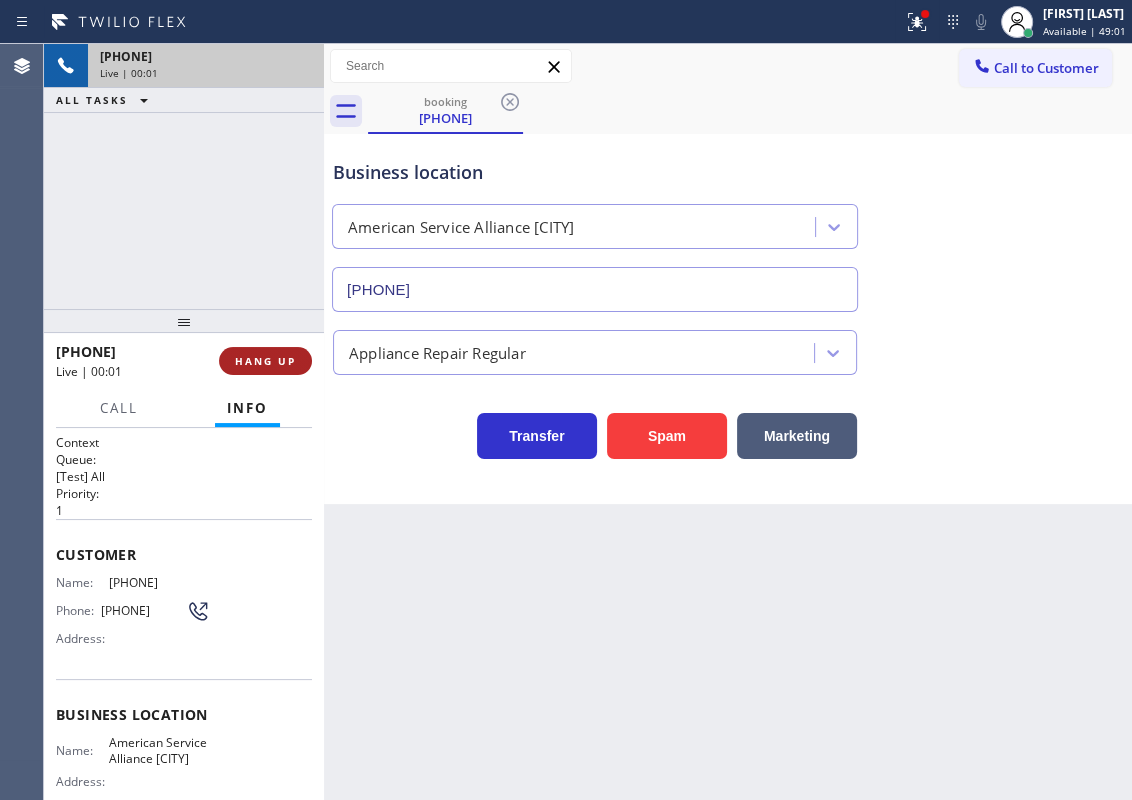 click on "HANG UP" at bounding box center [265, 361] 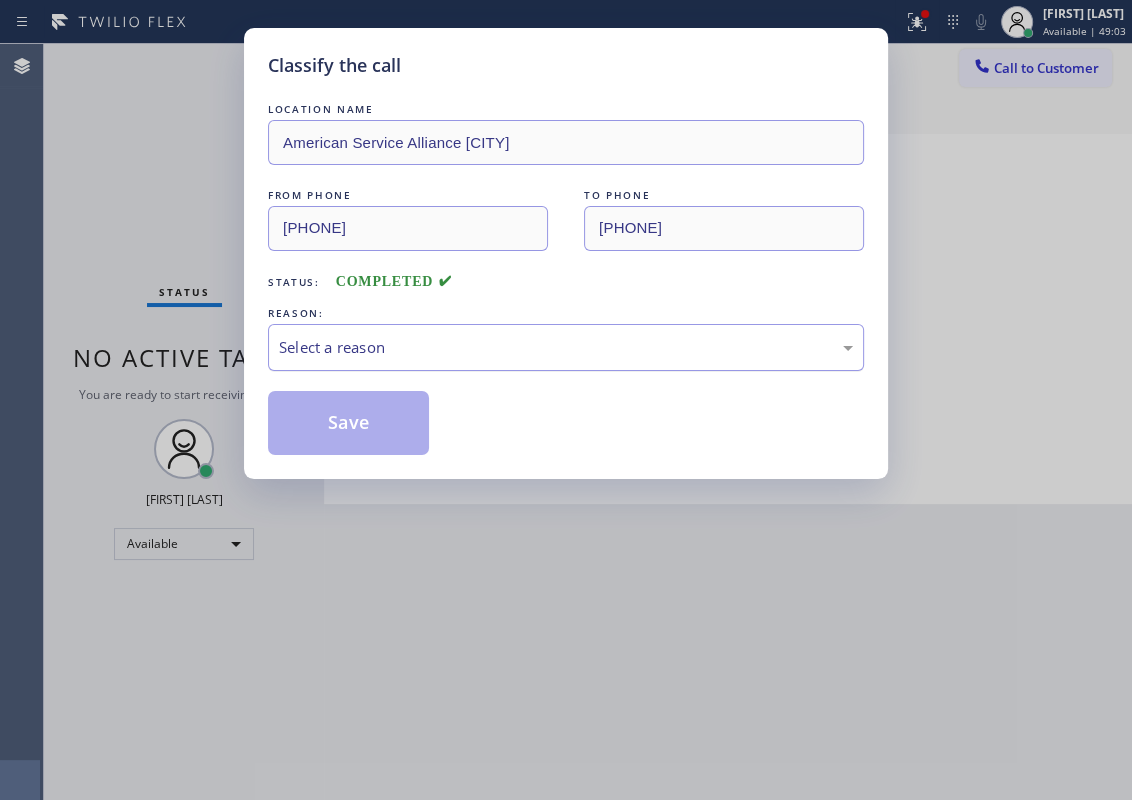 click on "Select a reason" at bounding box center [566, 347] 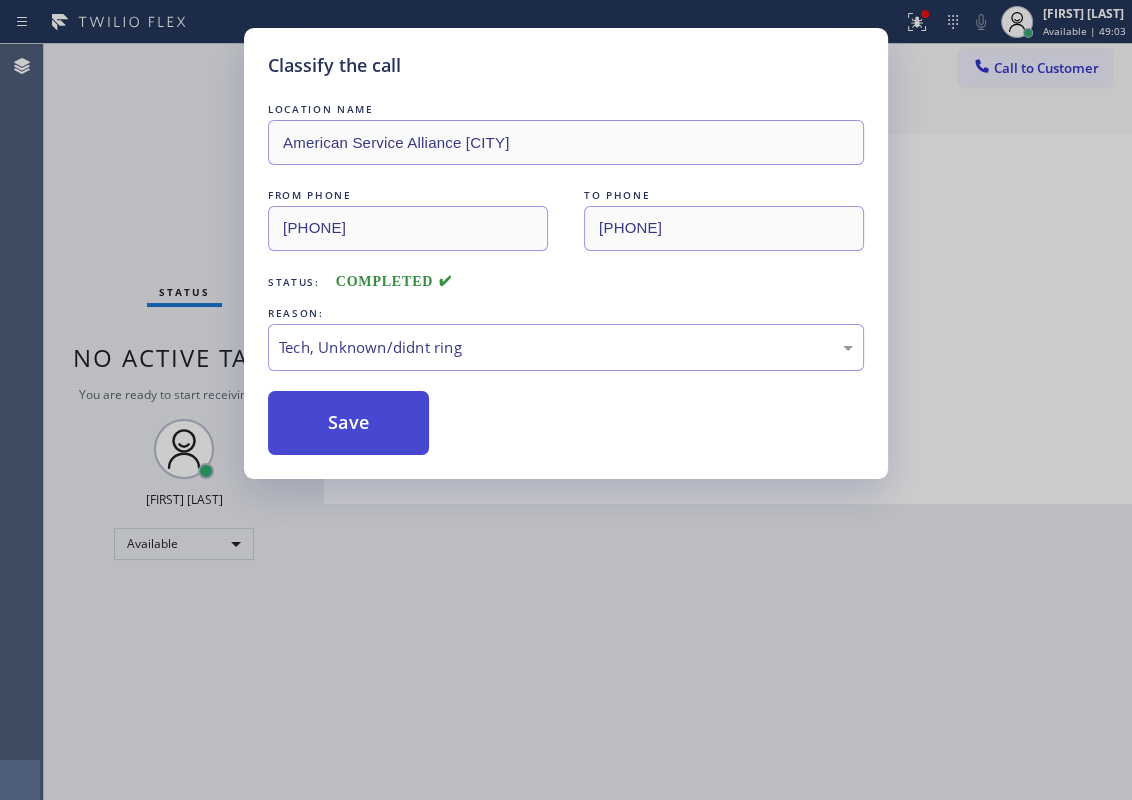 click on "Save" at bounding box center (348, 423) 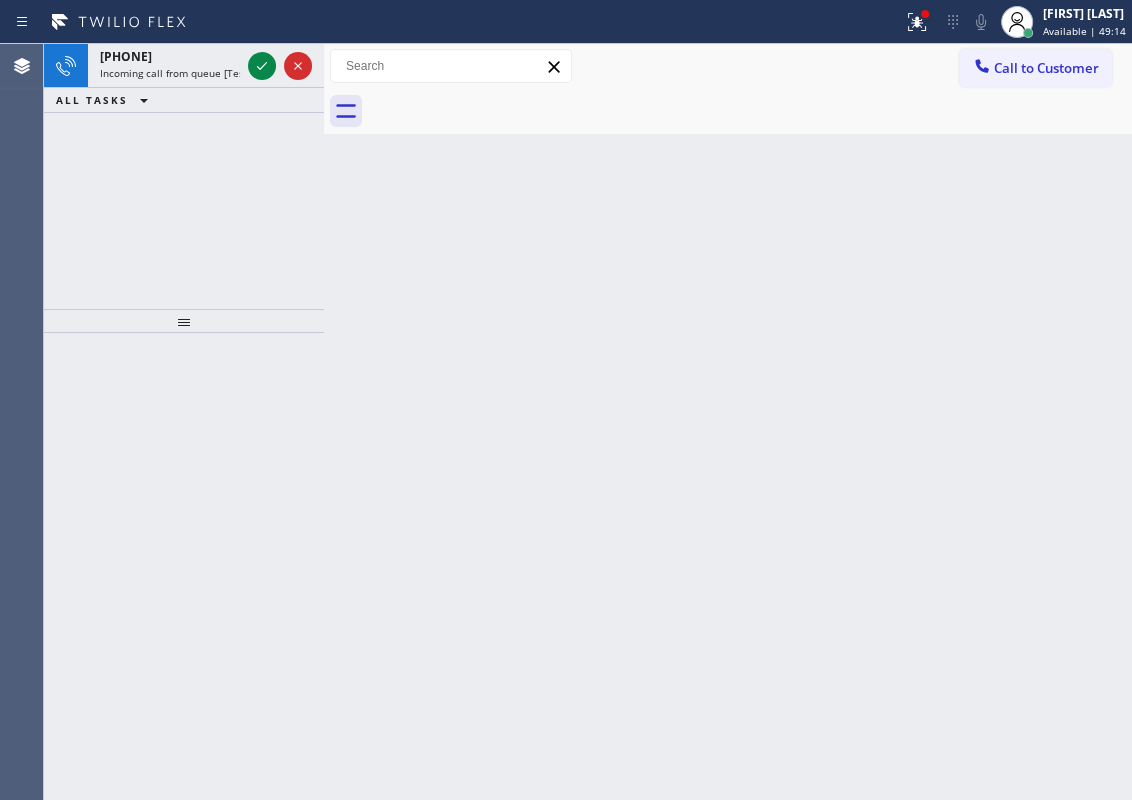 click on "Back to Dashboard Change Sender ID Customers Technicians Select a contact Outbound call Technician Search Technician Your caller id phone number Your caller id phone number Call Technician info Name   Phone none Address none Change Sender ID HVAC [PHONE] 5 Star Appliance [PHONE] Appliance Repair [PHONE] Plumbing [PHONE] Air Duct Cleaning [PHONE]  Electricians [PHONE] Cancel Change Check personal SMS Reset Change No tabs Call to Customer Outbound call Location Sub-Zero & Wolf Repair Your caller id phone number [PHONE] Customer number Call Outbound call Technician Search Technician Your caller id phone number Your caller id phone number Call" at bounding box center [728, 422] 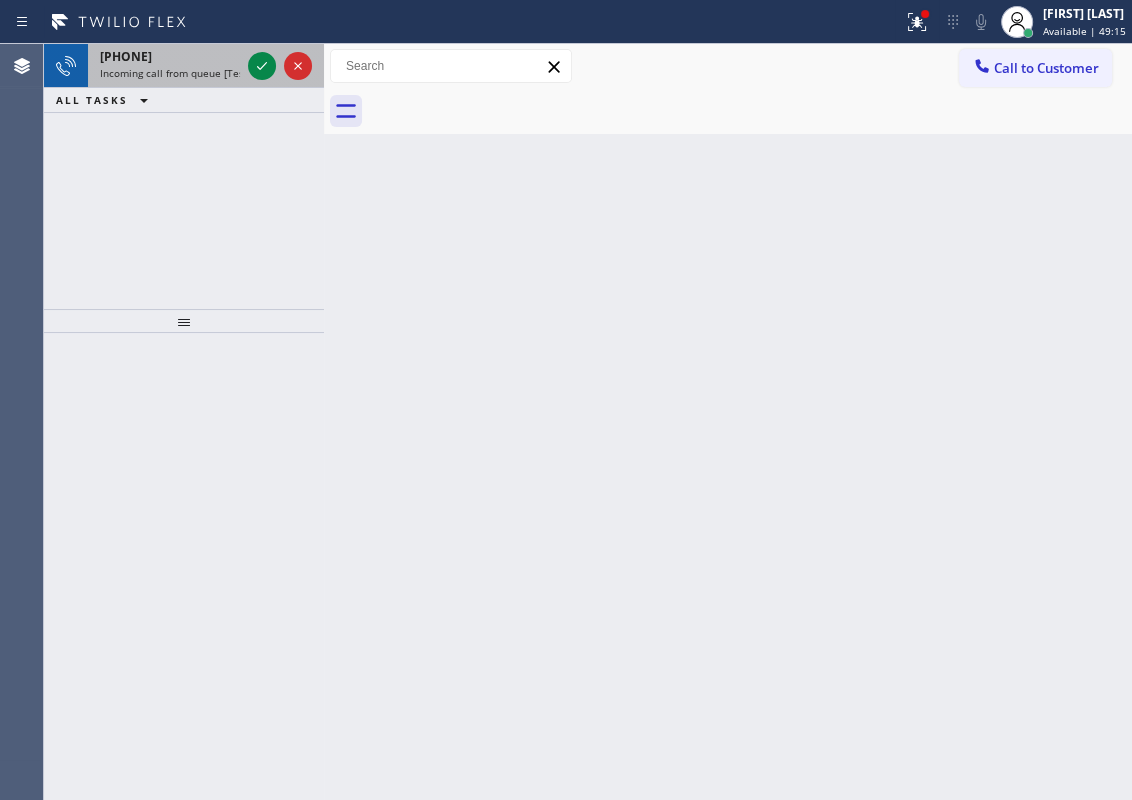click on "Incoming call from queue [Test] All" at bounding box center (183, 73) 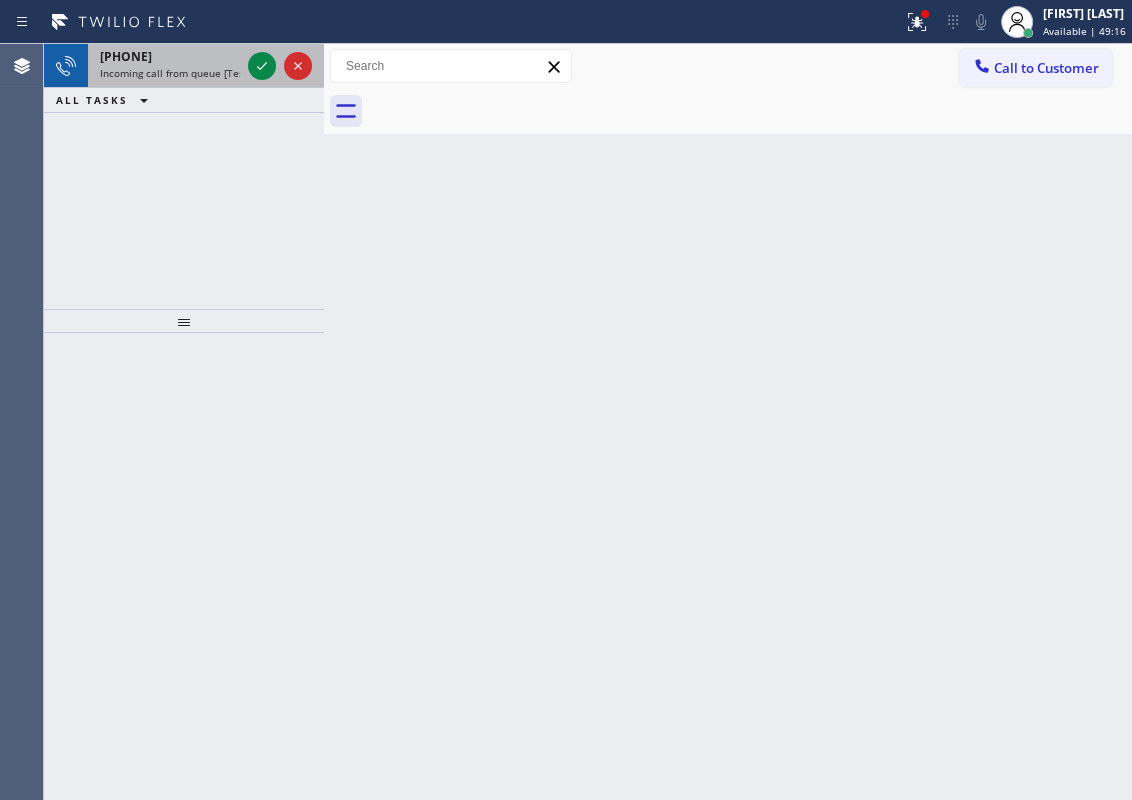 click on "Incoming call from queue [Test] All" at bounding box center [183, 73] 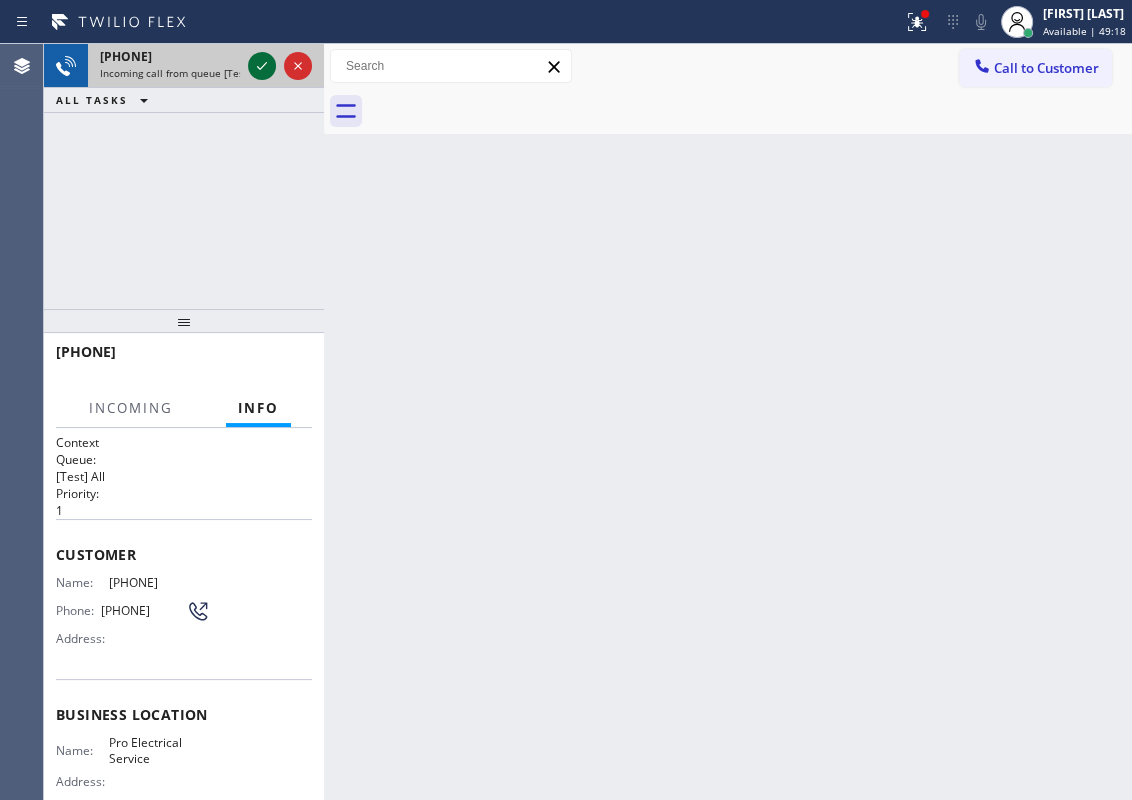 click 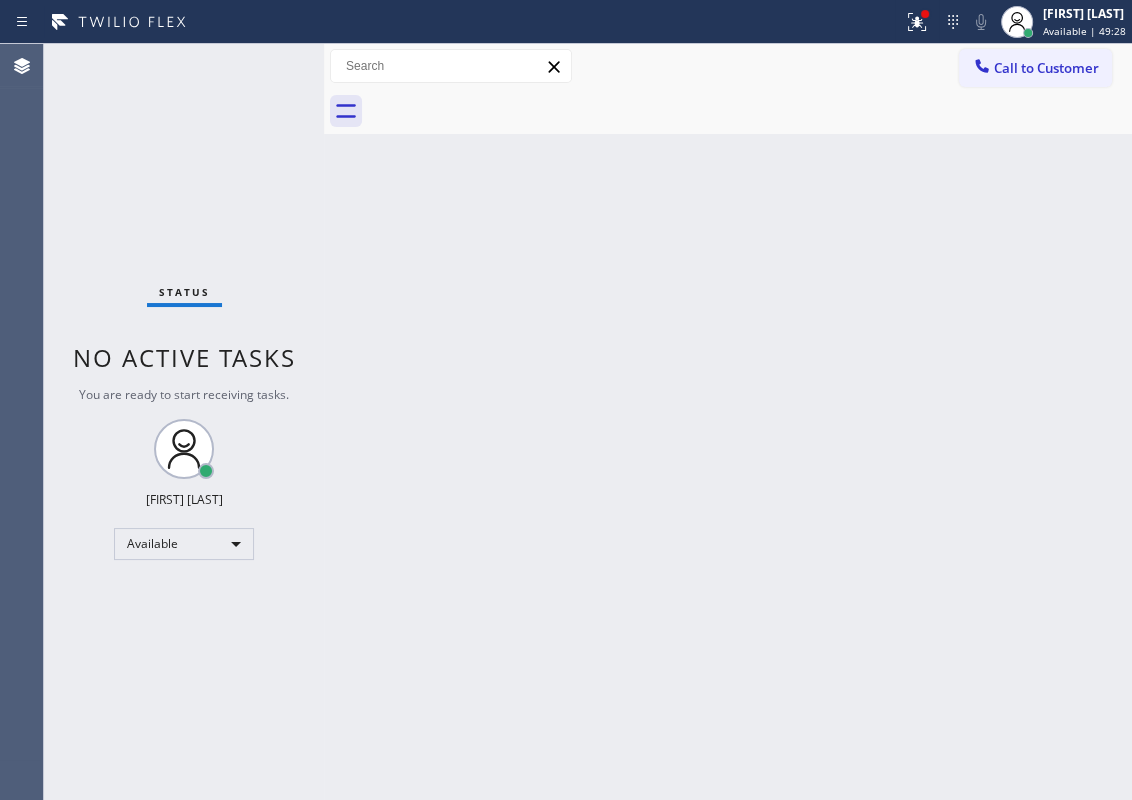 click on "Back to Dashboard Change Sender ID Customers Technicians Select a contact Outbound call Technician Search Technician Your caller id phone number Your caller id phone number Call Technician info Name   Phone none Address none Change Sender ID HVAC [PHONE] 5 Star Appliance [PHONE] Appliance Repair [PHONE] Plumbing [PHONE] Air Duct Cleaning [PHONE]  Electricians [PHONE] Cancel Change Check personal SMS Reset Change No tabs Call to Customer Outbound call Location Sub-Zero & Wolf Repair Your caller id phone number [PHONE] Customer number Call Outbound call Technician Search Technician Your caller id phone number Your caller id phone number Call" at bounding box center (728, 422) 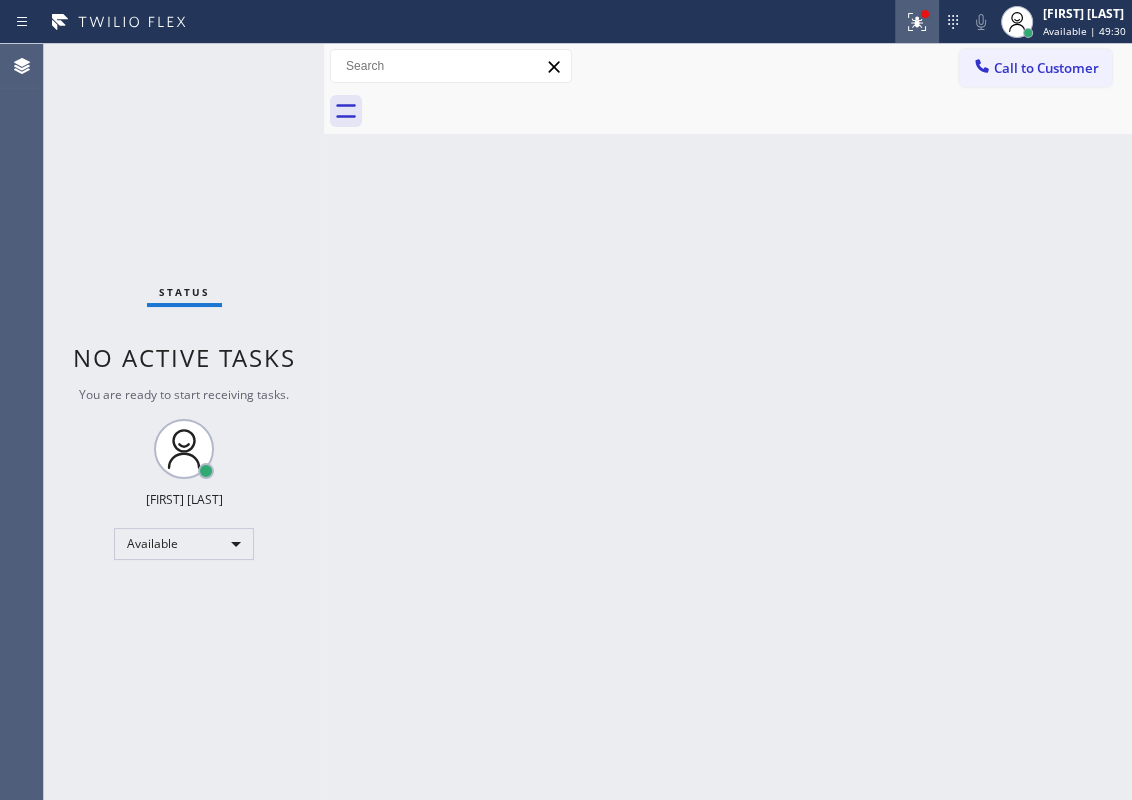 click 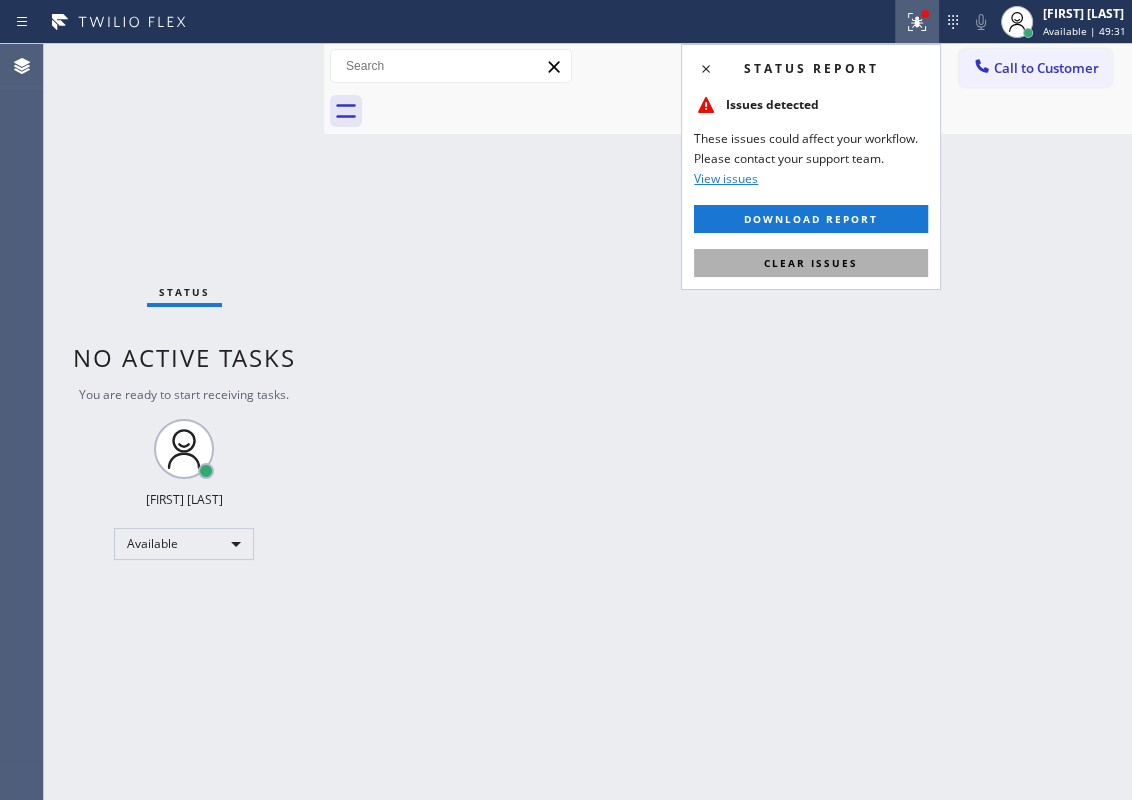 click on "Clear issues" at bounding box center (811, 263) 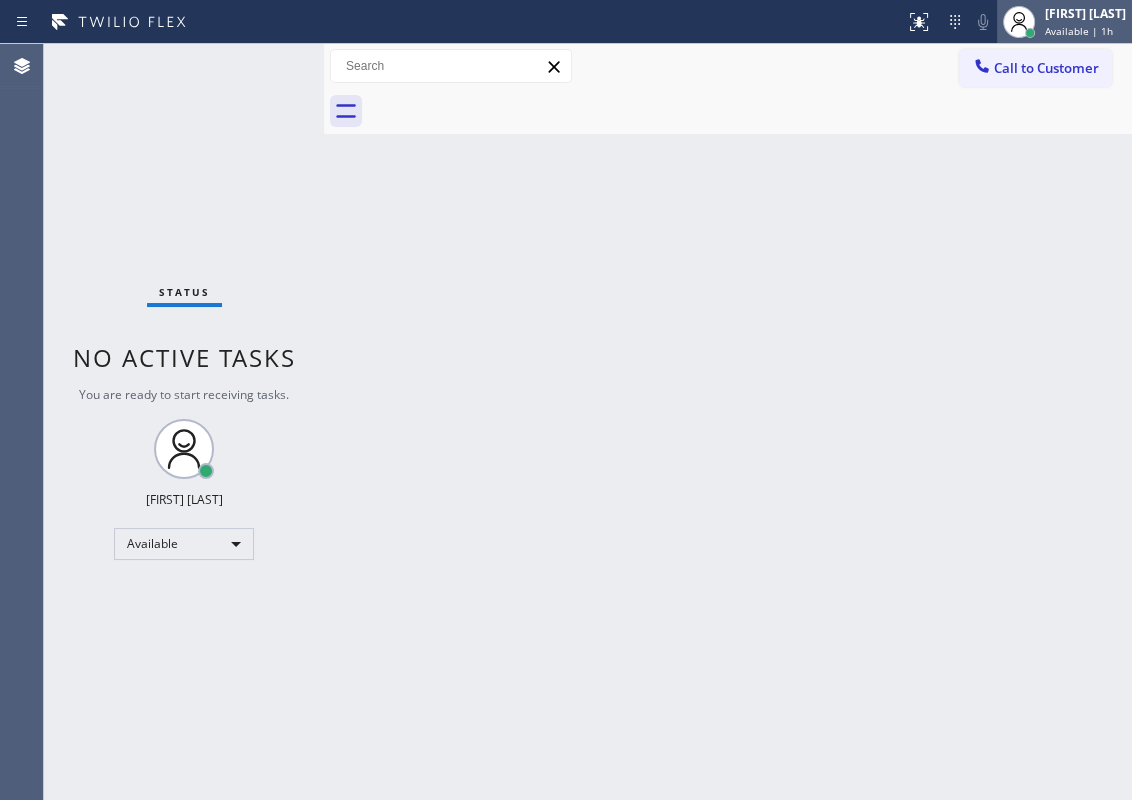 click on "[FIRST] [LAST]" at bounding box center (1085, 13) 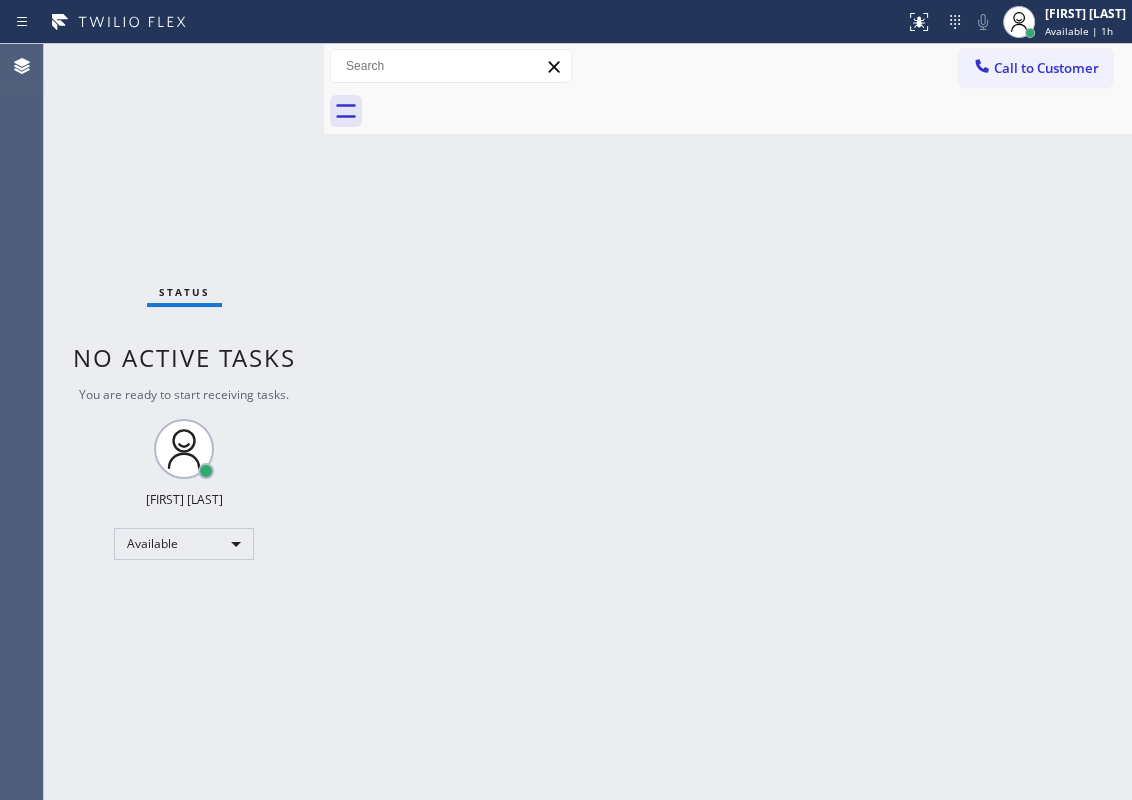 click on "Back to Dashboard Change Sender ID Customers Technicians Select a contact Outbound call Technician Search Technician Your caller id phone number Your caller id phone number Call Technician info Name   Phone none Address none Change Sender ID HVAC [PHONE] 5 Star Appliance [PHONE] Appliance Repair [PHONE] Plumbing [PHONE] Air Duct Cleaning [PHONE]  Electricians [PHONE] Cancel Change Check personal SMS Reset Change No tabs Call to Customer Outbound call Location Sub-Zero & Wolf Repair Your caller id phone number [PHONE] Customer number Call Outbound call Technician Search Technician Your caller id phone number Your caller id phone number Call" at bounding box center (728, 422) 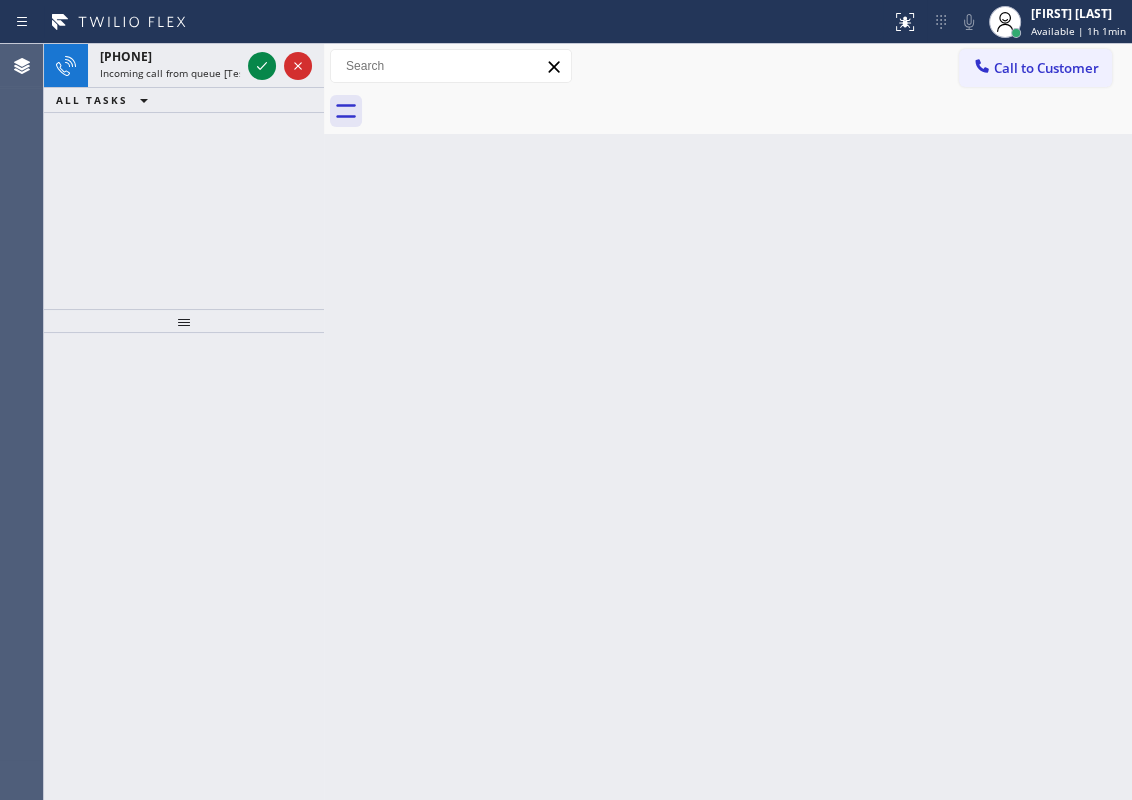 click on "Back to Dashboard Change Sender ID Customers Technicians Select a contact Outbound call Technician Search Technician Your caller id phone number Your caller id phone number Call Technician info Name   Phone none Address none Change Sender ID HVAC [PHONE] 5 Star Appliance [PHONE] Appliance Repair [PHONE] Plumbing [PHONE] Air Duct Cleaning [PHONE]  Electricians [PHONE] Cancel Change Check personal SMS Reset Change No tabs Call to Customer Outbound call Location Sub-Zero & Wolf Repair Your caller id phone number [PHONE] Customer number Call Outbound call Technician Search Technician Your caller id phone number Your caller id phone number Call" at bounding box center [728, 422] 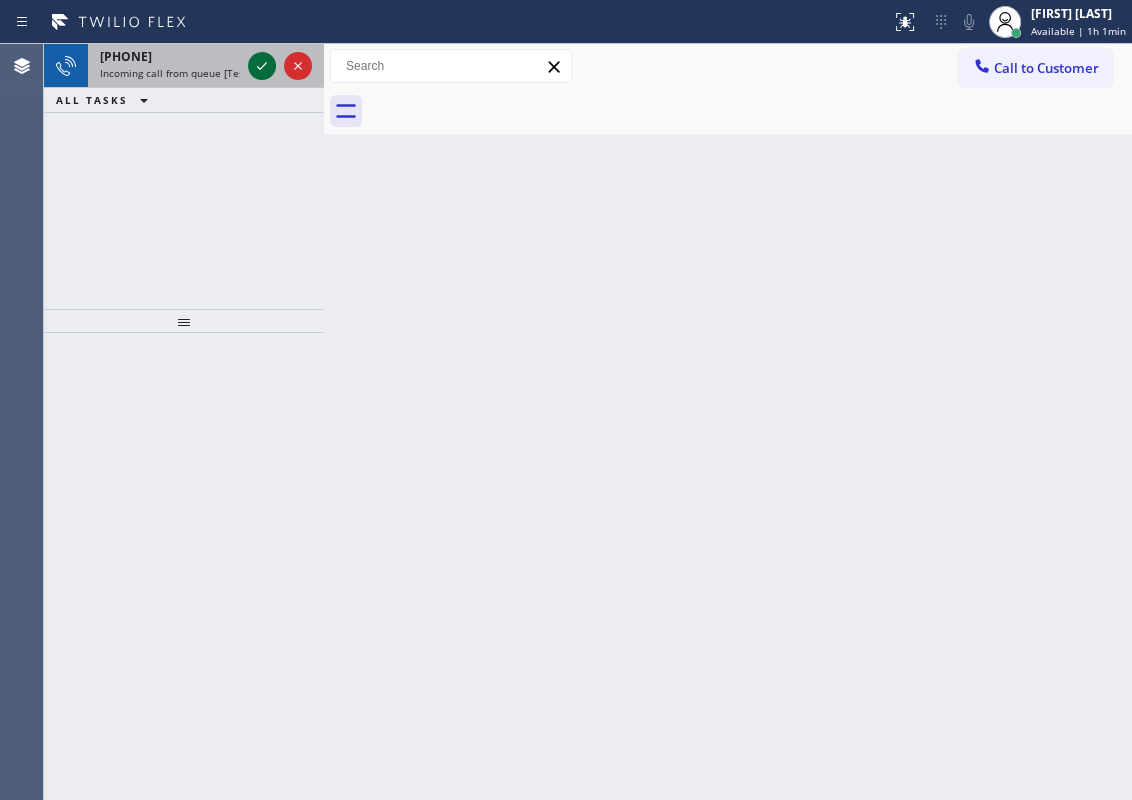 click 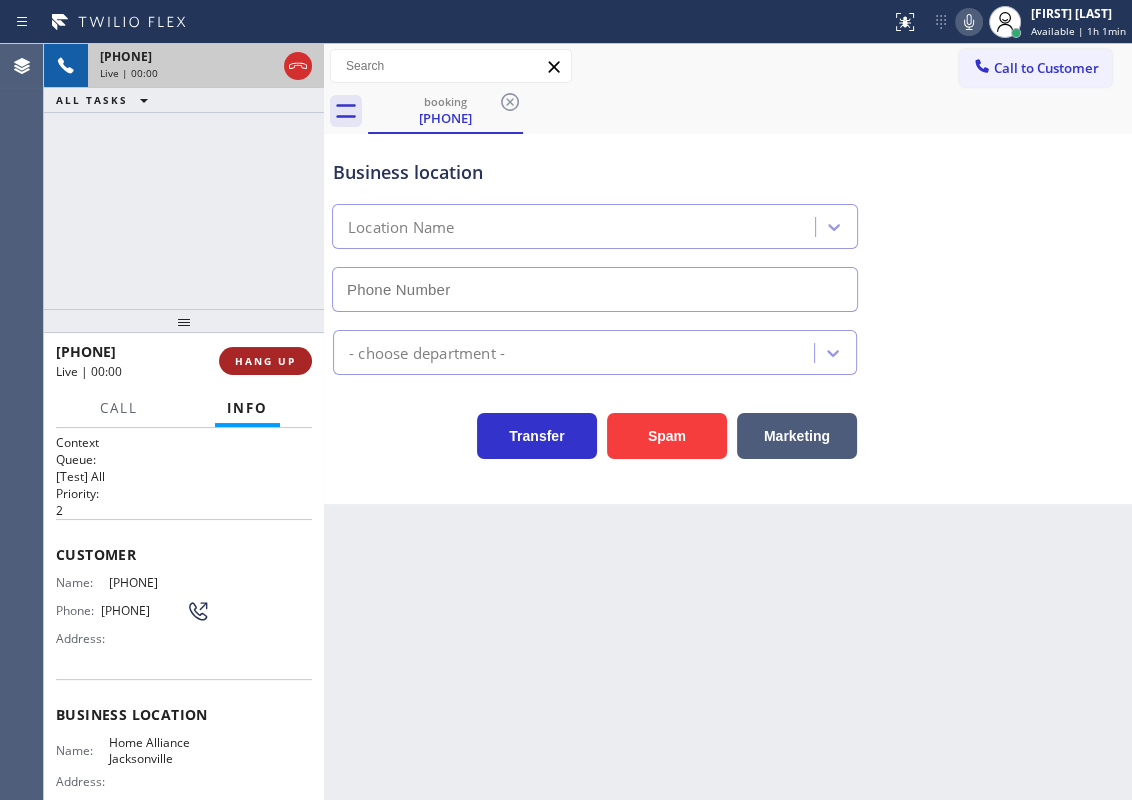 type on "[PHONE]" 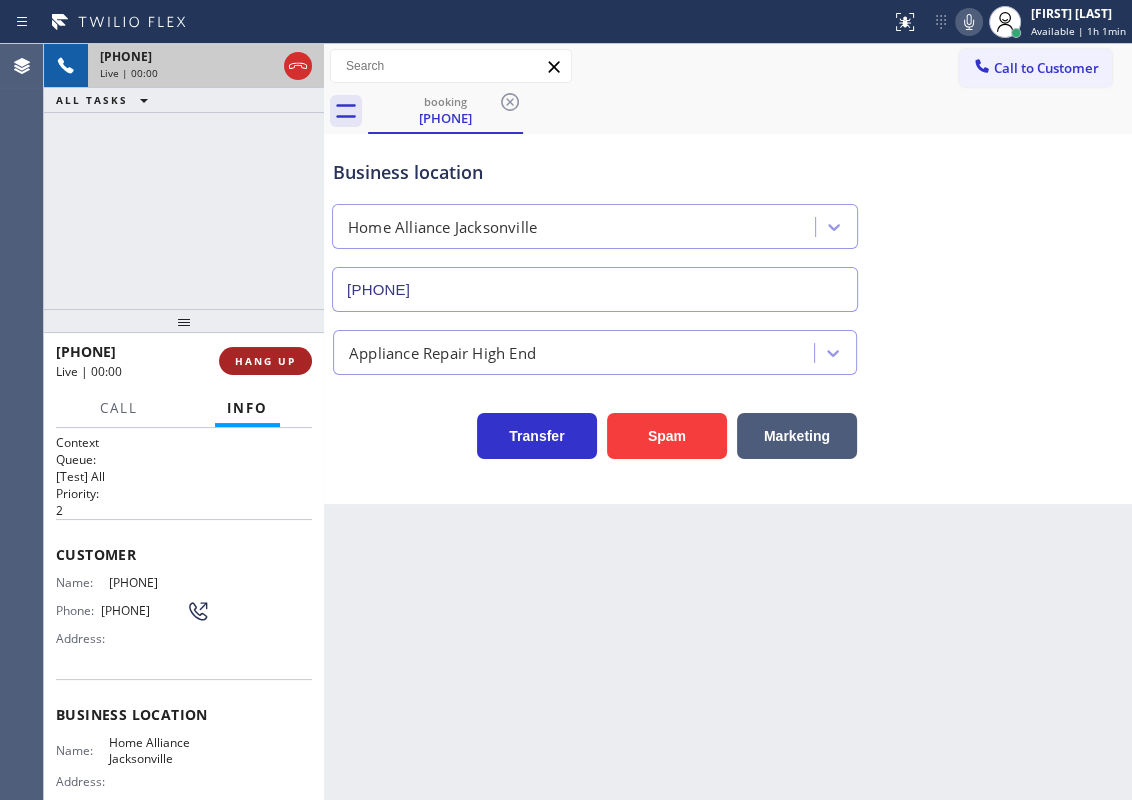 click on "HANG UP" at bounding box center [265, 361] 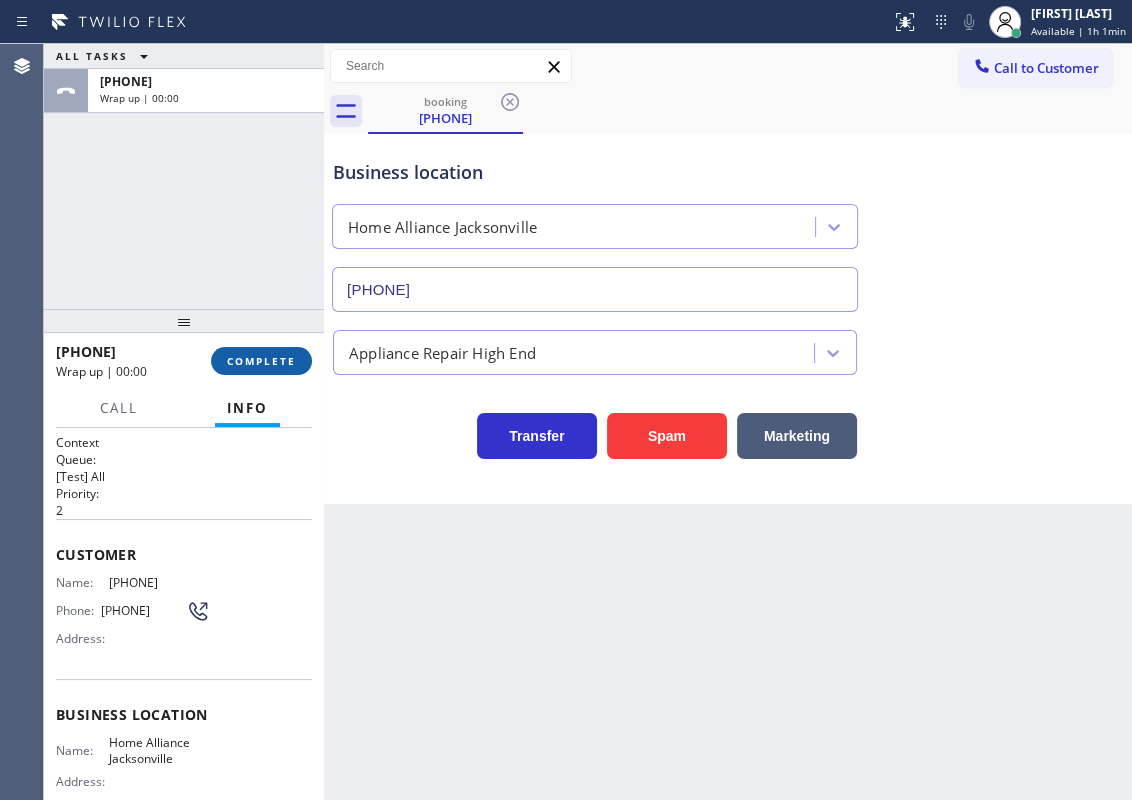 click on "COMPLETE" at bounding box center [261, 361] 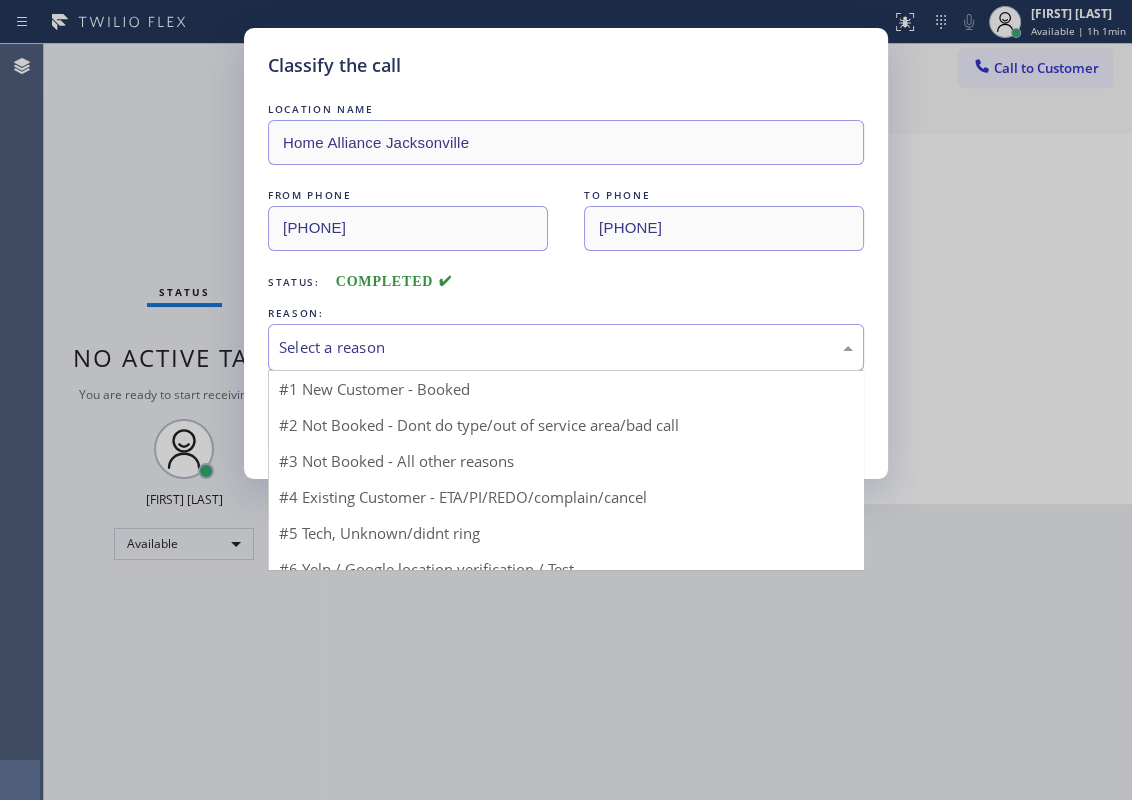 click on "Select a reason" at bounding box center [566, 347] 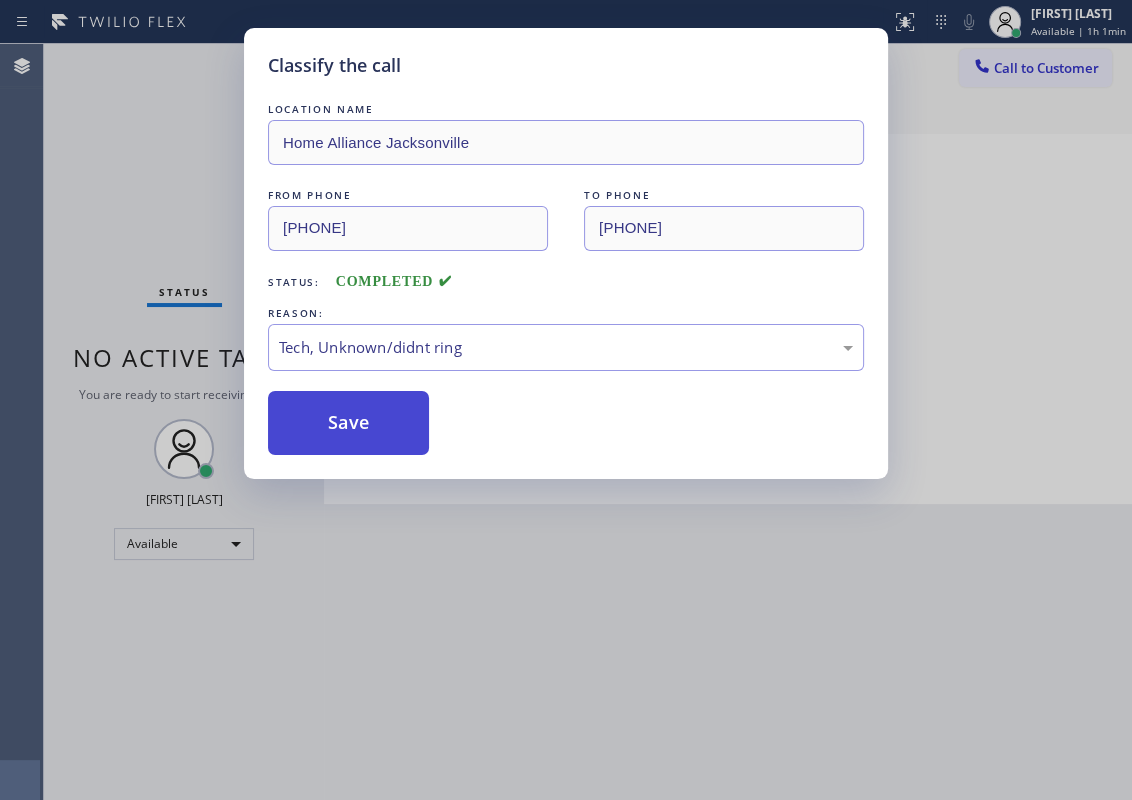 click on "Save" at bounding box center (348, 423) 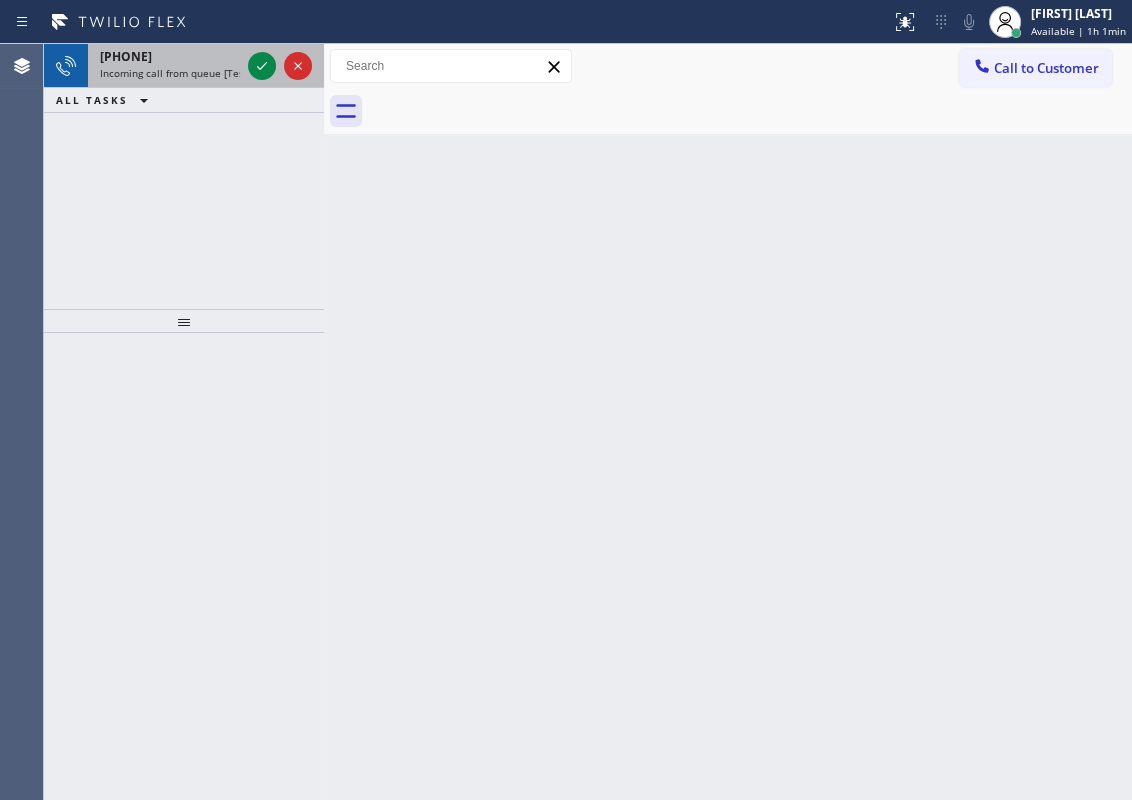 click on "[PHONE]" at bounding box center [170, 56] 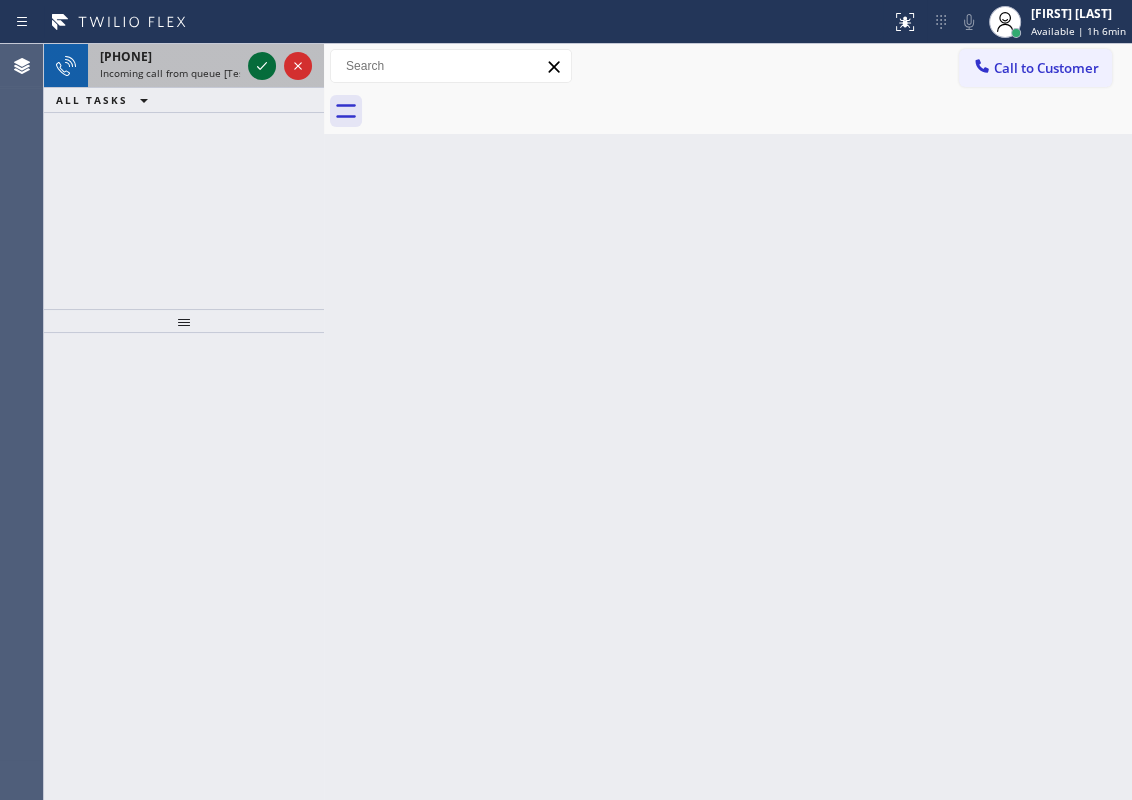 click 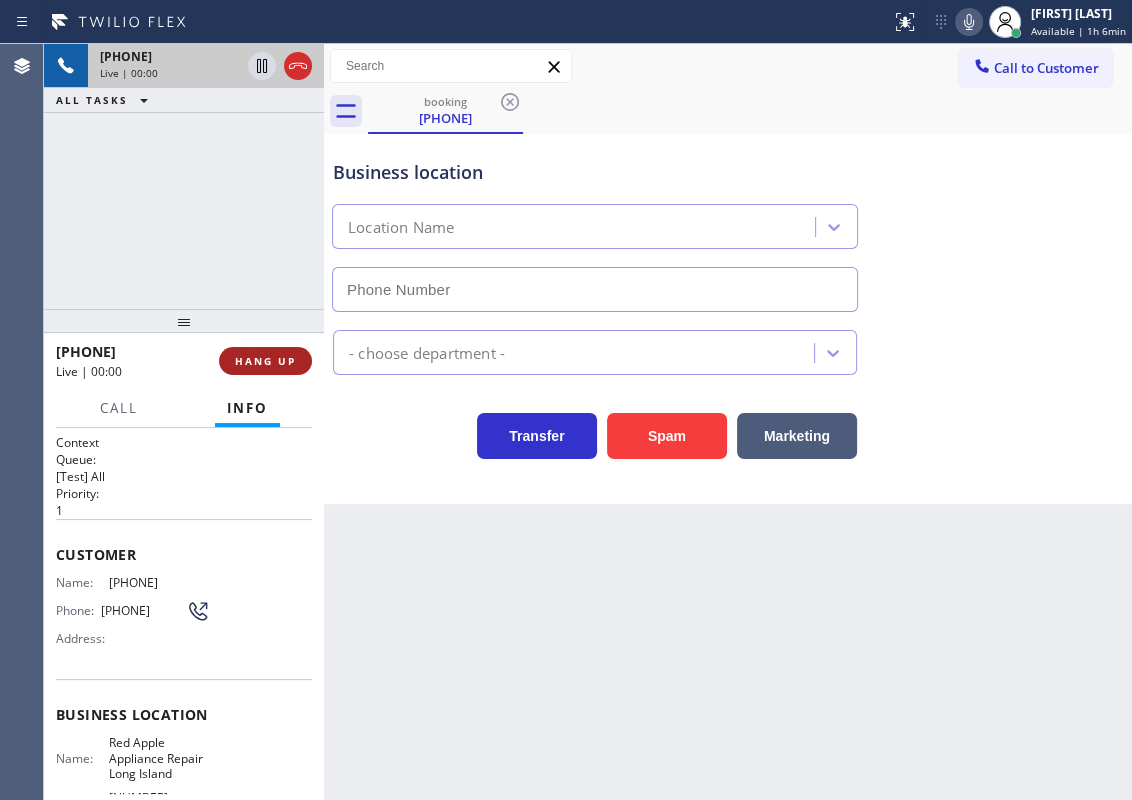 type on "[PHONE]" 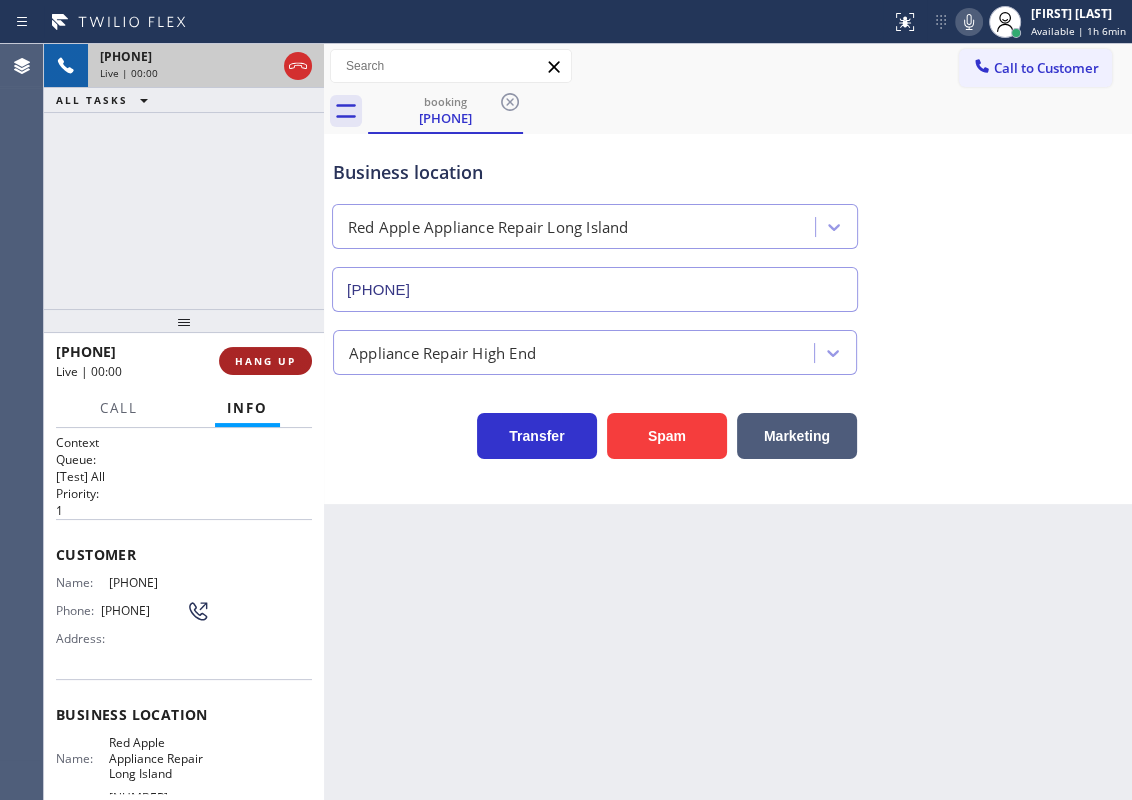 click on "HANG UP" at bounding box center [265, 361] 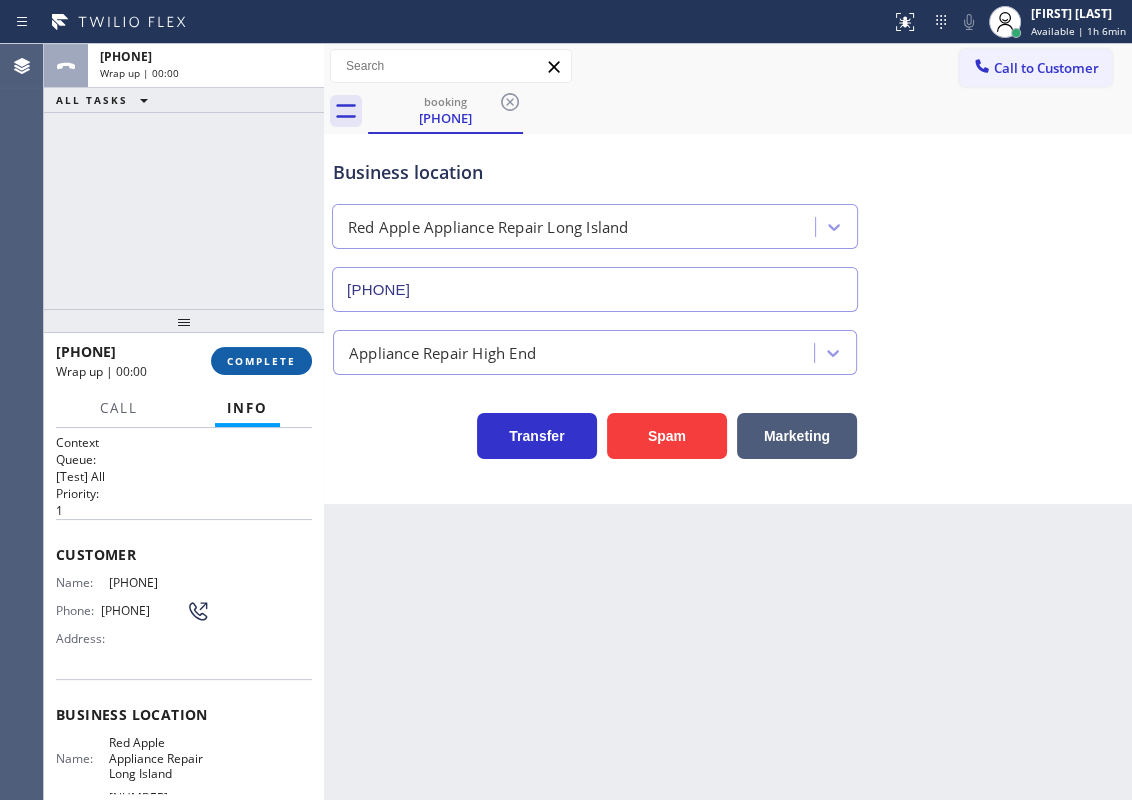 click on "COMPLETE" at bounding box center [261, 361] 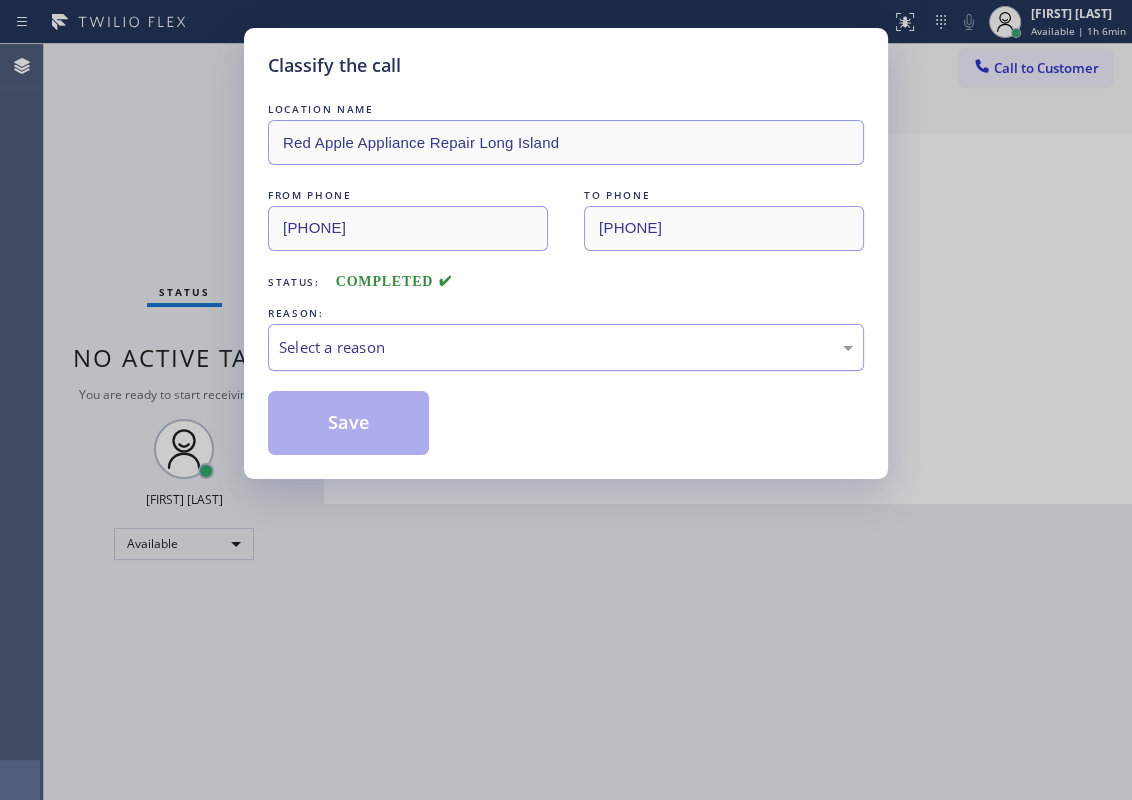 click on "Select a reason" at bounding box center [566, 347] 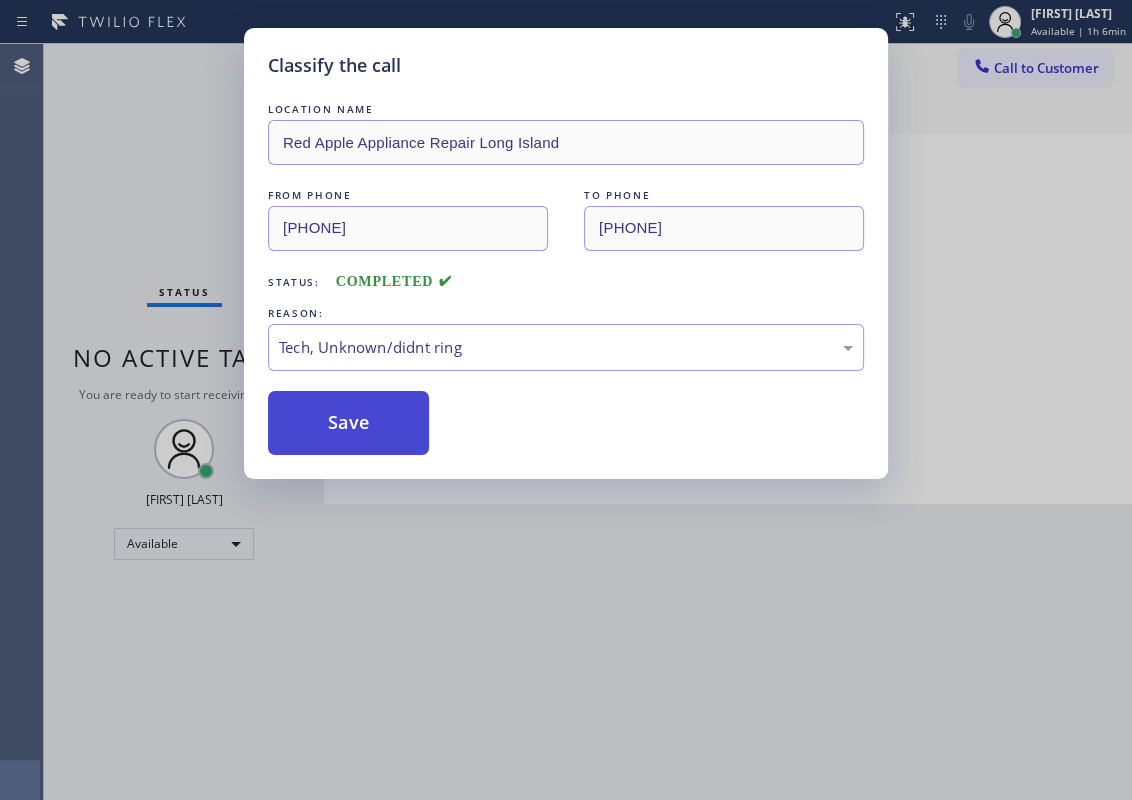 click on "Save" at bounding box center (348, 423) 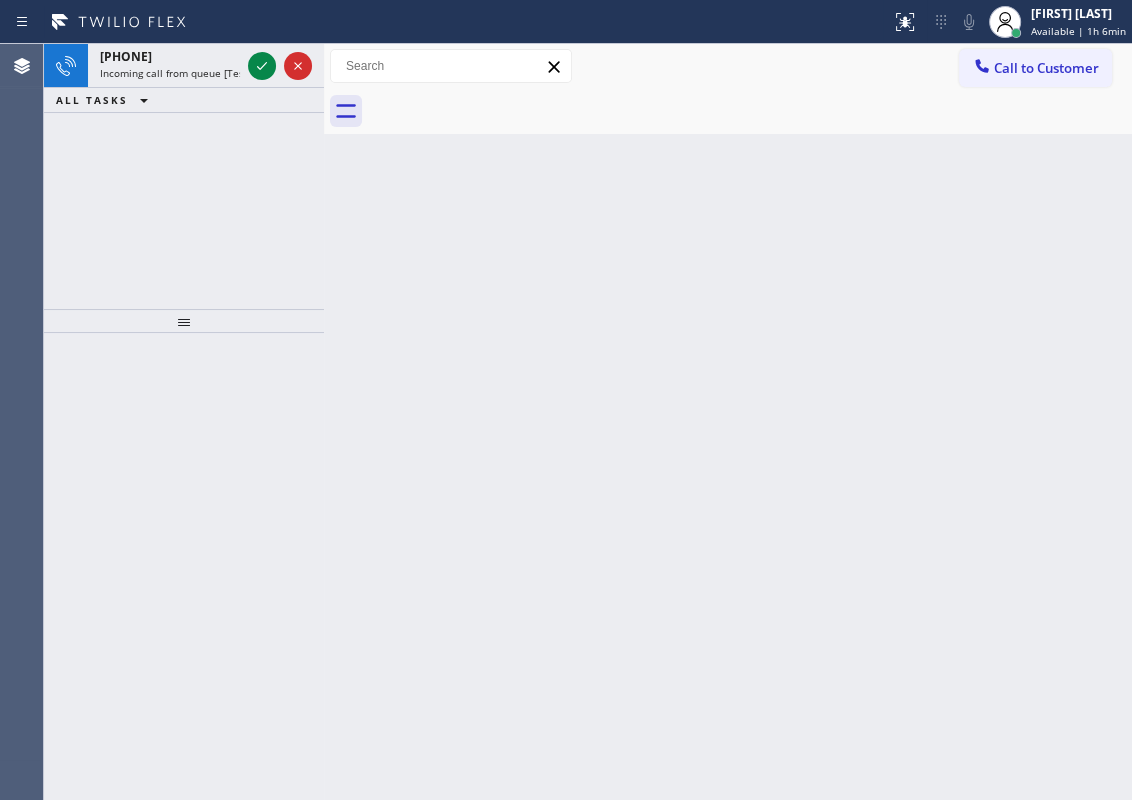 drag, startPoint x: 954, startPoint y: 166, endPoint x: 872, endPoint y: 192, distance: 86.023254 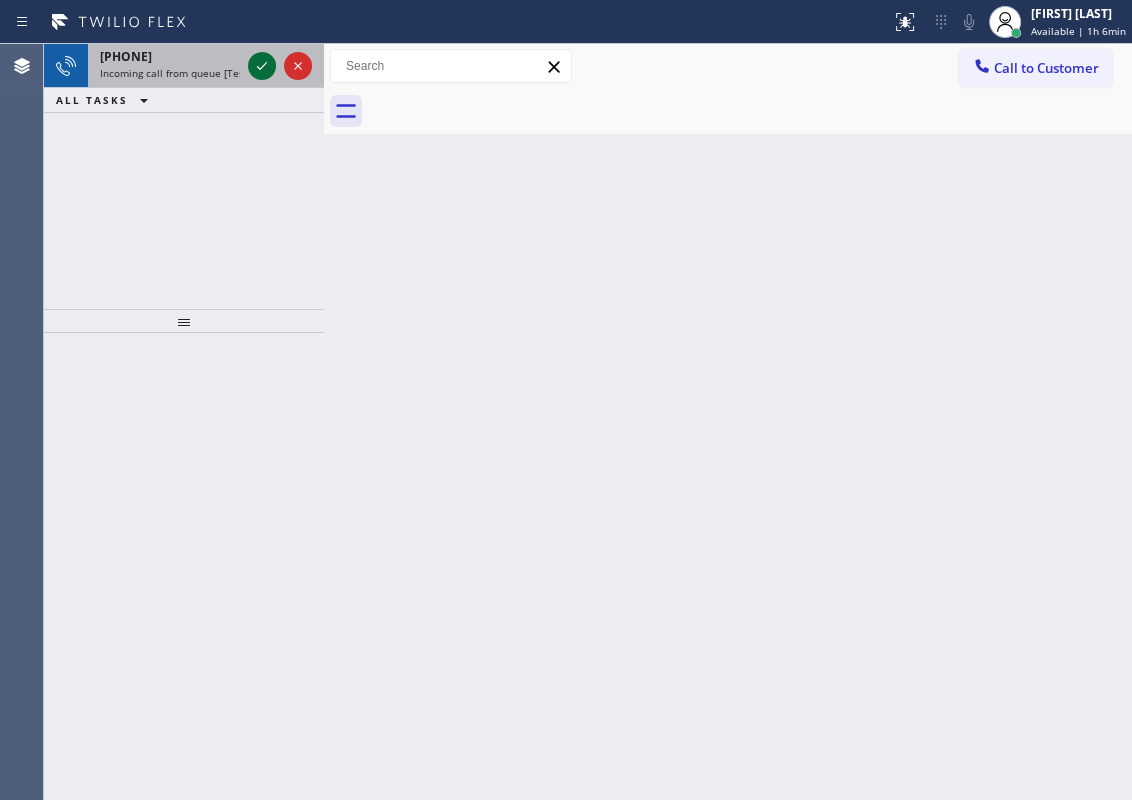 click 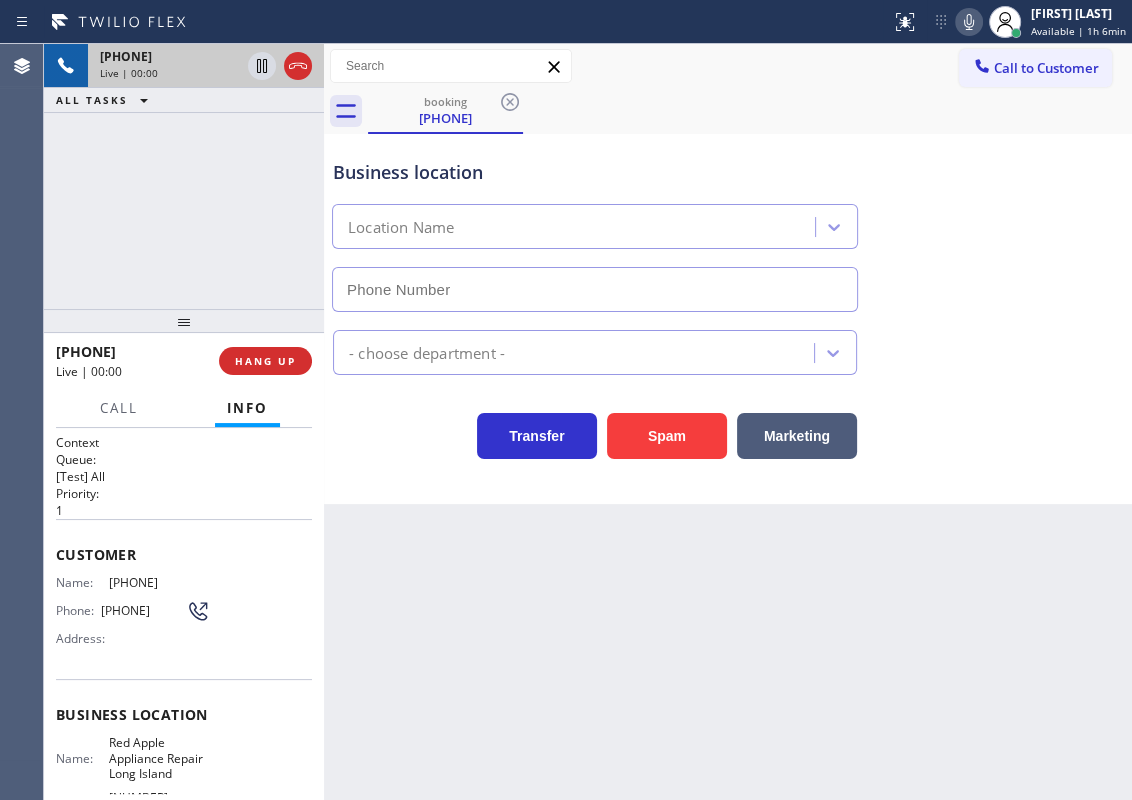 type on "[PHONE]" 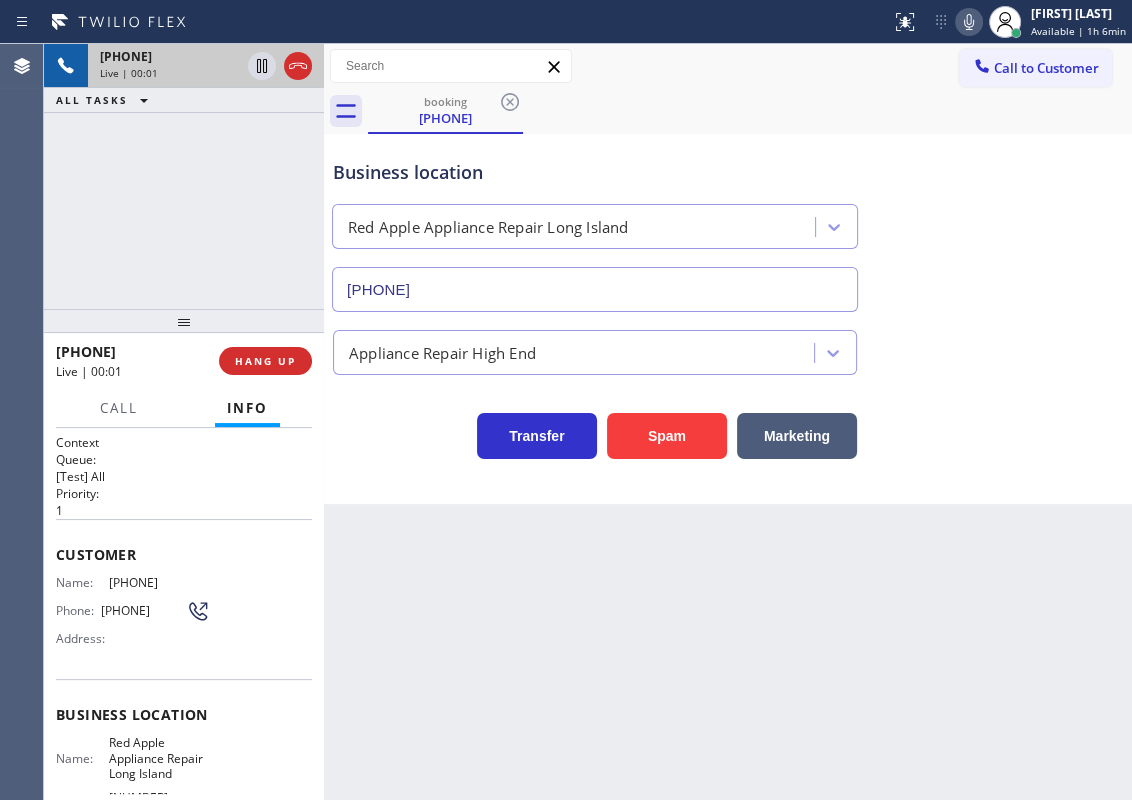 scroll, scrollTop: 90, scrollLeft: 0, axis: vertical 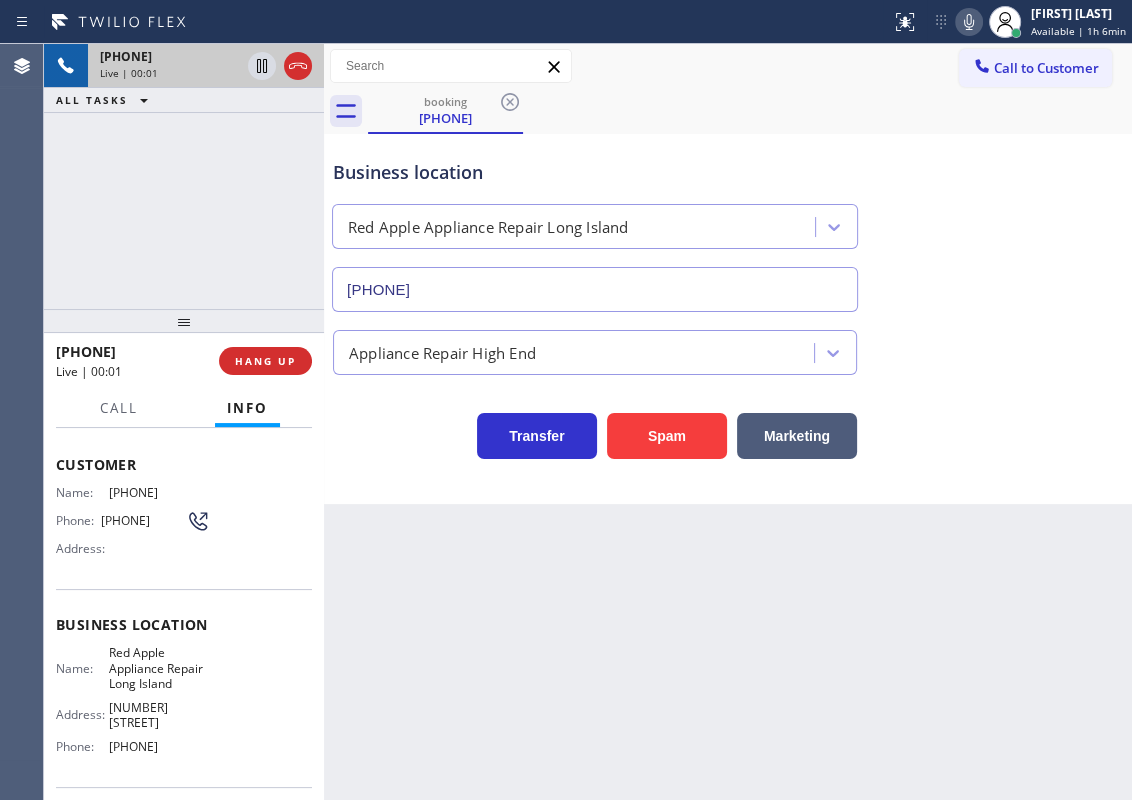 click on "Red Apple Appliance Repair Long Island" at bounding box center (159, 668) 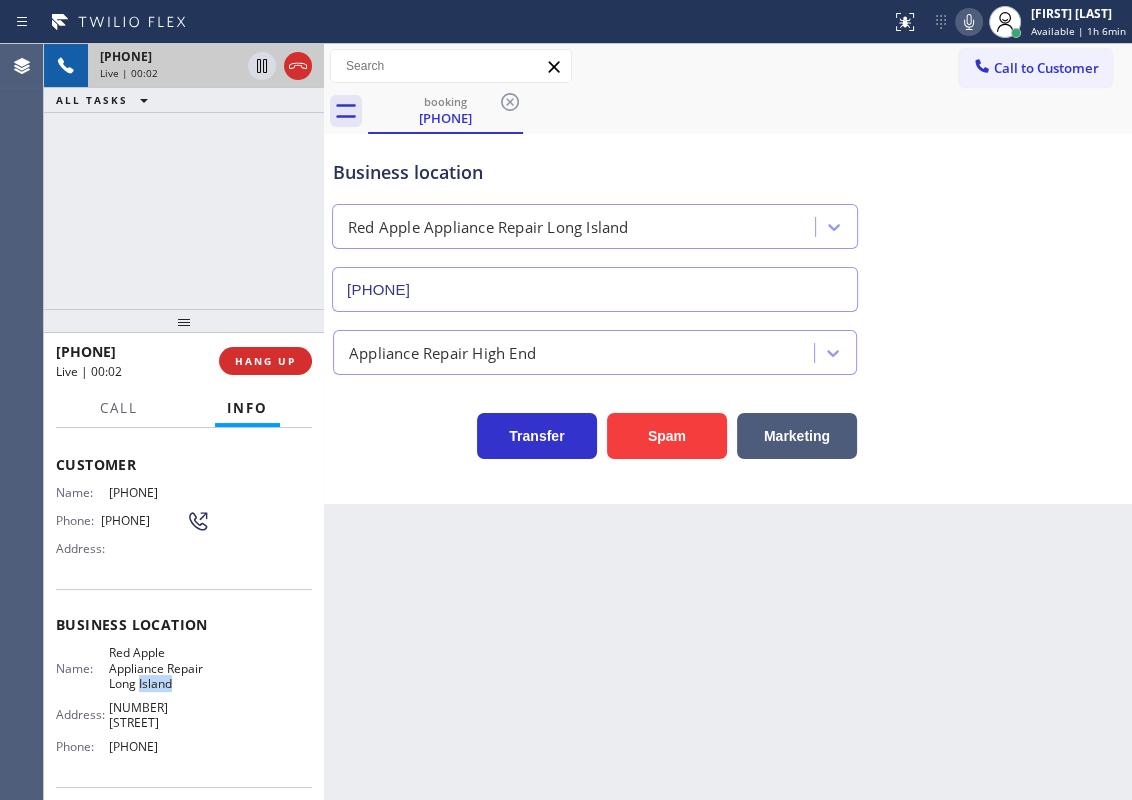 click on "Red Apple Appliance Repair Long Island" at bounding box center (159, 668) 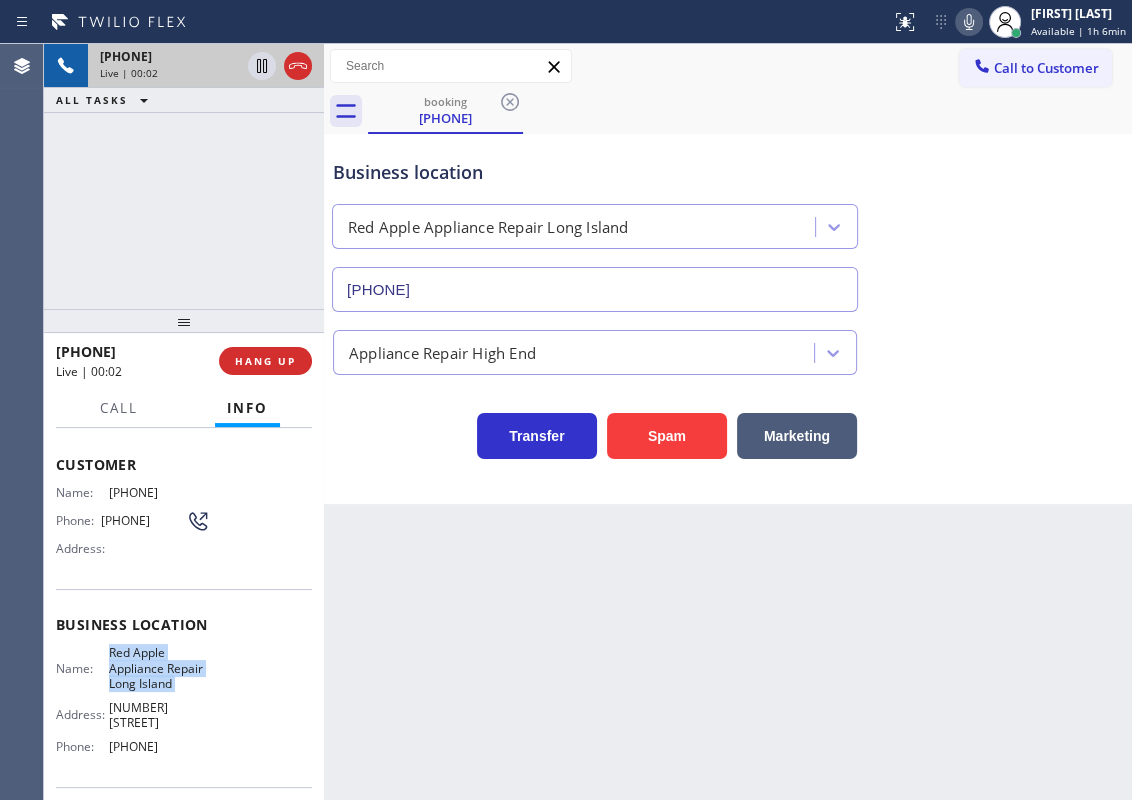 click on "Red Apple Appliance Repair Long Island" at bounding box center (159, 668) 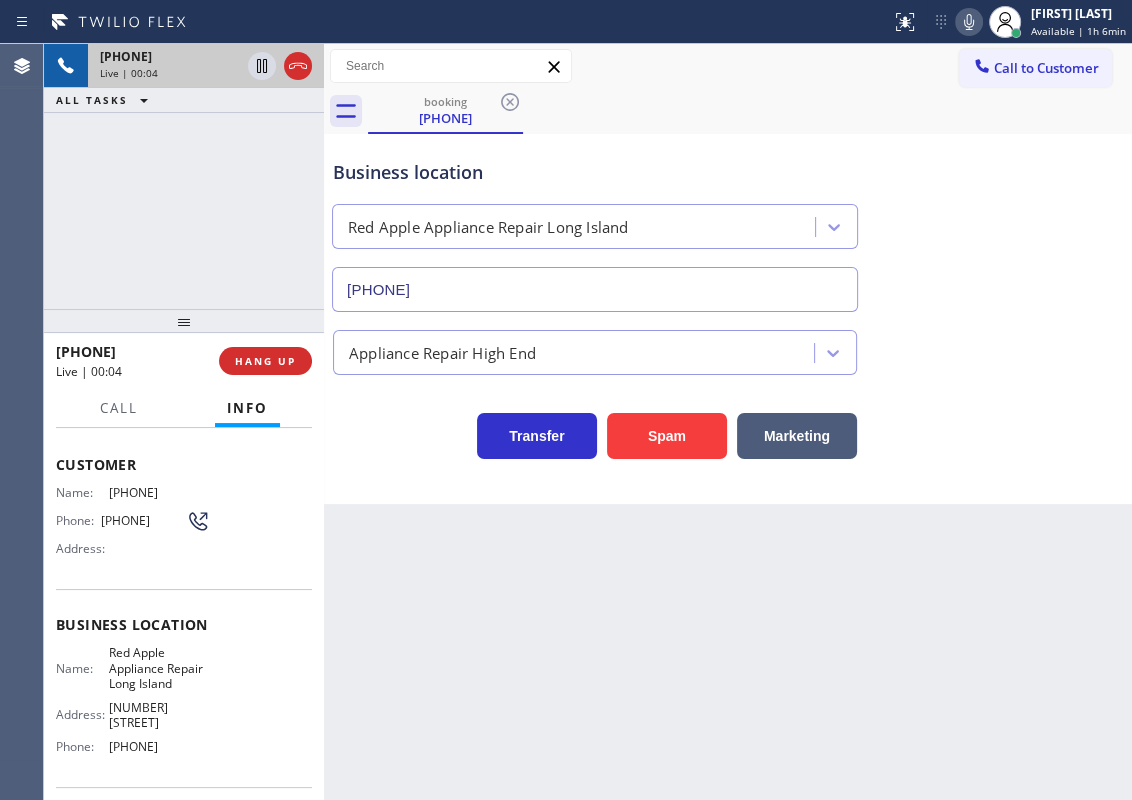 click on "[PHONE]" at bounding box center (595, 289) 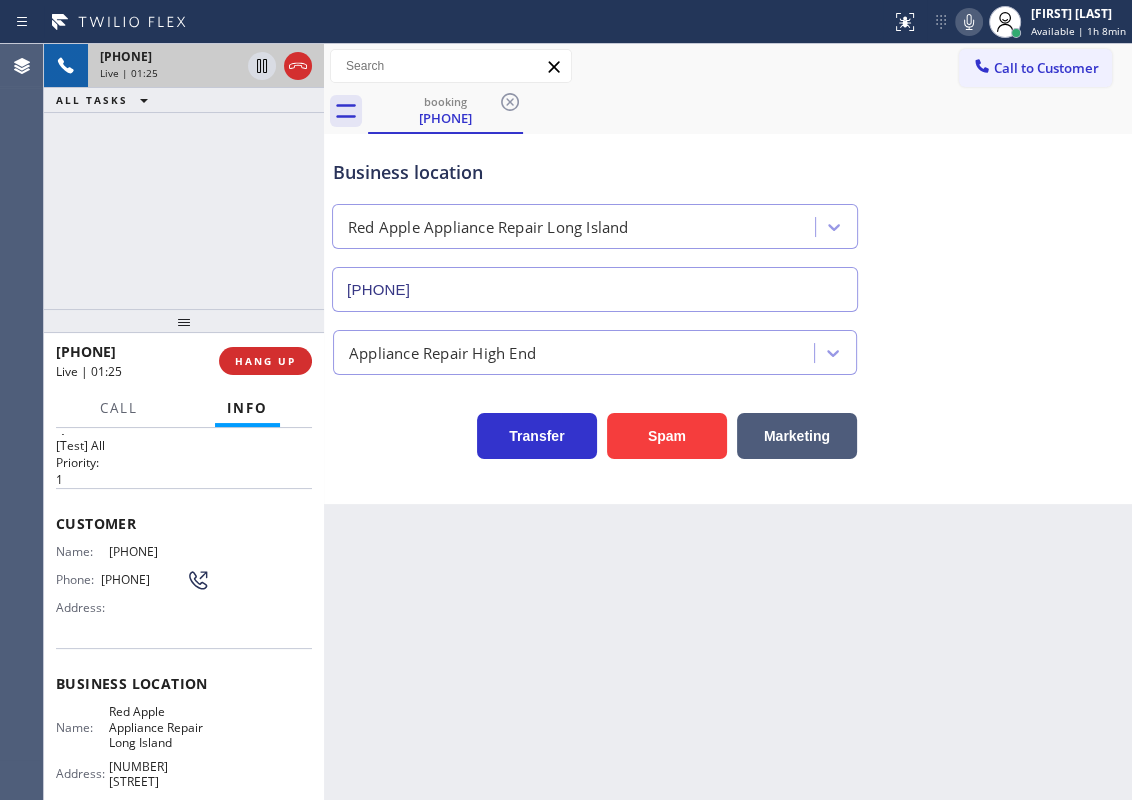 scroll, scrollTop: 0, scrollLeft: 0, axis: both 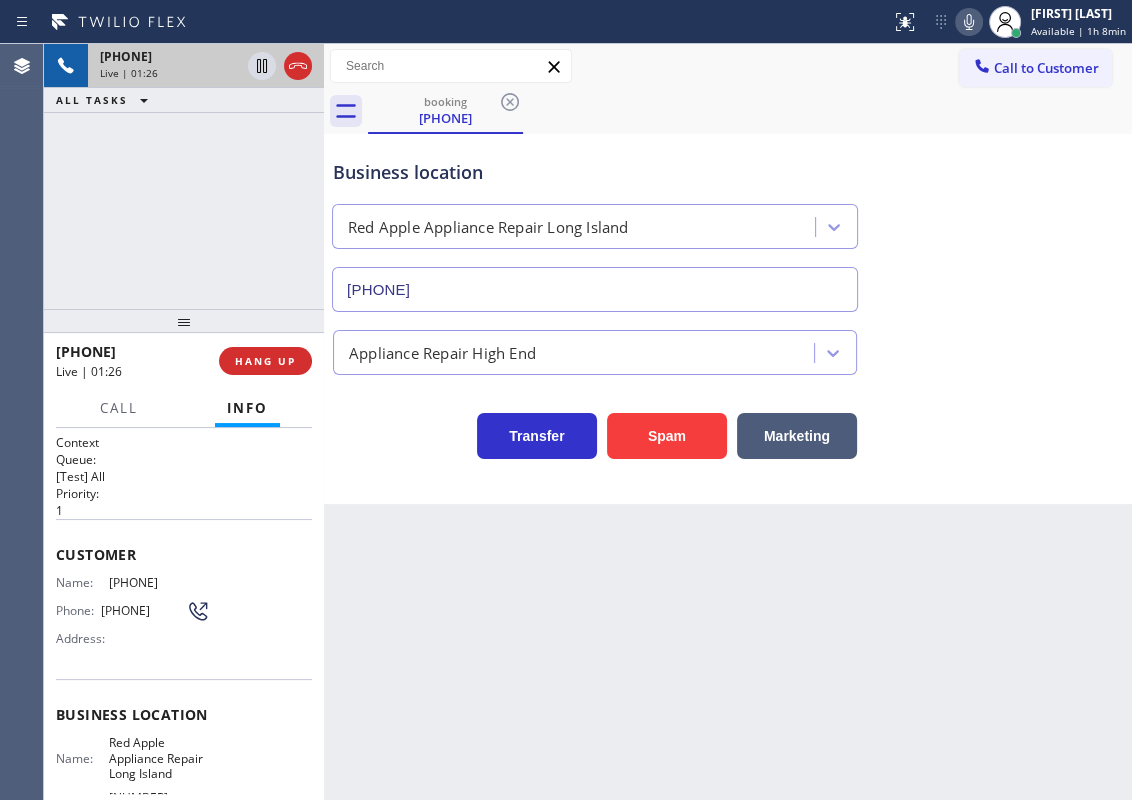 click on "[PHONE]" at bounding box center [159, 582] 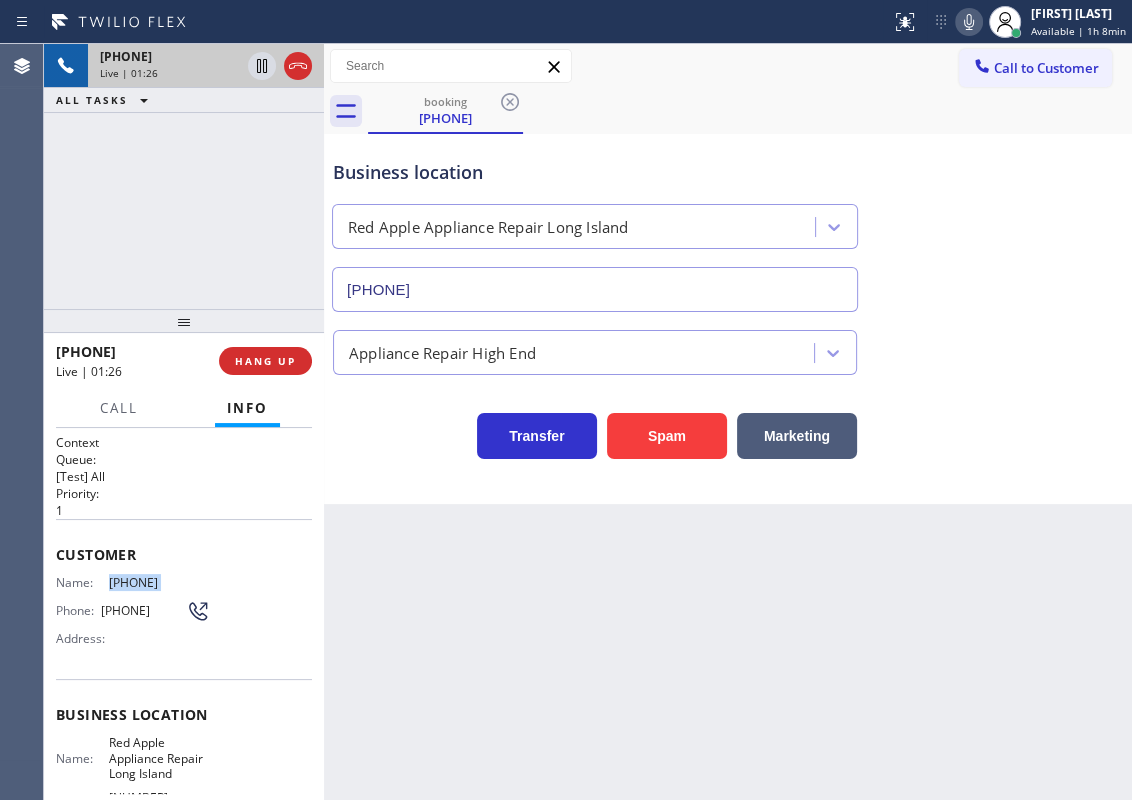 click on "[PHONE]" at bounding box center (159, 582) 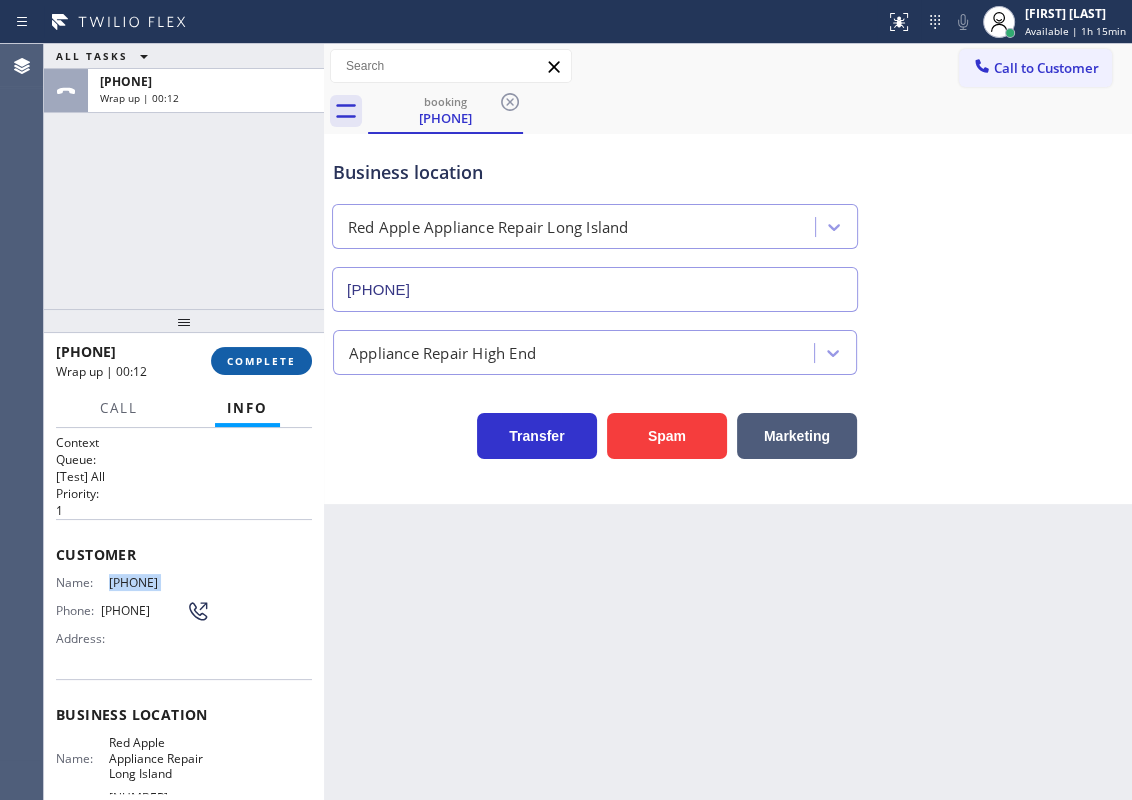 click on "COMPLETE" at bounding box center (261, 361) 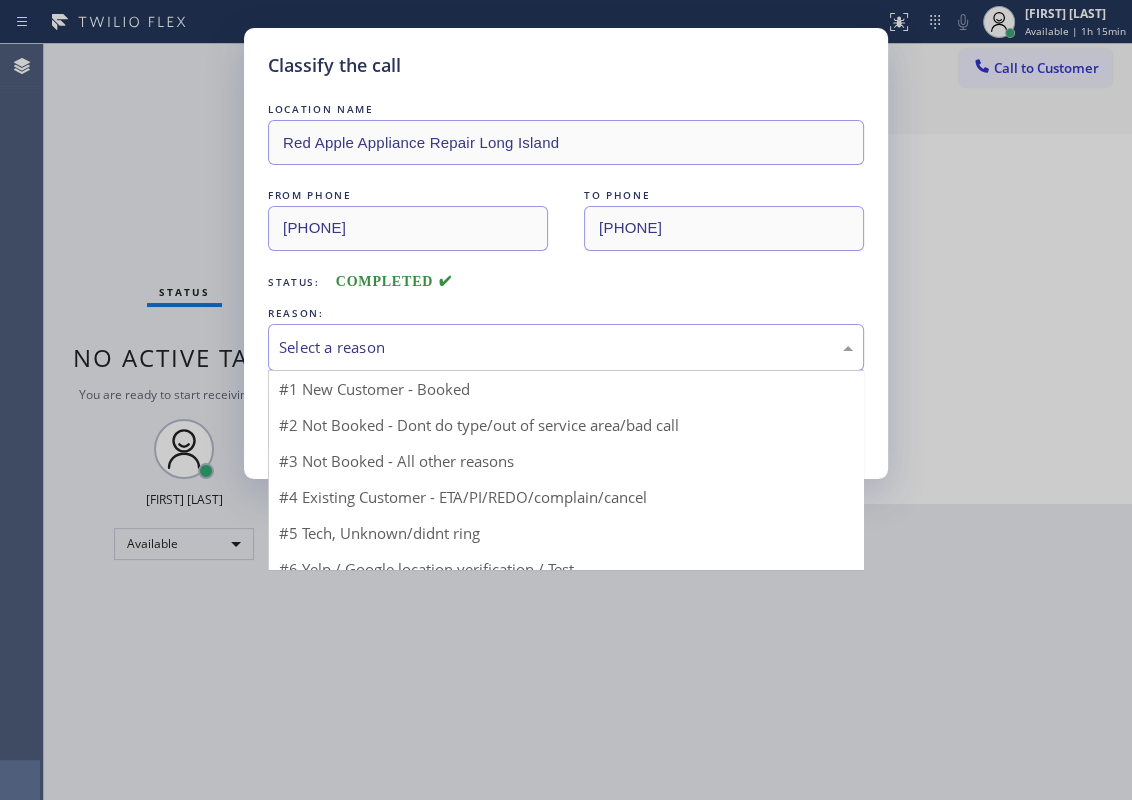click on "Select a reason" at bounding box center [566, 347] 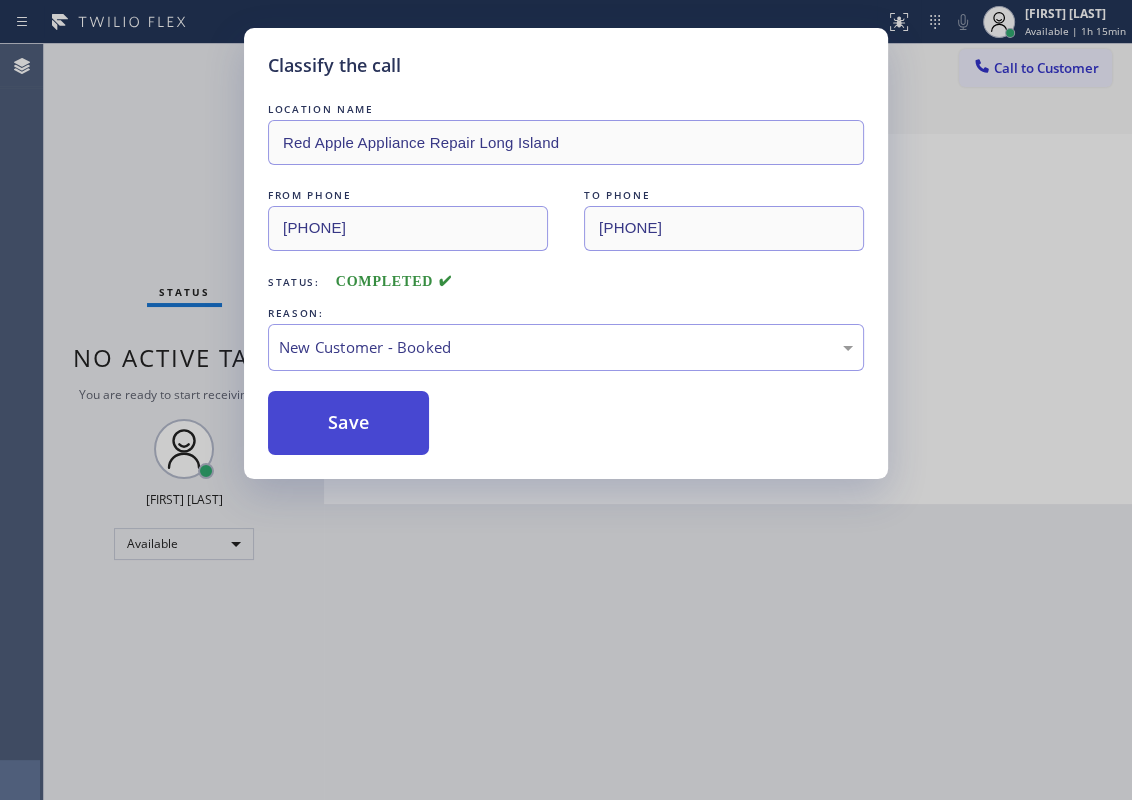drag, startPoint x: 348, startPoint y: 430, endPoint x: 547, endPoint y: 208, distance: 298.13586 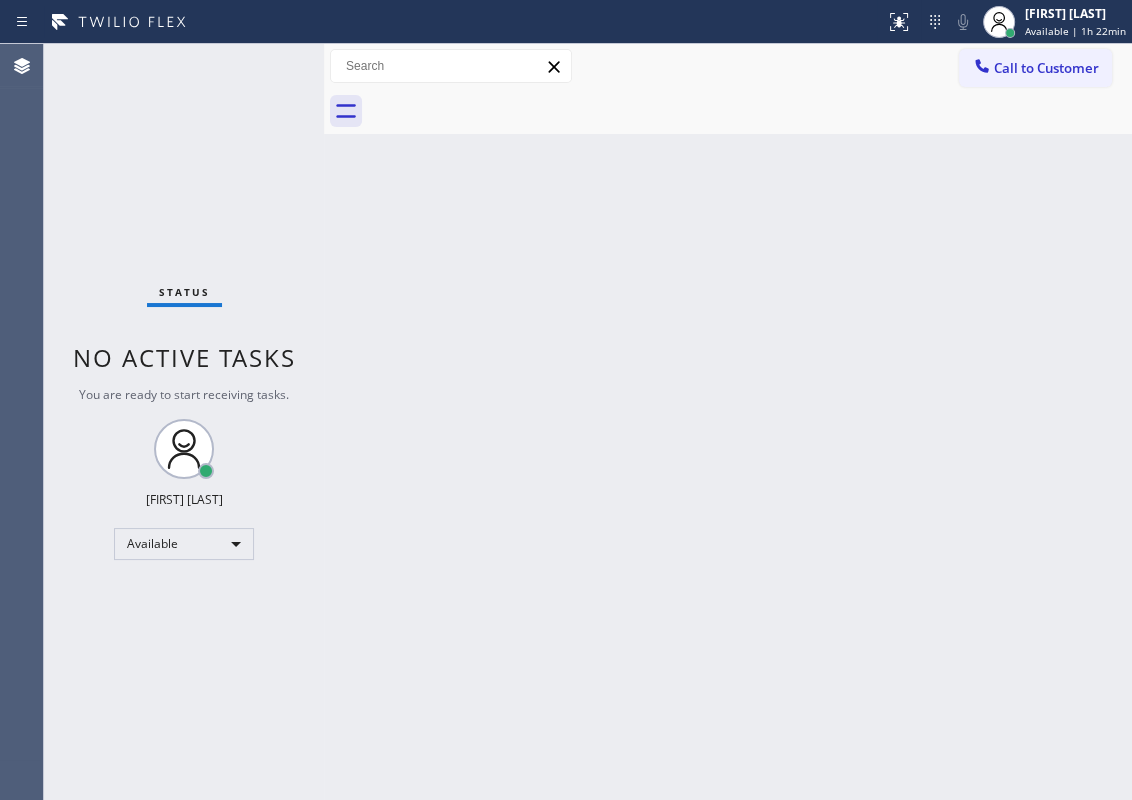 click on "Back to Dashboard Change Sender ID Customers Technicians Select a contact Outbound call Technician Search Technician Your caller id phone number Your caller id phone number Call Technician info Name   Phone none Address none Change Sender ID HVAC [PHONE] 5 Star Appliance [PHONE] Appliance Repair [PHONE] Plumbing [PHONE] Air Duct Cleaning [PHONE]  Electricians [PHONE] Cancel Change Check personal SMS Reset Change No tabs Call to Customer Outbound call Location Sub-Zero & Wolf Repair Your caller id phone number [PHONE] Customer number Call Outbound call Technician Search Technician Your caller id phone number Your caller id phone number Call" at bounding box center (728, 422) 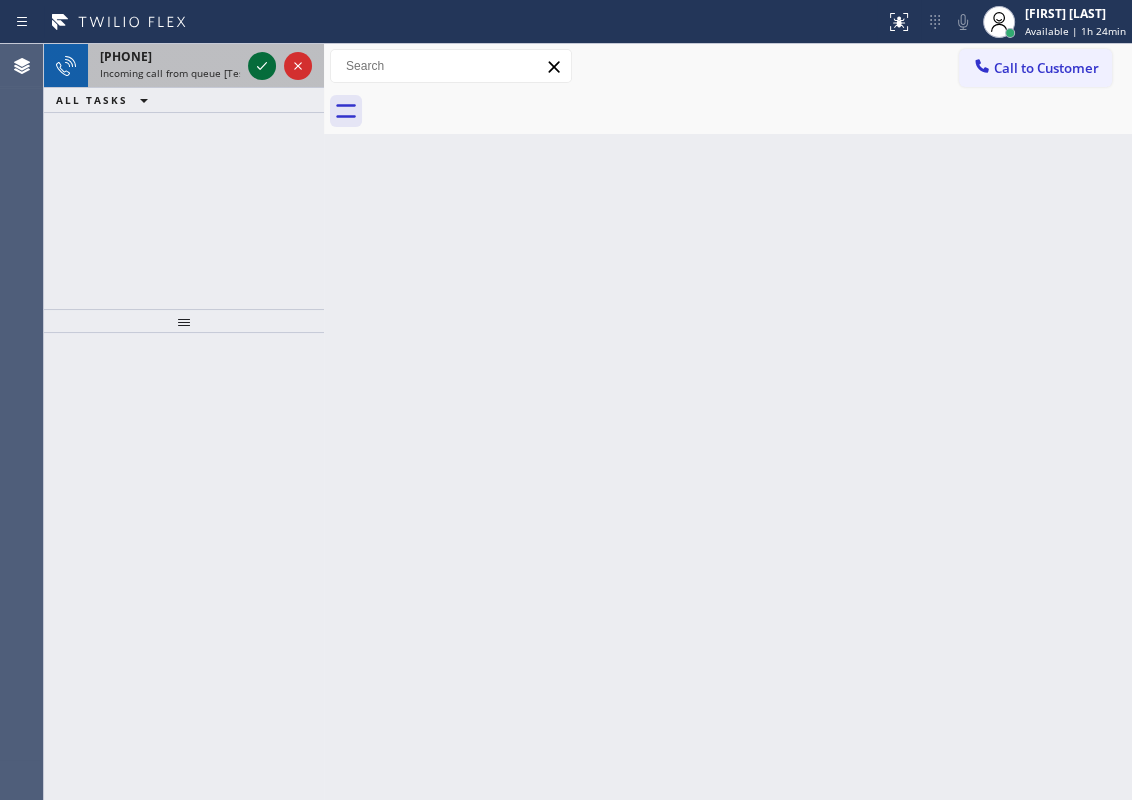 click 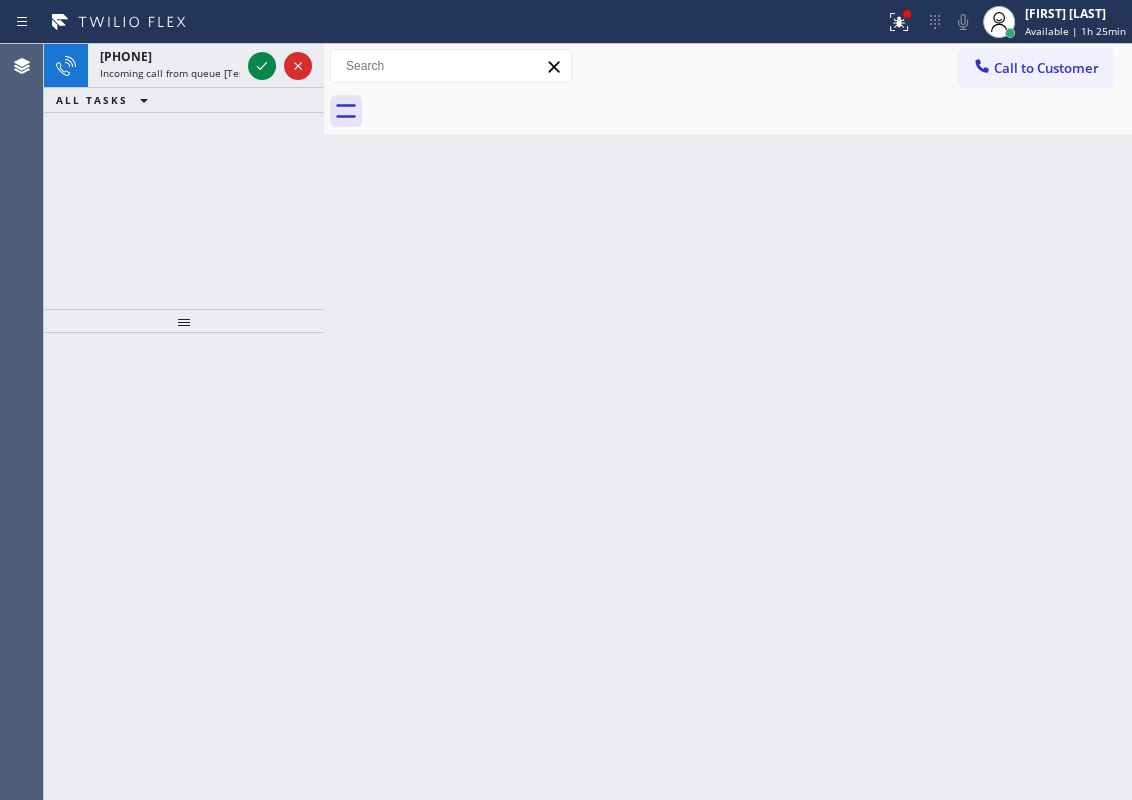 click 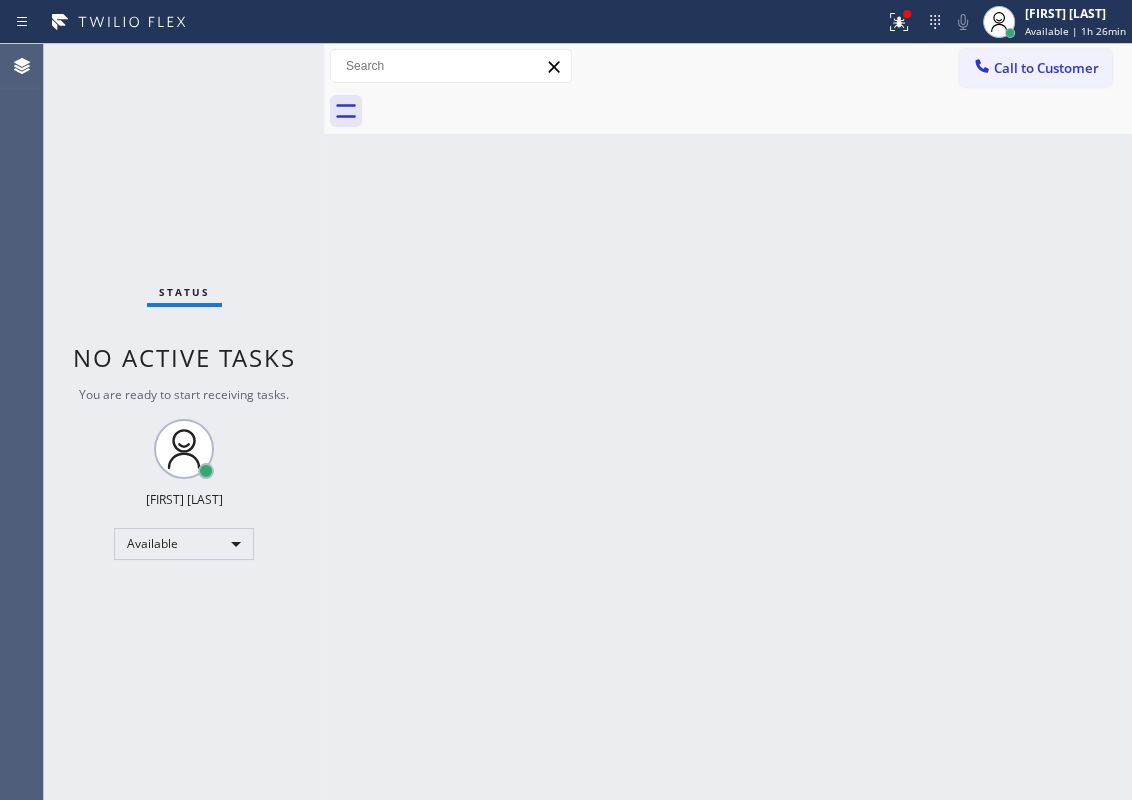 click on "Back to Dashboard Change Sender ID Customers Technicians Select a contact Outbound call Technician Search Technician Your caller id phone number Your caller id phone number Call Technician info Name   Phone none Address none Change Sender ID HVAC [PHONE] 5 Star Appliance [PHONE] Appliance Repair [PHONE] Plumbing [PHONE] Air Duct Cleaning [PHONE]  Electricians [PHONE] Cancel Change Check personal SMS Reset Change No tabs Call to Customer Outbound call Location Sub-Zero & Wolf Repair Your caller id phone number [PHONE] Customer number Call Outbound call Technician Search Technician Your caller id phone number Your caller id phone number Call" at bounding box center [728, 422] 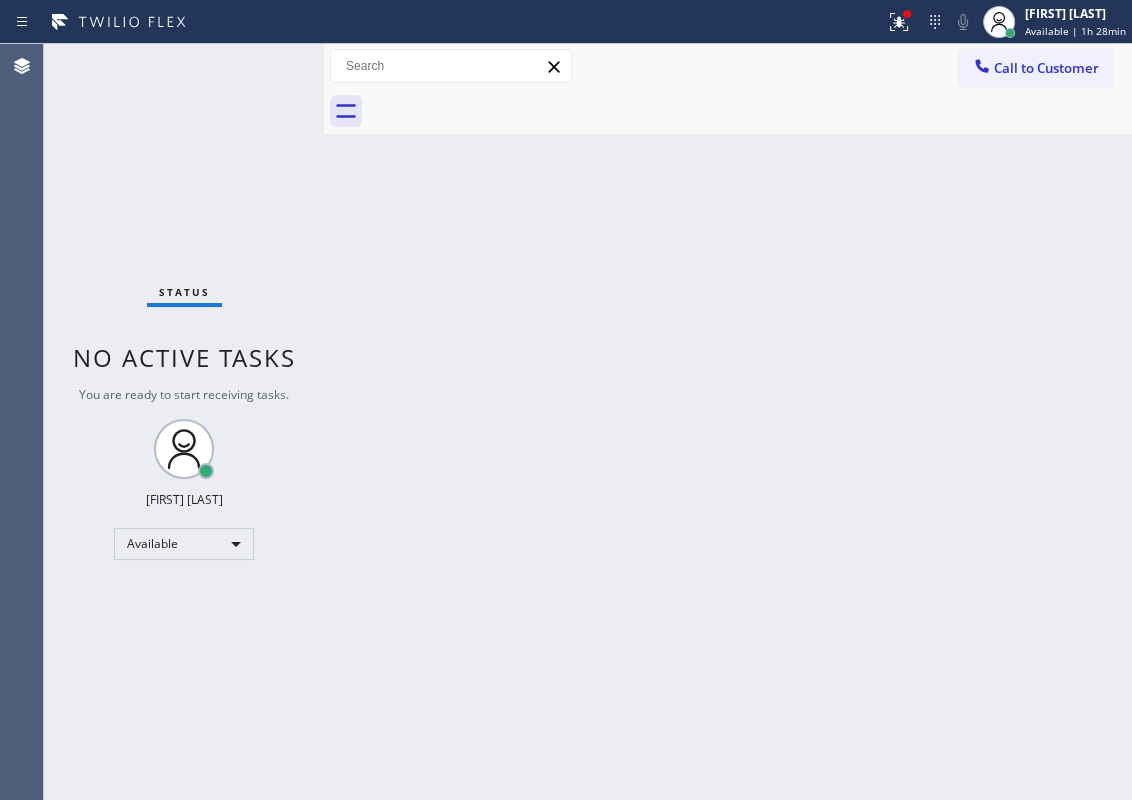 click on "Back to Dashboard Change Sender ID Customers Technicians Select a contact Outbound call Technician Search Technician Your caller id phone number Your caller id phone number Call Technician info Name   Phone none Address none Change Sender ID HVAC [PHONE] 5 Star Appliance [PHONE] Appliance Repair [PHONE] Plumbing [PHONE] Air Duct Cleaning [PHONE]  Electricians [PHONE] Cancel Change Check personal SMS Reset Change No tabs Call to Customer Outbound call Location Sub-Zero & Wolf Repair Your caller id phone number [PHONE] Customer number Call Outbound call Technician Search Technician Your caller id phone number Your caller id phone number Call" at bounding box center (728, 422) 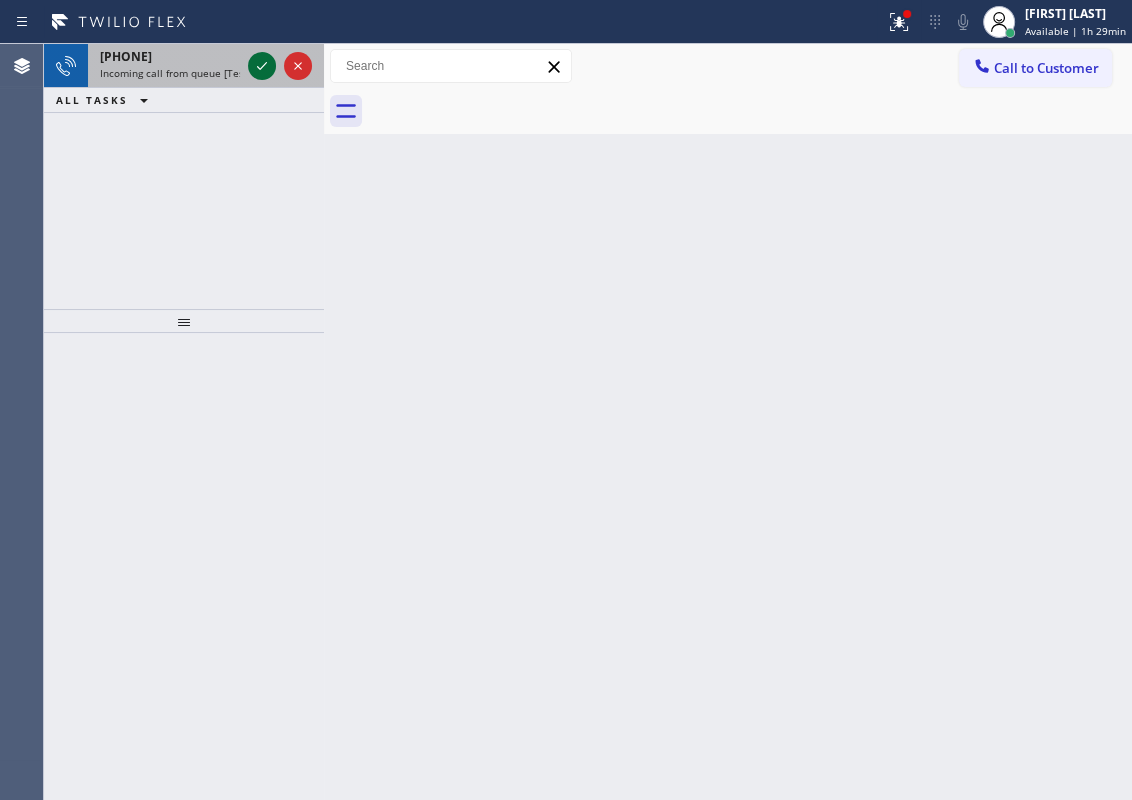 click 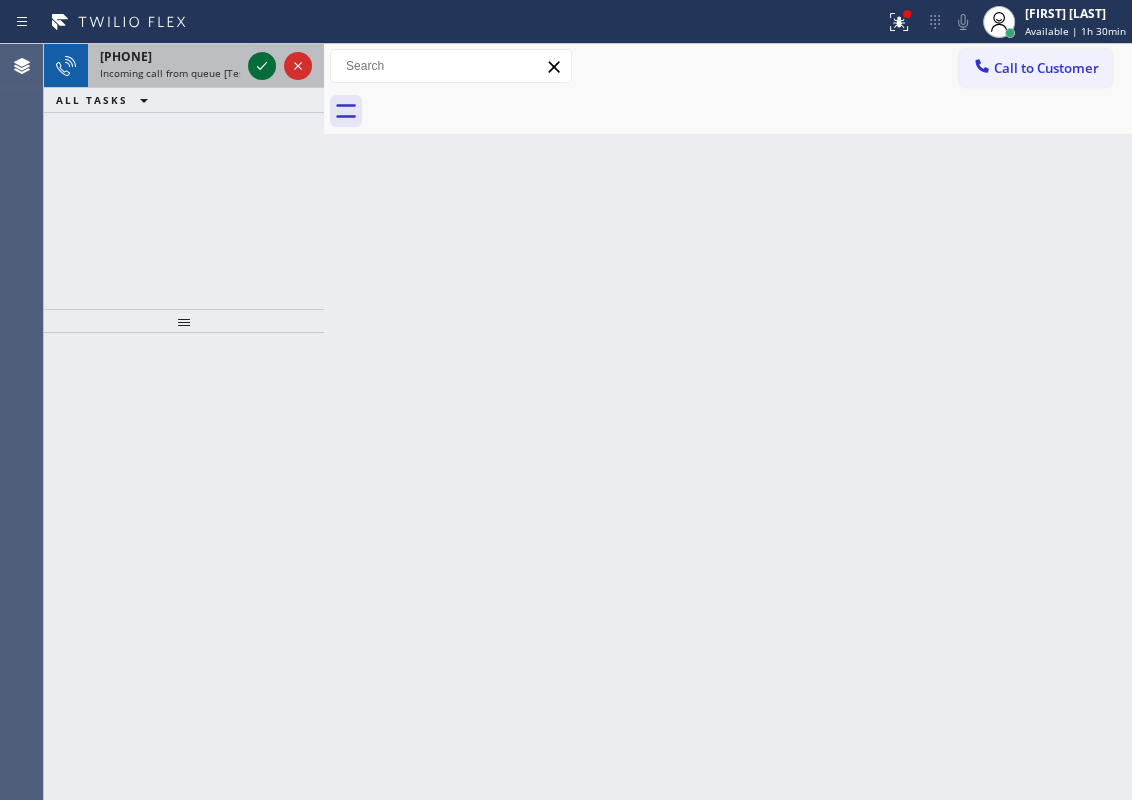 click 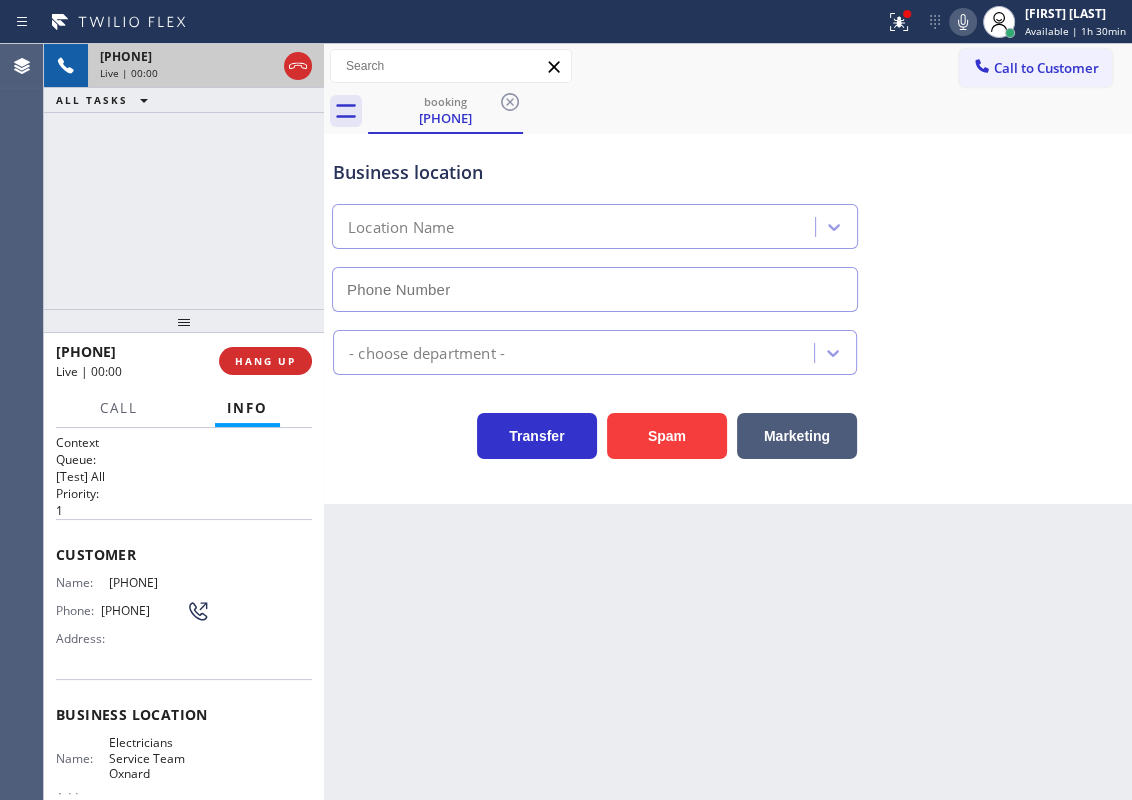type on "[PHONE]" 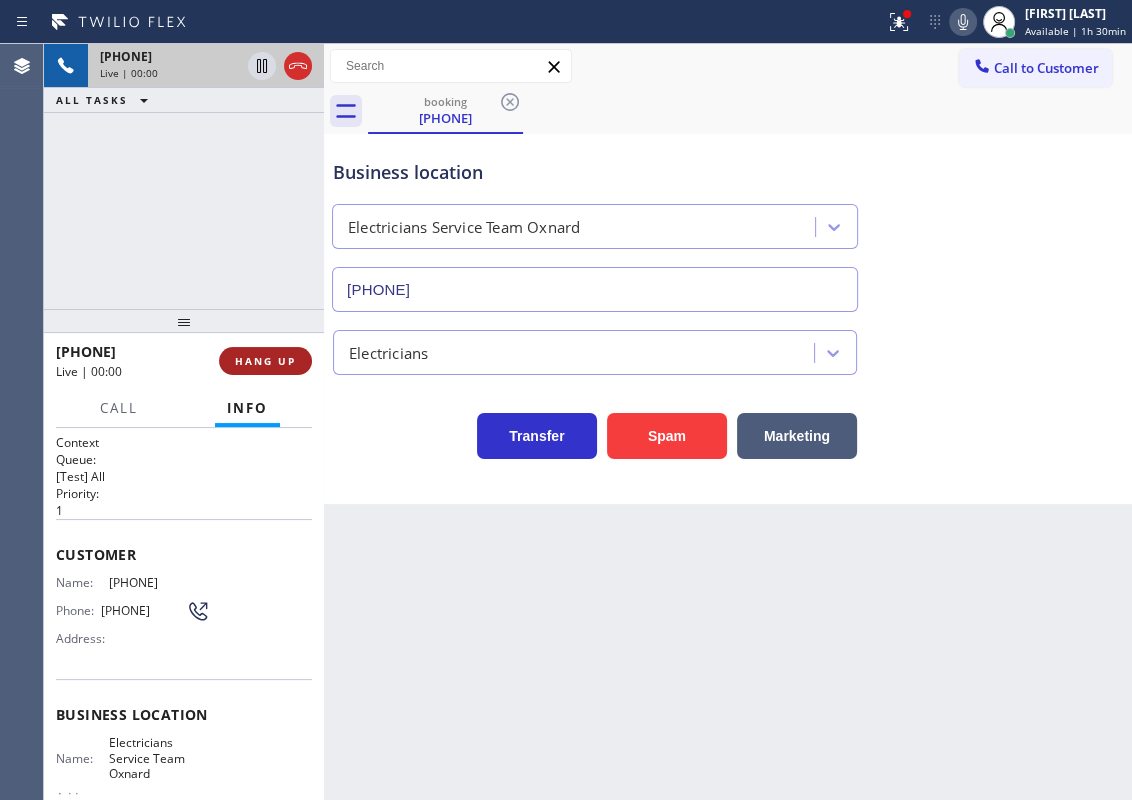 click on "HANG UP" at bounding box center [265, 361] 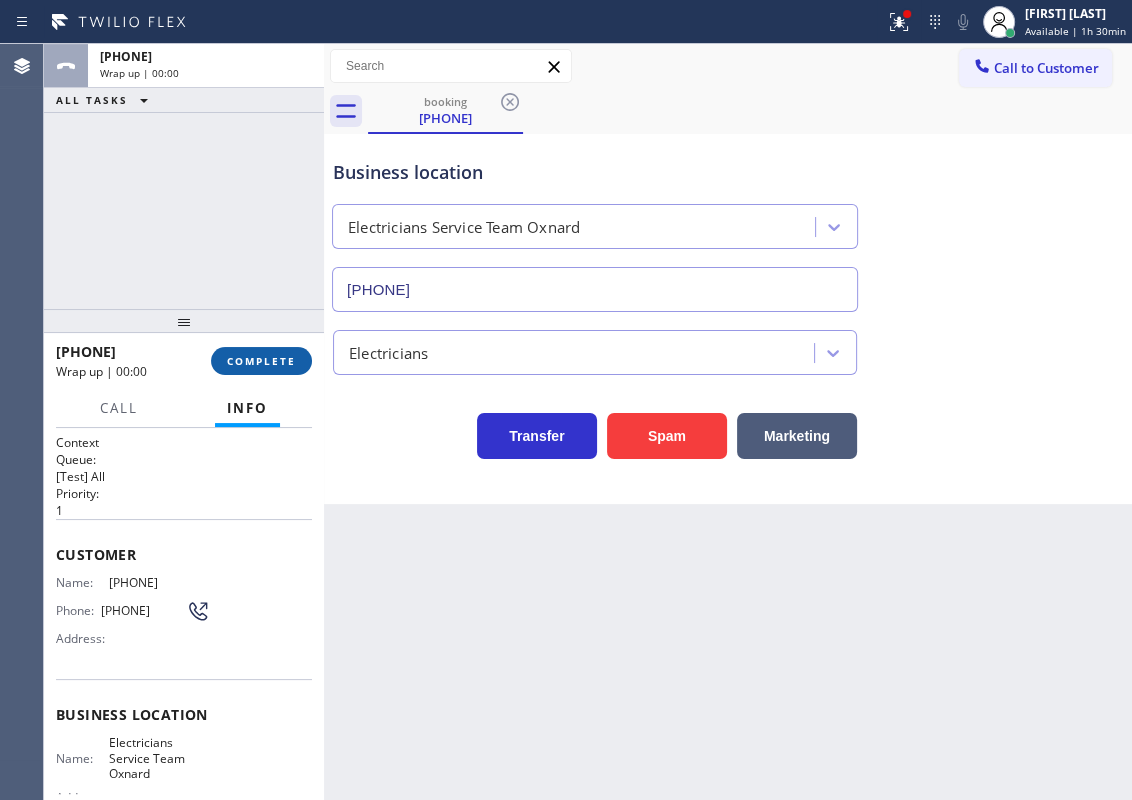 click on "COMPLETE" at bounding box center (261, 361) 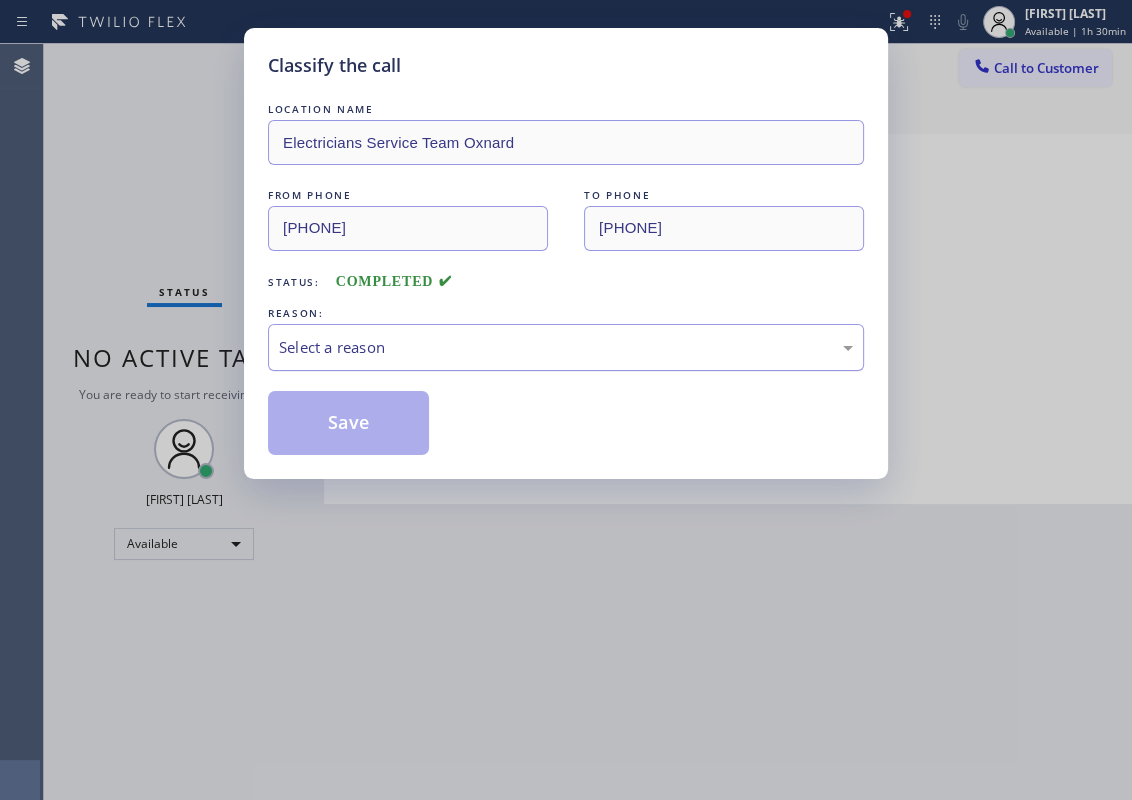 click on "Select a reason" at bounding box center [566, 347] 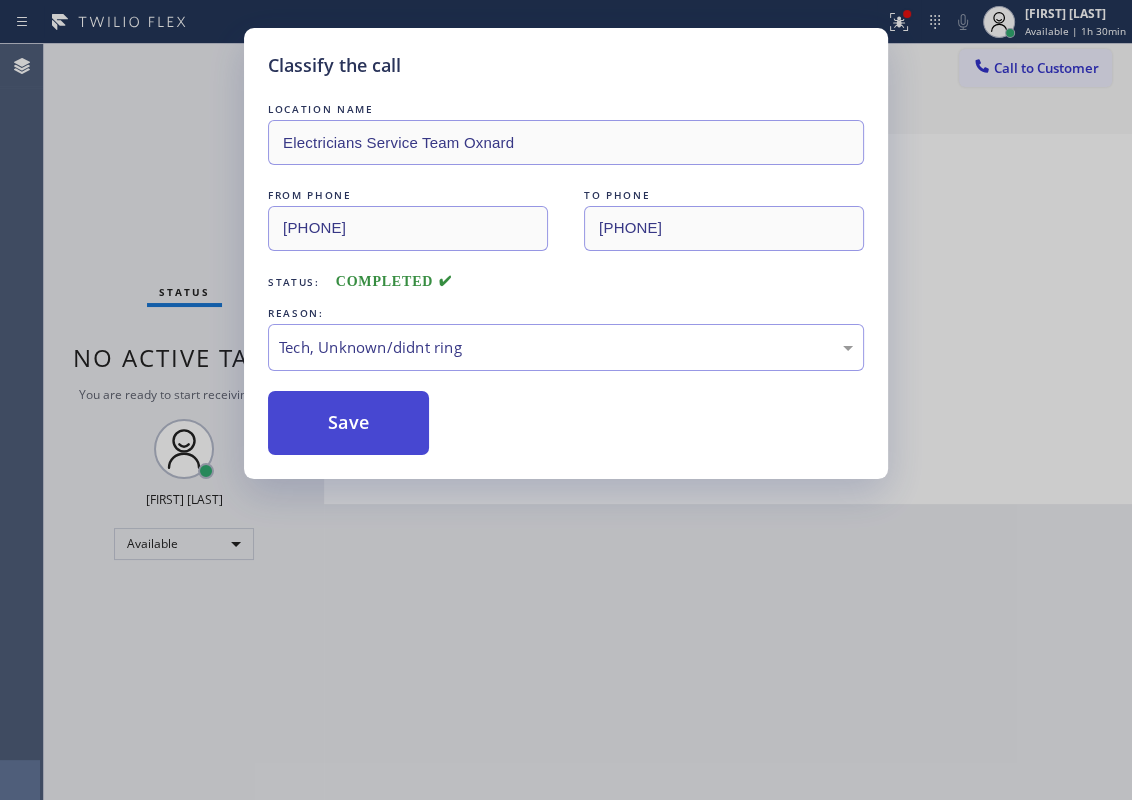 click on "Save" at bounding box center (348, 423) 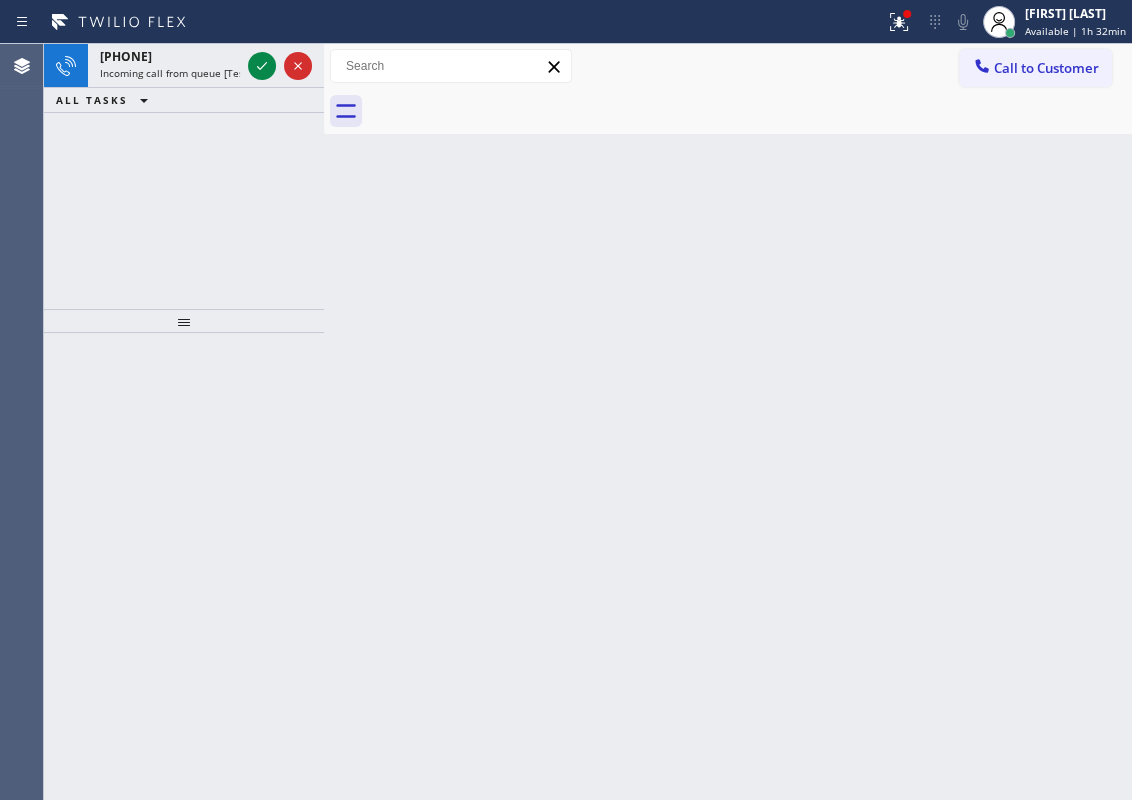 click on "Back to Dashboard Change Sender ID Customers Technicians Select a contact Outbound call Technician Search Technician Your caller id phone number Your caller id phone number Call Technician info Name   Phone none Address none Change Sender ID HVAC [PHONE] 5 Star Appliance [PHONE] Appliance Repair [PHONE] Plumbing [PHONE] Air Duct Cleaning [PHONE]  Electricians [PHONE] Cancel Change Check personal SMS Reset Change No tabs Call to Customer Outbound call Location Sub-Zero & Wolf Repair Your caller id phone number [PHONE] Customer number Call Outbound call Technician Search Technician Your caller id phone number Your caller id phone number Call" at bounding box center [728, 422] 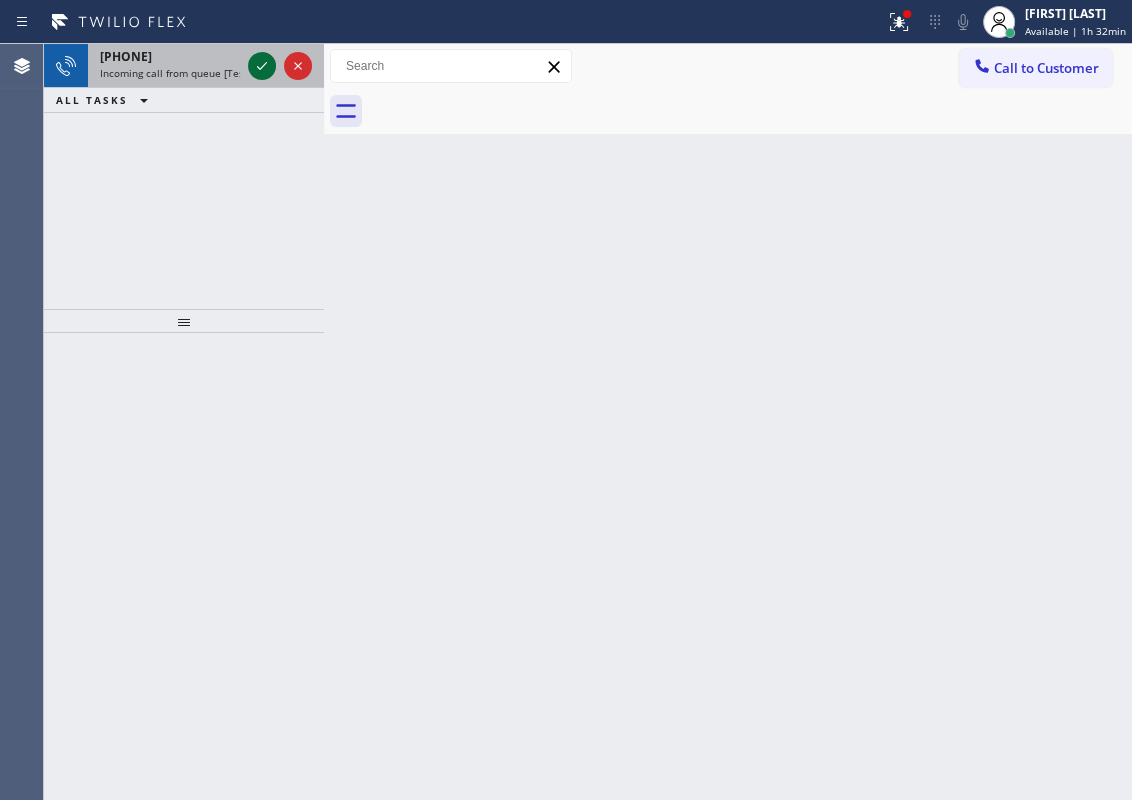 click 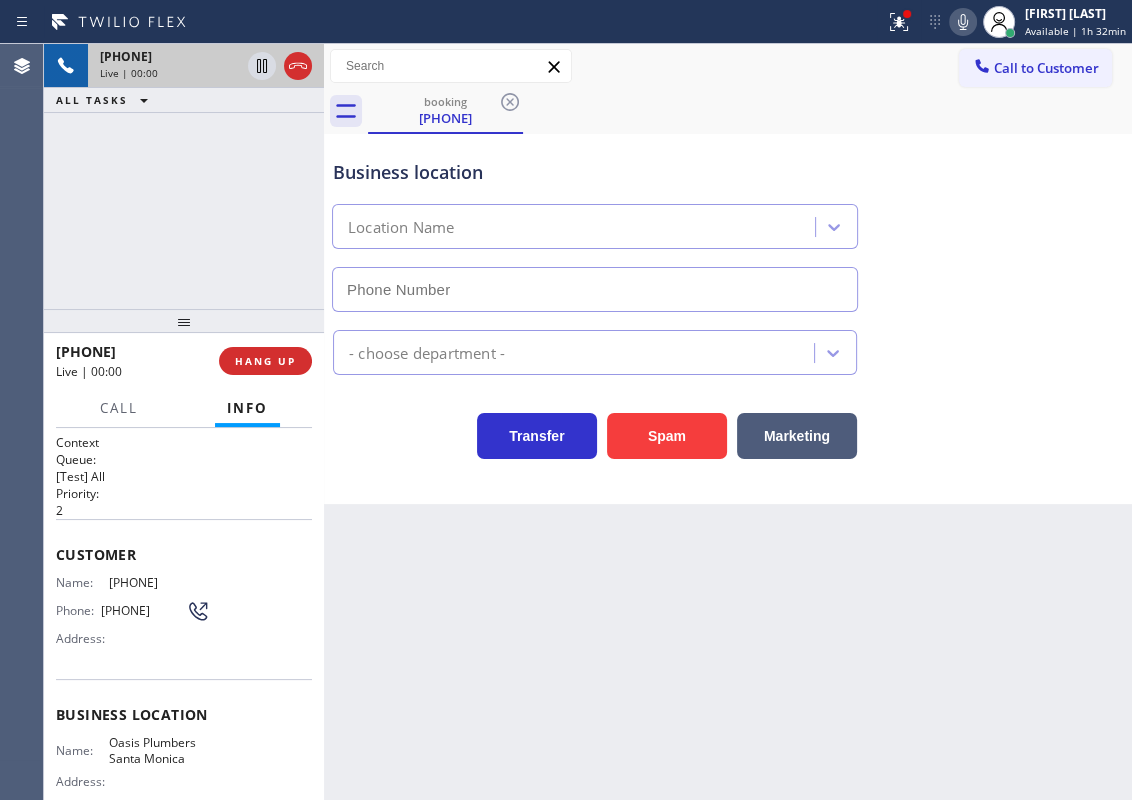 type on "[PHONE]" 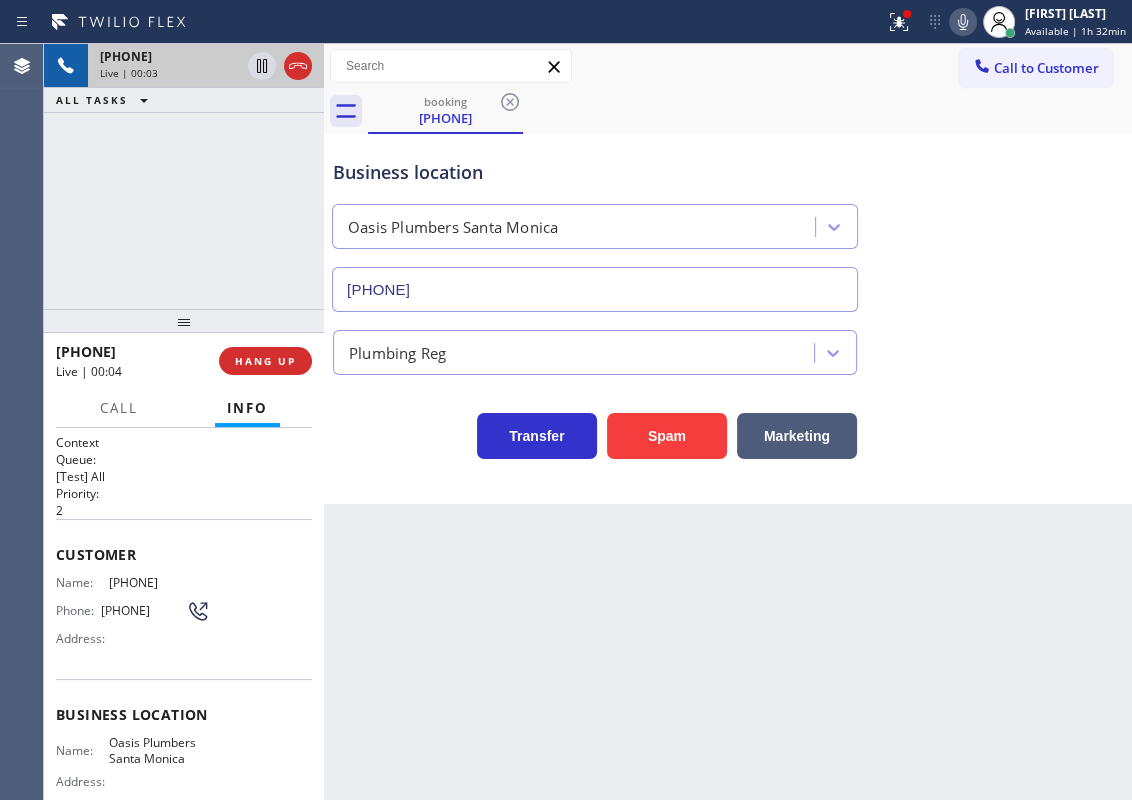 click on "[PHONE]" at bounding box center [595, 289] 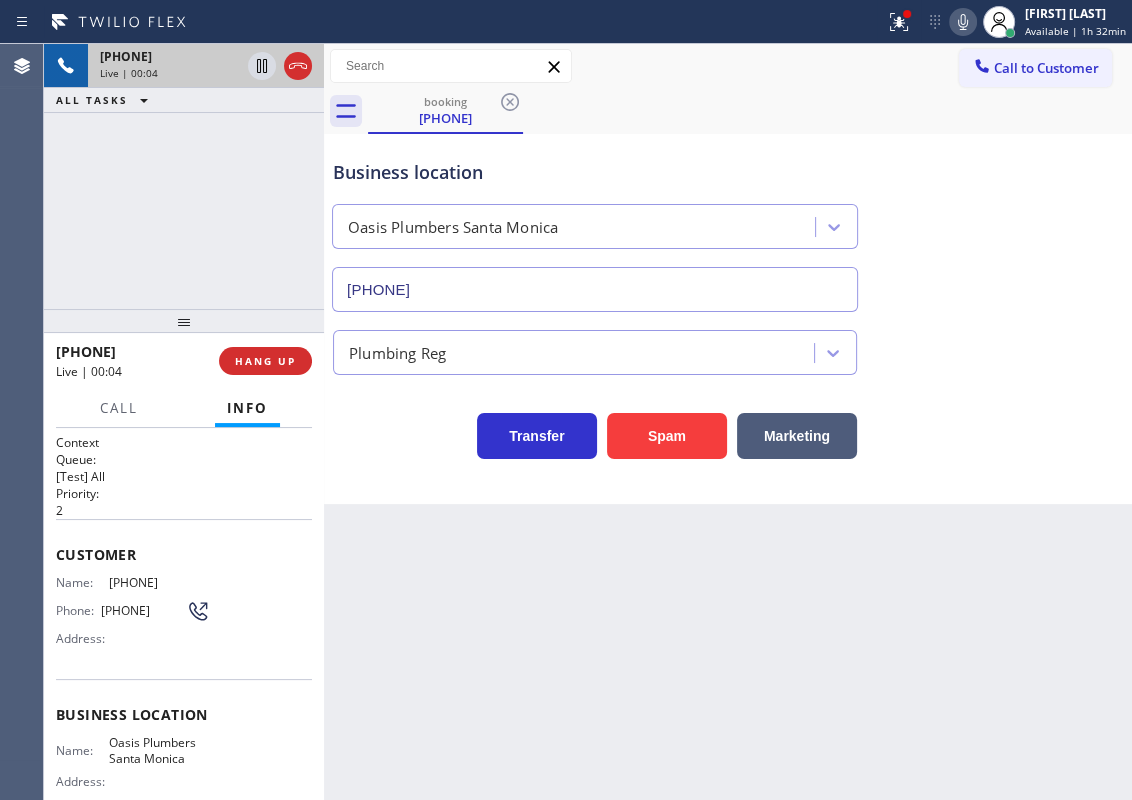 click on "[PHONE]" at bounding box center (595, 289) 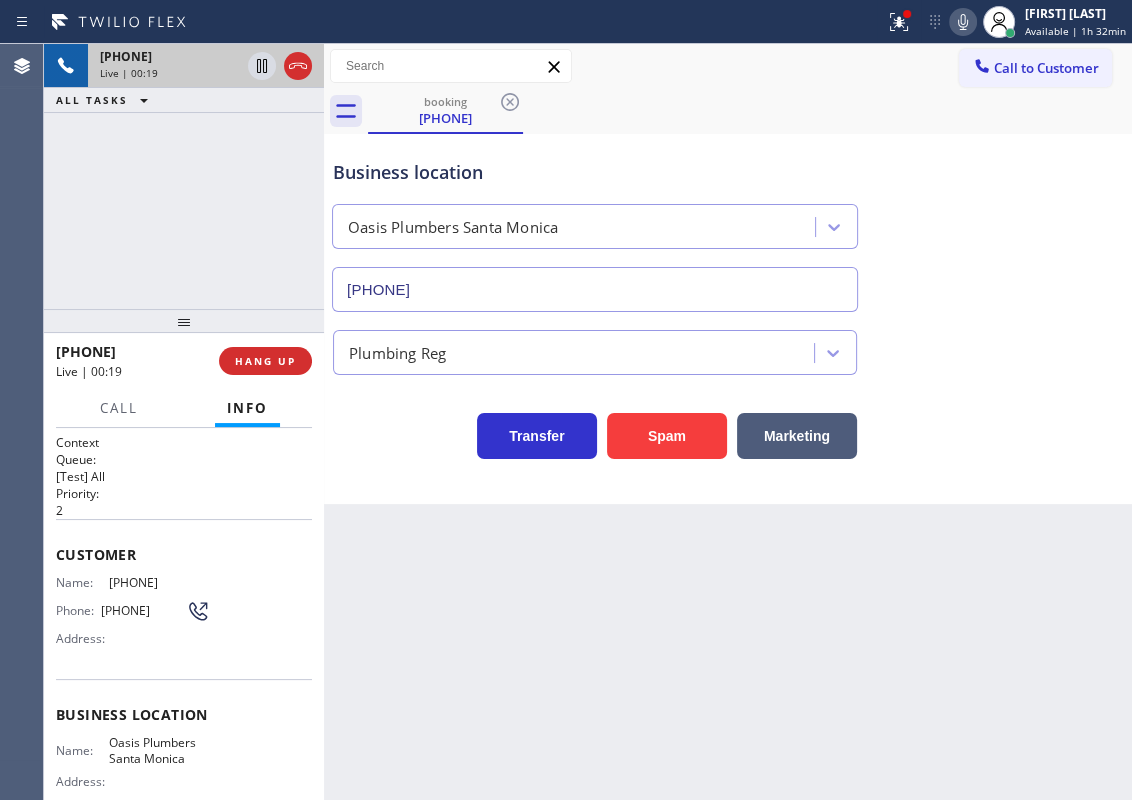 click on "Oasis Plumbers Santa Monica" at bounding box center [159, 750] 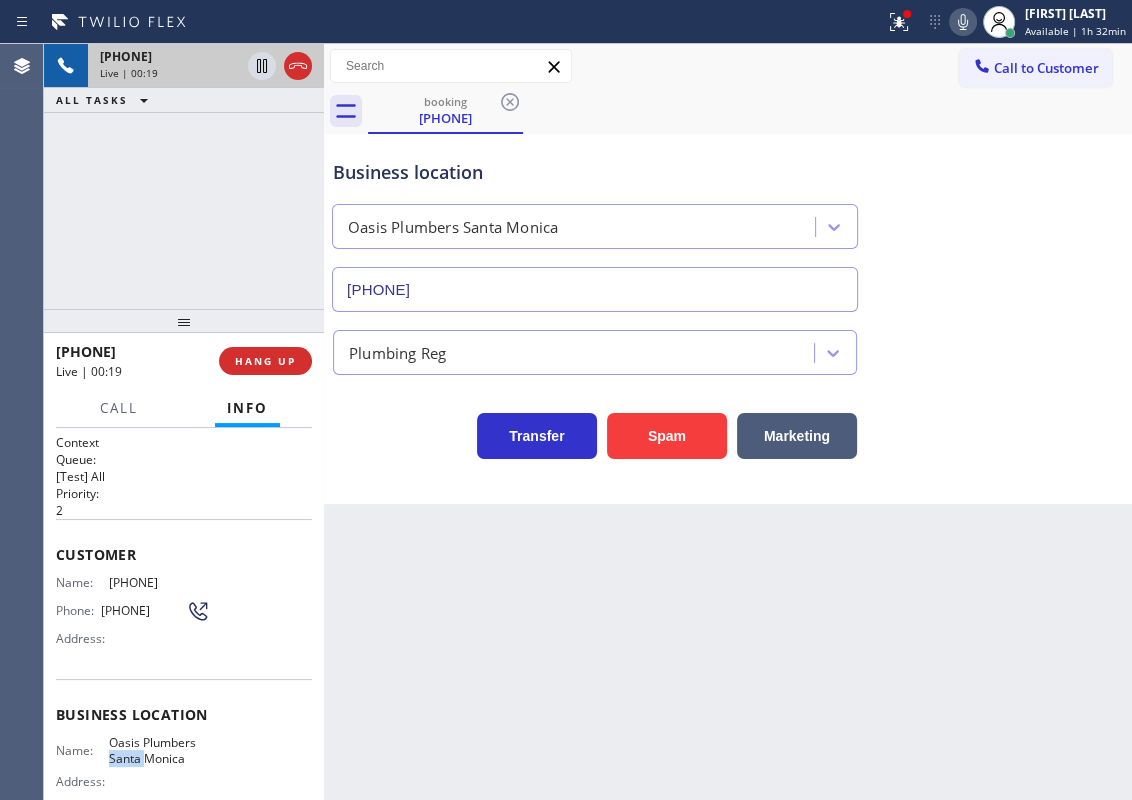 click on "Oasis Plumbers Santa Monica" at bounding box center [159, 750] 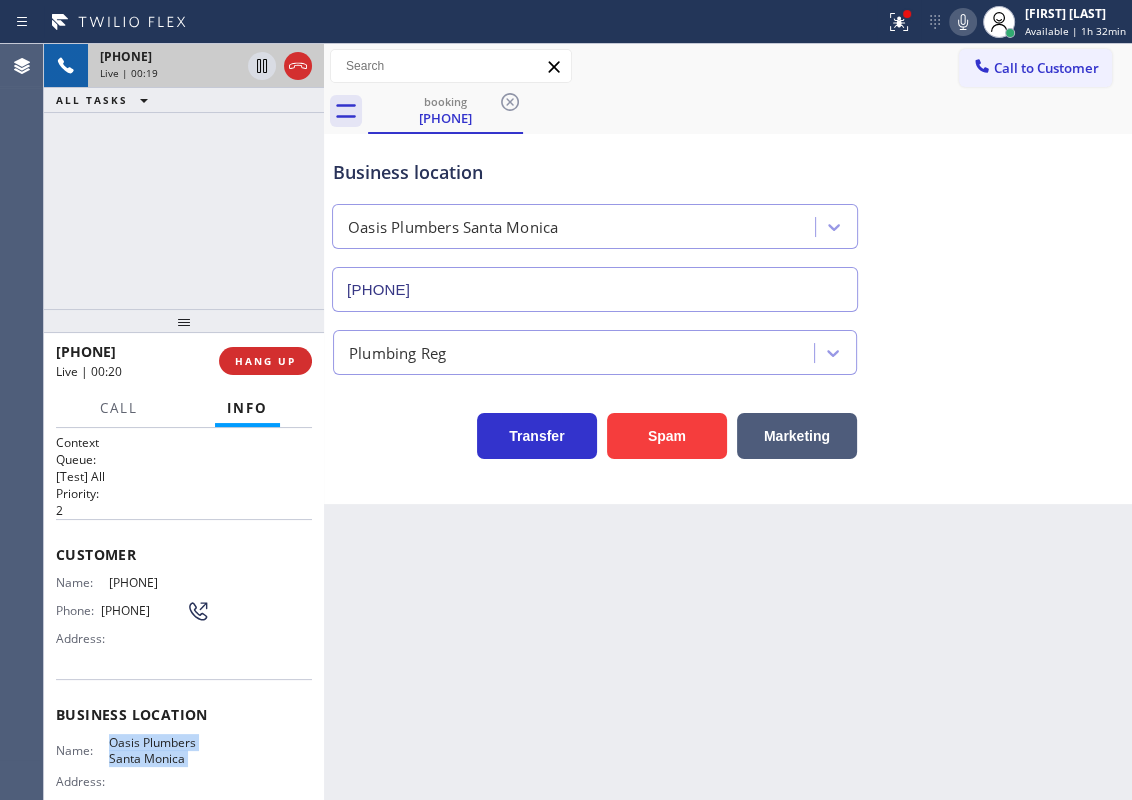 click on "Oasis Plumbers Santa Monica" at bounding box center [159, 750] 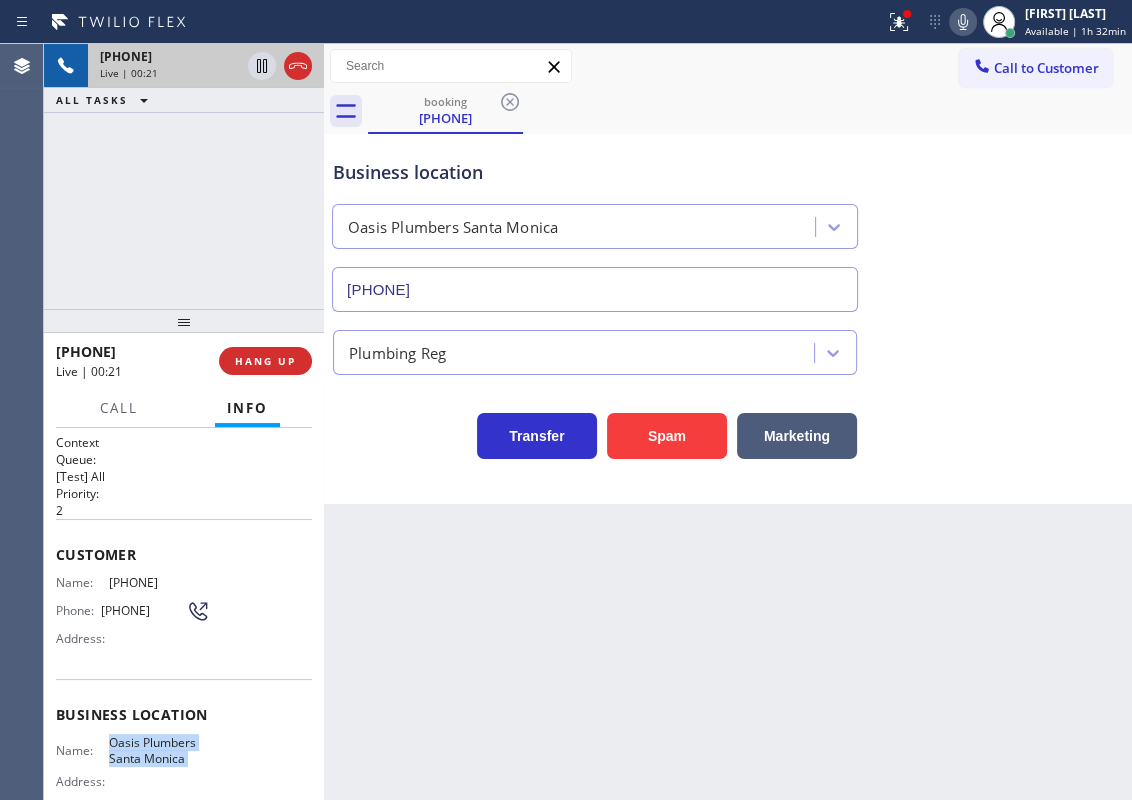 click on "[PHONE]" at bounding box center (595, 289) 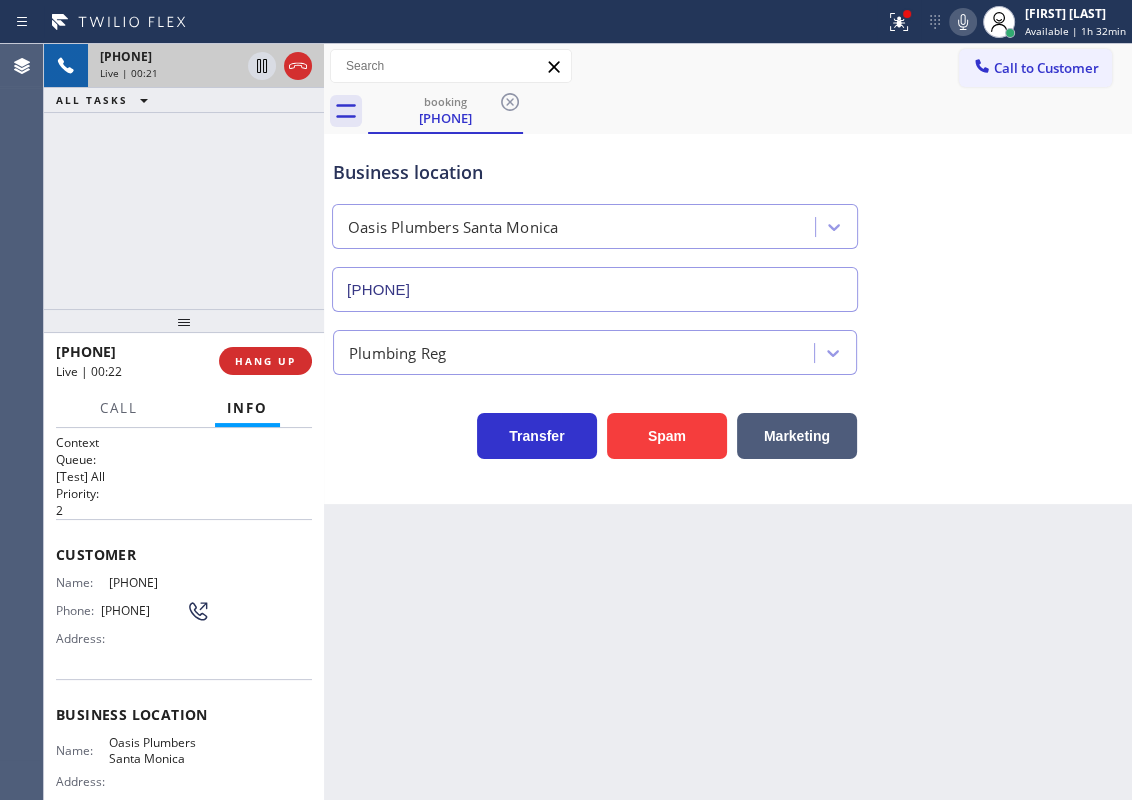 click on "[PHONE]" at bounding box center [595, 289] 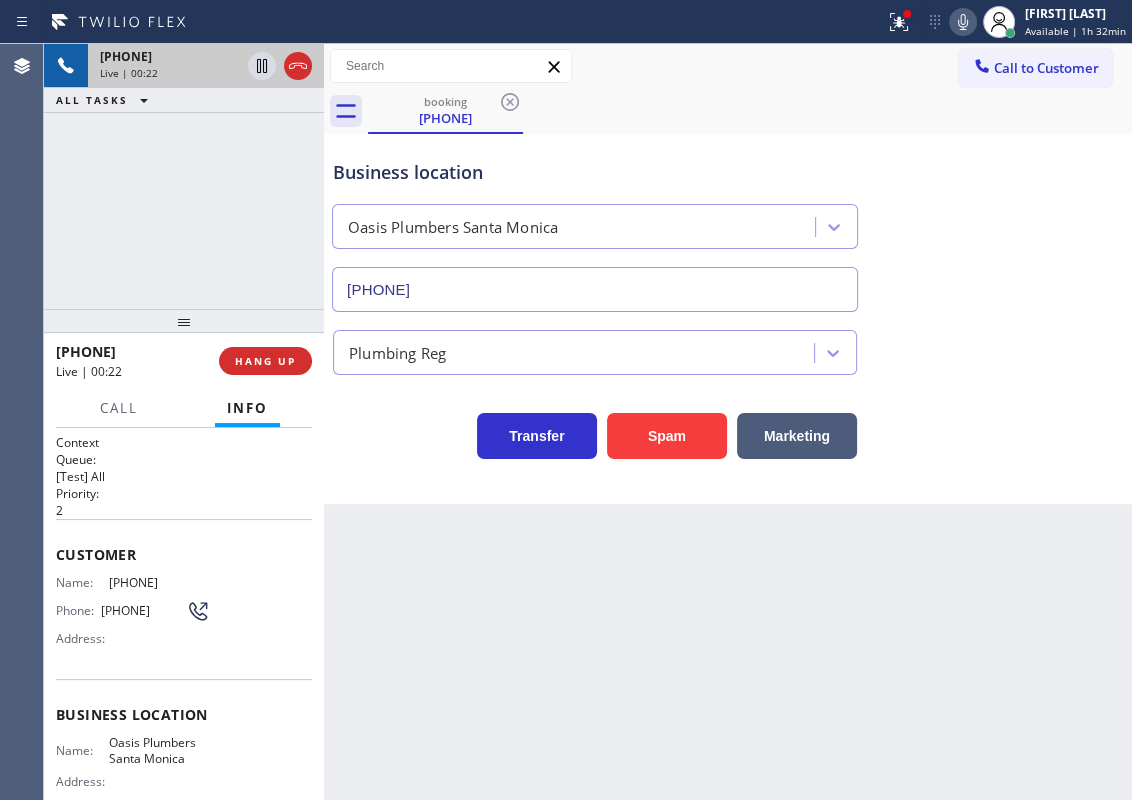click on "[PHONE]" at bounding box center (595, 289) 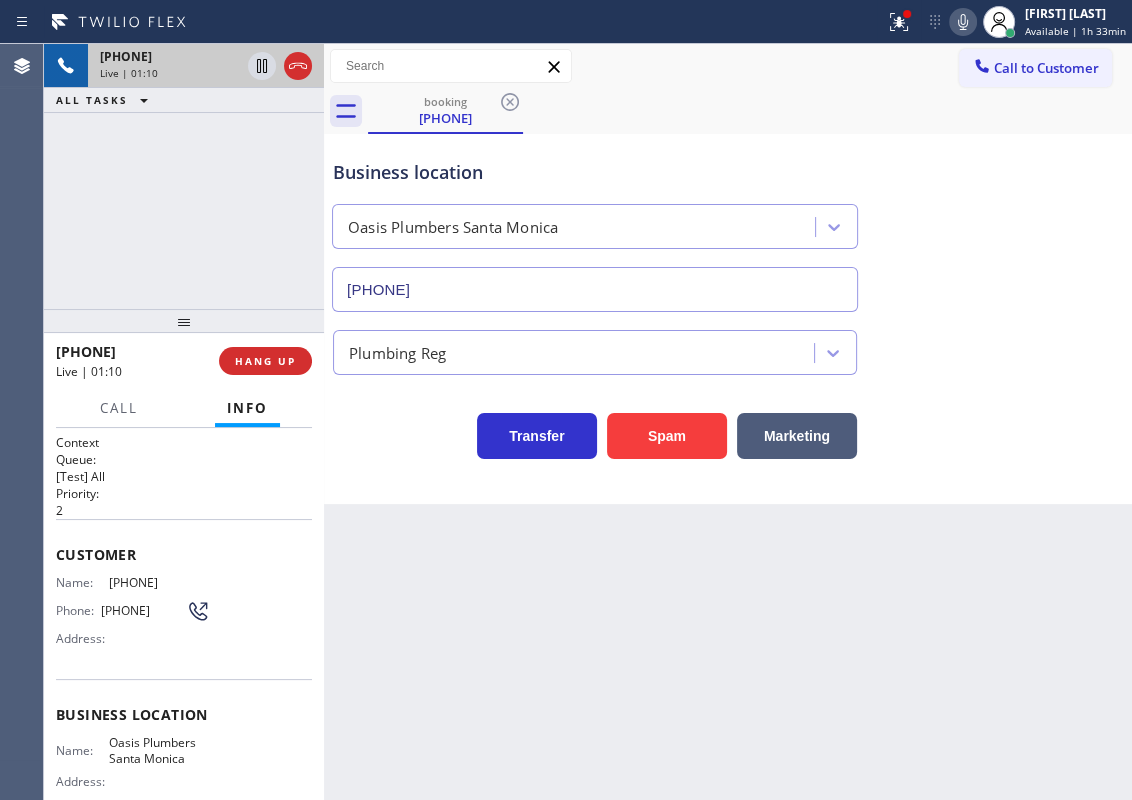 click on "[PHONE]" at bounding box center [159, 582] 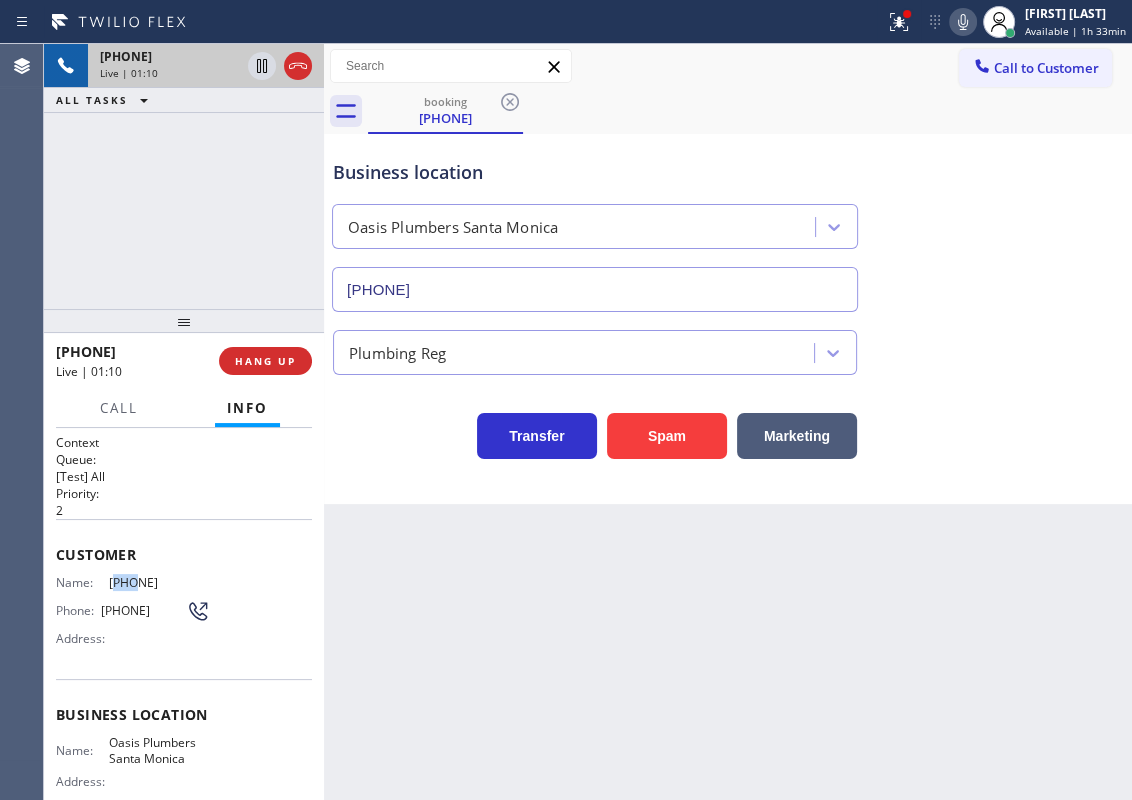 click on "[PHONE]" at bounding box center [159, 582] 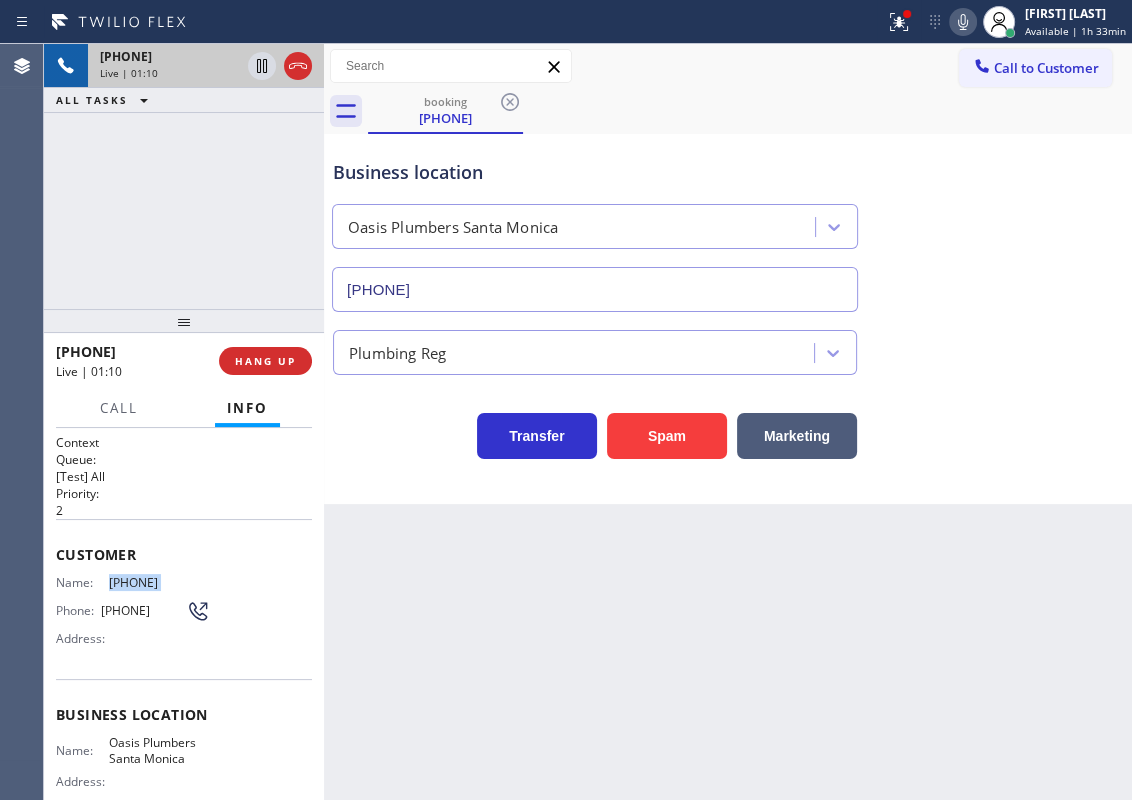 click on "[PHONE]" at bounding box center (159, 582) 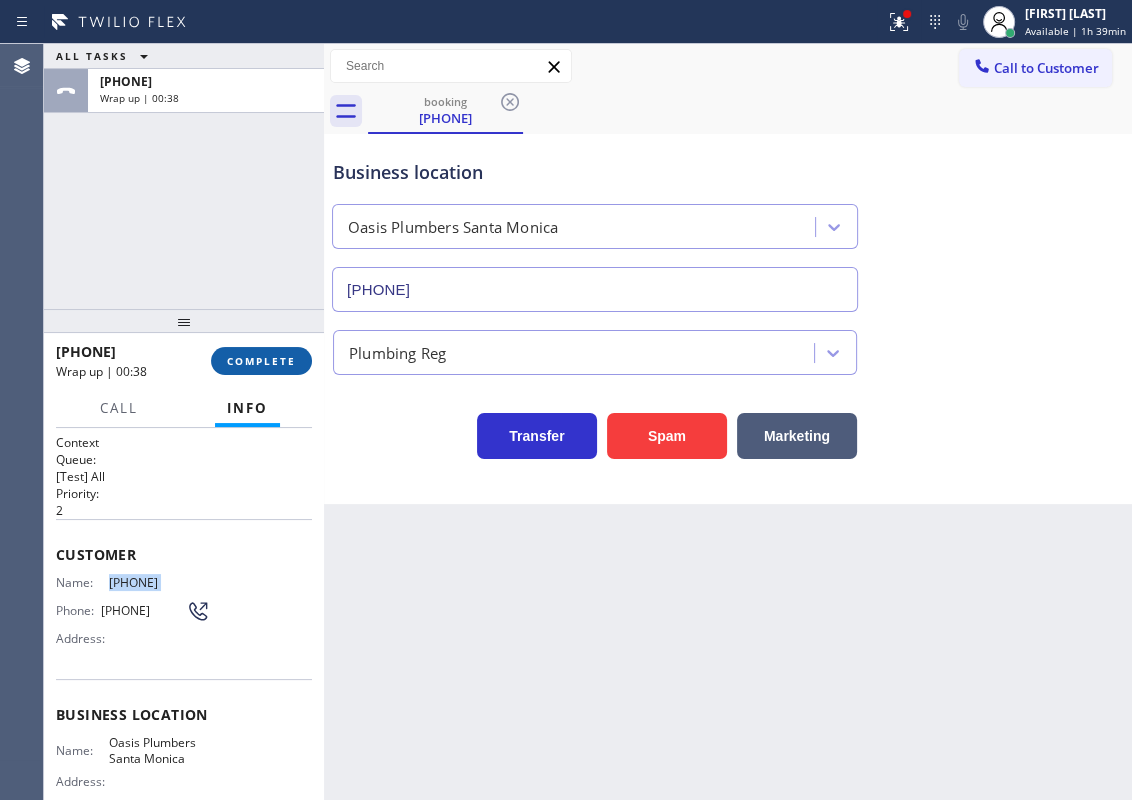 click on "COMPLETE" at bounding box center (261, 361) 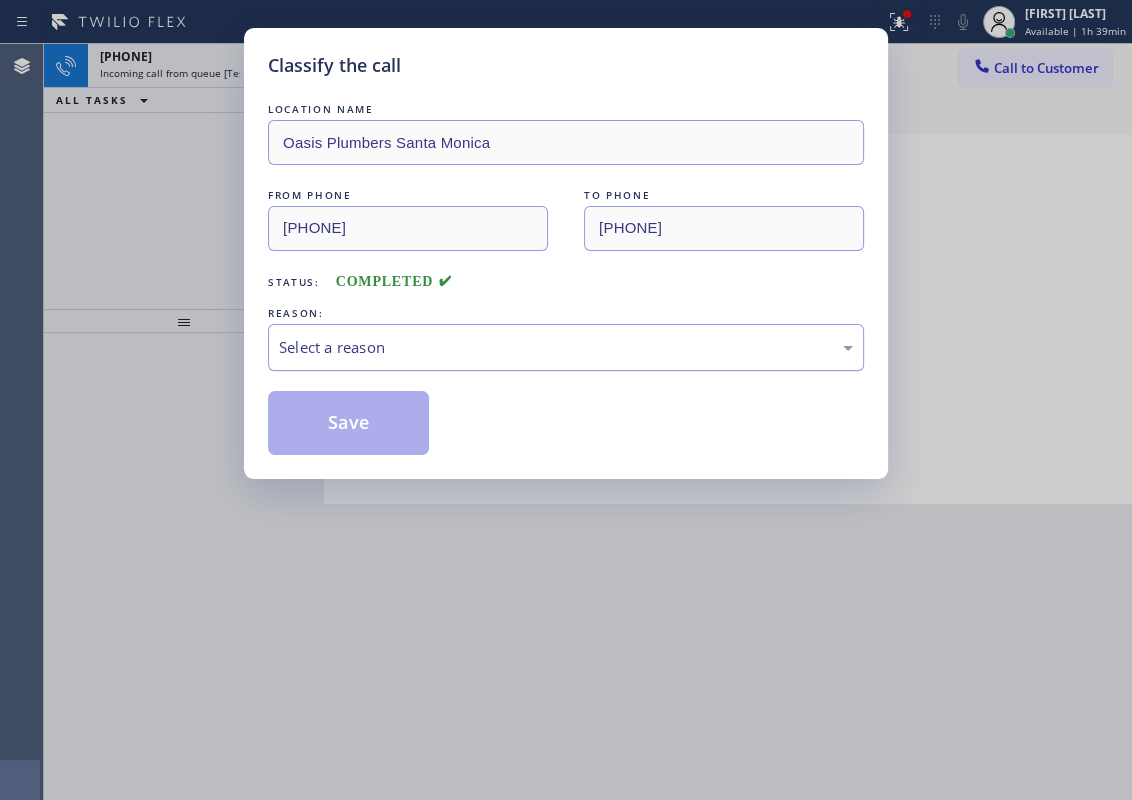 click on "Select a reason" at bounding box center (566, 347) 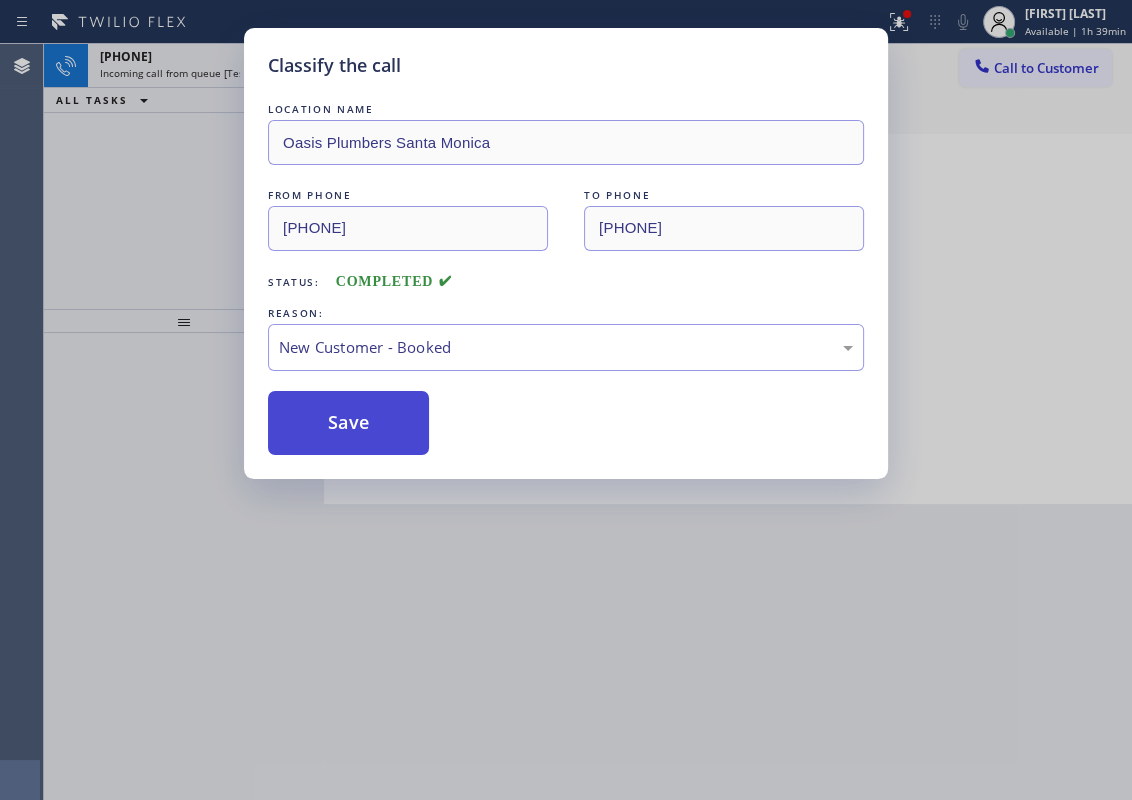 click on "Save" at bounding box center [348, 423] 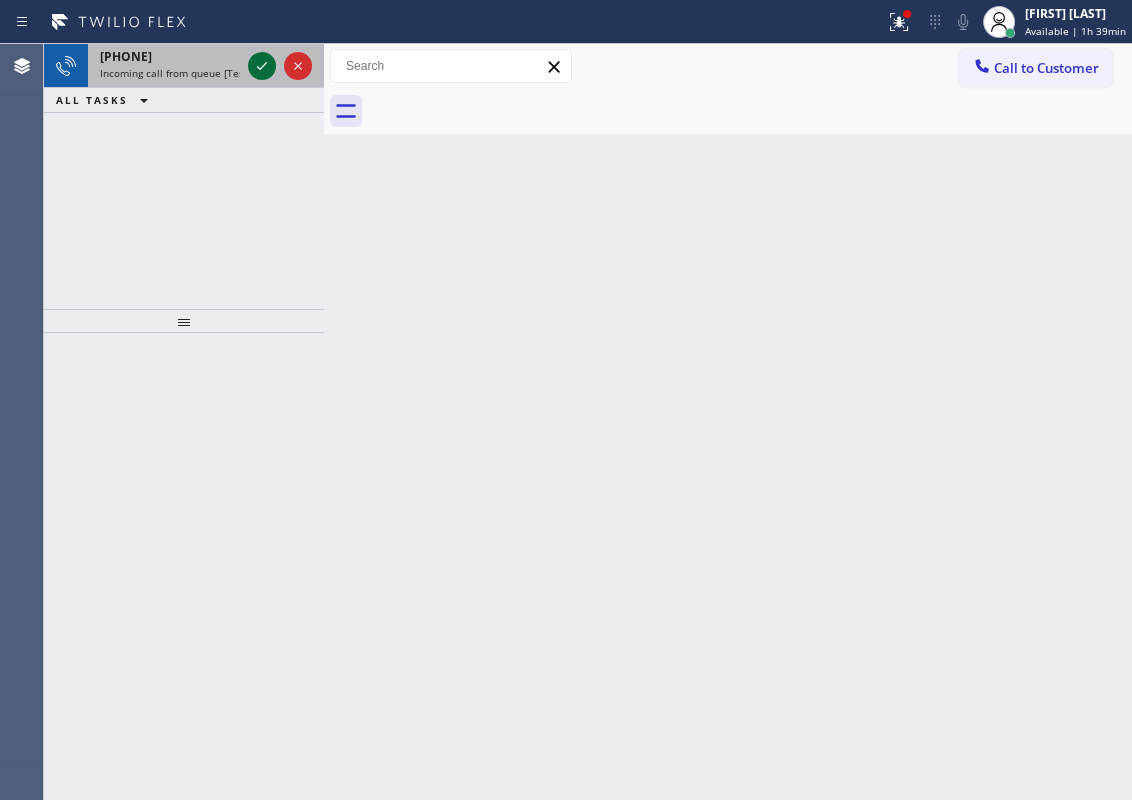 click 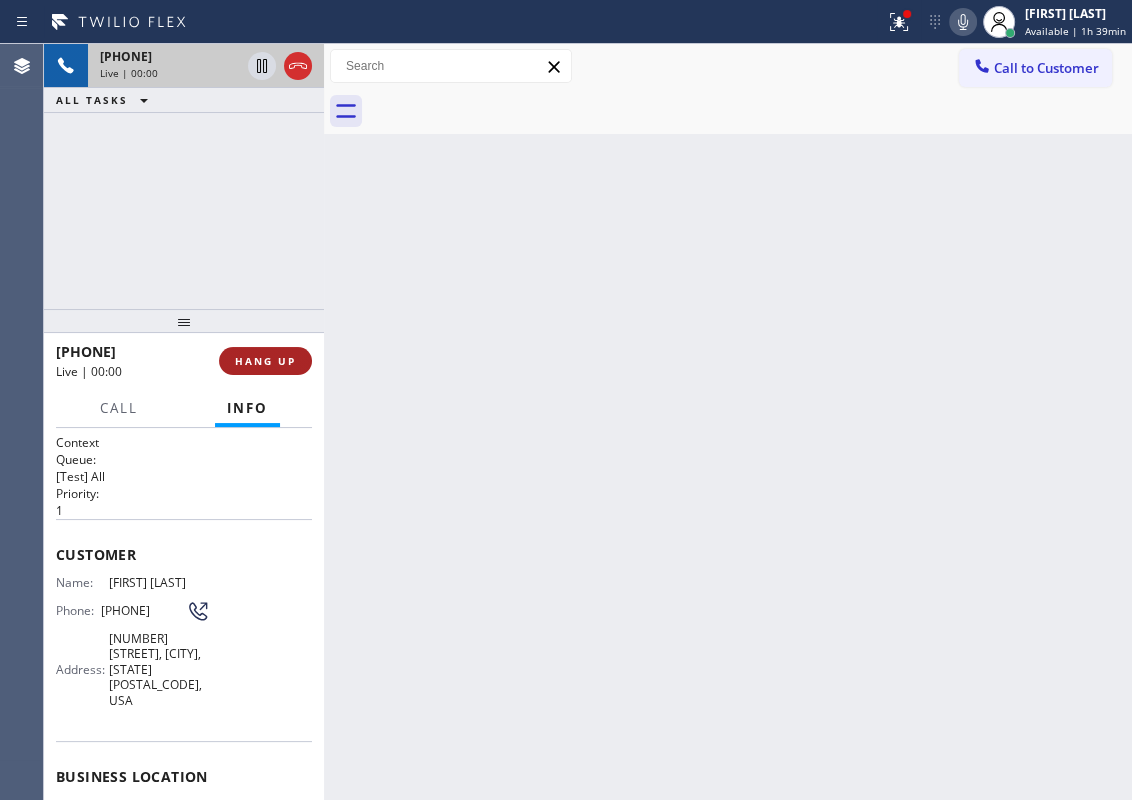 click on "HANG UP" at bounding box center (265, 361) 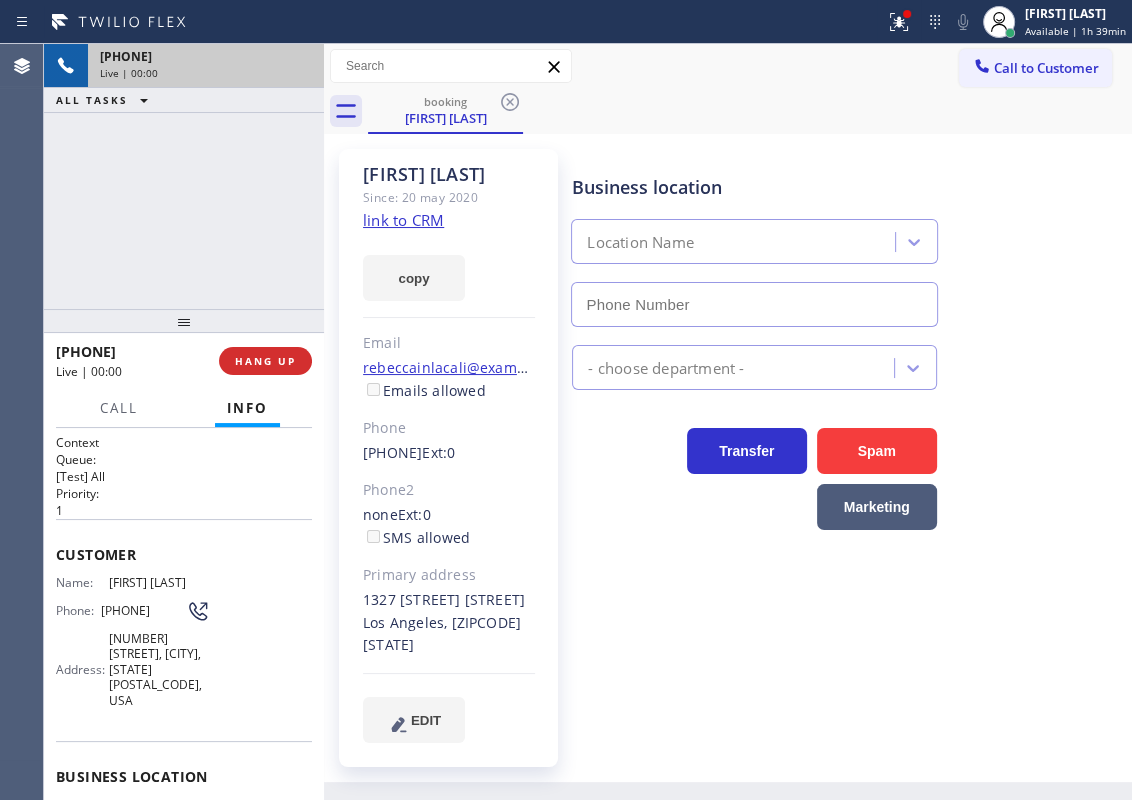 type on "[PHONE]" 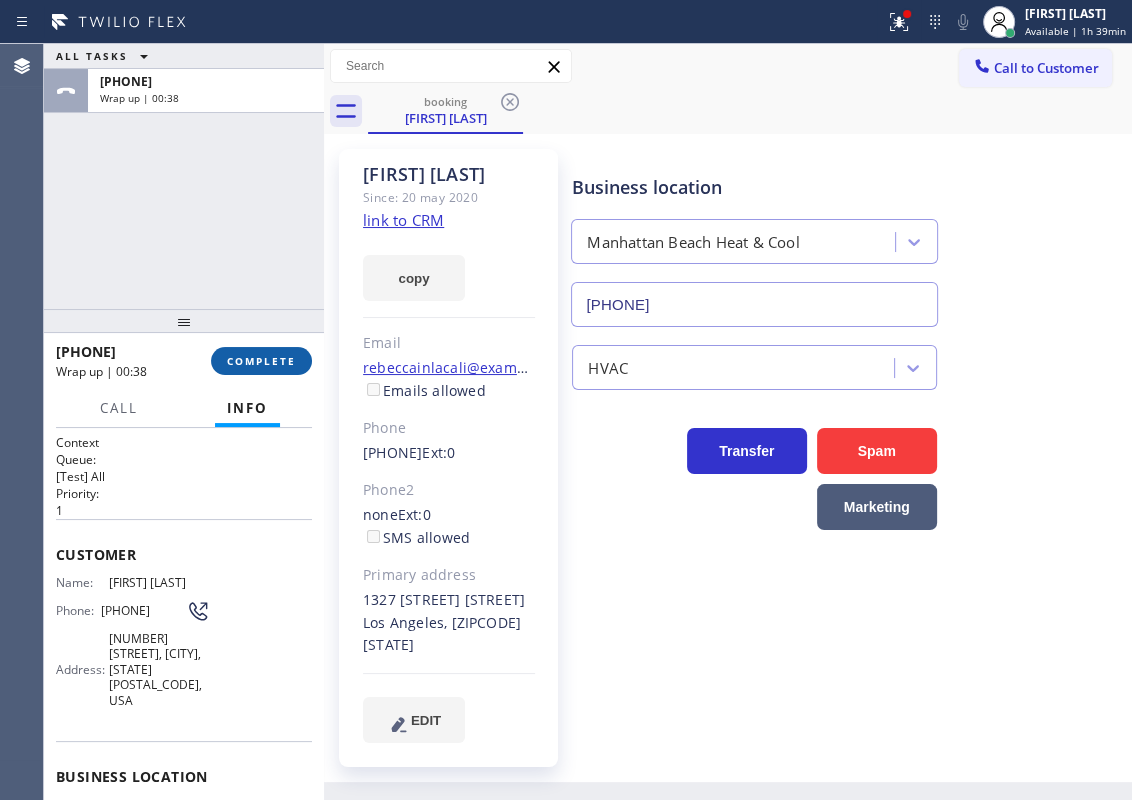 click on "COMPLETE" at bounding box center [261, 361] 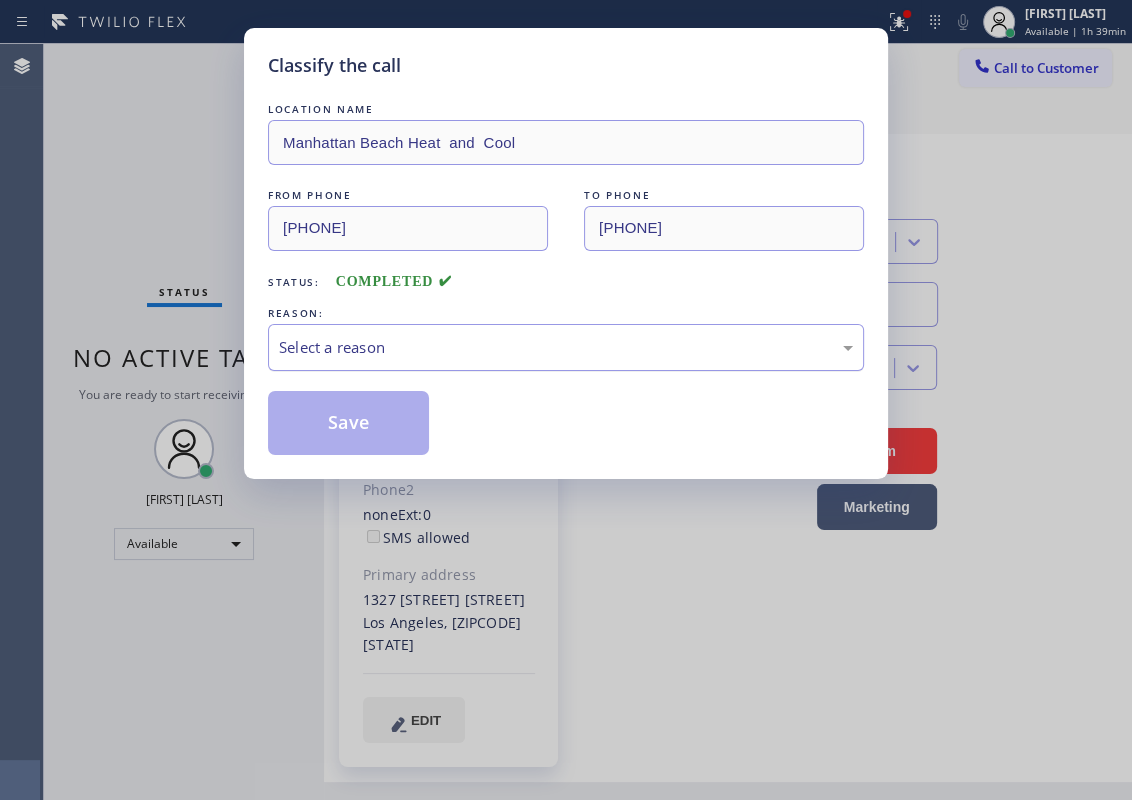 click on "Select a reason" at bounding box center (566, 347) 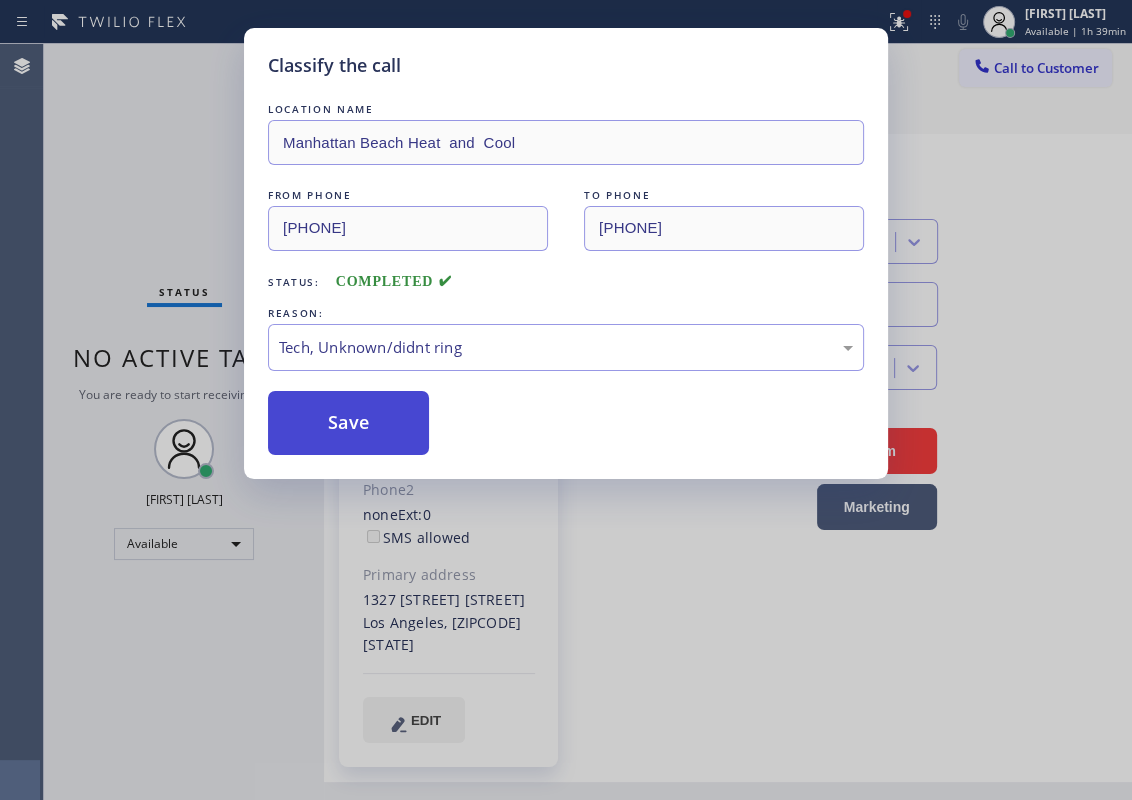 drag, startPoint x: 327, startPoint y: 503, endPoint x: 340, endPoint y: 440, distance: 64.327286 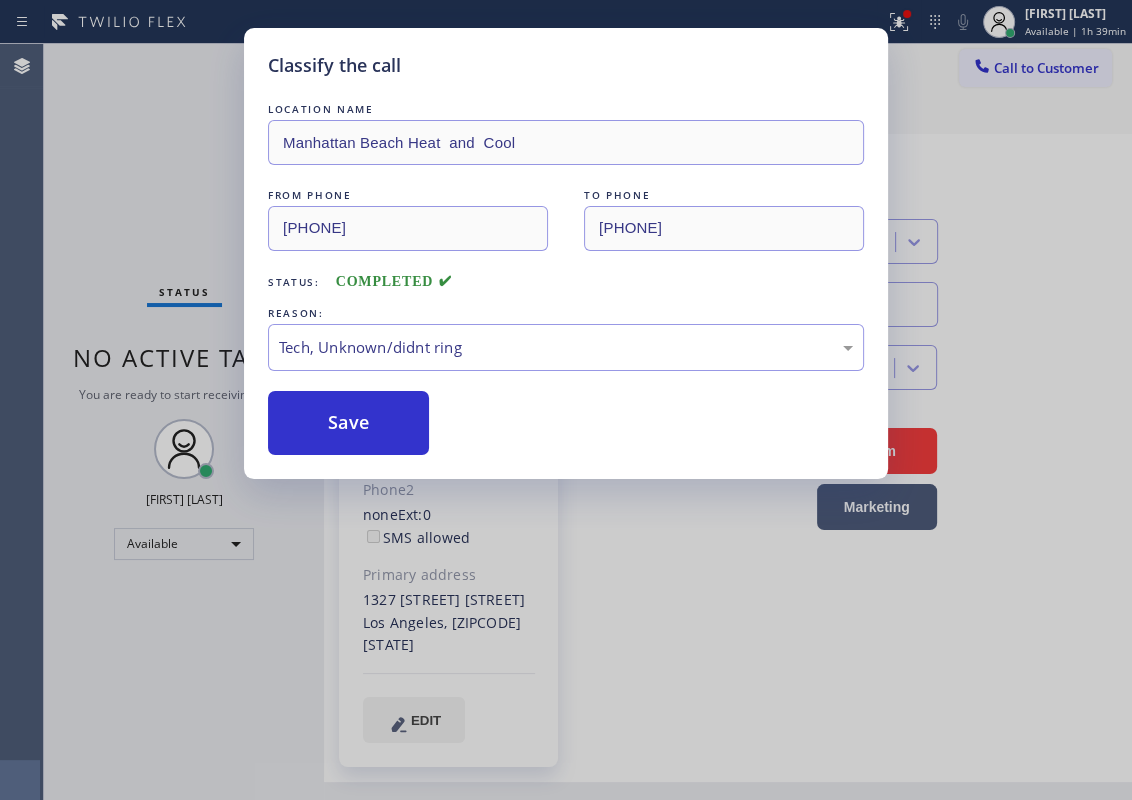 drag, startPoint x: 340, startPoint y: 421, endPoint x: 718, endPoint y: 81, distance: 508.4132 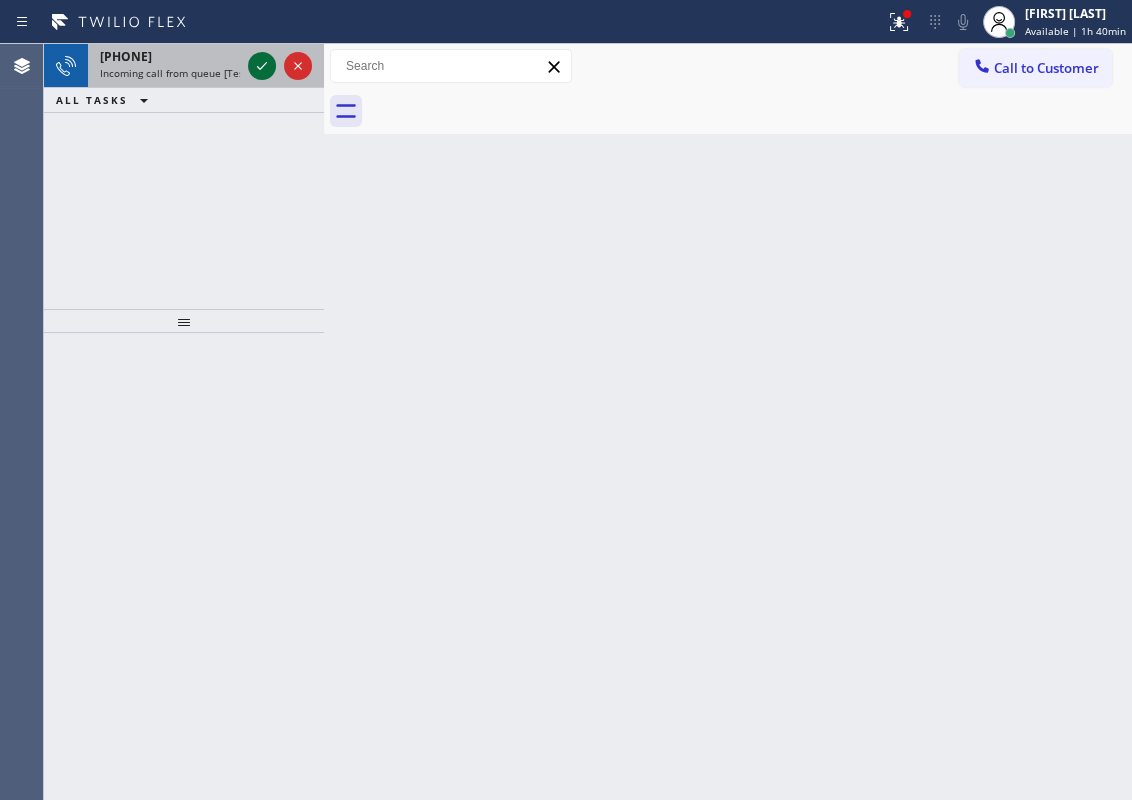 click 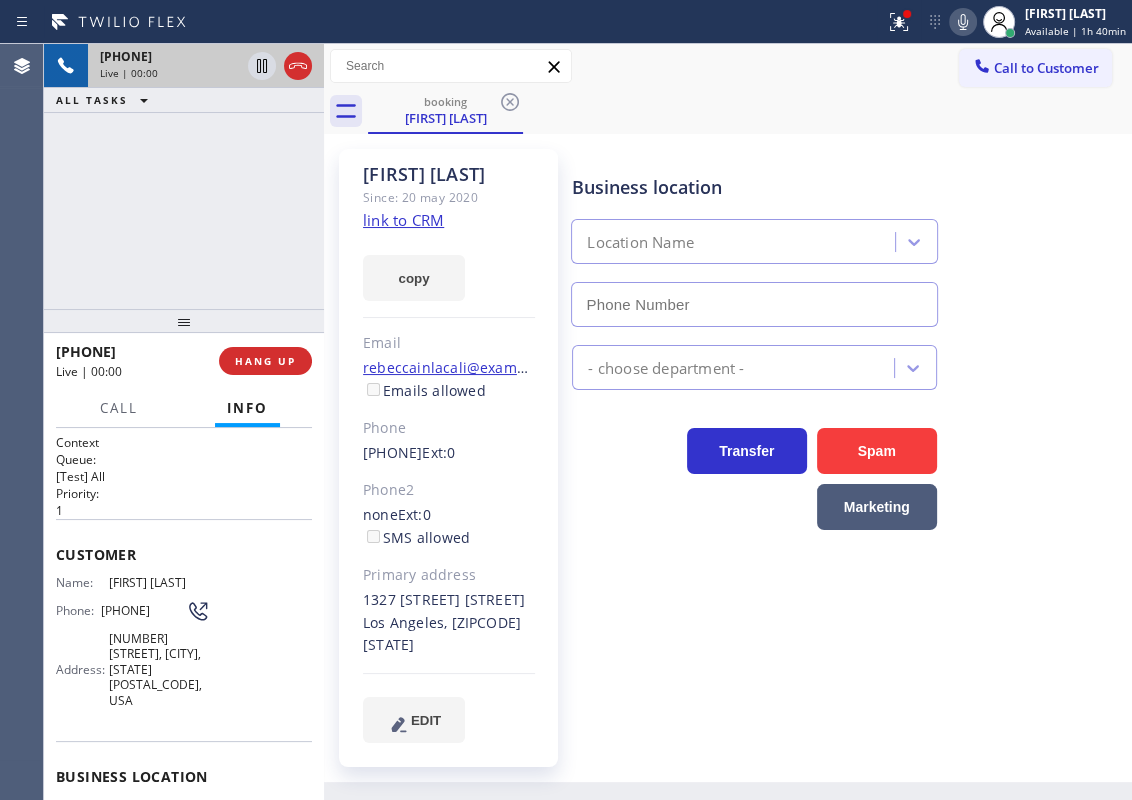 type on "[PHONE]" 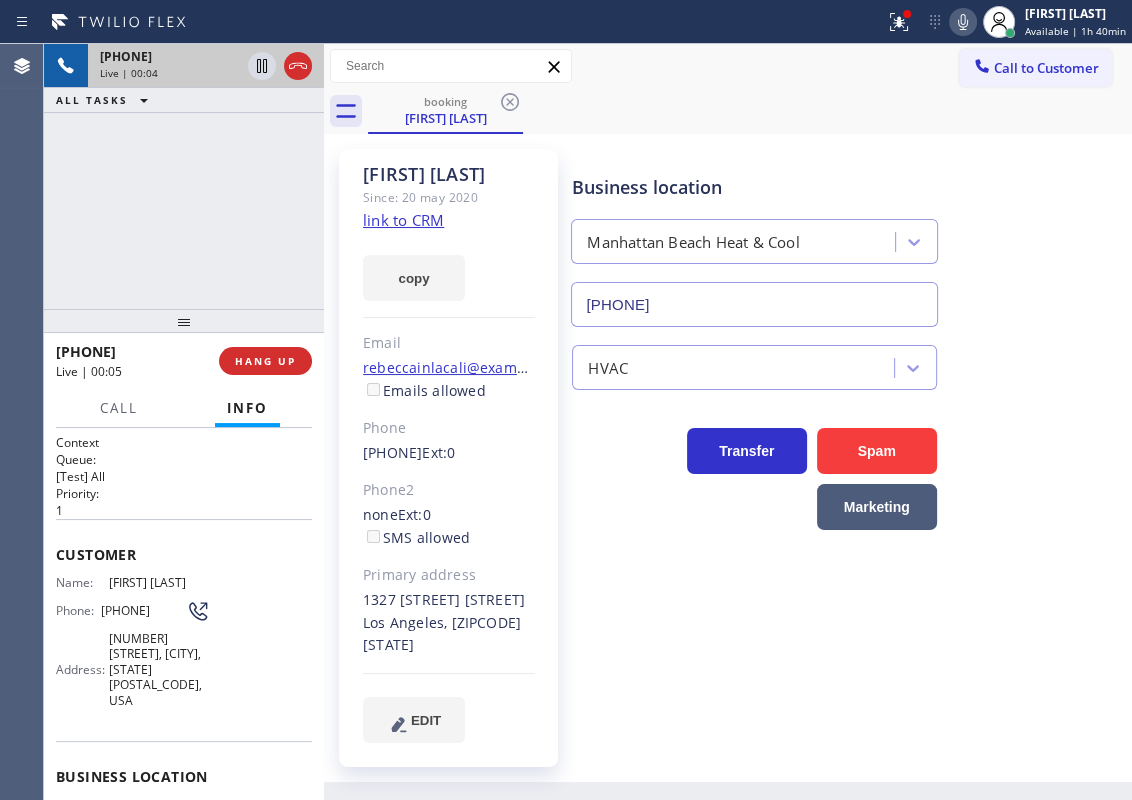 click on "link to CRM" 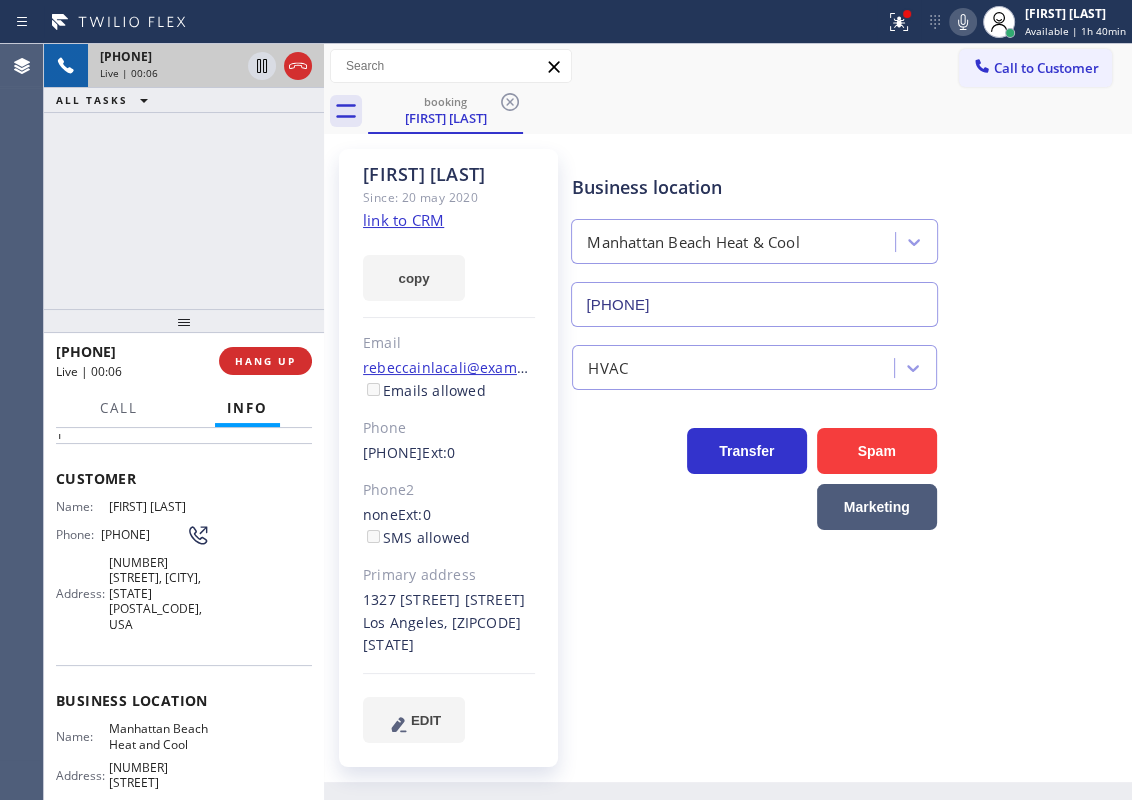 scroll, scrollTop: 181, scrollLeft: 0, axis: vertical 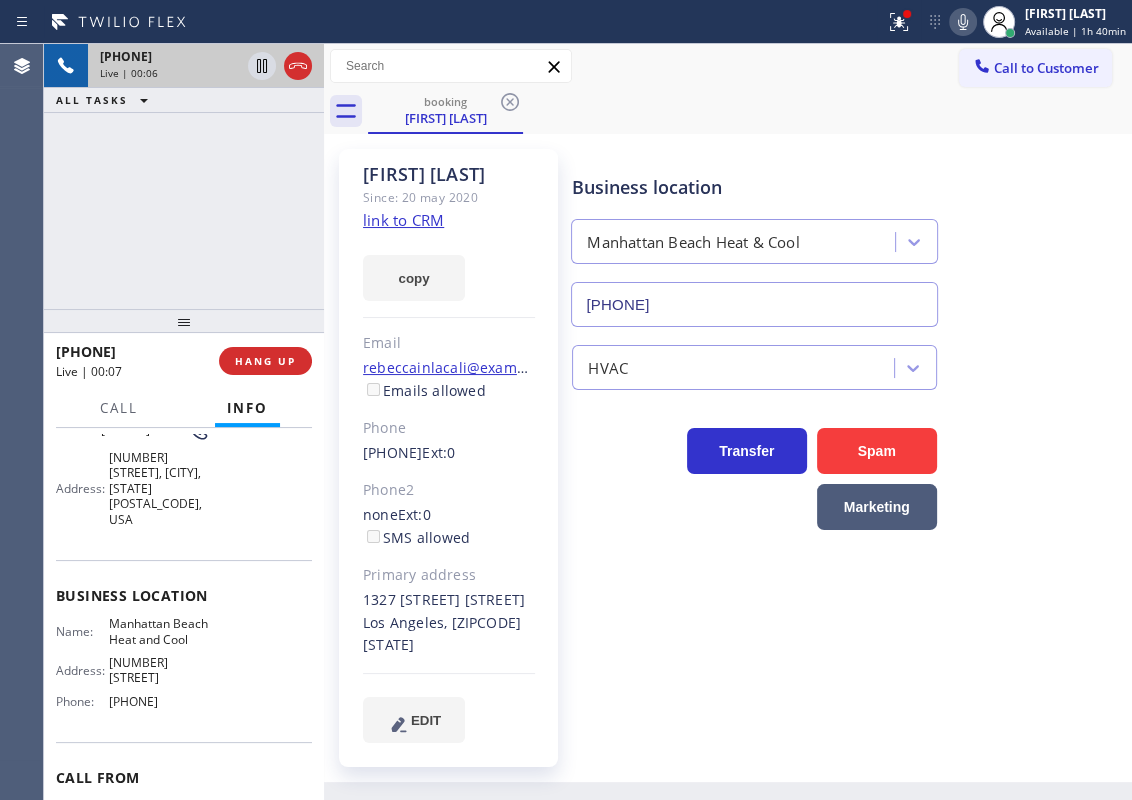 click on "Manhattan Beach Heat  and  Cool" at bounding box center (159, 631) 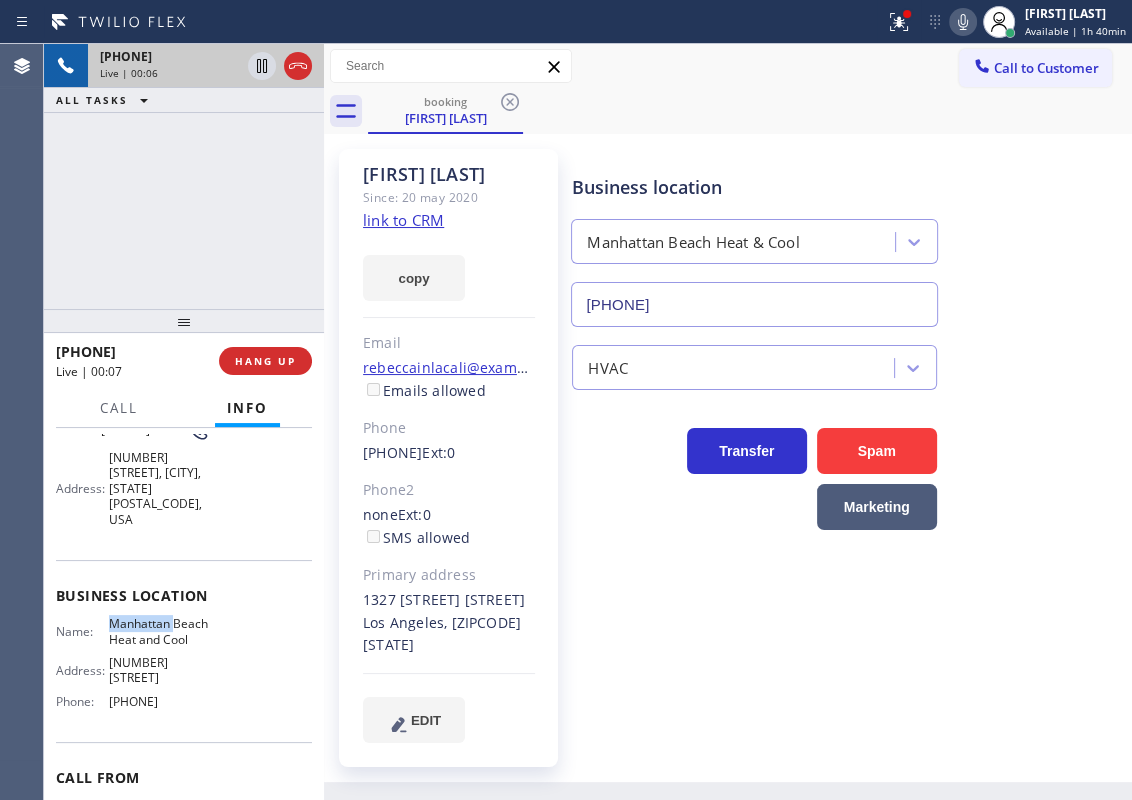 click on "Manhattan Beach Heat  and  Cool" at bounding box center [159, 631] 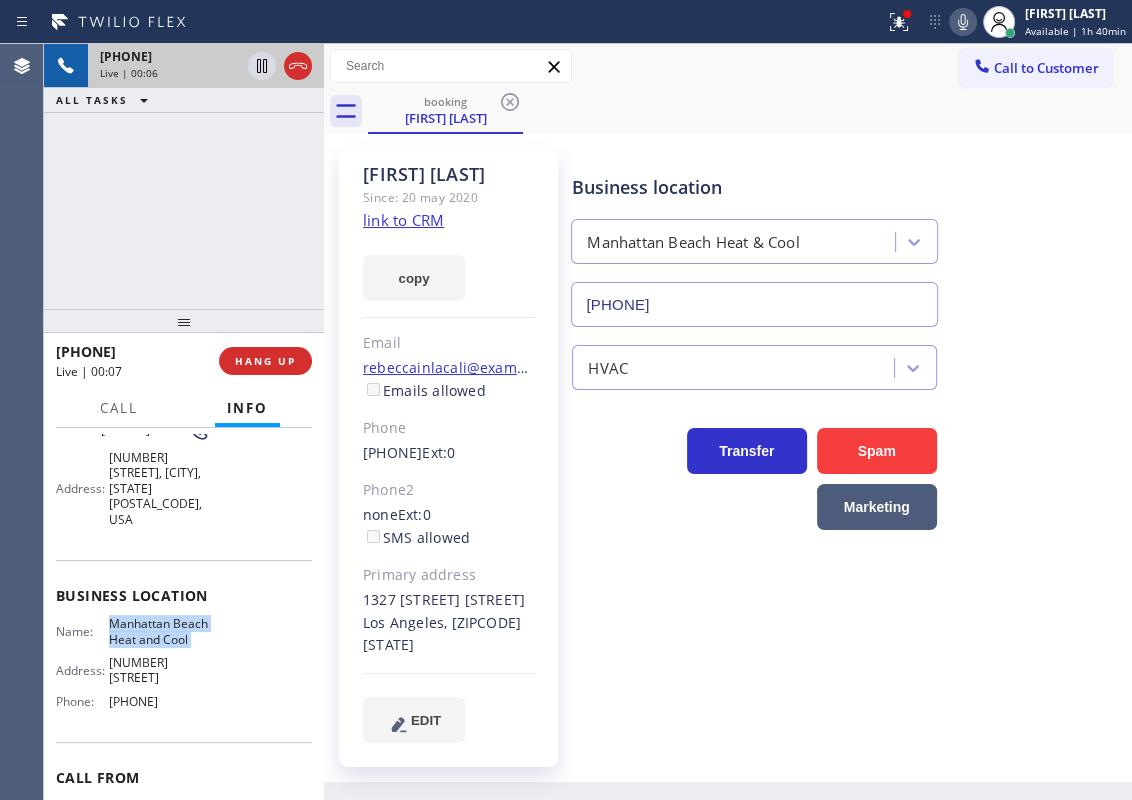 click on "Manhattan Beach Heat  and  Cool" at bounding box center (159, 631) 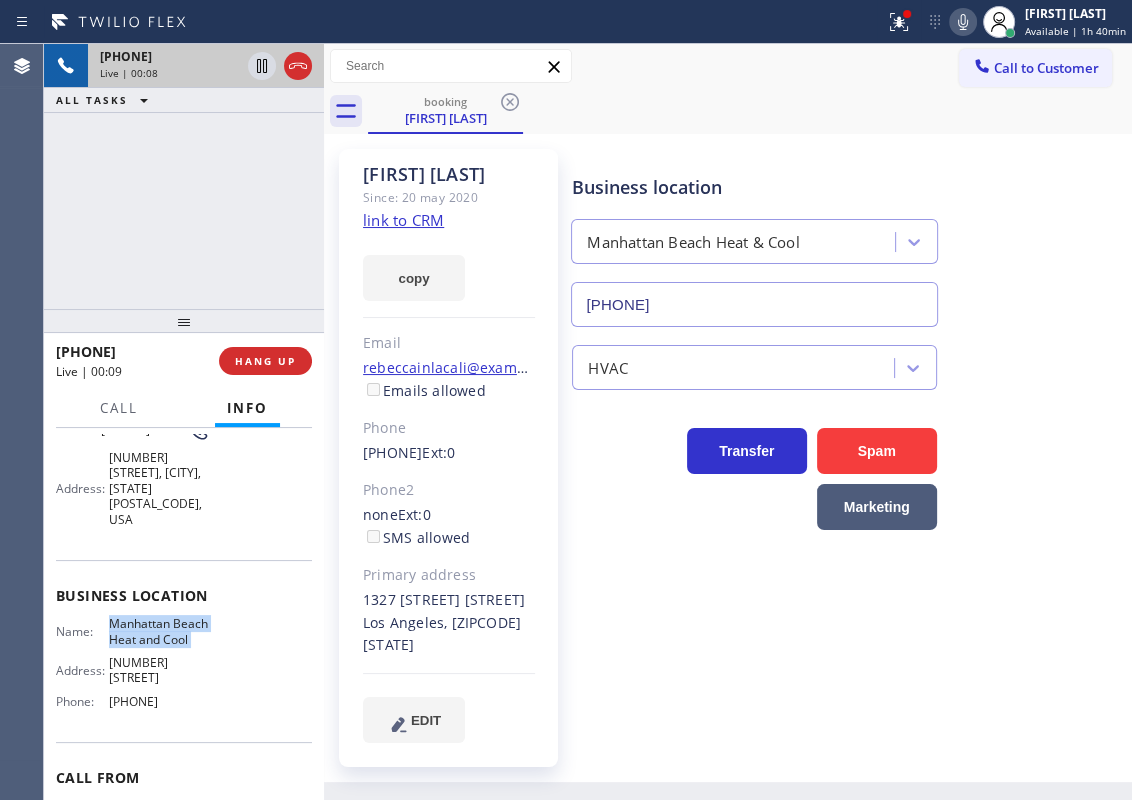 click on "[PHONE]" at bounding box center (754, 304) 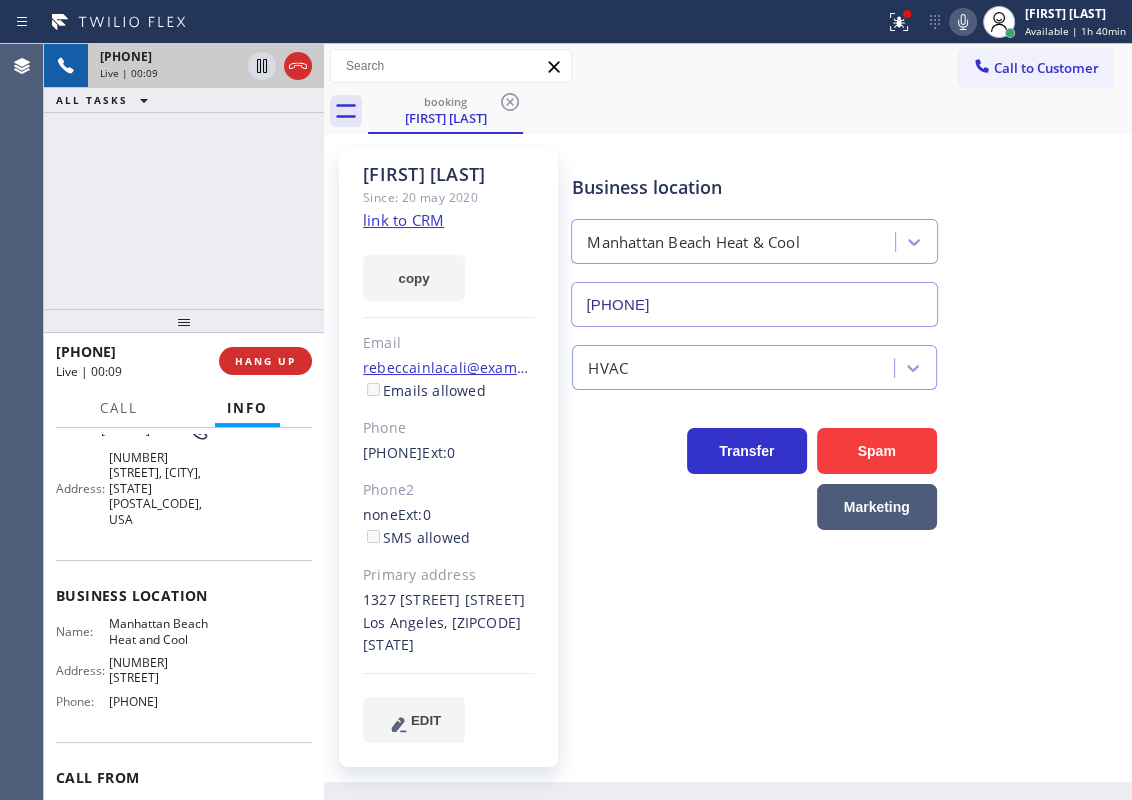 click on "[PHONE]" at bounding box center [754, 304] 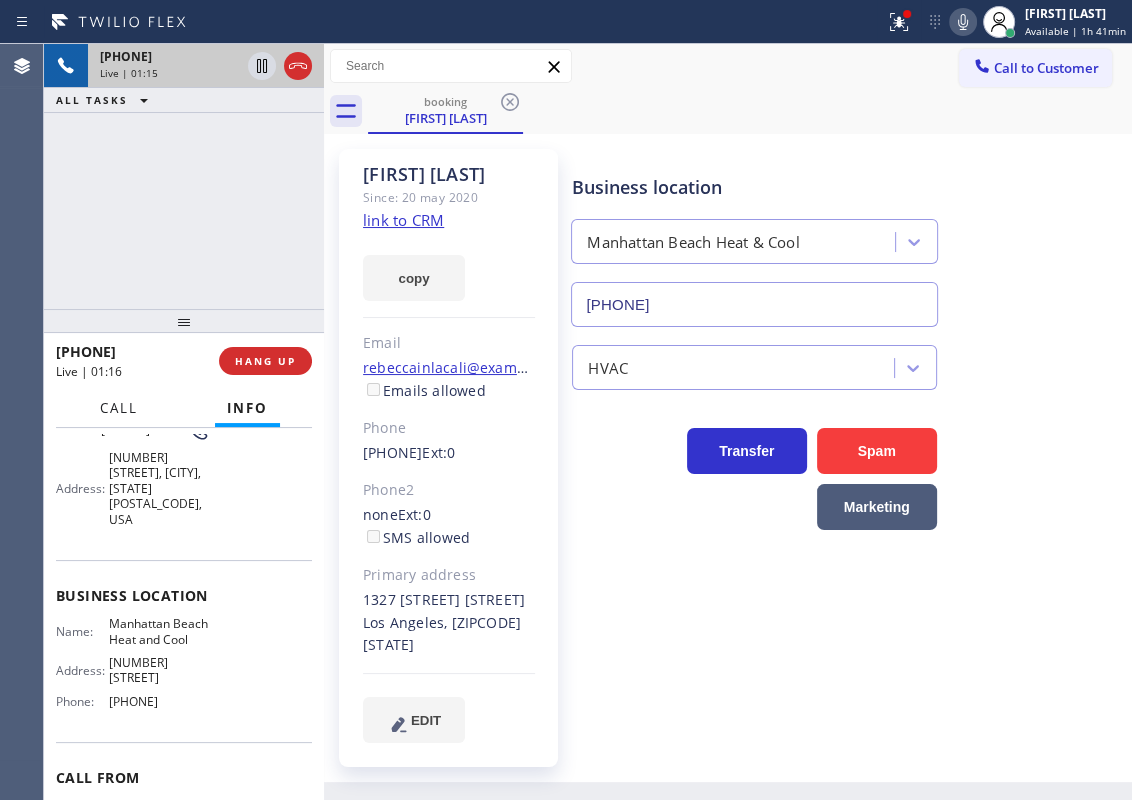 click on "Call" at bounding box center (119, 408) 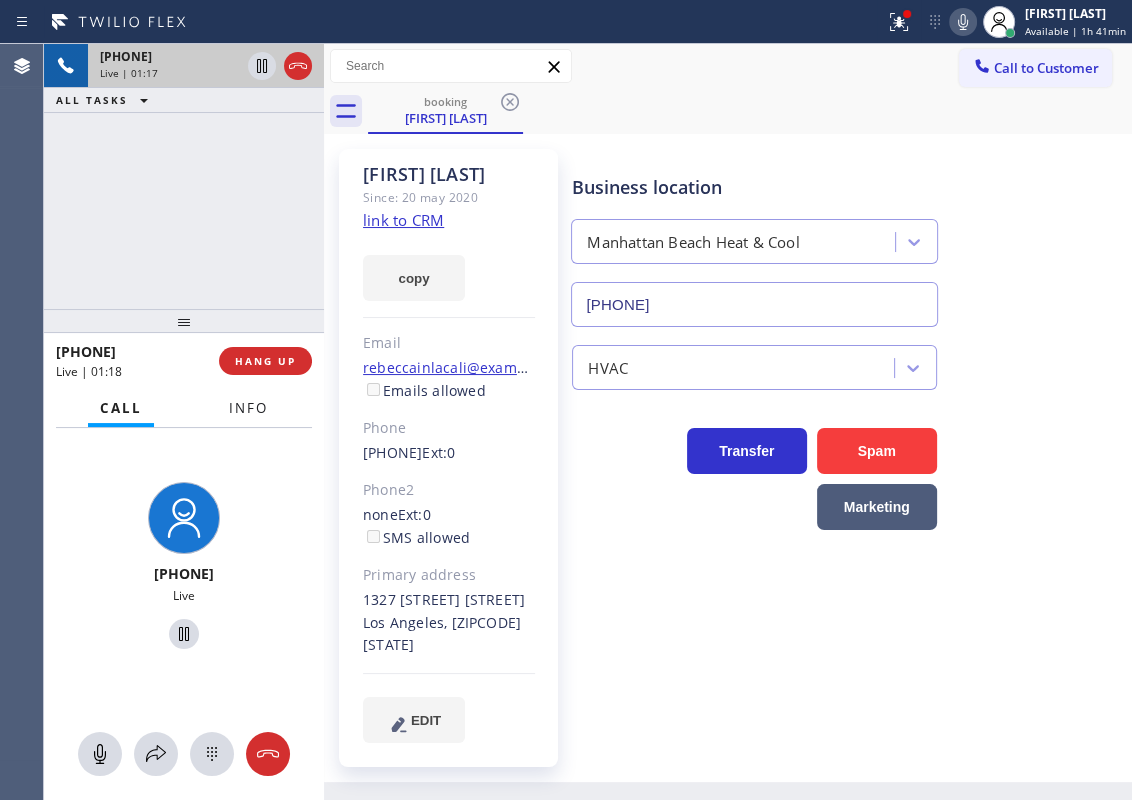 click on "Info" at bounding box center (248, 408) 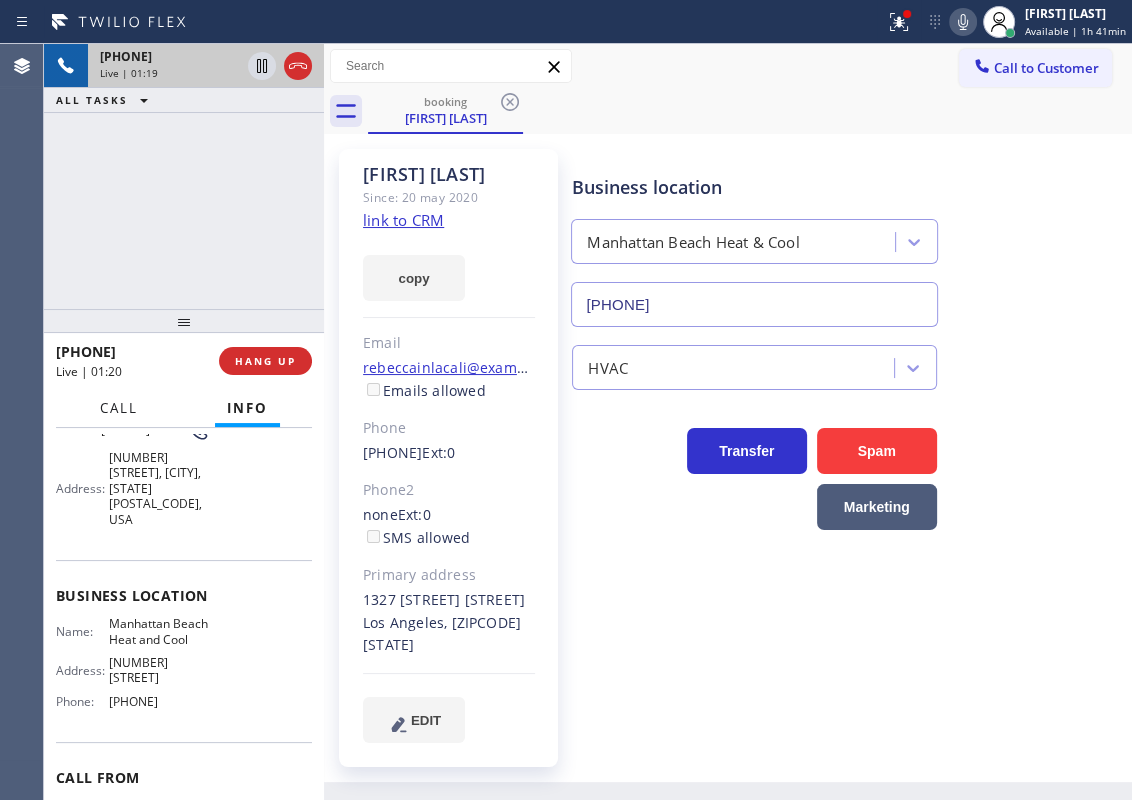 click on "Call" at bounding box center [119, 408] 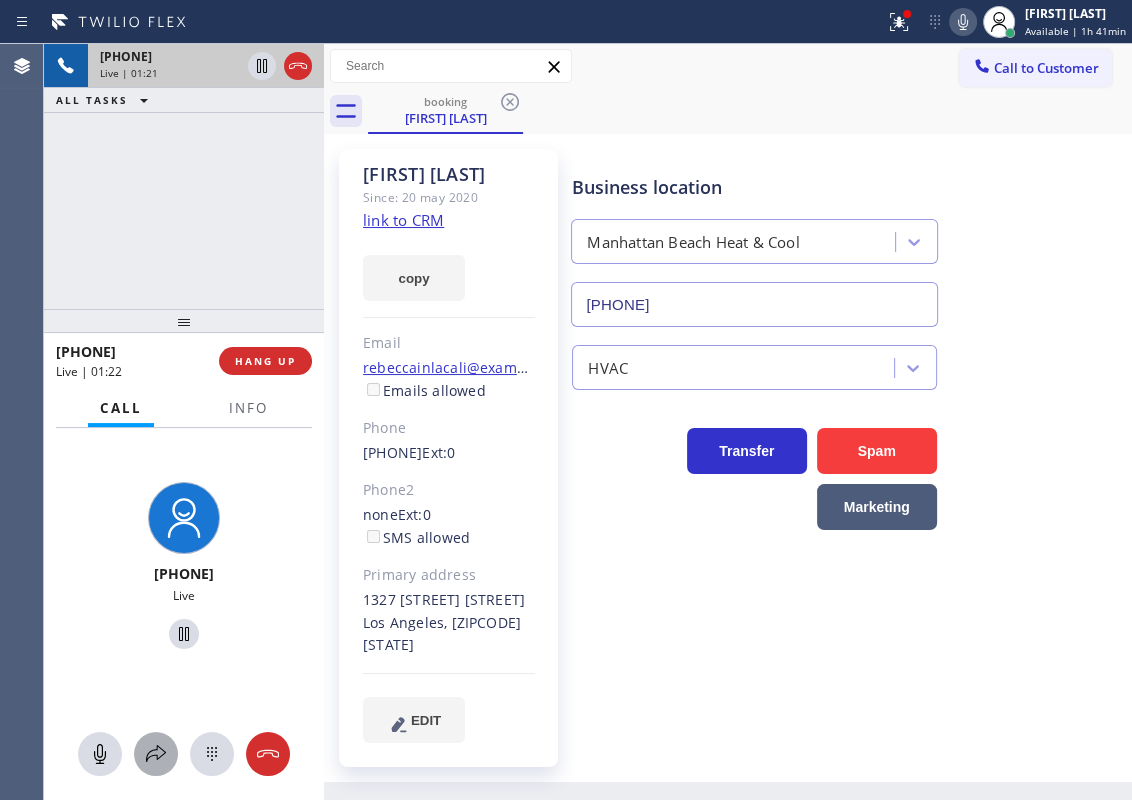 click 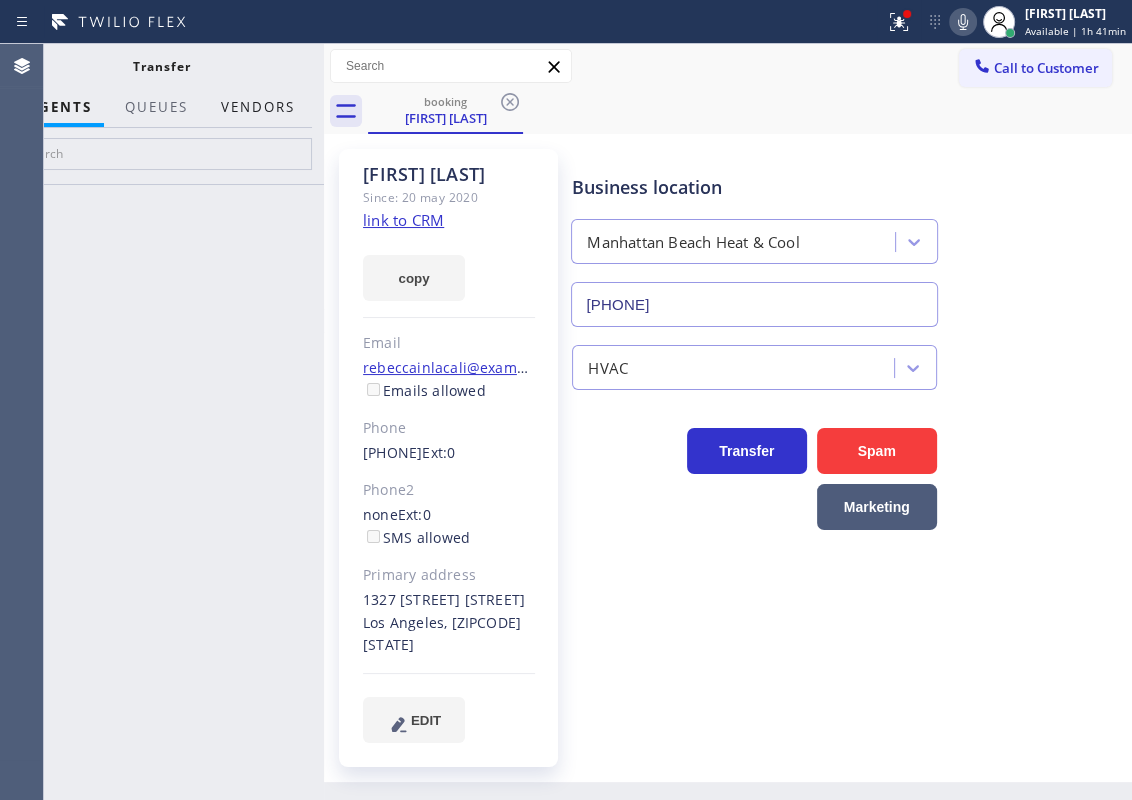 click on "Vendors" at bounding box center [258, 107] 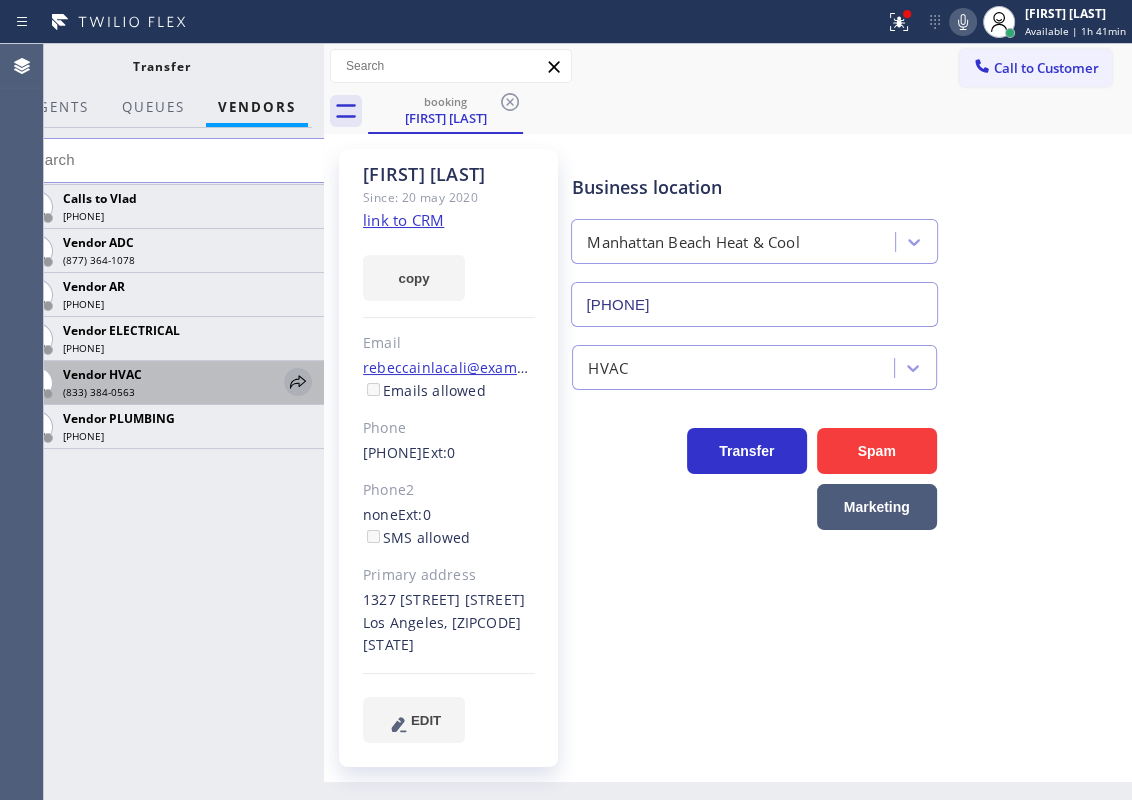 click 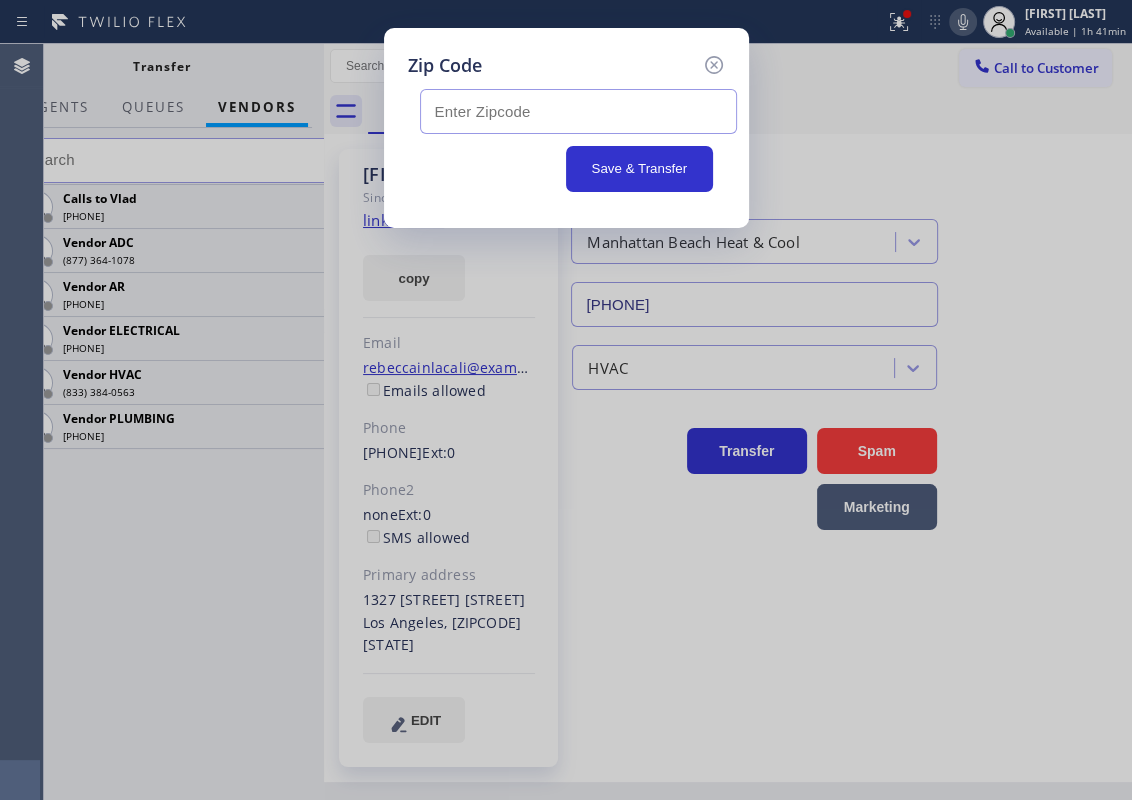 click at bounding box center (578, 111) 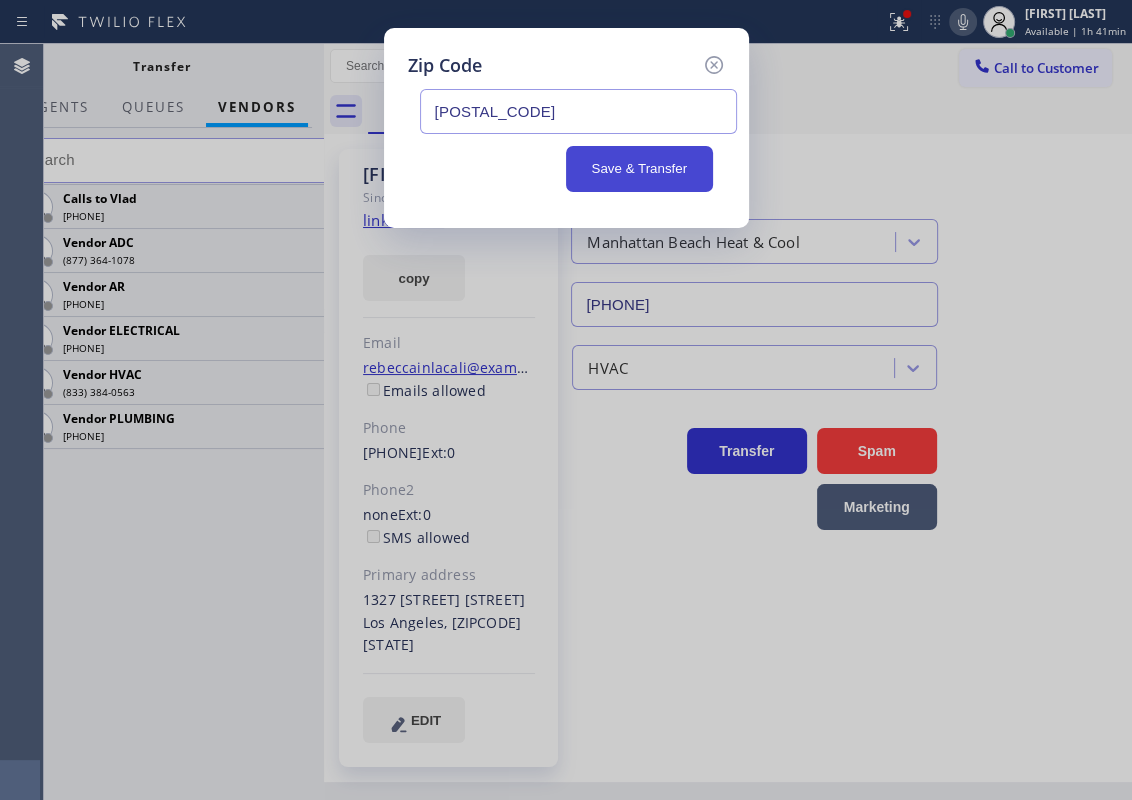 type on "[POSTAL_CODE]" 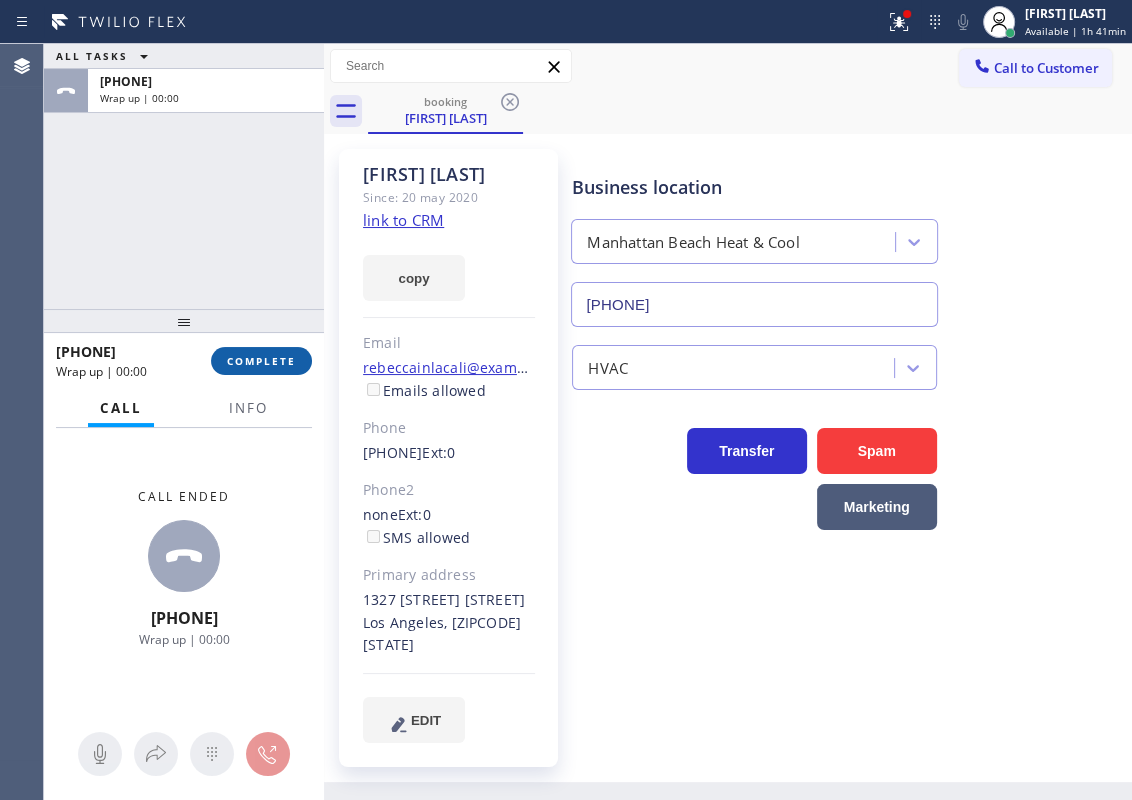 click on "COMPLETE" at bounding box center [261, 361] 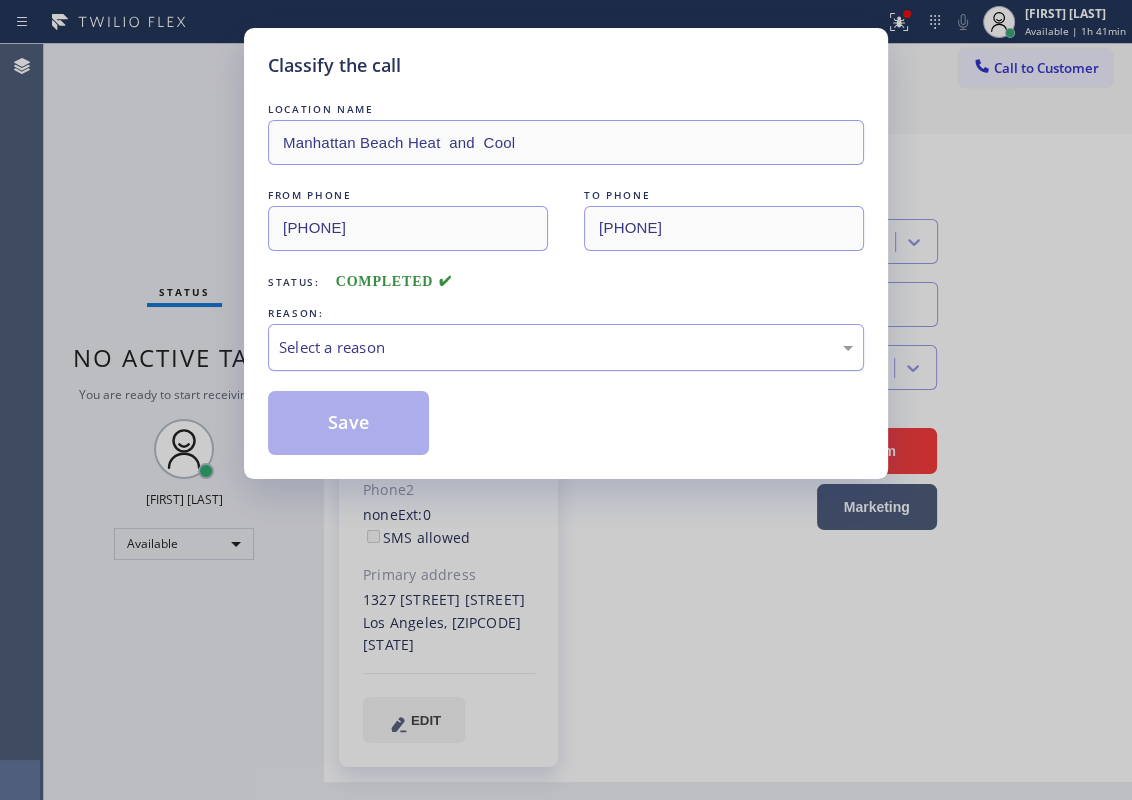click on "Select a reason" at bounding box center [566, 347] 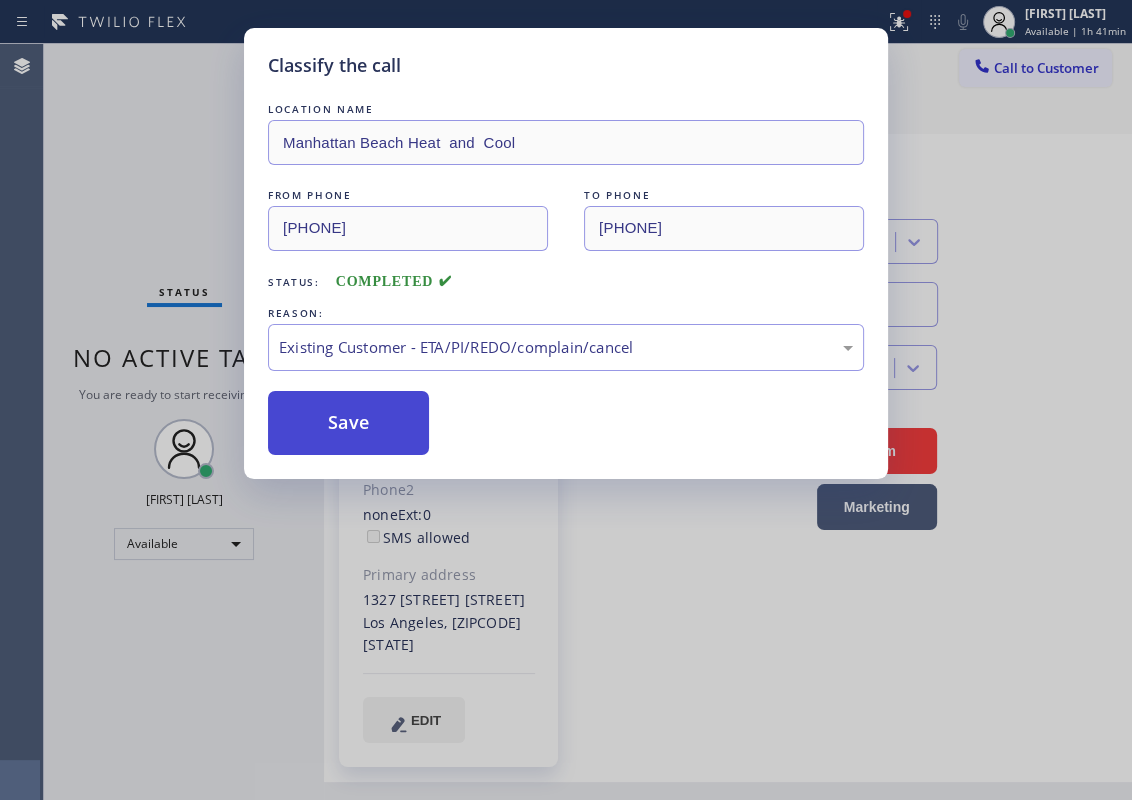click on "Save" at bounding box center (348, 423) 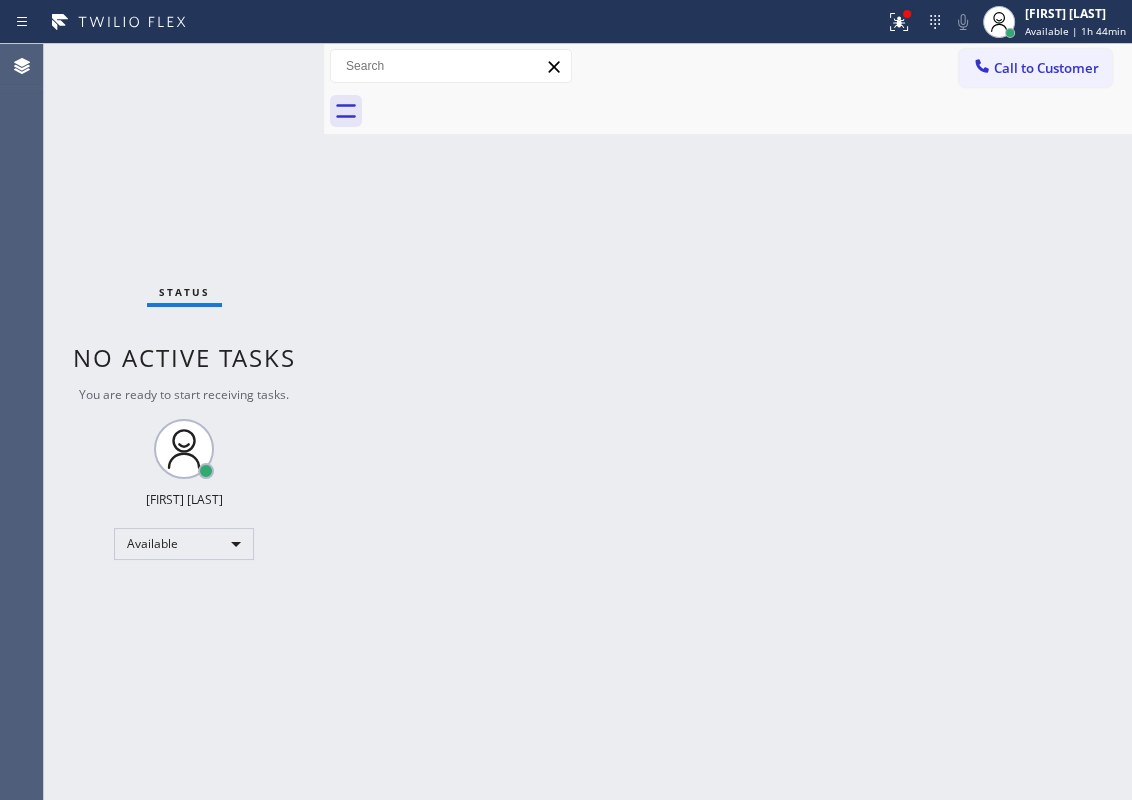 click on "Back to Dashboard Change Sender ID Customers Technicians Select a contact Outbound call Technician Search Technician Your caller id phone number Your caller id phone number Call Technician info Name   Phone none Address none Change Sender ID HVAC [PHONE] 5 Star Appliance [PHONE] Appliance Repair [PHONE] Plumbing [PHONE] Air Duct Cleaning [PHONE]  Electricians [PHONE] Cancel Change Check personal SMS Reset Change No tabs Call to Customer Outbound call Location Sub-Zero & Wolf Repair Your caller id phone number [PHONE] Customer number Call Outbound call Technician Search Technician Your caller id phone number Your caller id phone number Call" at bounding box center [728, 422] 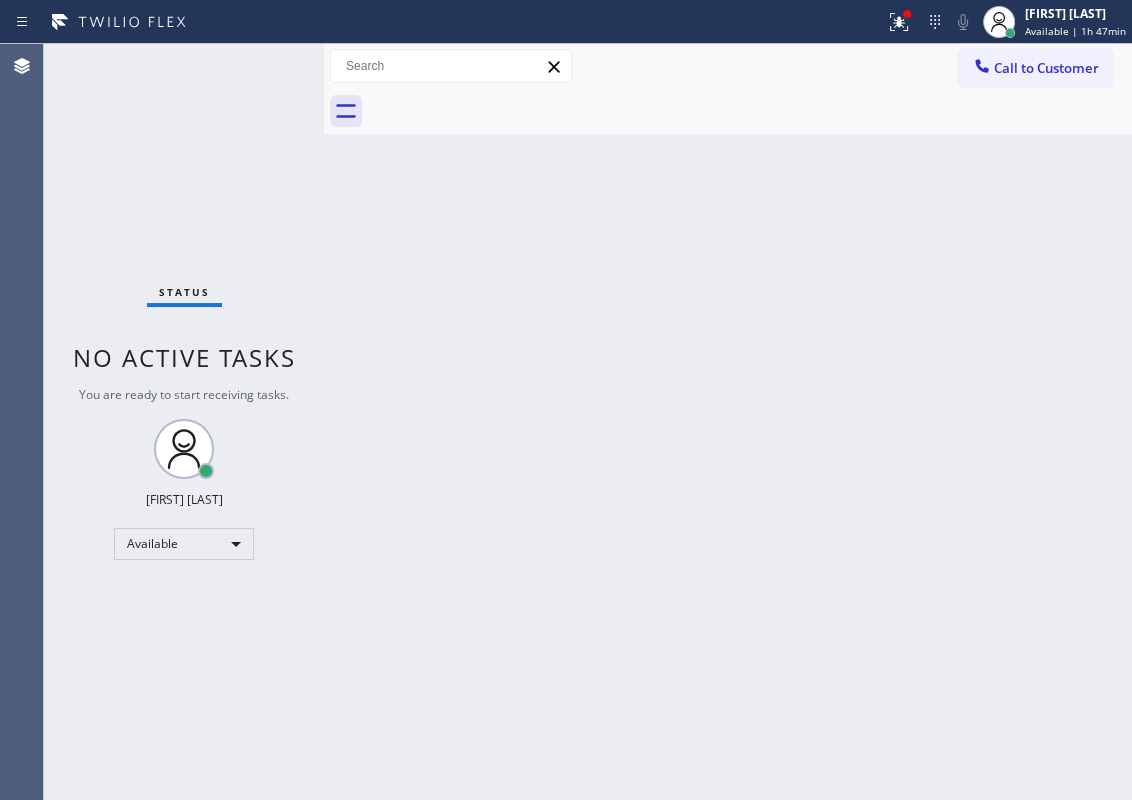 click on "Back to Dashboard Change Sender ID Customers Technicians Select a contact Outbound call Technician Search Technician Your caller id phone number Your caller id phone number Call Technician info Name   Phone none Address none Change Sender ID HVAC [PHONE] 5 Star Appliance [PHONE] Appliance Repair [PHONE] Plumbing [PHONE] Air Duct Cleaning [PHONE]  Electricians [PHONE] Cancel Change Check personal SMS Reset Change No tabs Call to Customer Outbound call Location Sub-Zero & Wolf Repair Your caller id phone number [PHONE] Customer number Call Outbound call Technician Search Technician Your caller id phone number Your caller id phone number Call" at bounding box center [728, 422] 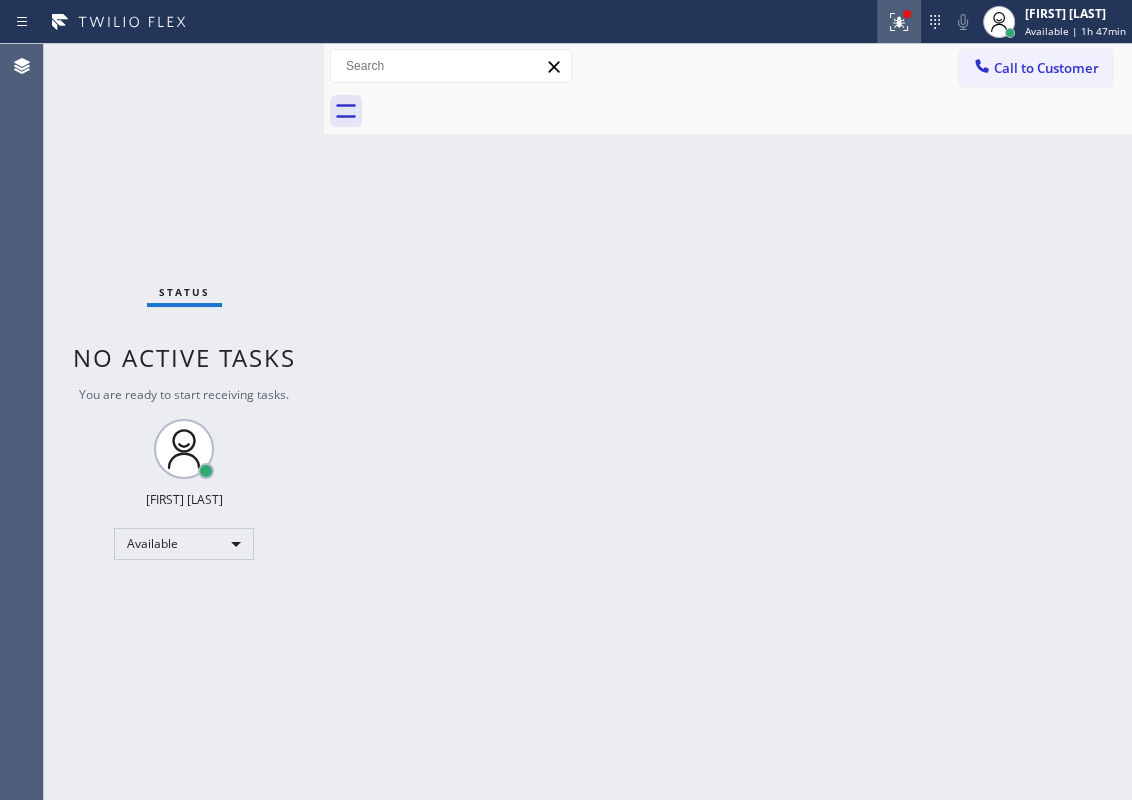 click 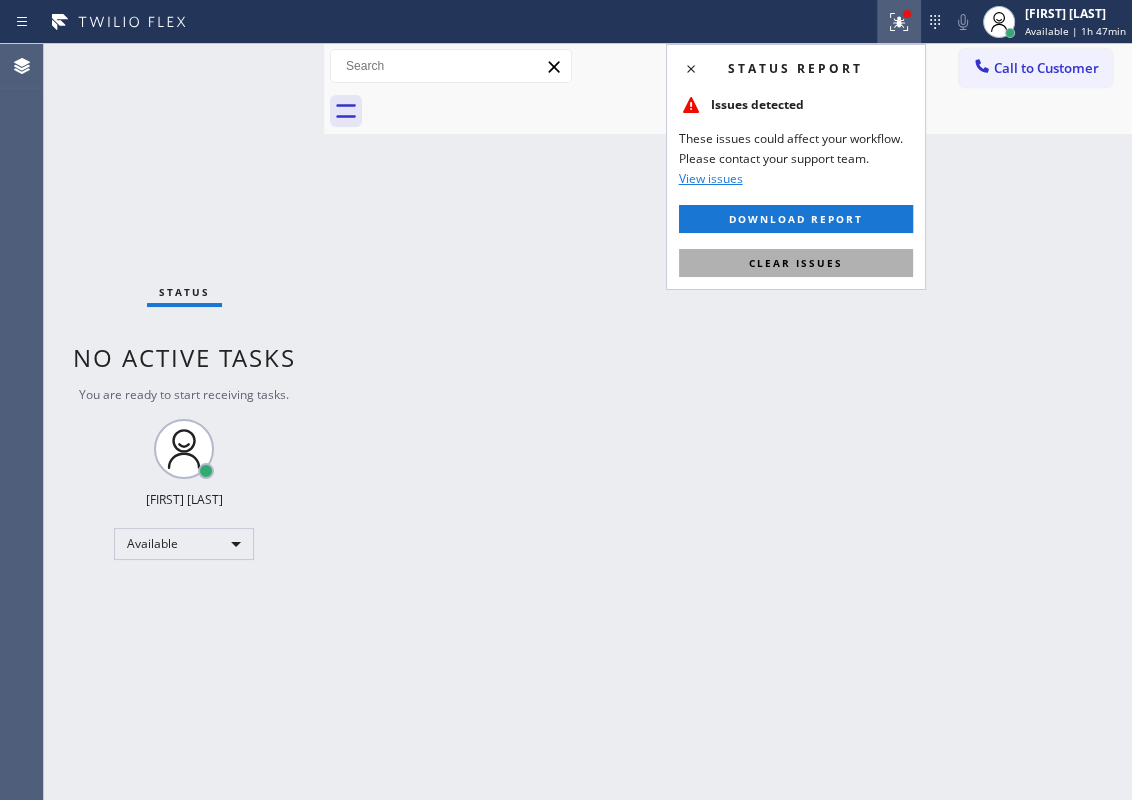 click on "Clear issues" at bounding box center (796, 263) 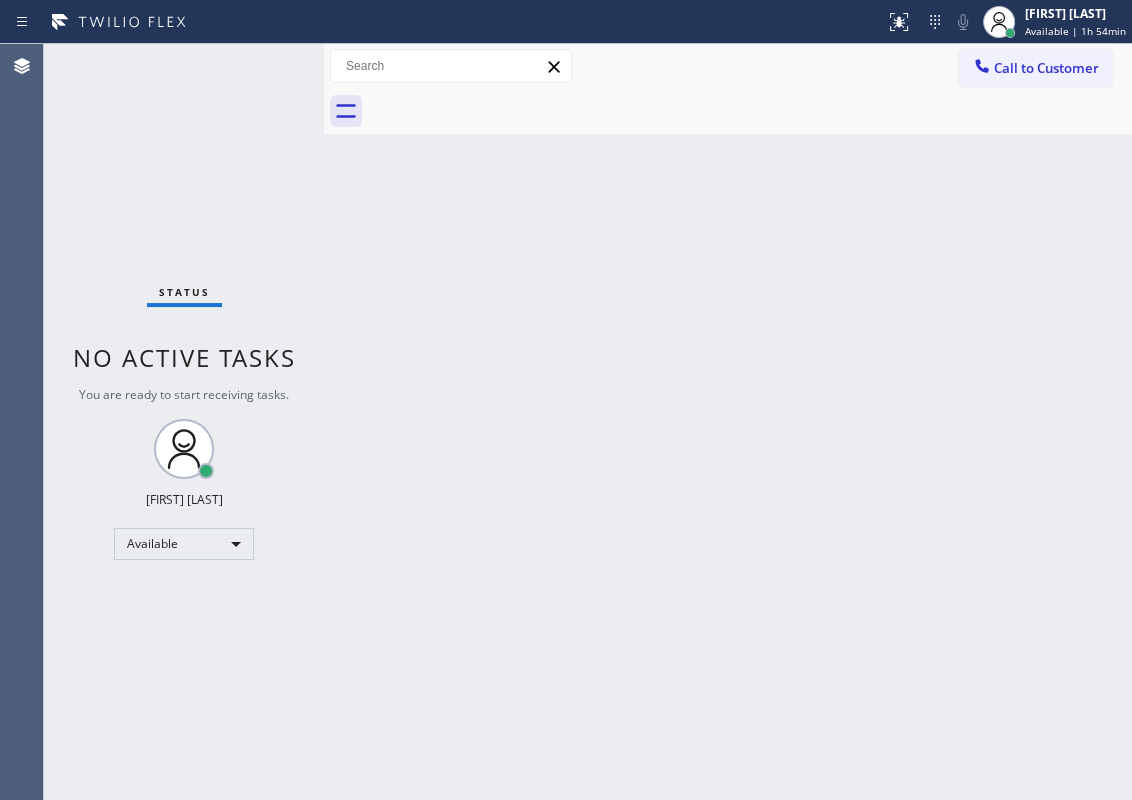 click on "Back to Dashboard Change Sender ID Customers Technicians Select a contact Outbound call Technician Search Technician Your caller id phone number Your caller id phone number Call Technician info Name   Phone none Address none Change Sender ID HVAC [PHONE] 5 Star Appliance [PHONE] Appliance Repair [PHONE] Plumbing [PHONE] Air Duct Cleaning [PHONE]  Electricians [PHONE] Cancel Change Check personal SMS Reset Change No tabs Call to Customer Outbound call Location Sub-Zero & Wolf Repair Your caller id phone number [PHONE] Customer number Call Outbound call Technician Search Technician Your caller id phone number Your caller id phone number Call" at bounding box center [728, 422] 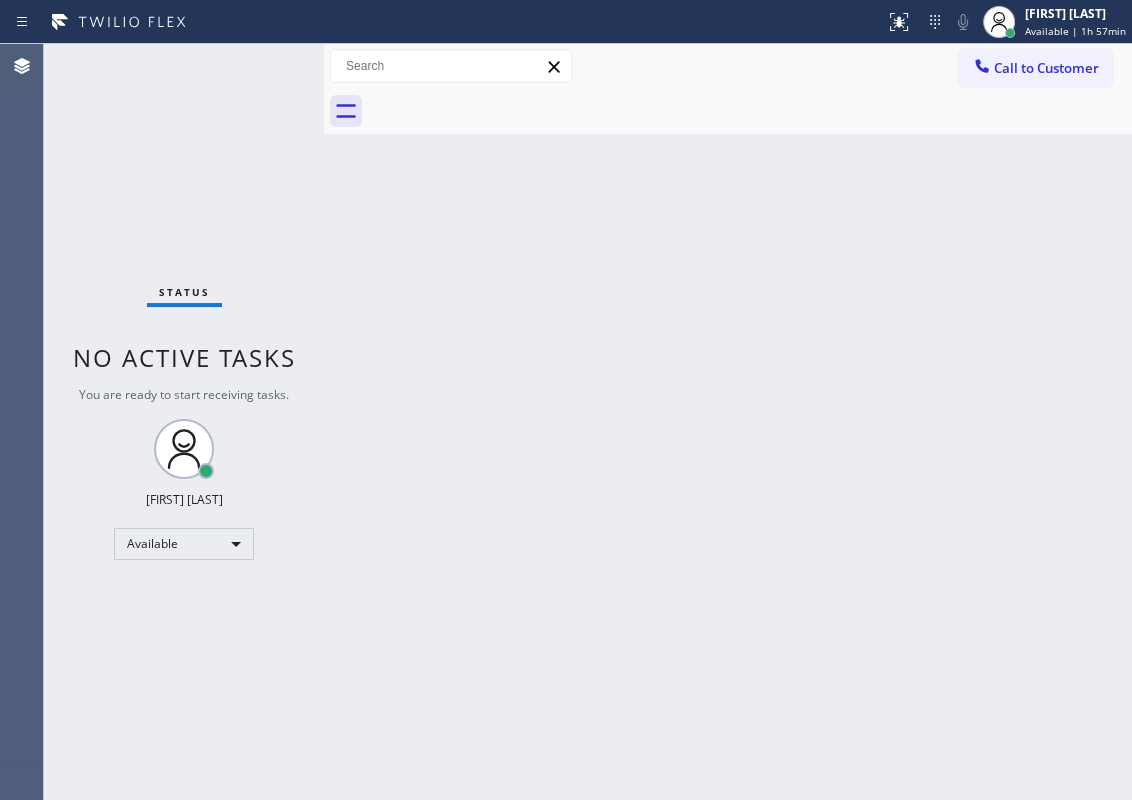 click on "Back to Dashboard Change Sender ID Customers Technicians Select a contact Outbound call Technician Search Technician Your caller id phone number Your caller id phone number Call Technician info Name   Phone none Address none Change Sender ID HVAC [PHONE] 5 Star Appliance [PHONE] Appliance Repair [PHONE] Plumbing [PHONE] Air Duct Cleaning [PHONE]  Electricians [PHONE] Cancel Change Check personal SMS Reset Change No tabs Call to Customer Outbound call Location Sub-Zero & Wolf Repair Your caller id phone number [PHONE] Customer number Call Outbound call Technician Search Technician Your caller id phone number Your caller id phone number Call" at bounding box center (728, 422) 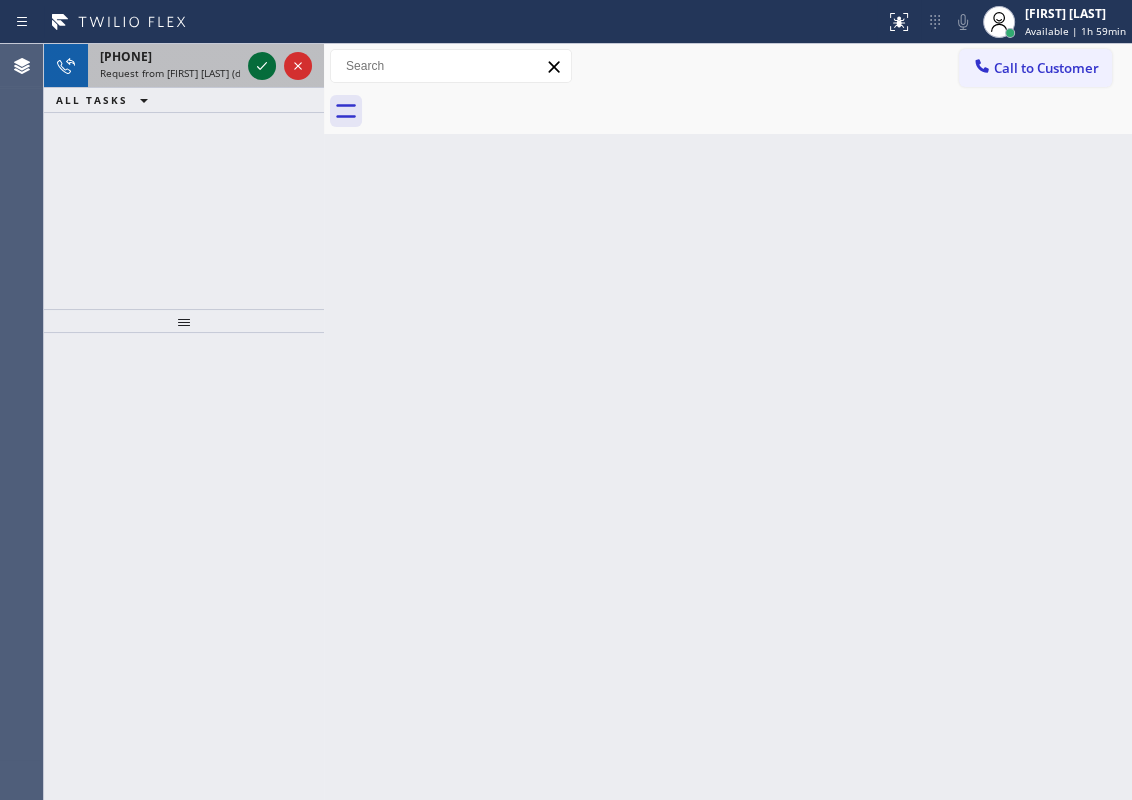 click 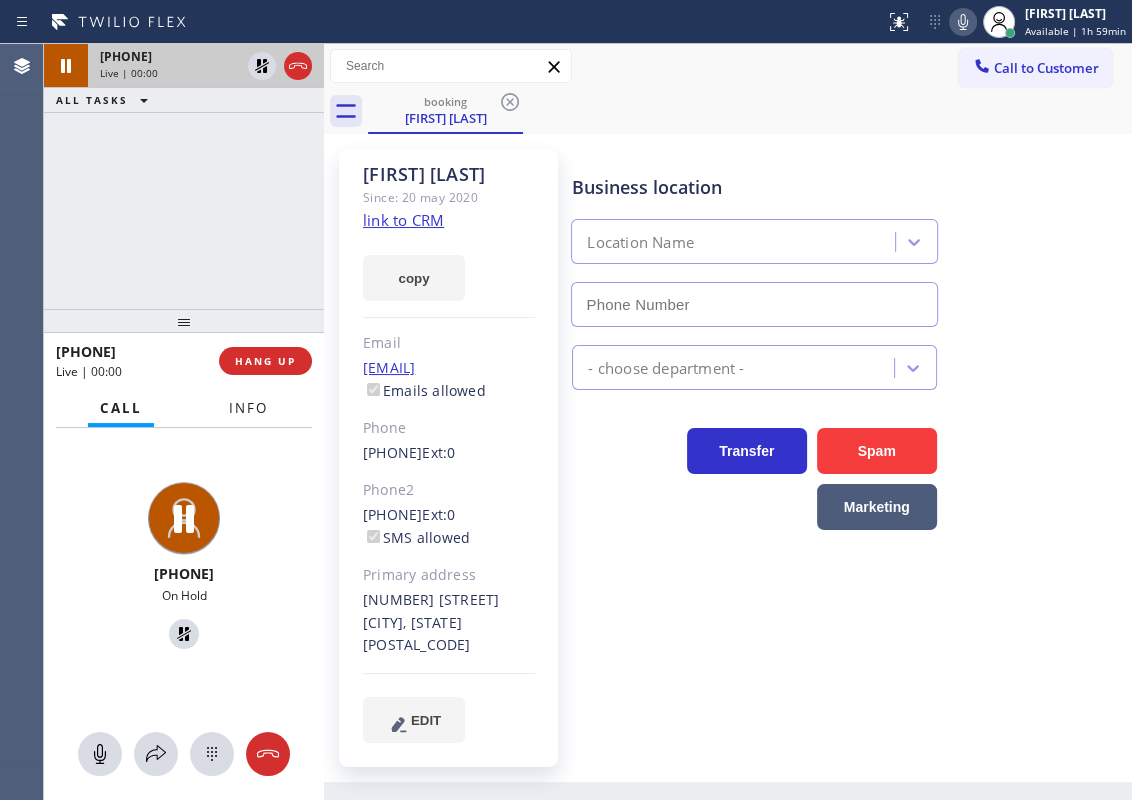 click on "Info" at bounding box center (248, 408) 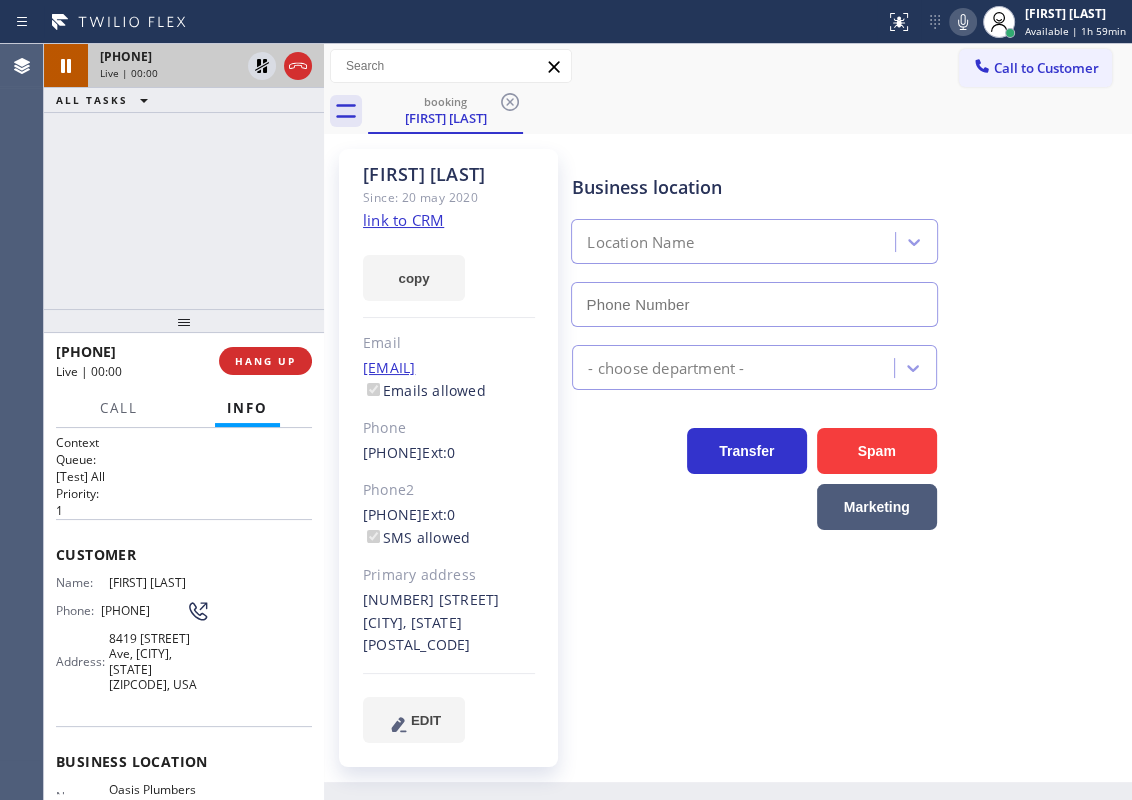 type on "[PHONE]" 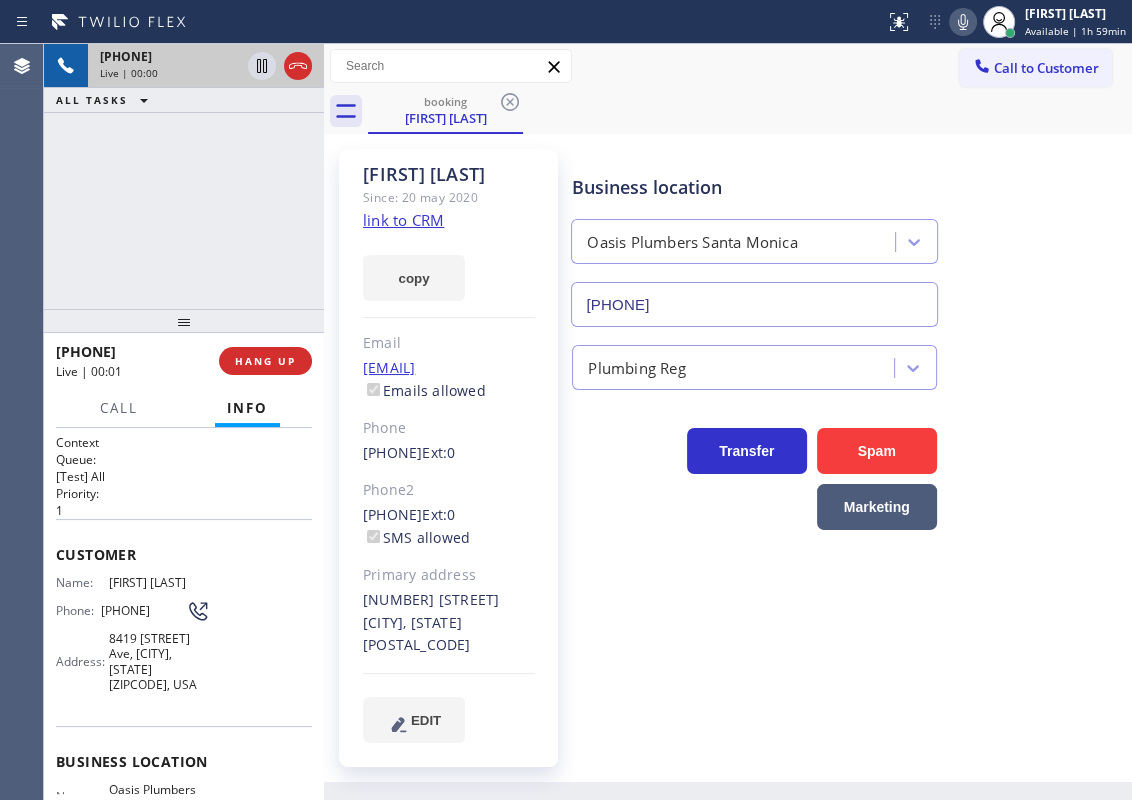 click on "link to CRM" 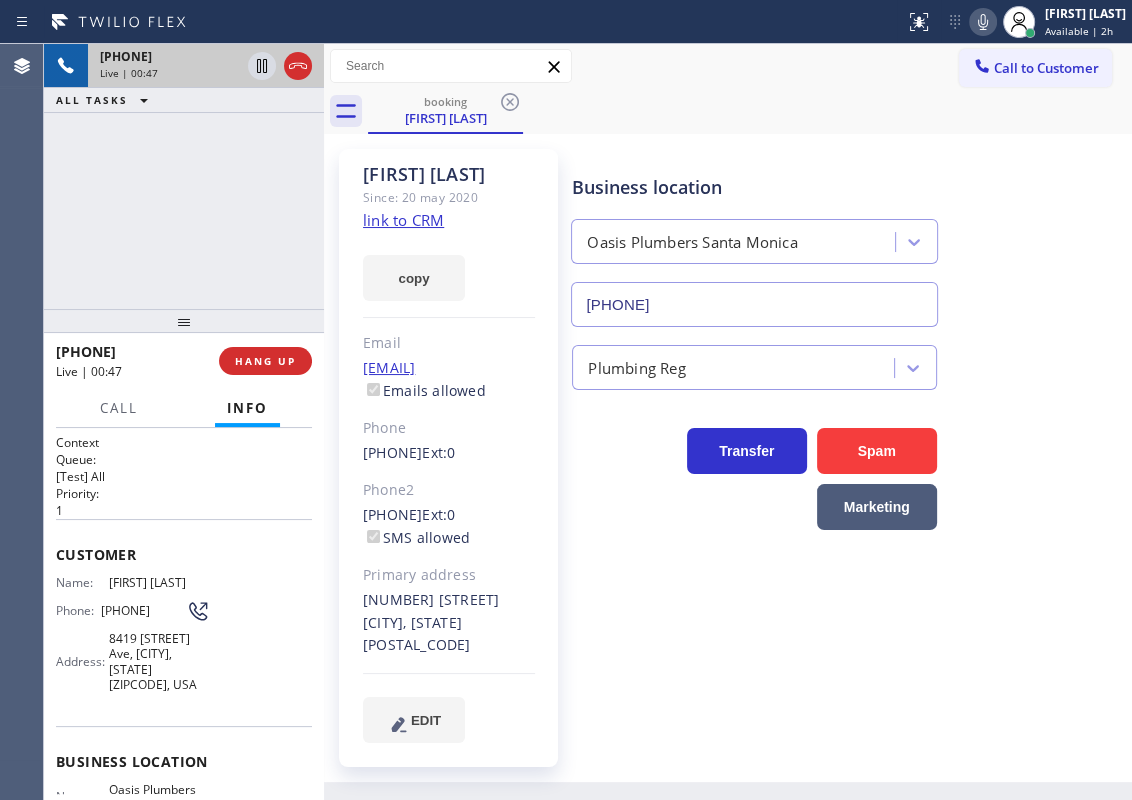 click 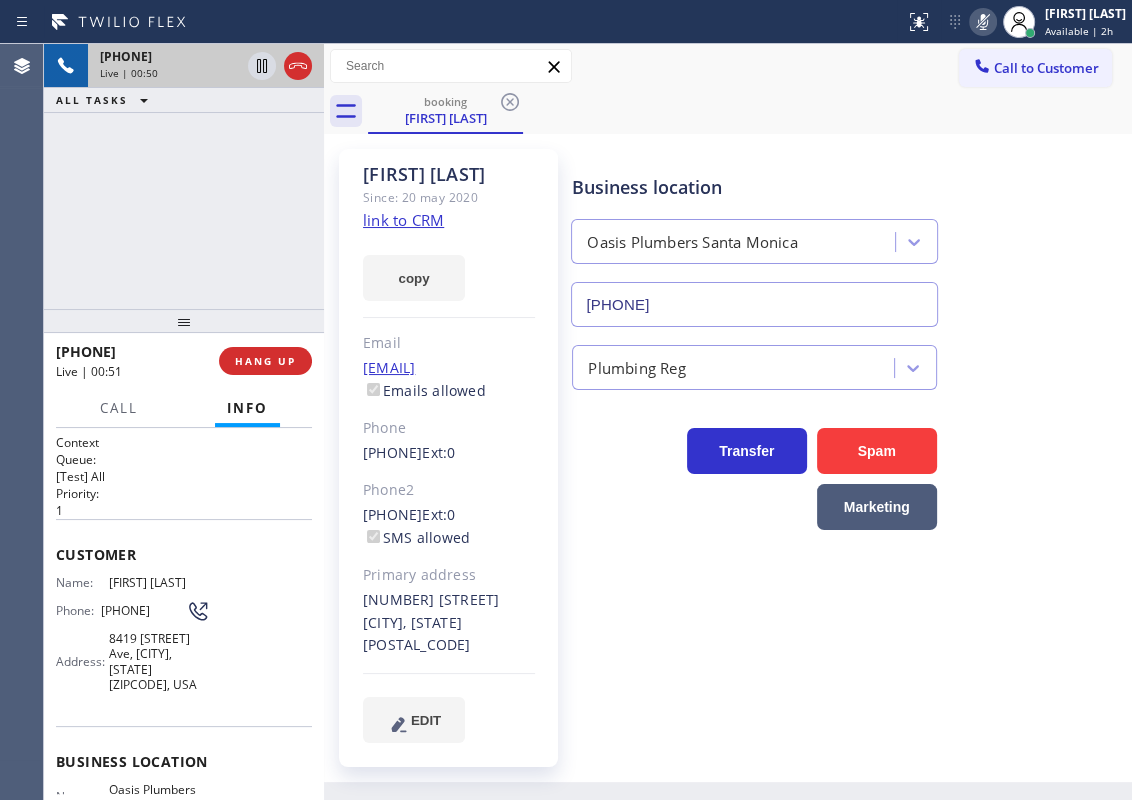 click 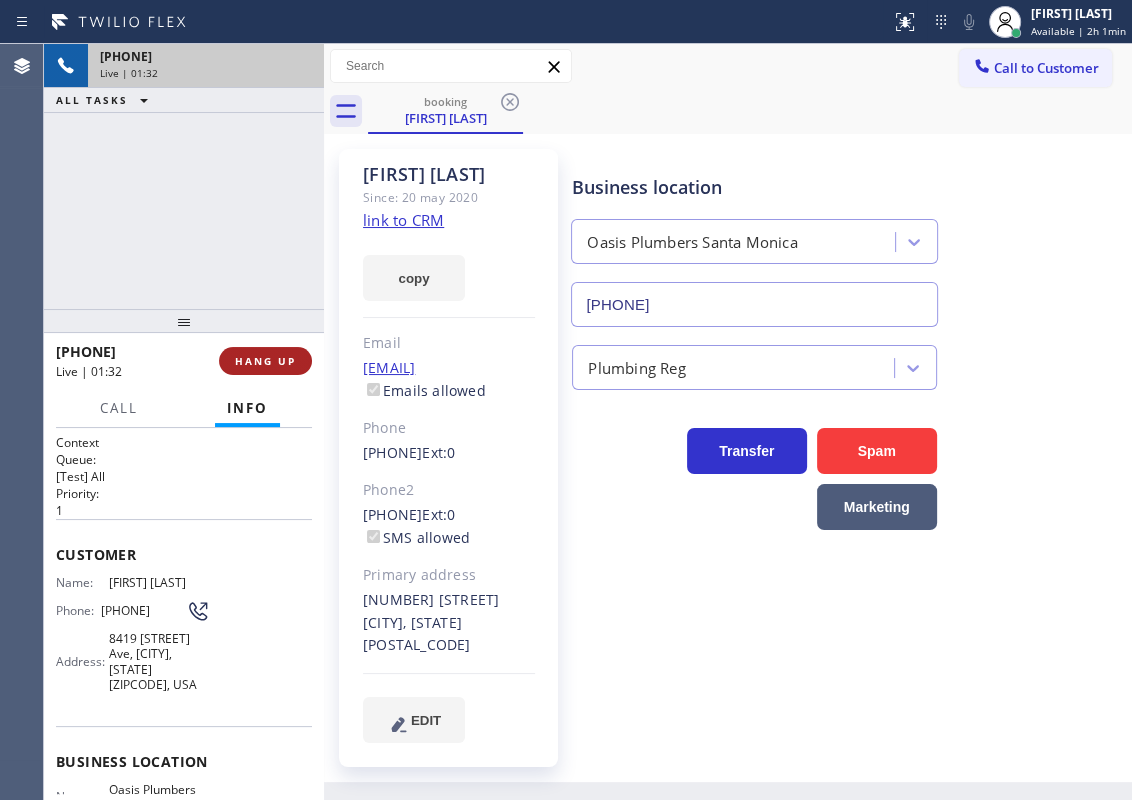 click on "HANG UP" at bounding box center (265, 361) 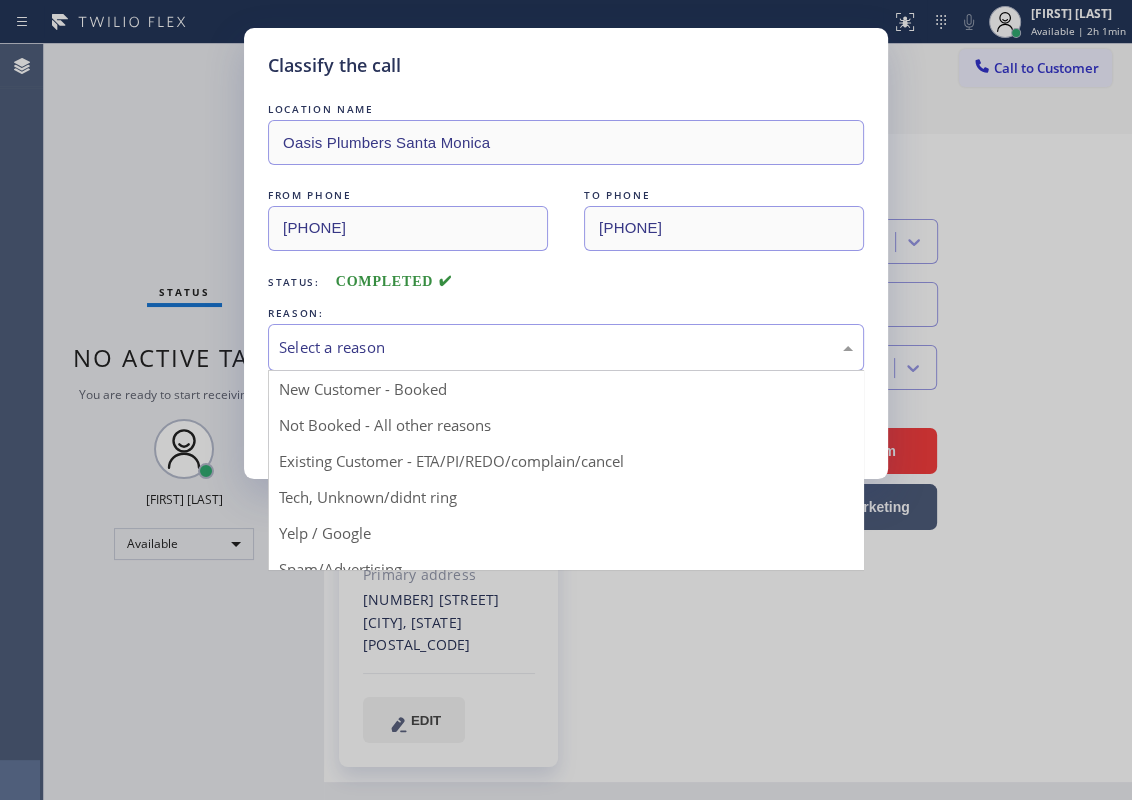 click on "Select a reason" at bounding box center [566, 347] 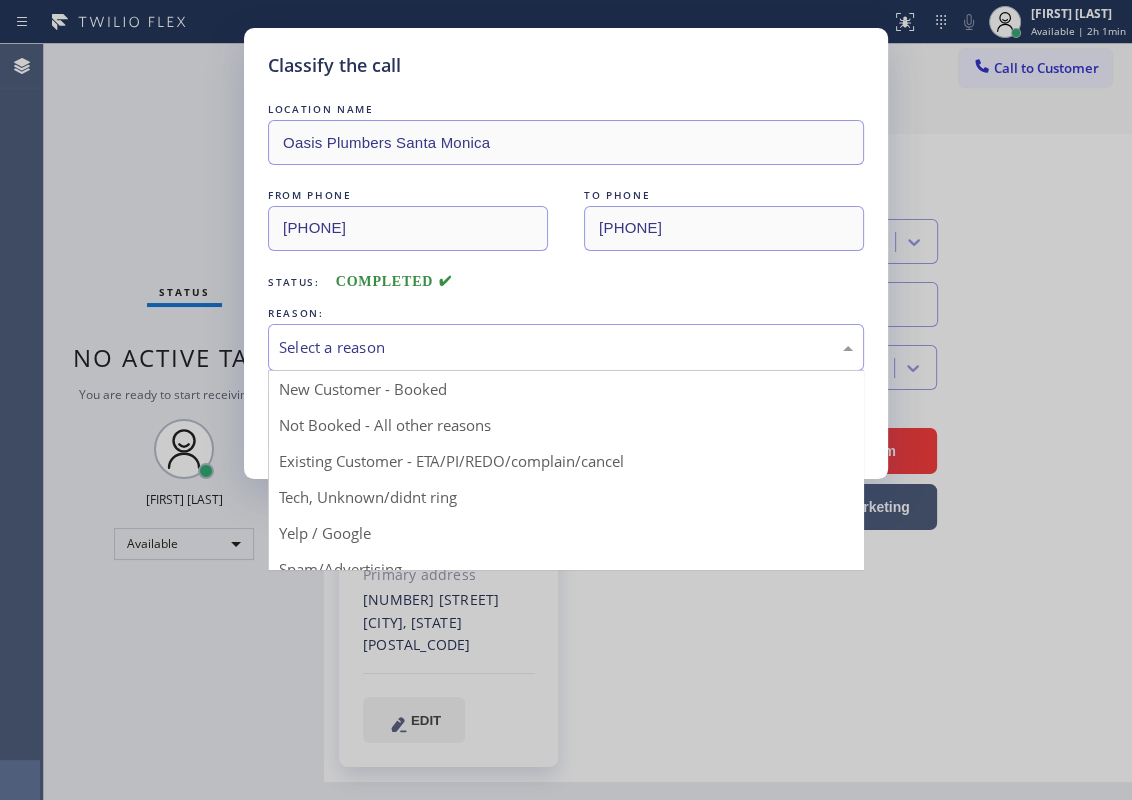 drag, startPoint x: 338, startPoint y: 467, endPoint x: 327, endPoint y: 422, distance: 46.32494 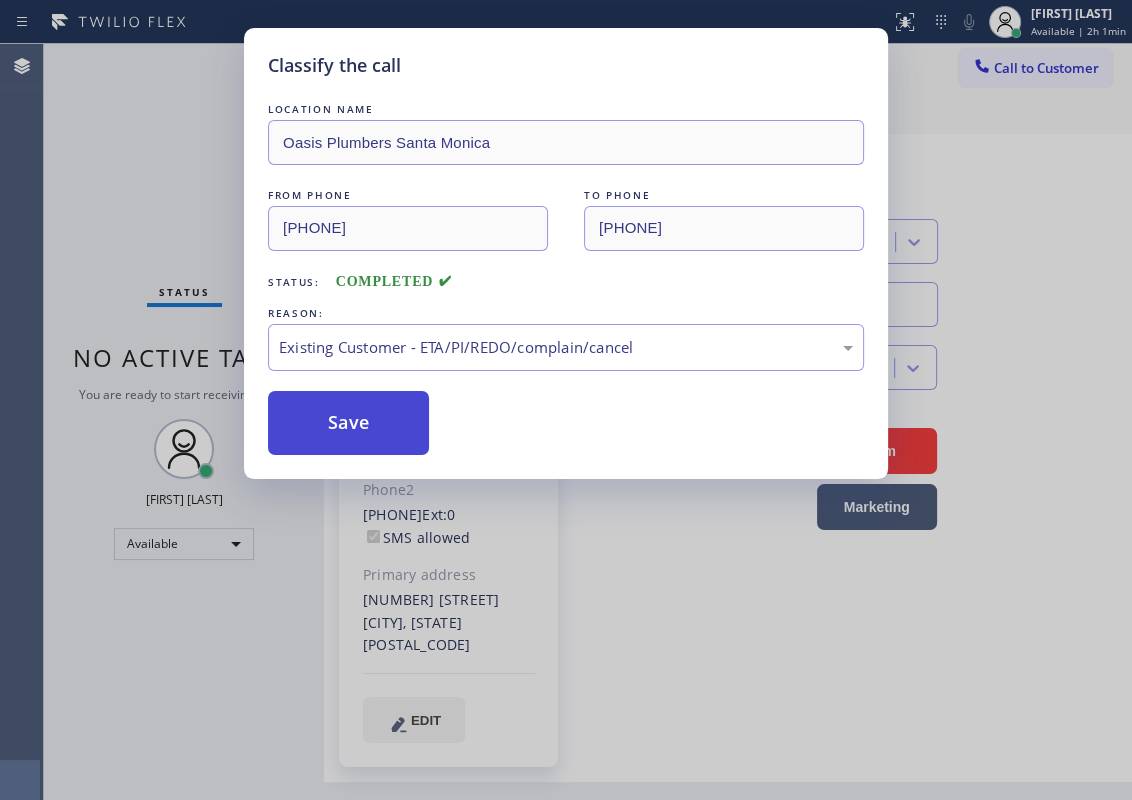 click on "Save" at bounding box center (348, 423) 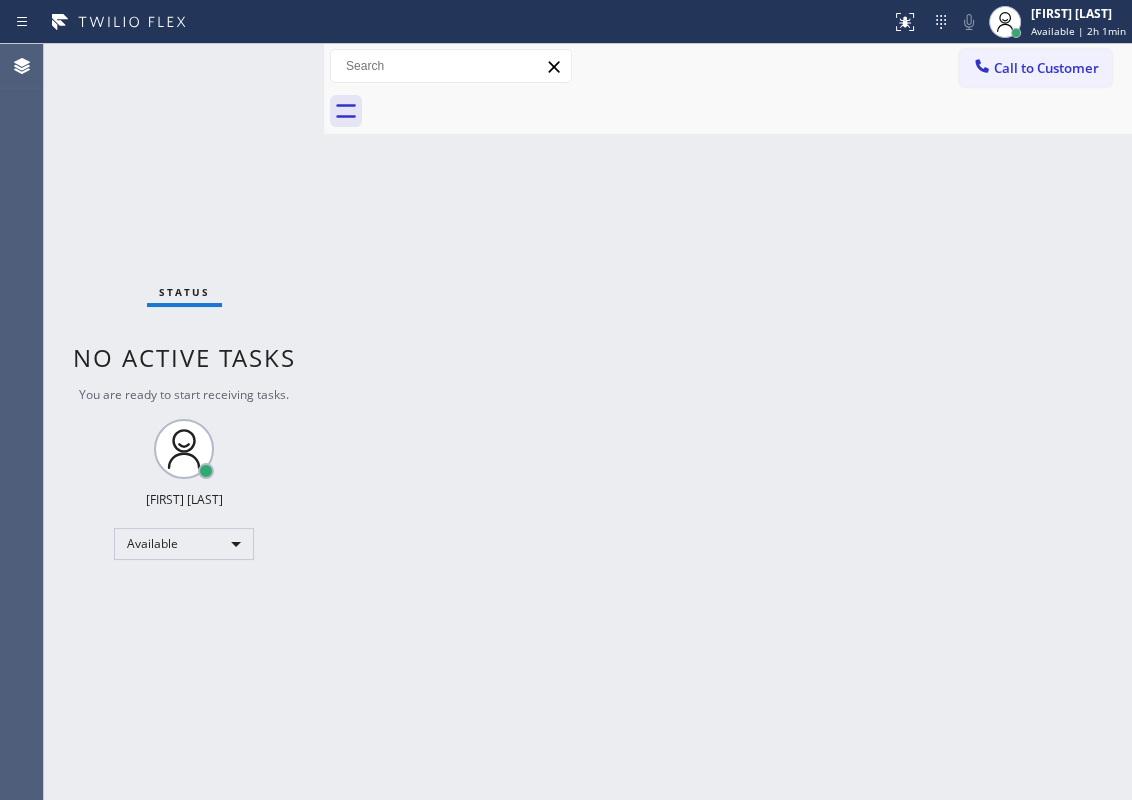 drag, startPoint x: 1030, startPoint y: 210, endPoint x: 691, endPoint y: 6, distance: 395.64758 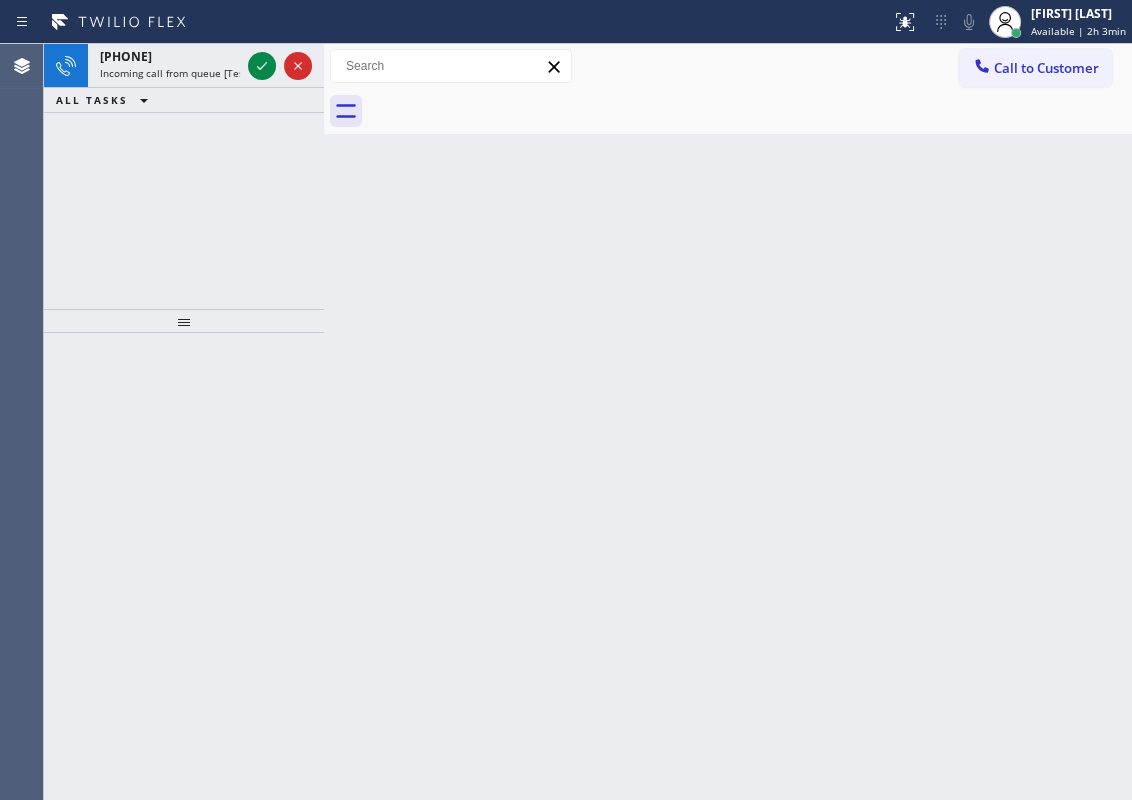drag, startPoint x: 262, startPoint y: 68, endPoint x: 677, endPoint y: 128, distance: 419.3149 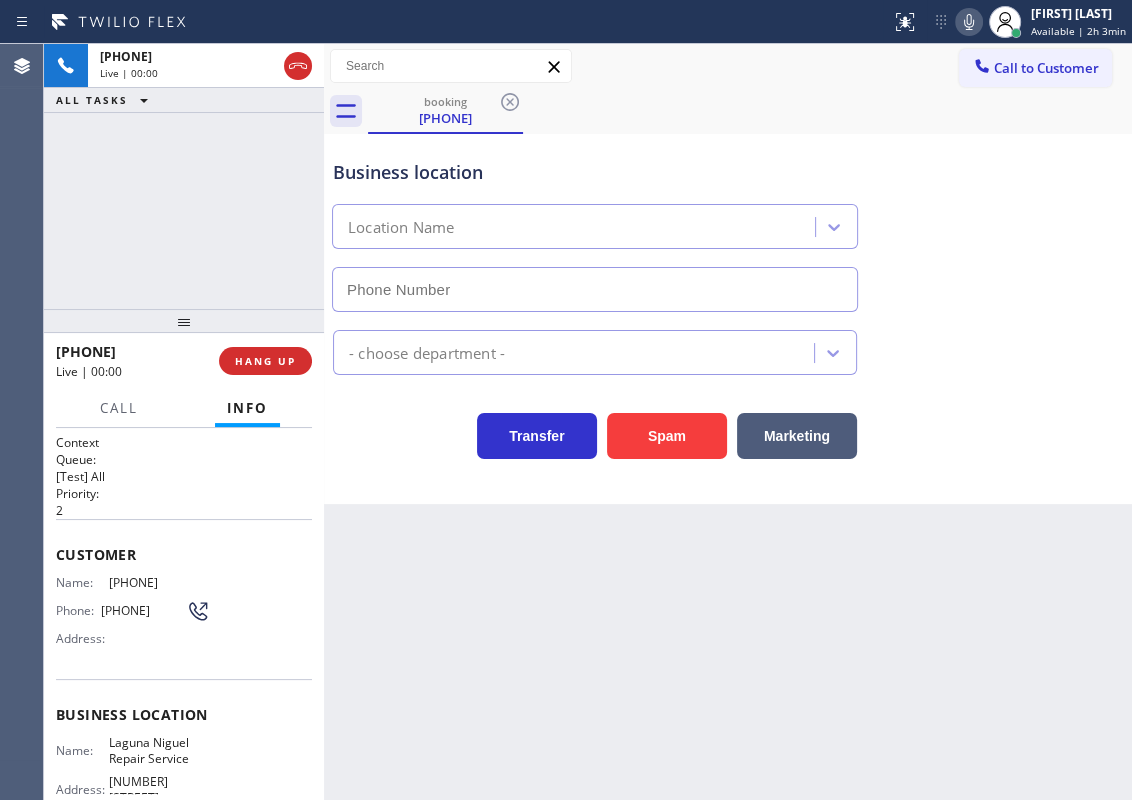 type on "[PHONE]" 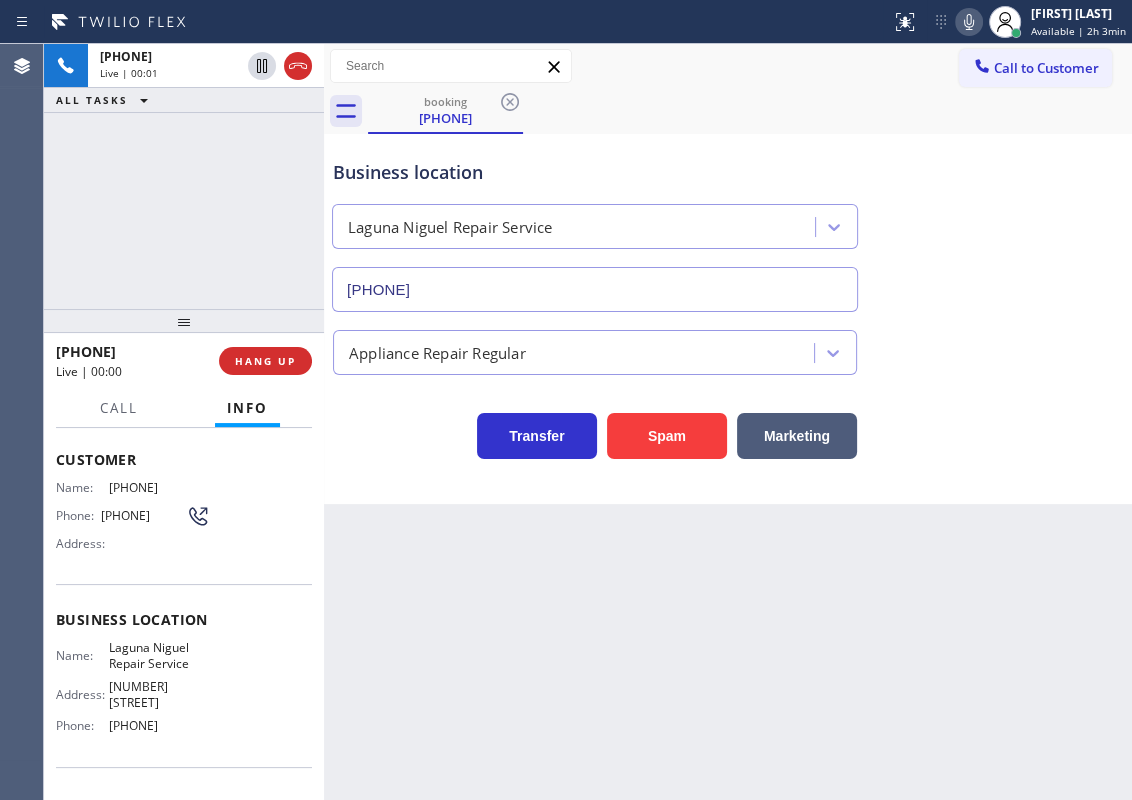 scroll, scrollTop: 181, scrollLeft: 0, axis: vertical 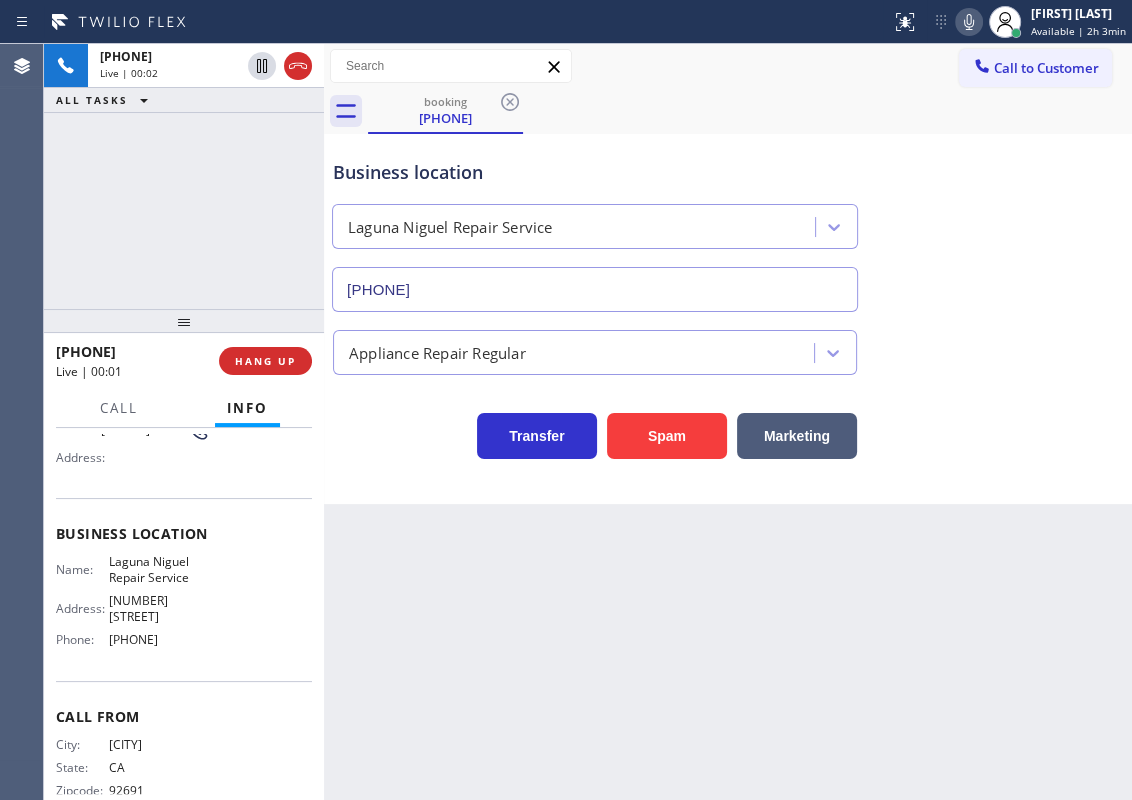 click on "Laguna Niguel Repair Service" at bounding box center [159, 569] 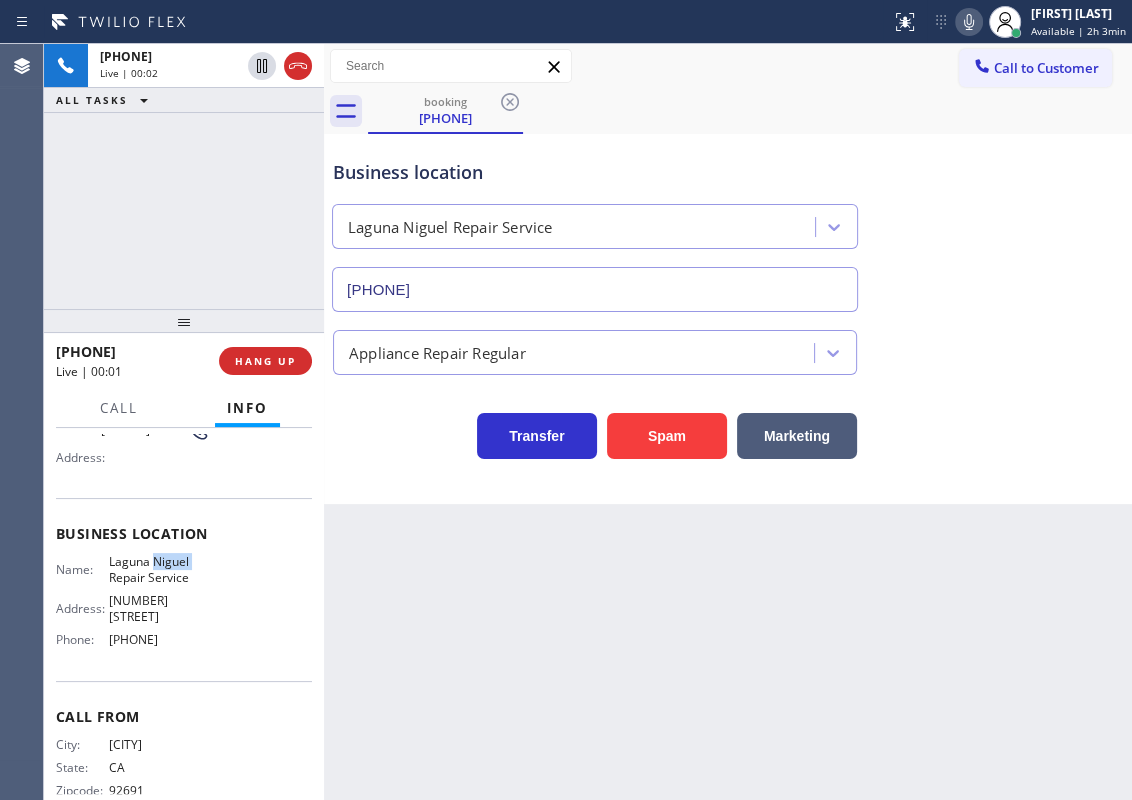 click on "Laguna Niguel Repair Service" at bounding box center [159, 569] 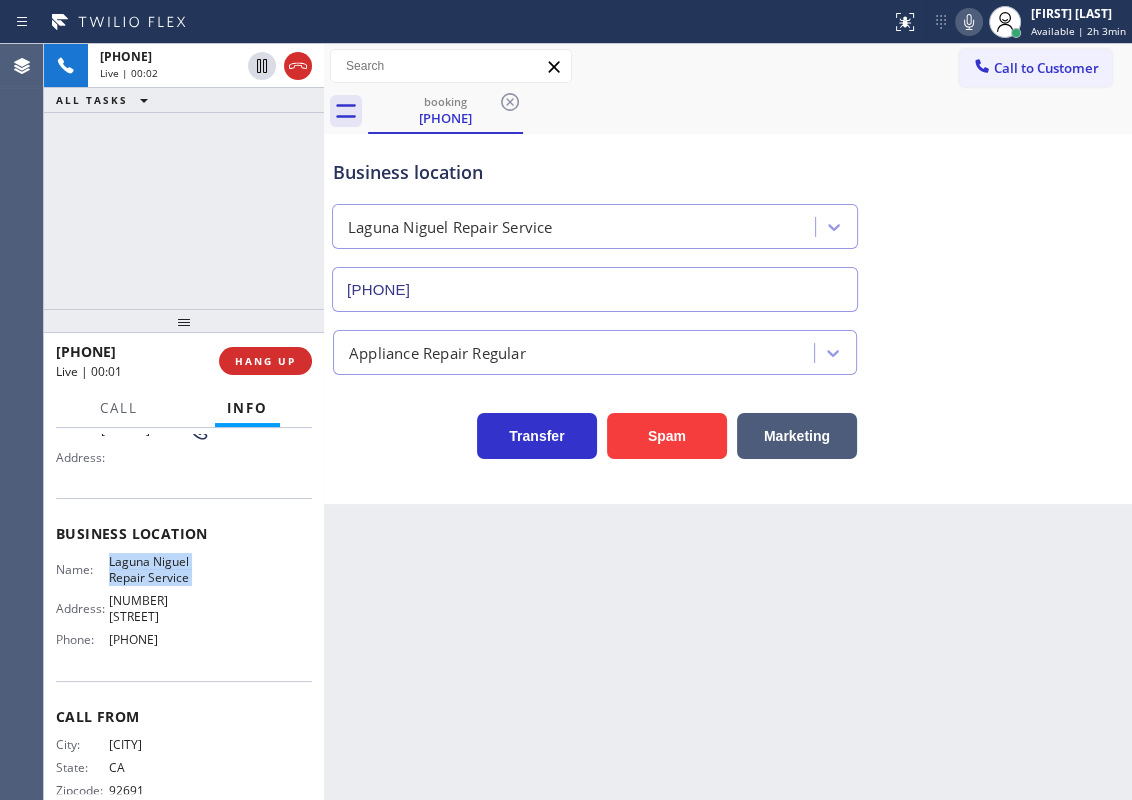 click on "Laguna Niguel Repair Service" at bounding box center [159, 569] 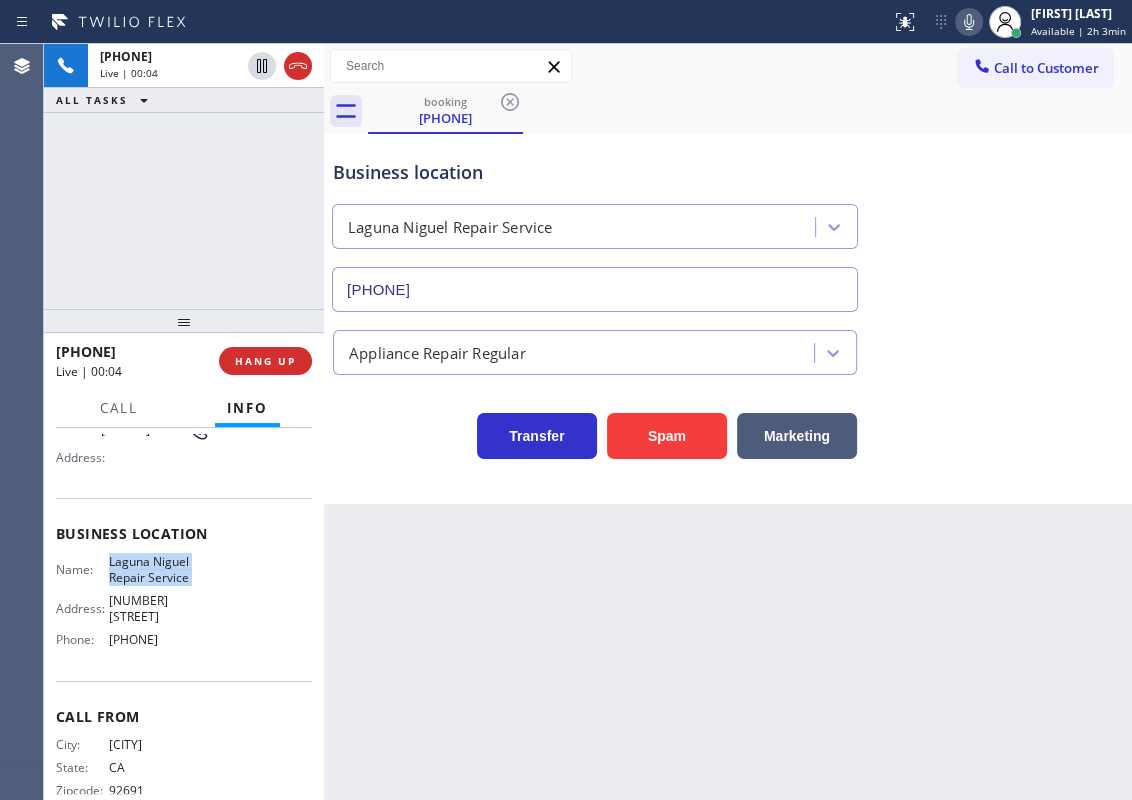 click on "[PHONE]" at bounding box center (595, 289) 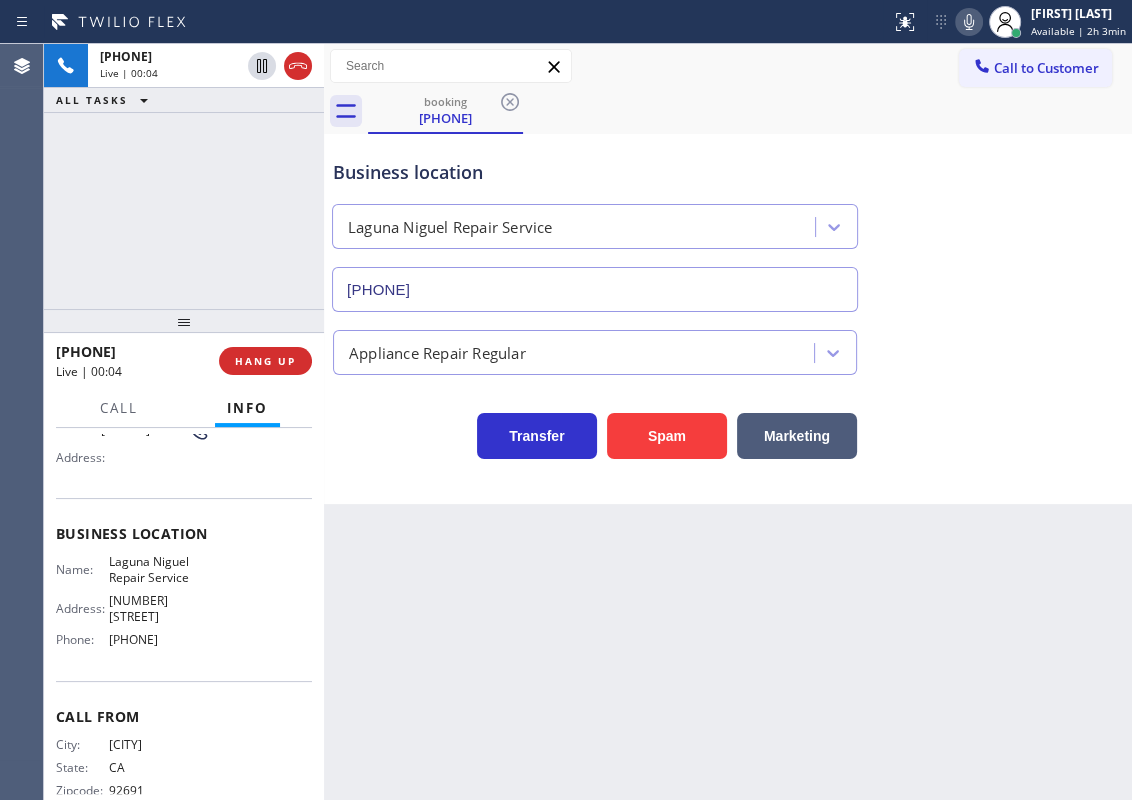 click on "[PHONE]" at bounding box center (595, 289) 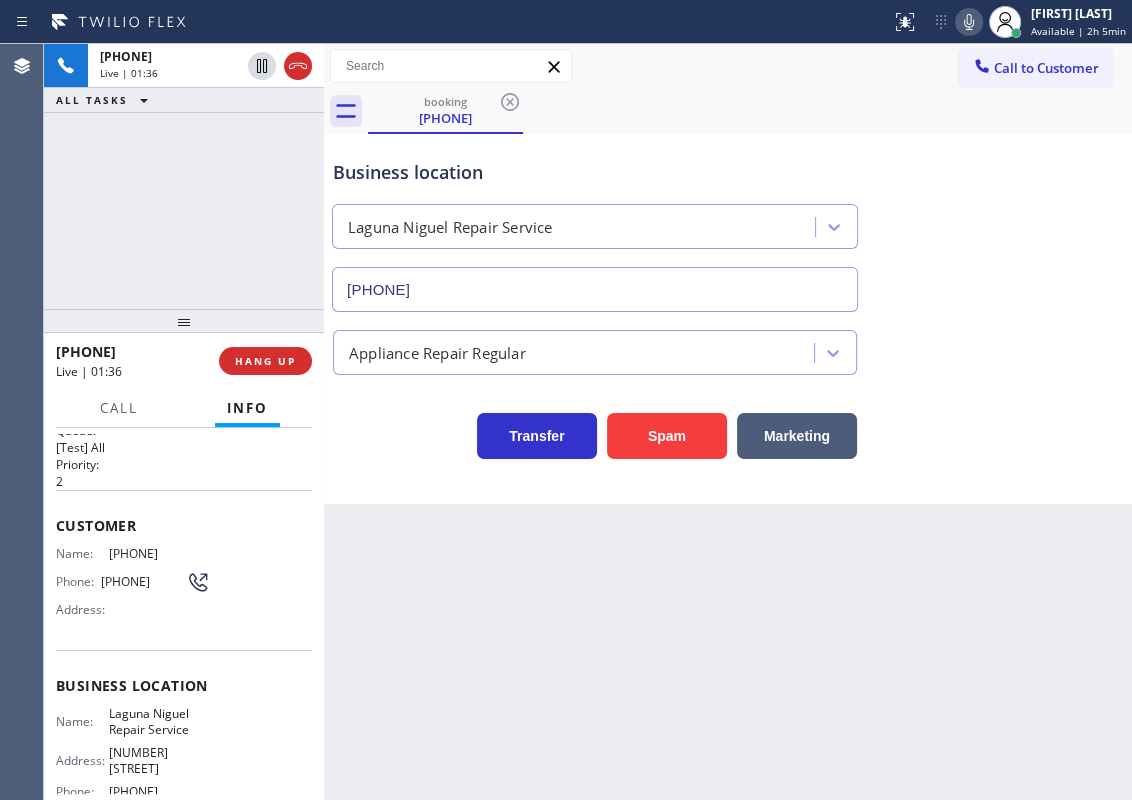 scroll, scrollTop: 0, scrollLeft: 0, axis: both 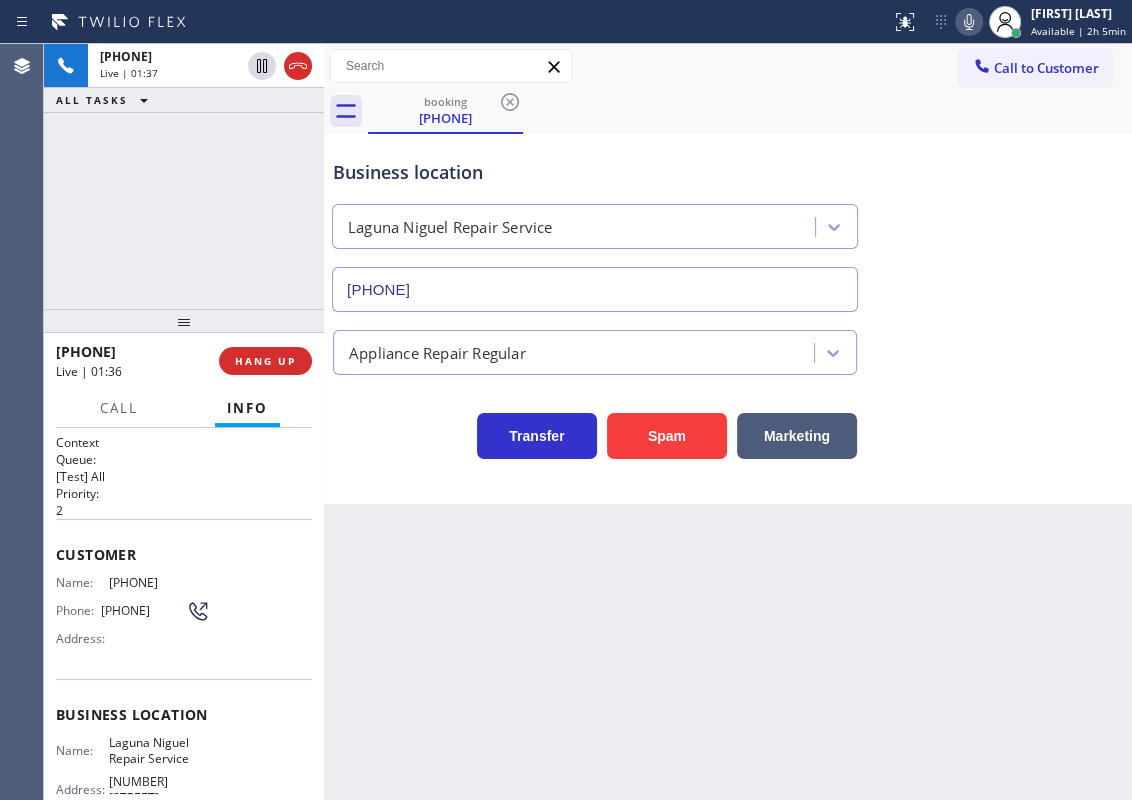click on "[PHONE]" at bounding box center [159, 582] 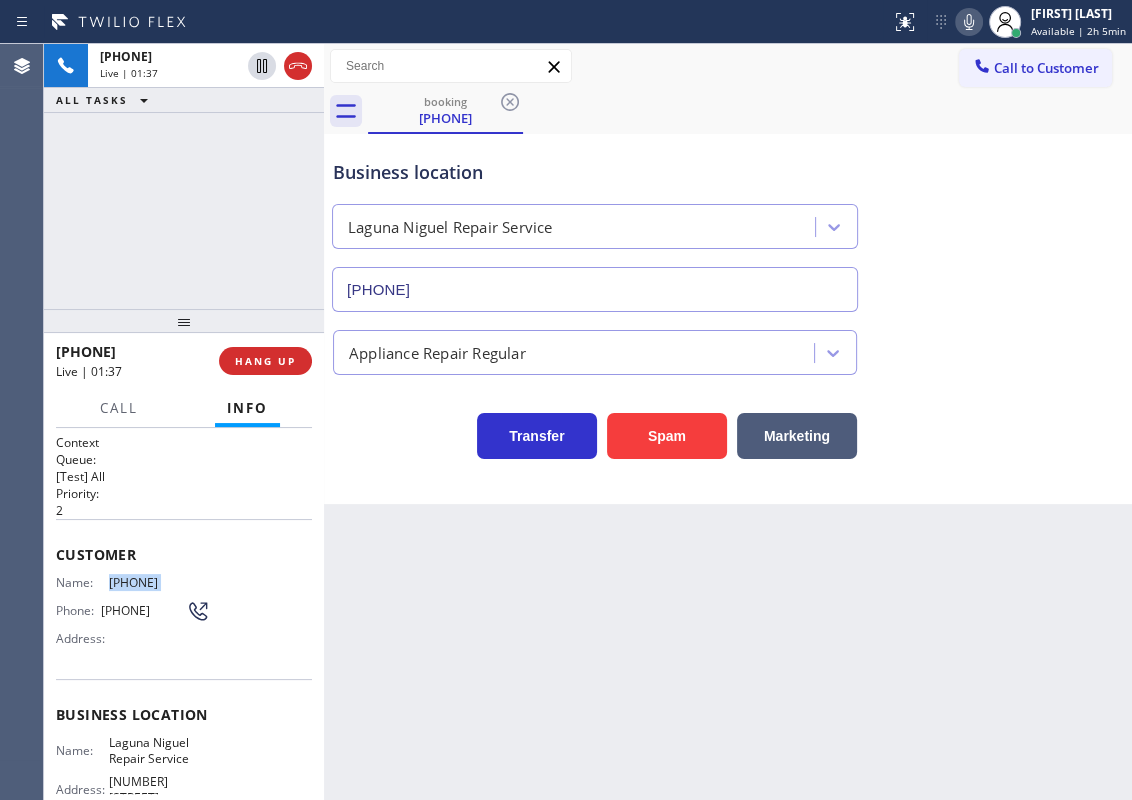 click on "[PHONE]" at bounding box center [159, 582] 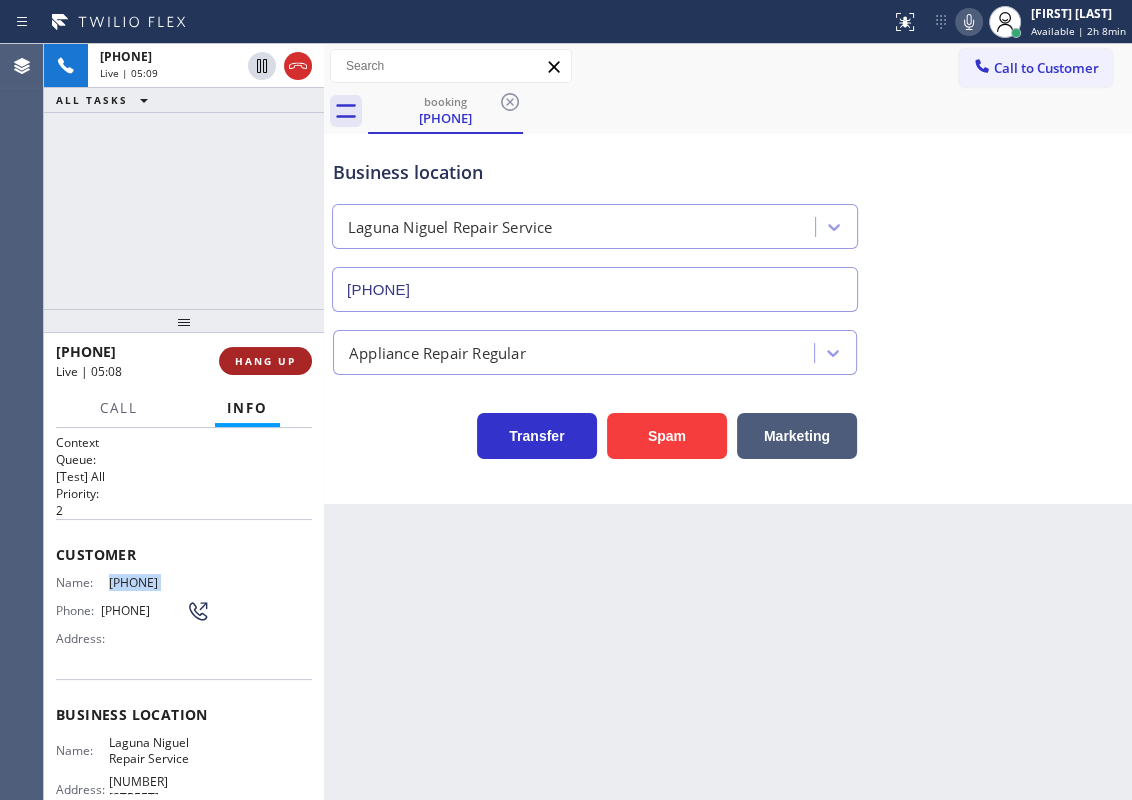 click on "HANG UP" at bounding box center [265, 361] 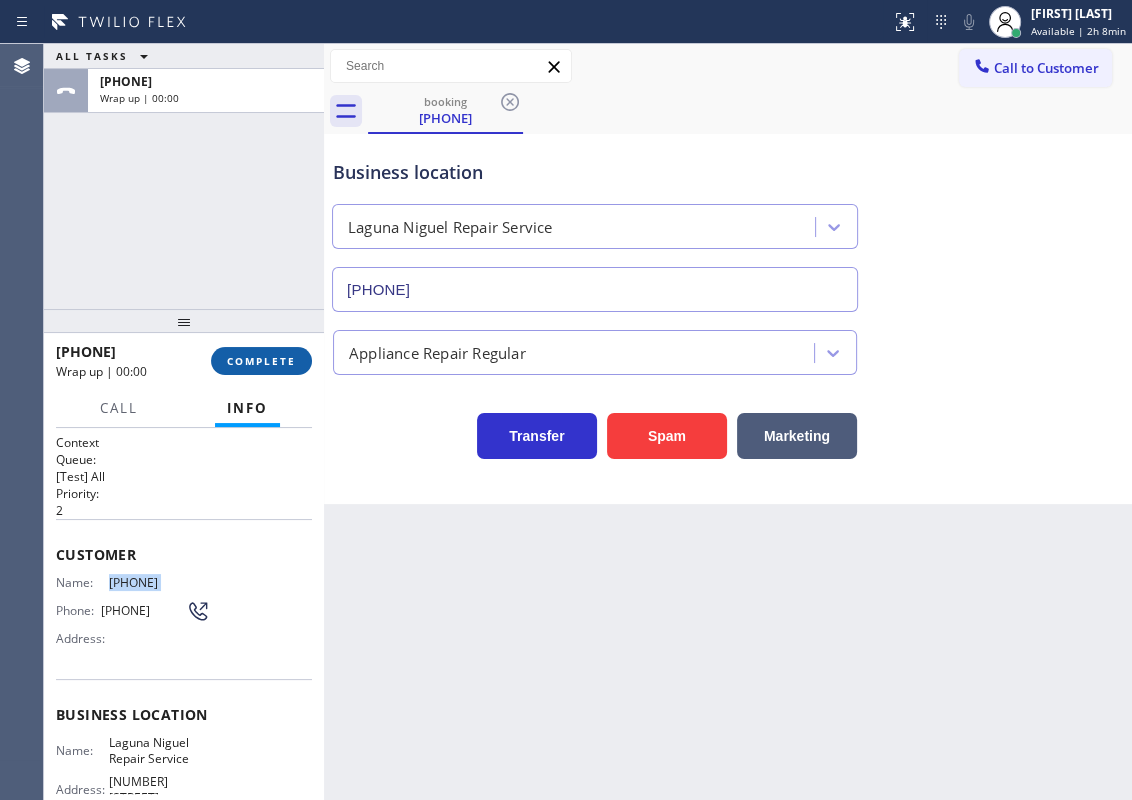 click on "COMPLETE" at bounding box center [261, 361] 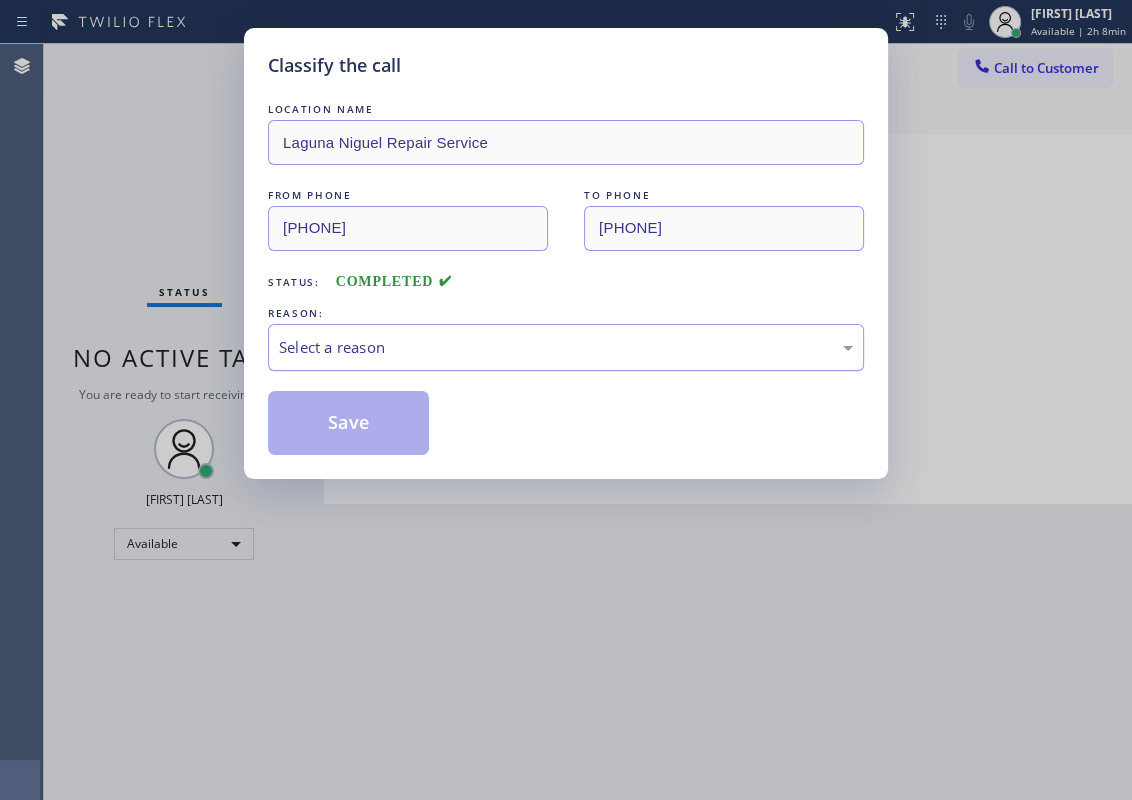 click on "Select a reason" at bounding box center [566, 347] 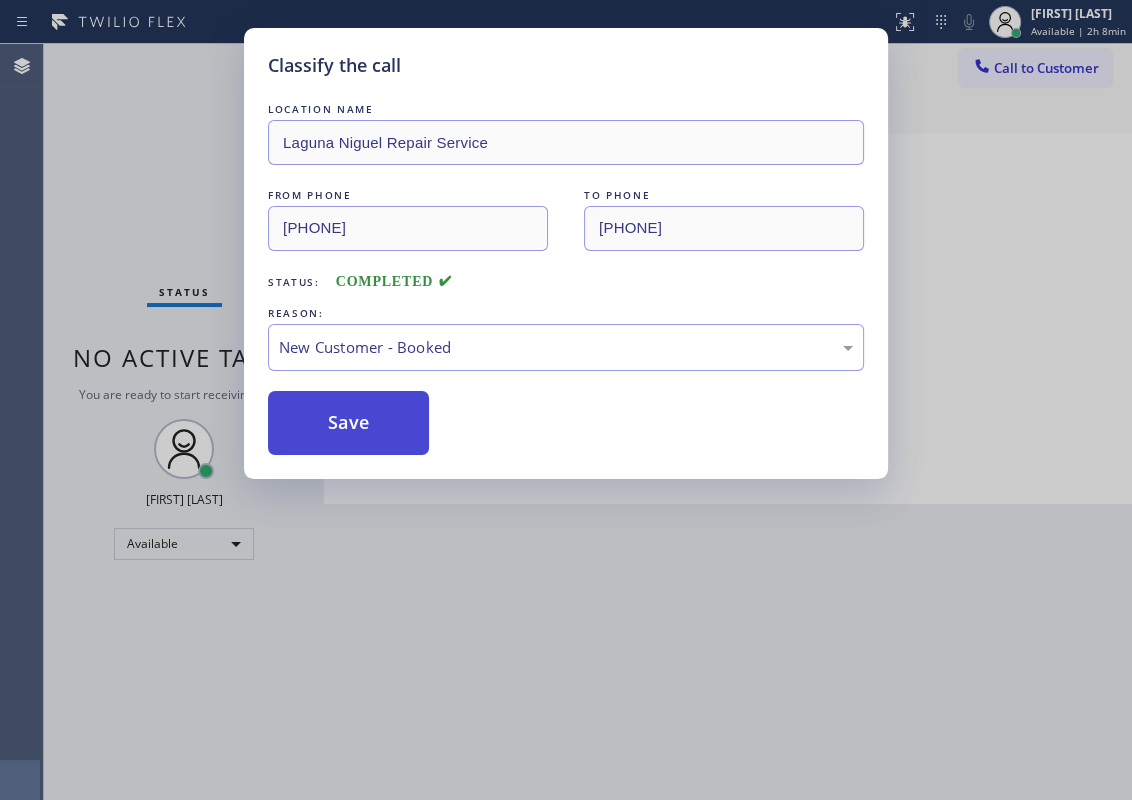click on "Save" at bounding box center (348, 423) 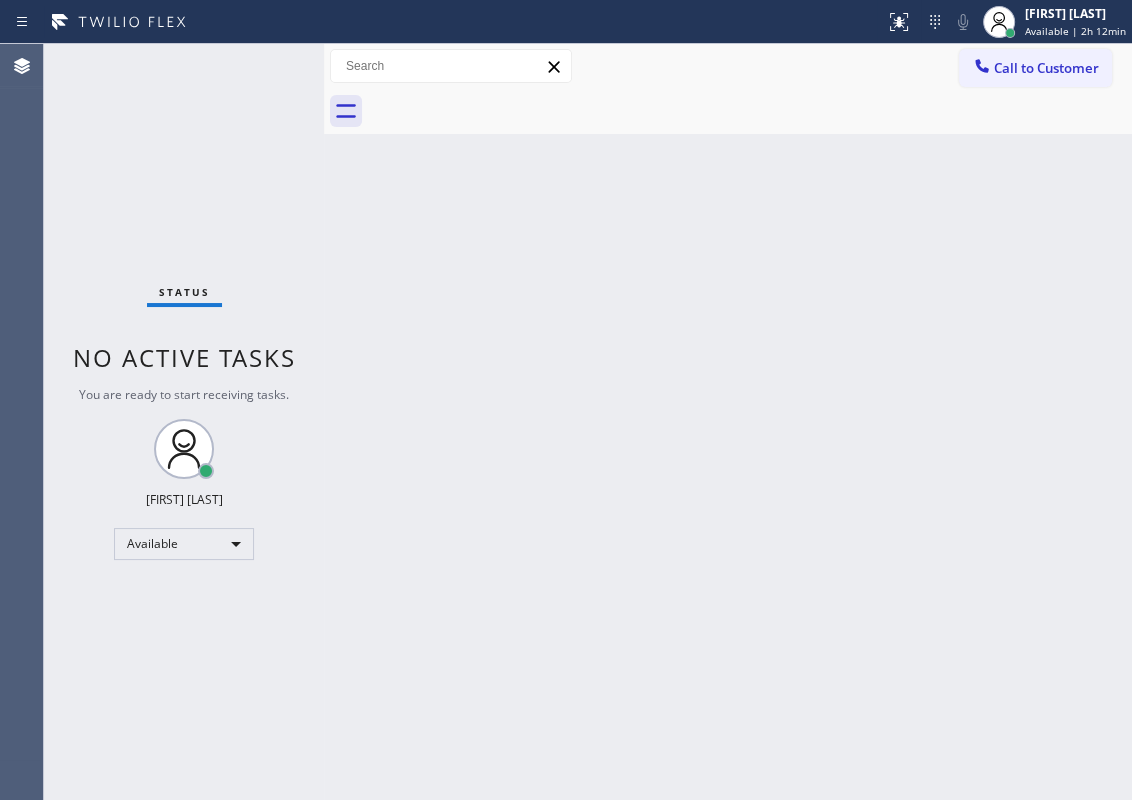 click on "Back to Dashboard Change Sender ID Customers Technicians Select a contact Outbound call Technician Search Technician Your caller id phone number Your caller id phone number Call Technician info Name   Phone none Address none Change Sender ID HVAC [PHONE] 5 Star Appliance [PHONE] Appliance Repair [PHONE] Plumbing [PHONE] Air Duct Cleaning [PHONE]  Electricians [PHONE] Cancel Change Check personal SMS Reset Change No tabs Call to Customer Outbound call Location Sub-Zero & Wolf Repair Your caller id phone number [PHONE] Customer number Call Outbound call Technician Search Technician Your caller id phone number Your caller id phone number Call" at bounding box center (728, 422) 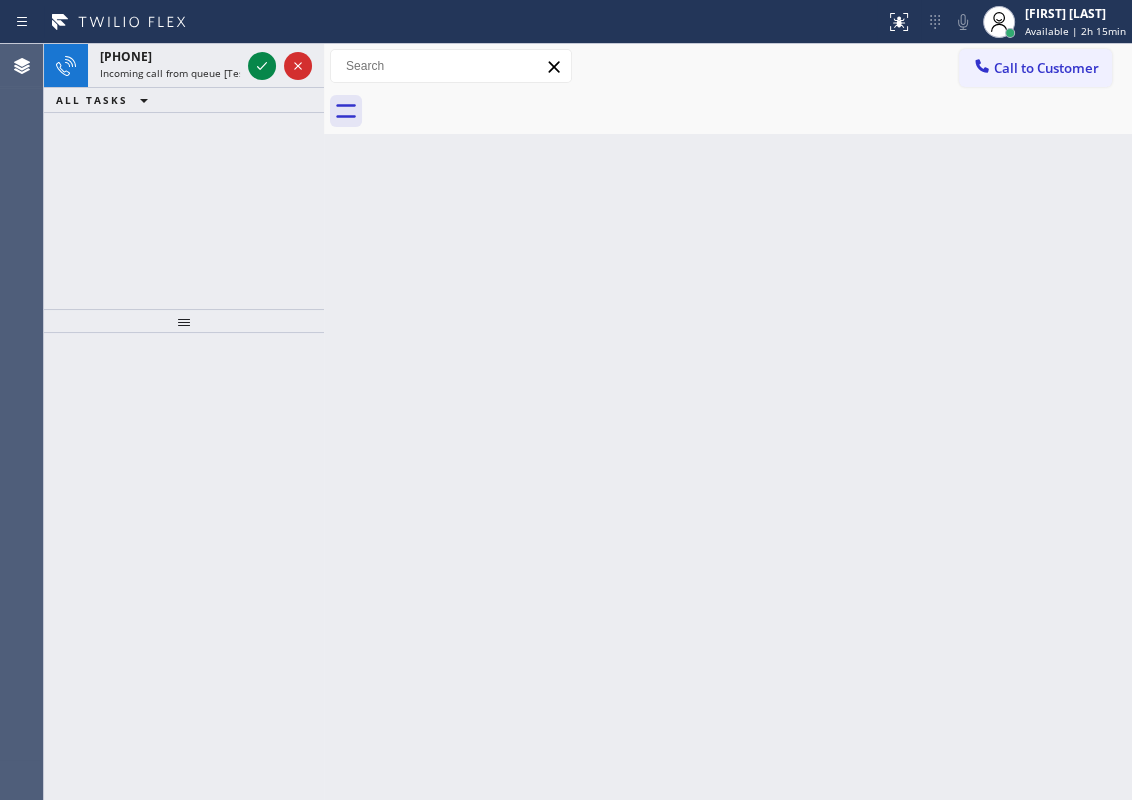 click on "+[PHONE] Incoming call from queue [Test] All ALL TASKS ALL TASKS ACTIVE TASKS TASKS IN WRAP UP" at bounding box center [184, 176] 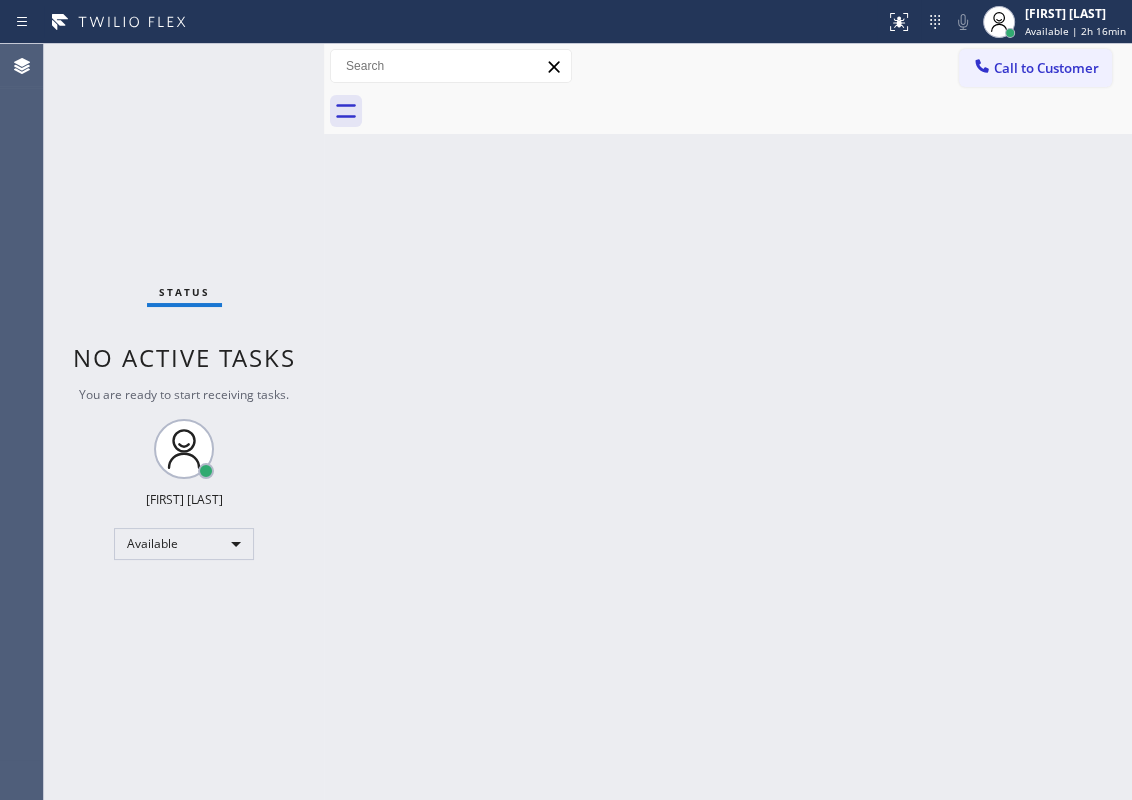 click on "Back to Dashboard Change Sender ID Customers Technicians Select a contact Outbound call Technician Search Technician Your caller id phone number Your caller id phone number Call Technician info Name   Phone none Address none Change Sender ID HVAC [PHONE] 5 Star Appliance [PHONE] Appliance Repair [PHONE] Plumbing [PHONE] Air Duct Cleaning [PHONE]  Electricians [PHONE] Cancel Change Check personal SMS Reset Change No tabs Call to Customer Outbound call Location Sub-Zero & Wolf Repair Your caller id phone number [PHONE] Customer number Call Outbound call Technician Search Technician Your caller id phone number Your caller id phone number Call" at bounding box center (728, 422) 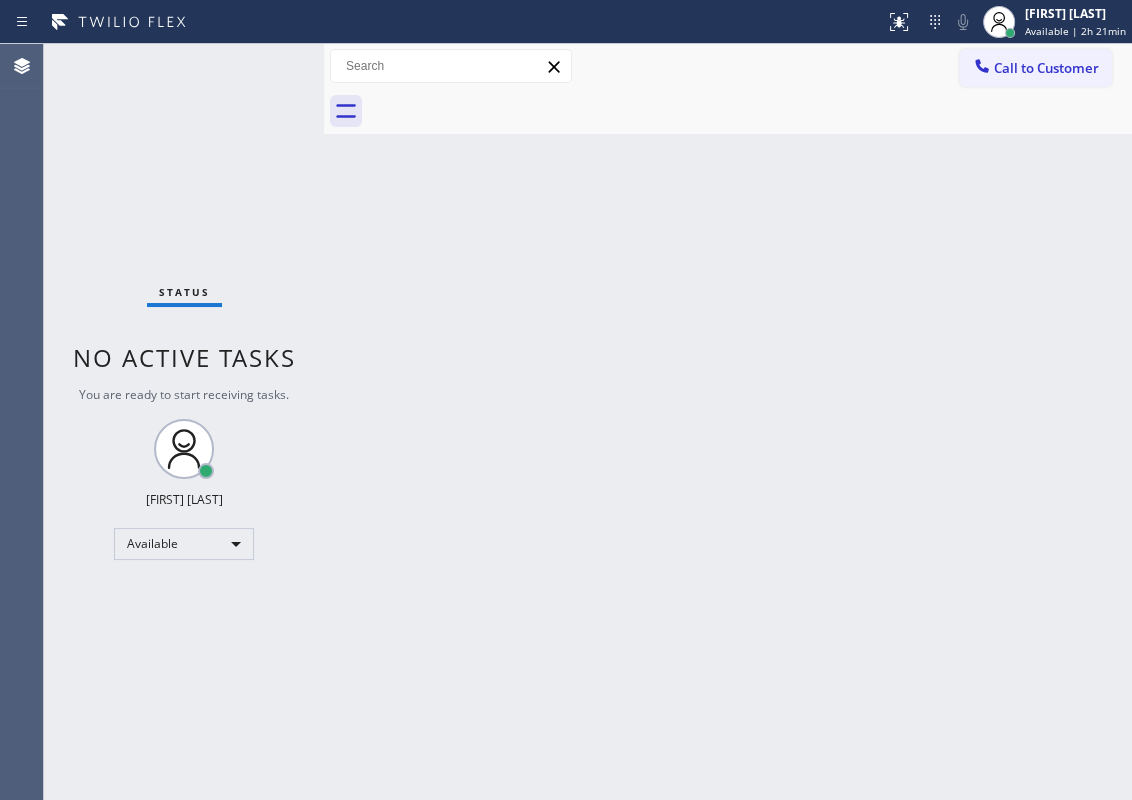 click on "Back to Dashboard Change Sender ID Customers Technicians Select a contact Outbound call Technician Search Technician Your caller id phone number Your caller id phone number Call Technician info Name   Phone none Address none Change Sender ID HVAC [PHONE] 5 Star Appliance [PHONE] Appliance Repair [PHONE] Plumbing [PHONE] Air Duct Cleaning [PHONE]  Electricians [PHONE] Cancel Change Check personal SMS Reset Change No tabs Call to Customer Outbound call Location Sub-Zero & Wolf Repair Your caller id phone number [PHONE] Customer number Call Outbound call Technician Search Technician Your caller id phone number Your caller id phone number Call" at bounding box center (728, 422) 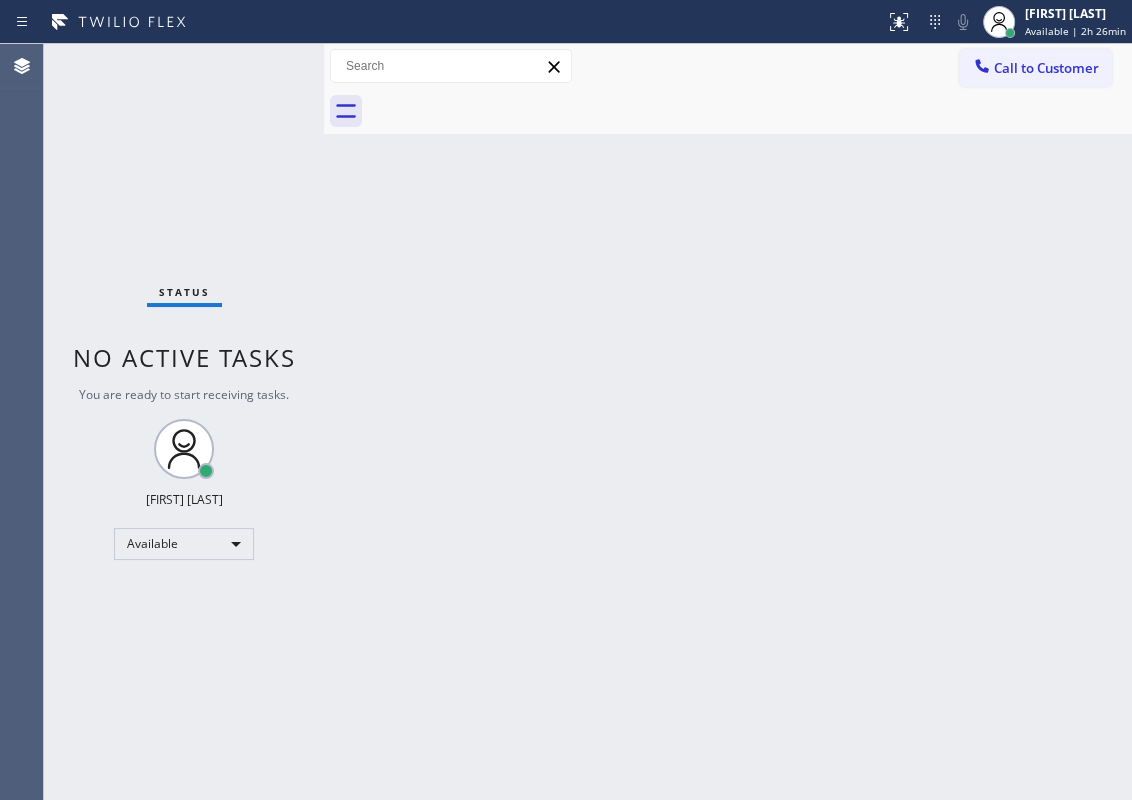 click on "Back to Dashboard Change Sender ID Customers Technicians Select a contact Outbound call Technician Search Technician Your caller id phone number Your caller id phone number Call Technician info Name   Phone none Address none Change Sender ID HVAC [PHONE] 5 Star Appliance [PHONE] Appliance Repair [PHONE] Plumbing [PHONE] Air Duct Cleaning [PHONE]  Electricians [PHONE] Cancel Change Check personal SMS Reset Change No tabs Call to Customer Outbound call Location Sub-Zero & Wolf Repair Your caller id phone number [PHONE] Customer number Call Outbound call Technician Search Technician Your caller id phone number Your caller id phone number Call" at bounding box center [728, 422] 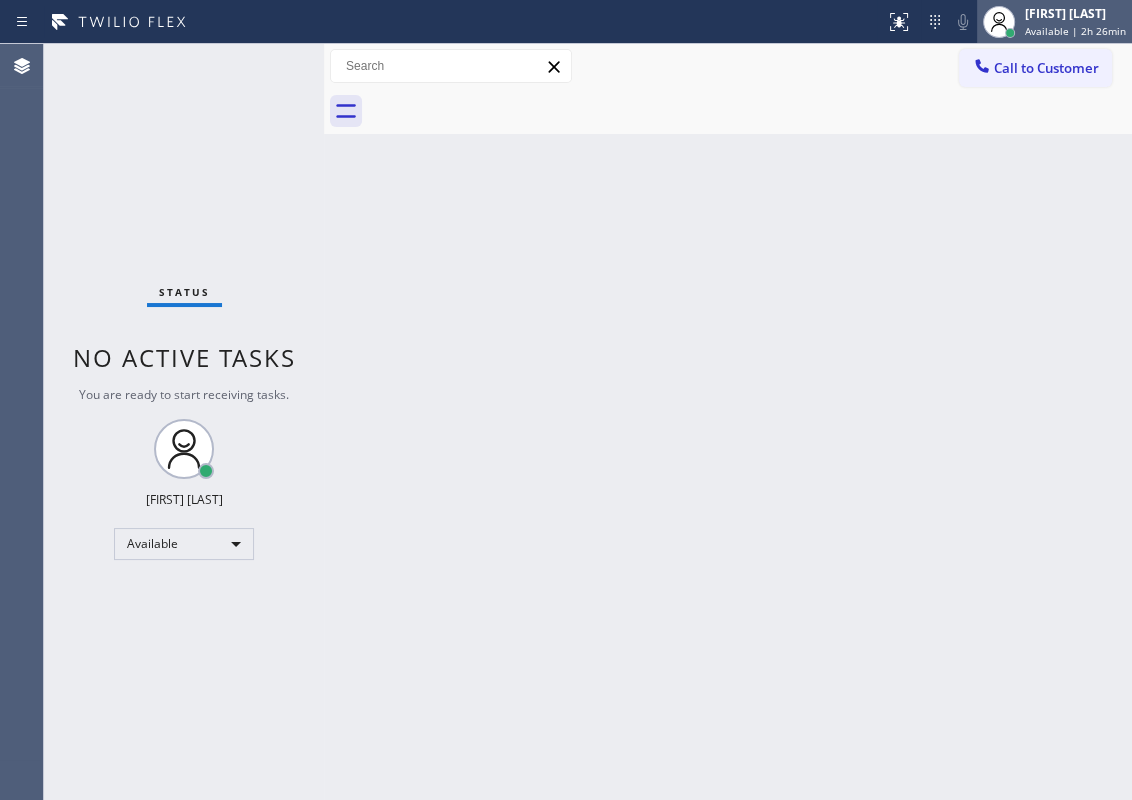 click on "Available | 2h 26min" at bounding box center [1075, 31] 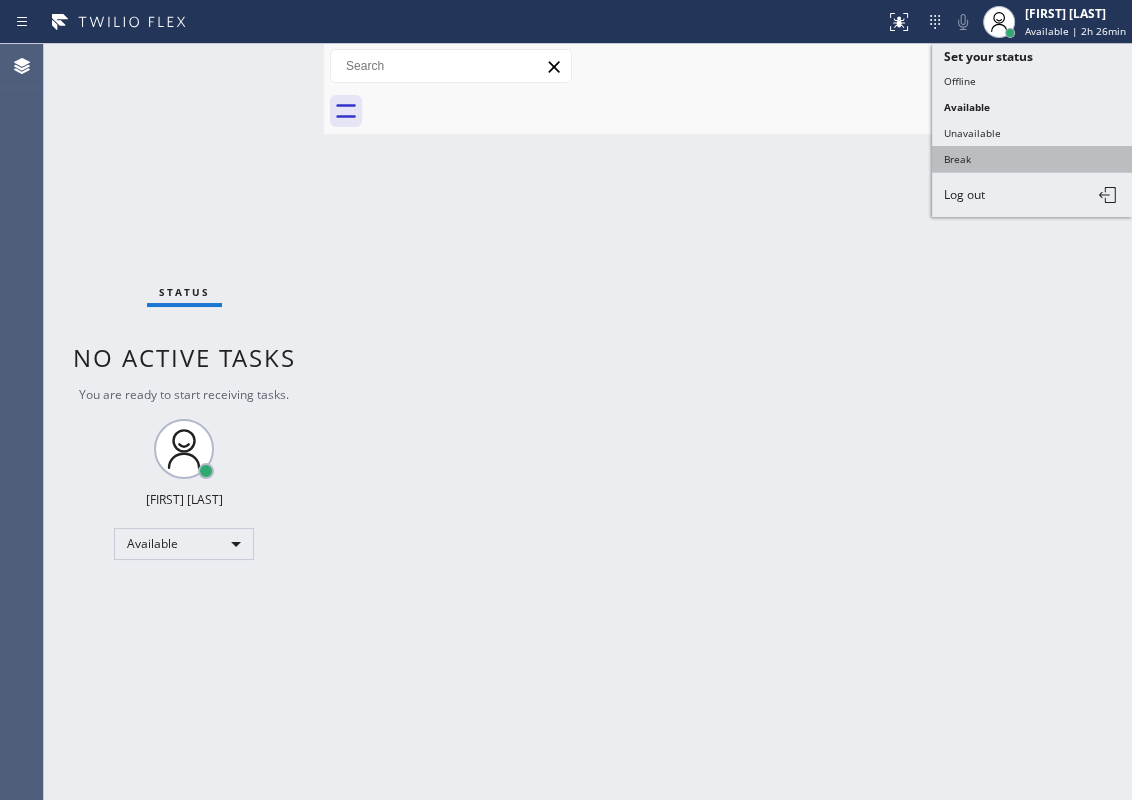click on "Break" at bounding box center (1032, 159) 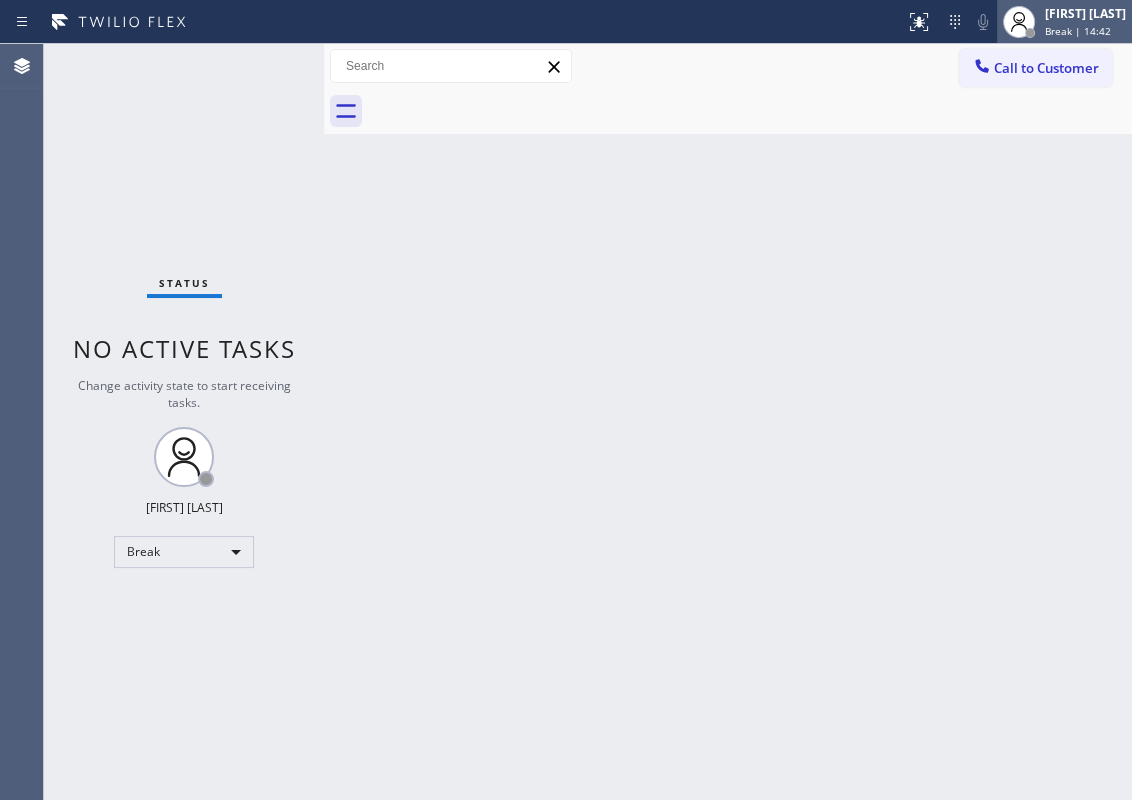 click on "Break | 14:42" at bounding box center [1078, 31] 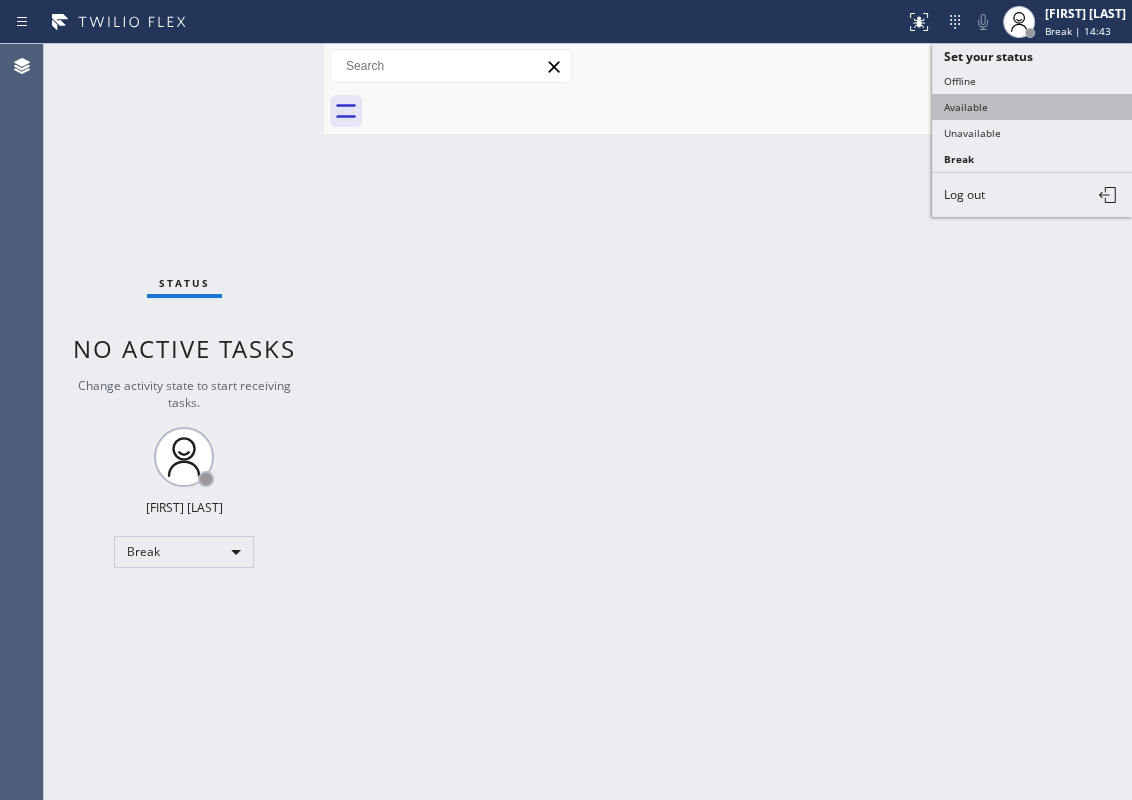 click on "Available" at bounding box center (1032, 107) 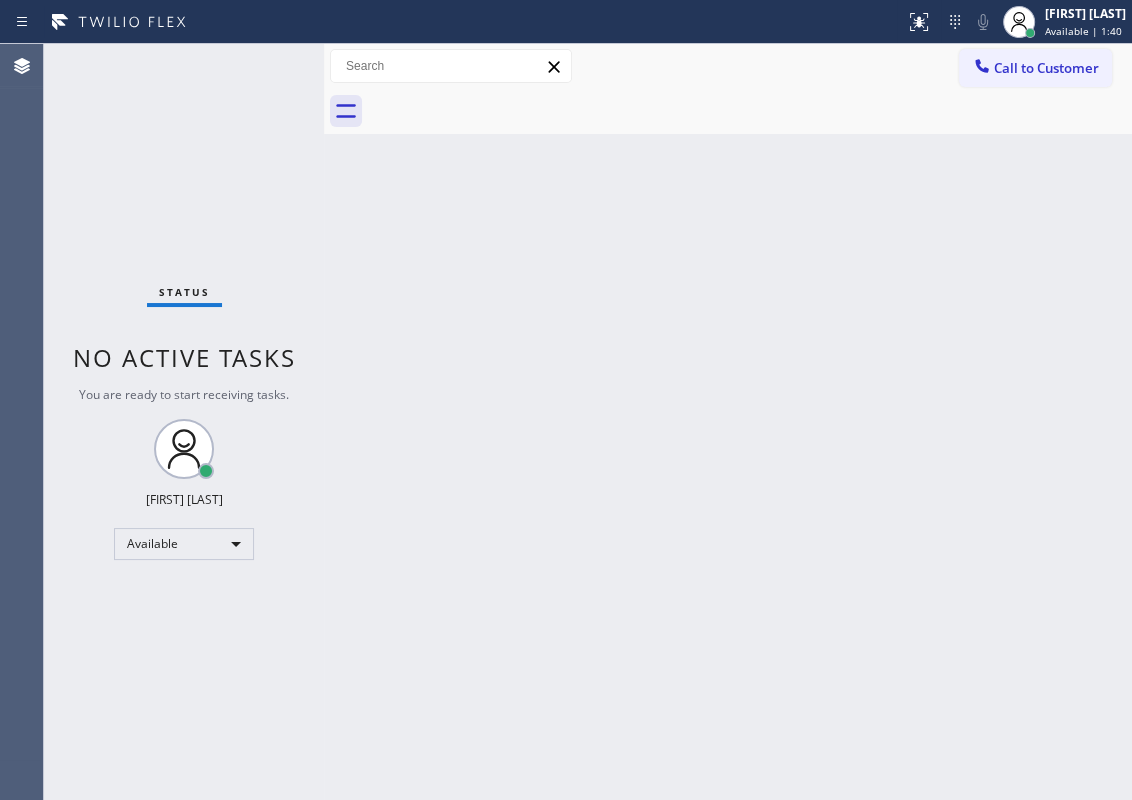 click on "Back to Dashboard Change Sender ID Customers Technicians Select a contact Outbound call Technician Search Technician Your caller id phone number Your caller id phone number Call Technician info Name   Phone none Address none Change Sender ID HVAC [PHONE] 5 Star Appliance [PHONE] Appliance Repair [PHONE] Plumbing [PHONE] Air Duct Cleaning [PHONE]  Electricians [PHONE] Cancel Change Check personal SMS Reset Change No tabs Call to Customer Outbound call Location Sub-Zero & Wolf Repair Your caller id phone number [PHONE] Customer number Call Outbound call Technician Search Technician Your caller id phone number Your caller id phone number Call" at bounding box center (728, 422) 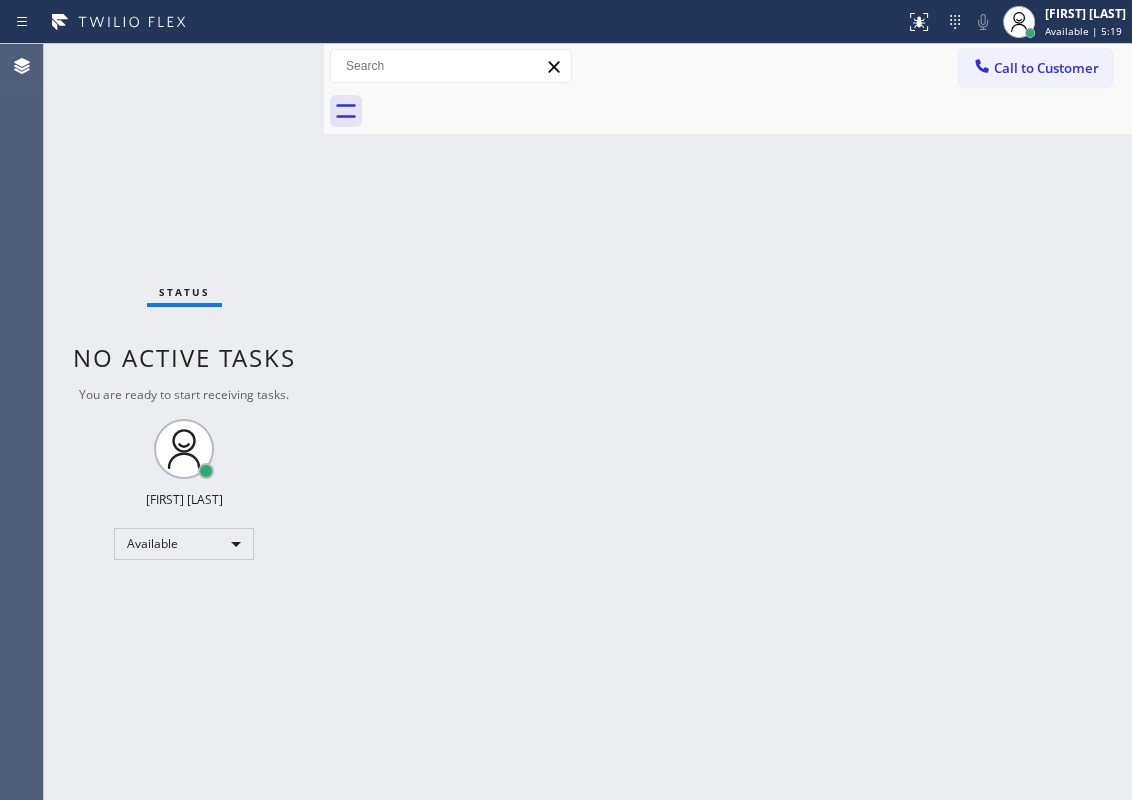 click on "Call to Customer" at bounding box center (1035, 68) 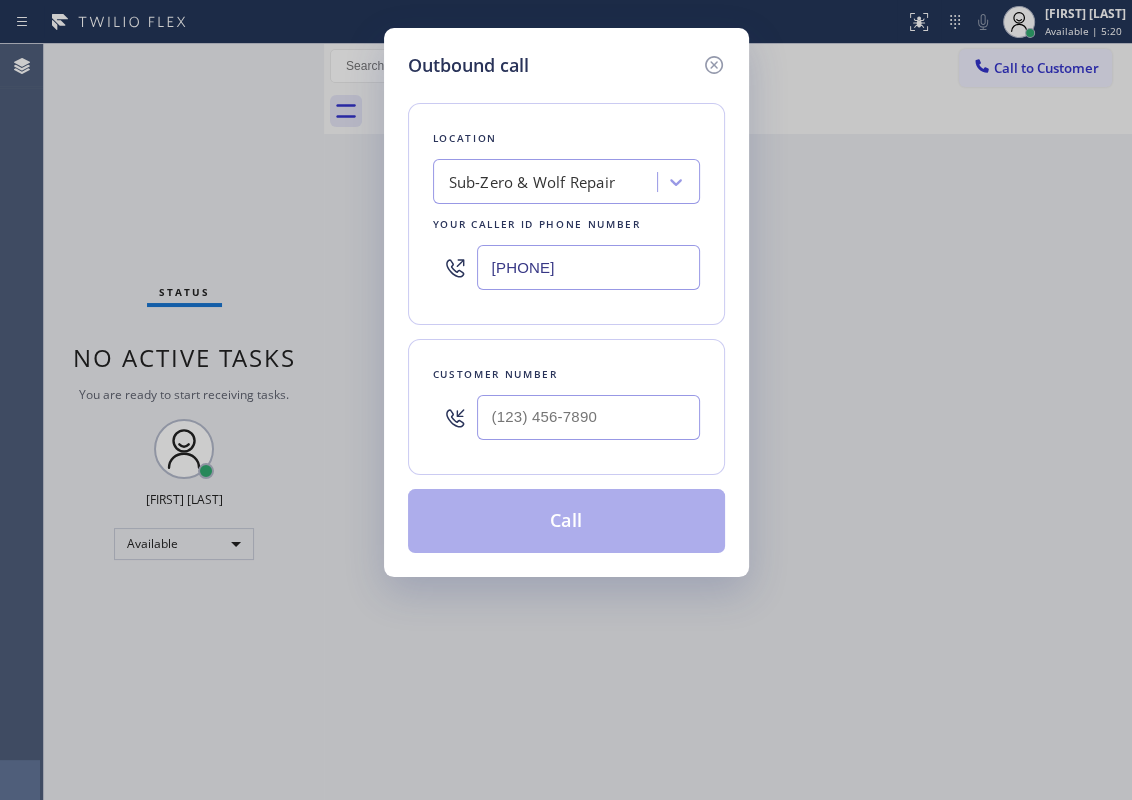 click on "[PHONE]" at bounding box center [588, 267] 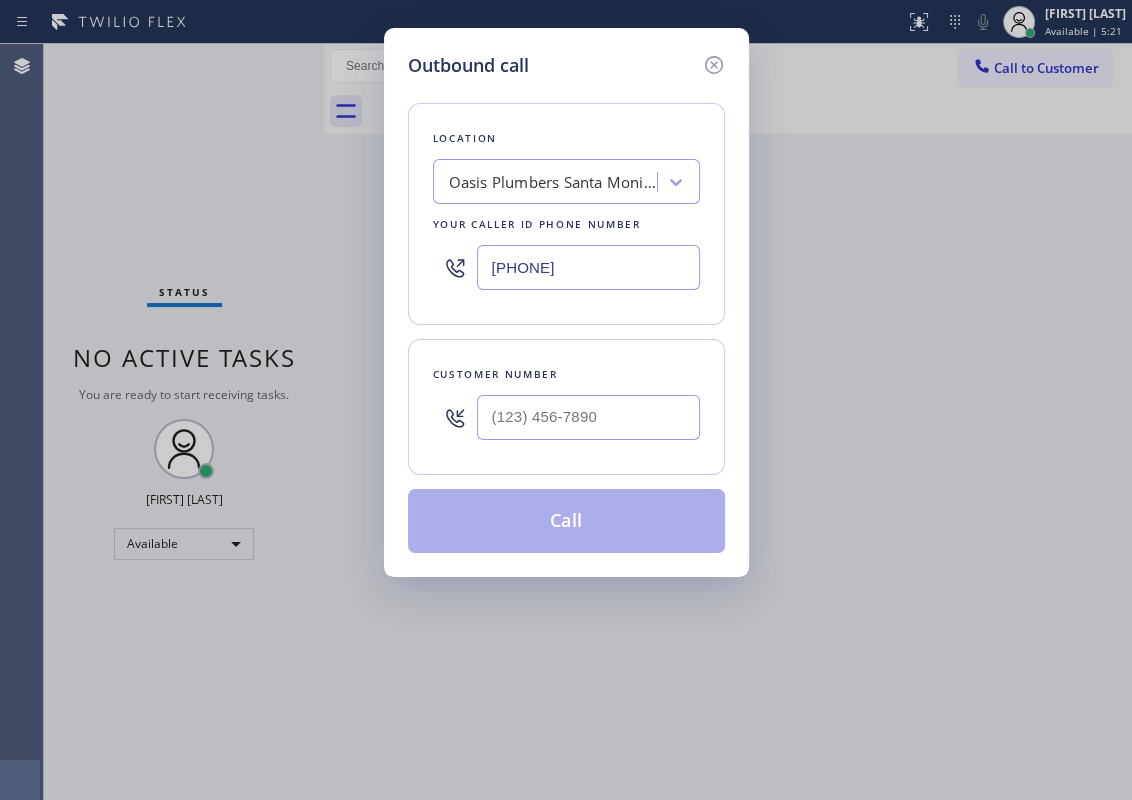 type on "[PHONE]" 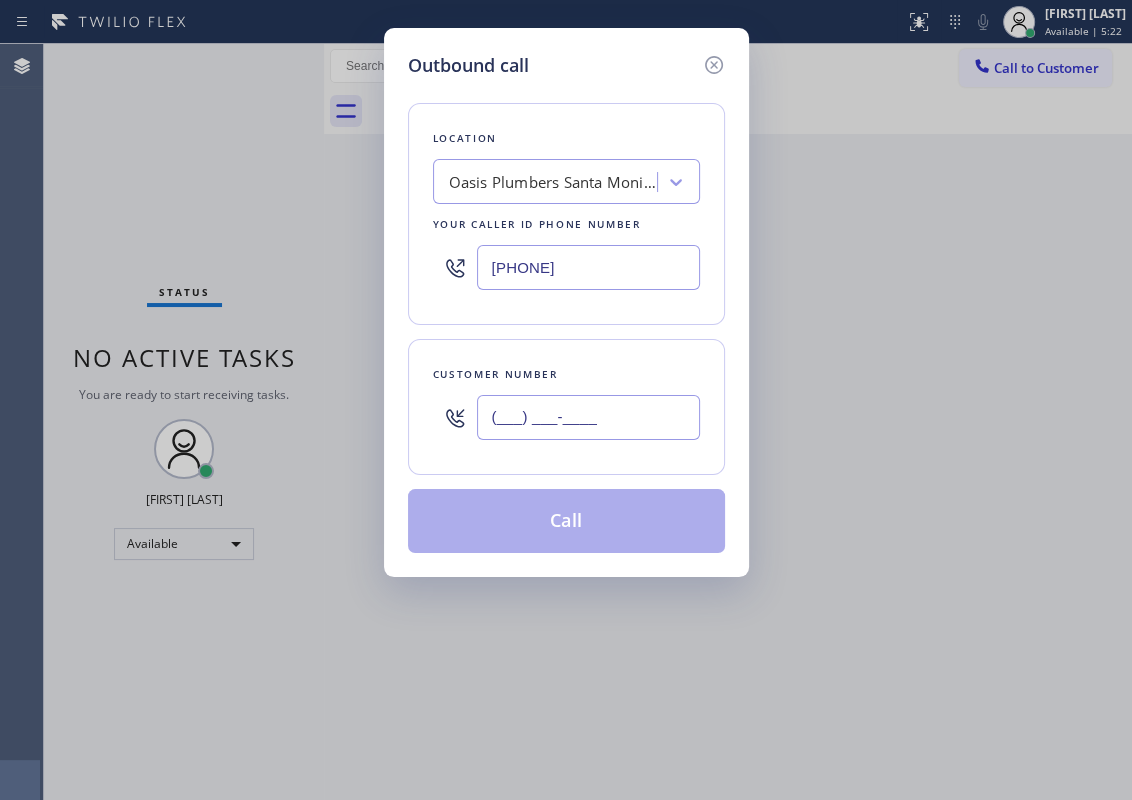 click on "(___) ___-____" at bounding box center [588, 417] 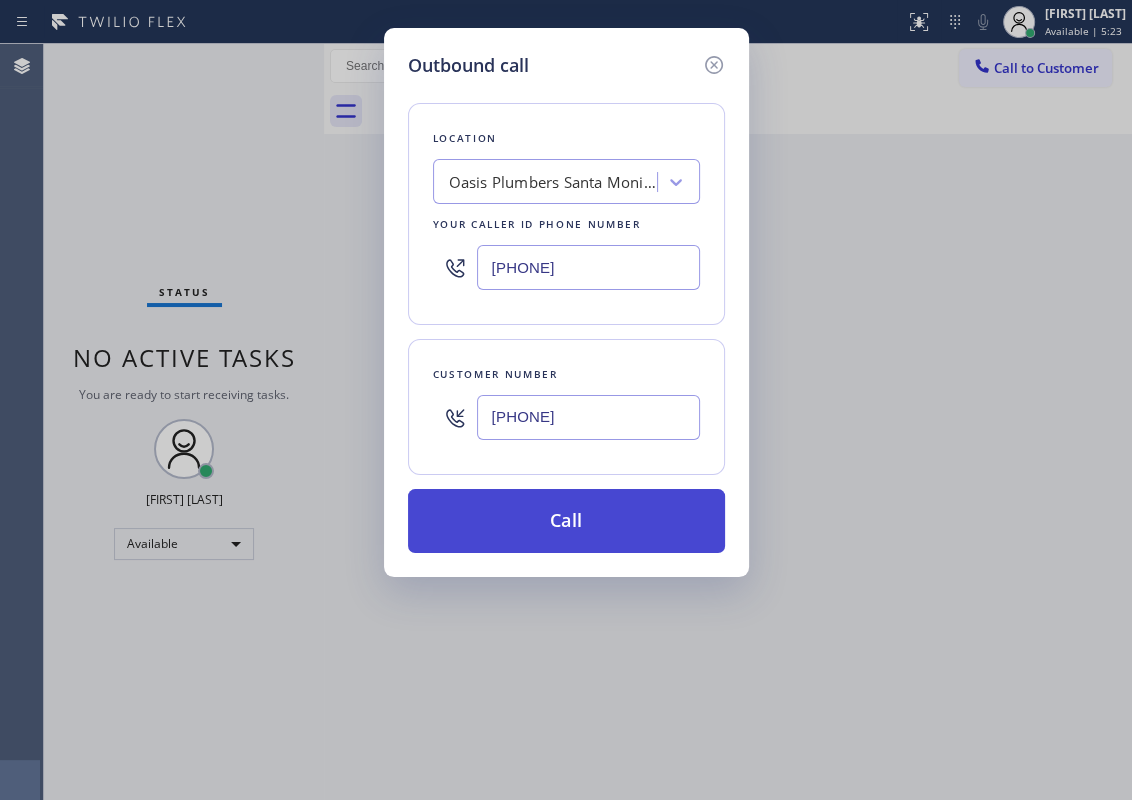 type on "[PHONE]" 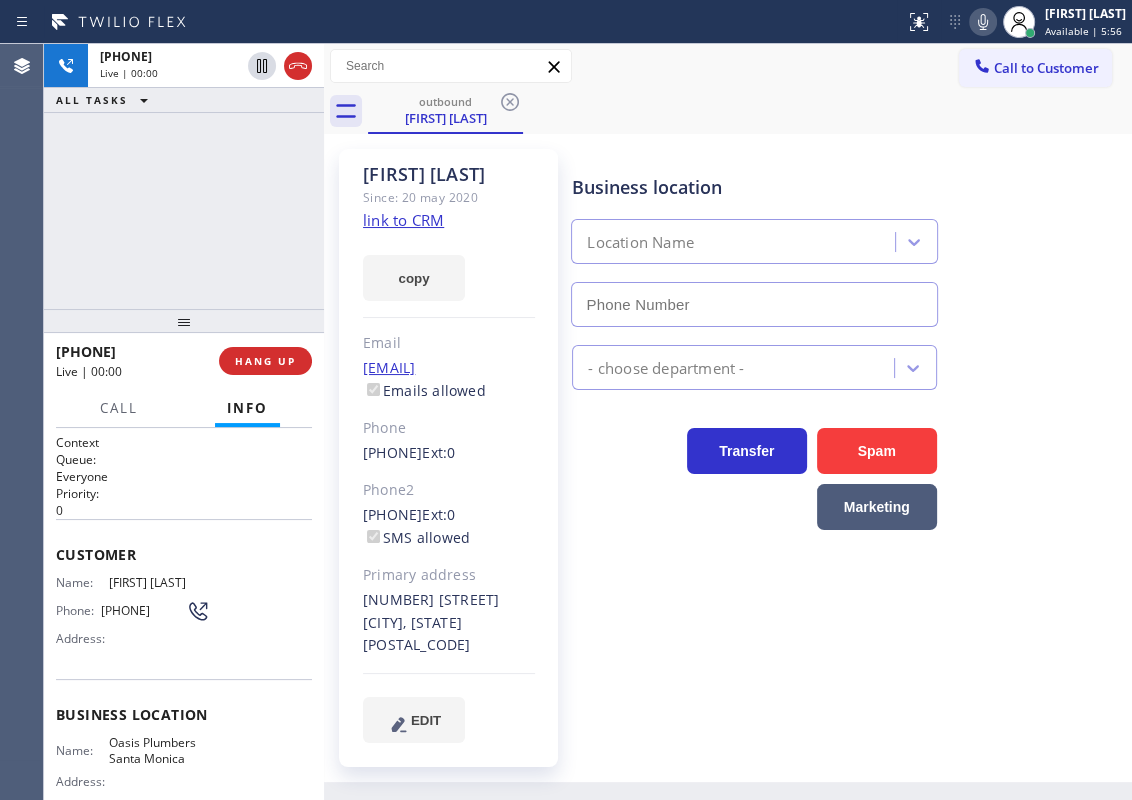 type on "[PHONE]" 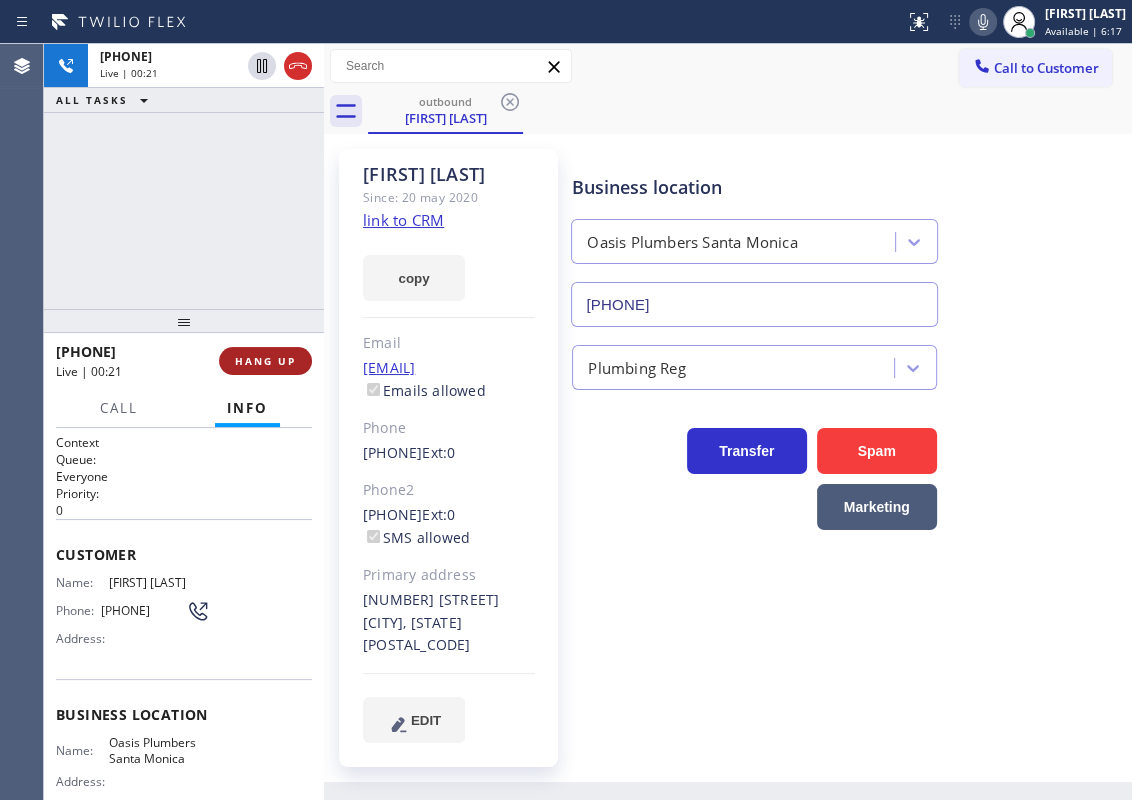click on "HANG UP" at bounding box center [265, 361] 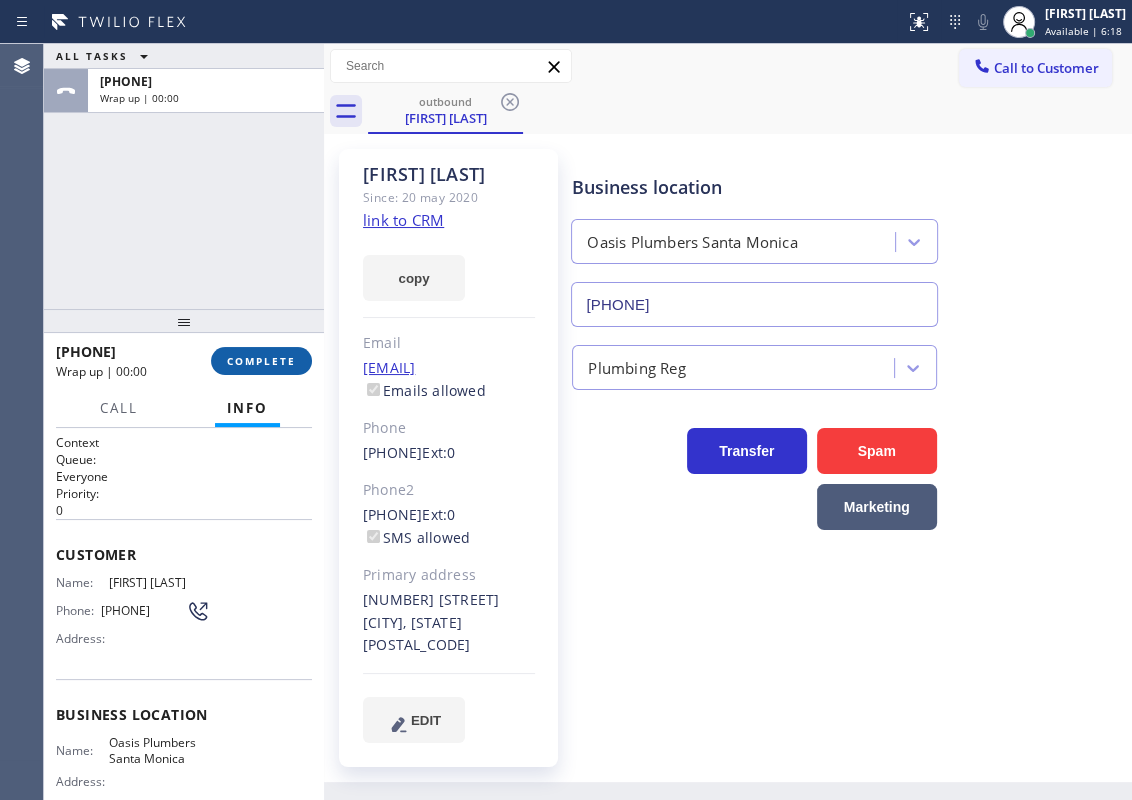 click on "COMPLETE" at bounding box center (261, 361) 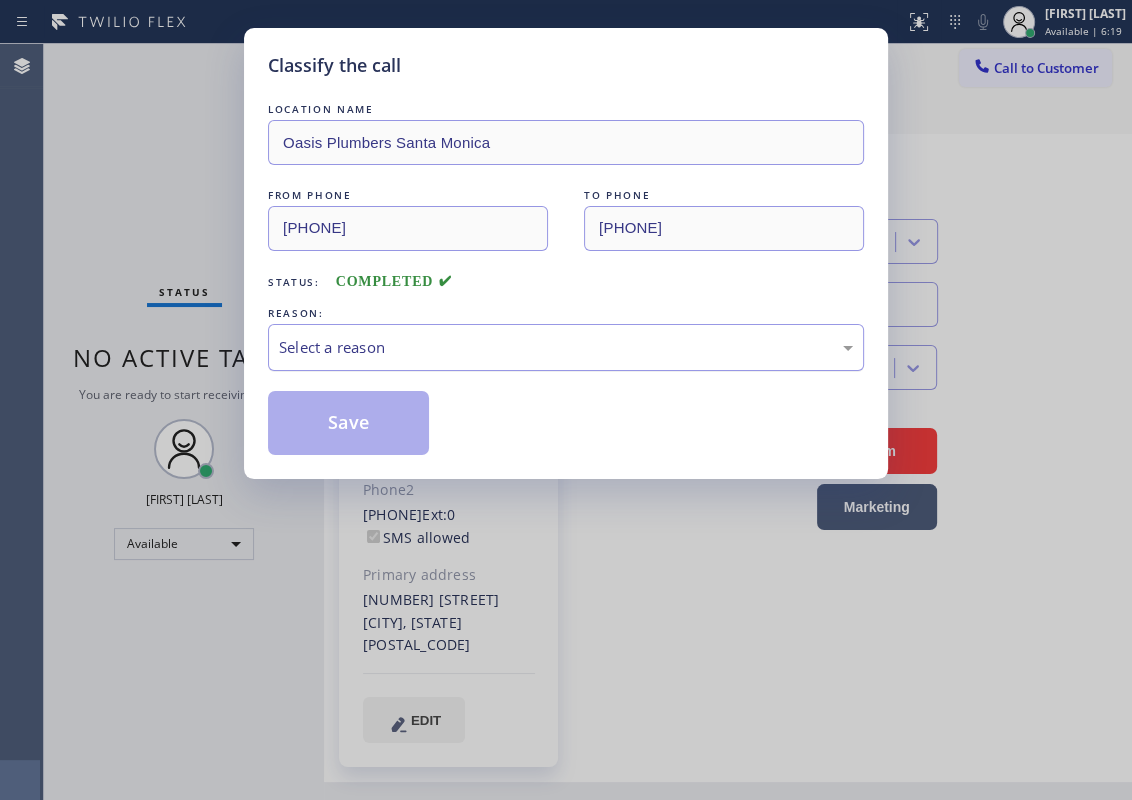 click on "Select a reason" at bounding box center (566, 347) 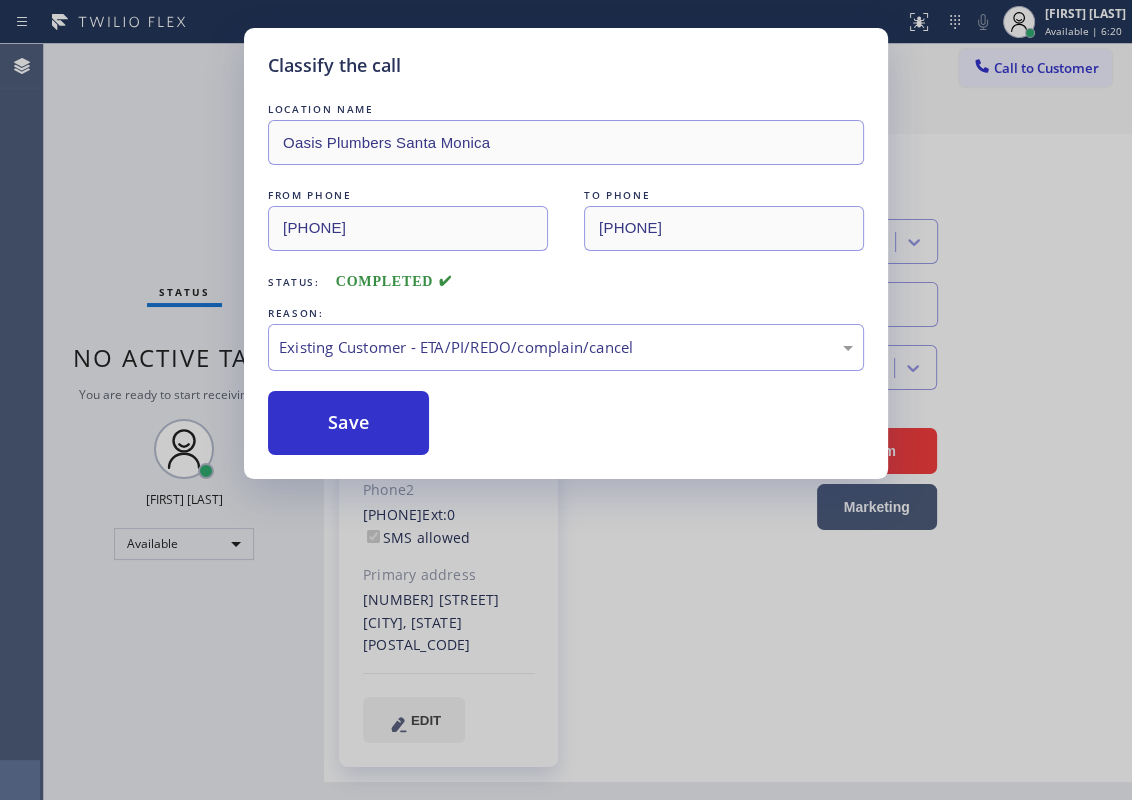 drag, startPoint x: 307, startPoint y: 375, endPoint x: 477, endPoint y: 395, distance: 171.17242 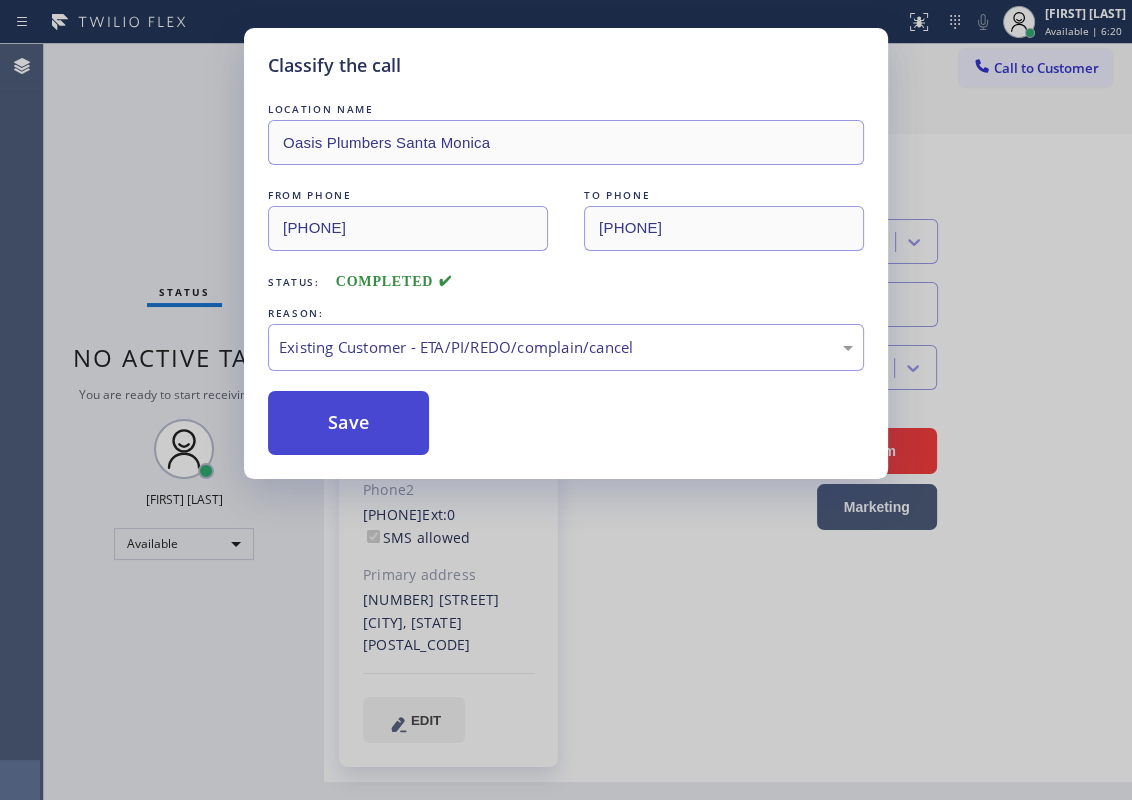 click on "Save" at bounding box center [348, 423] 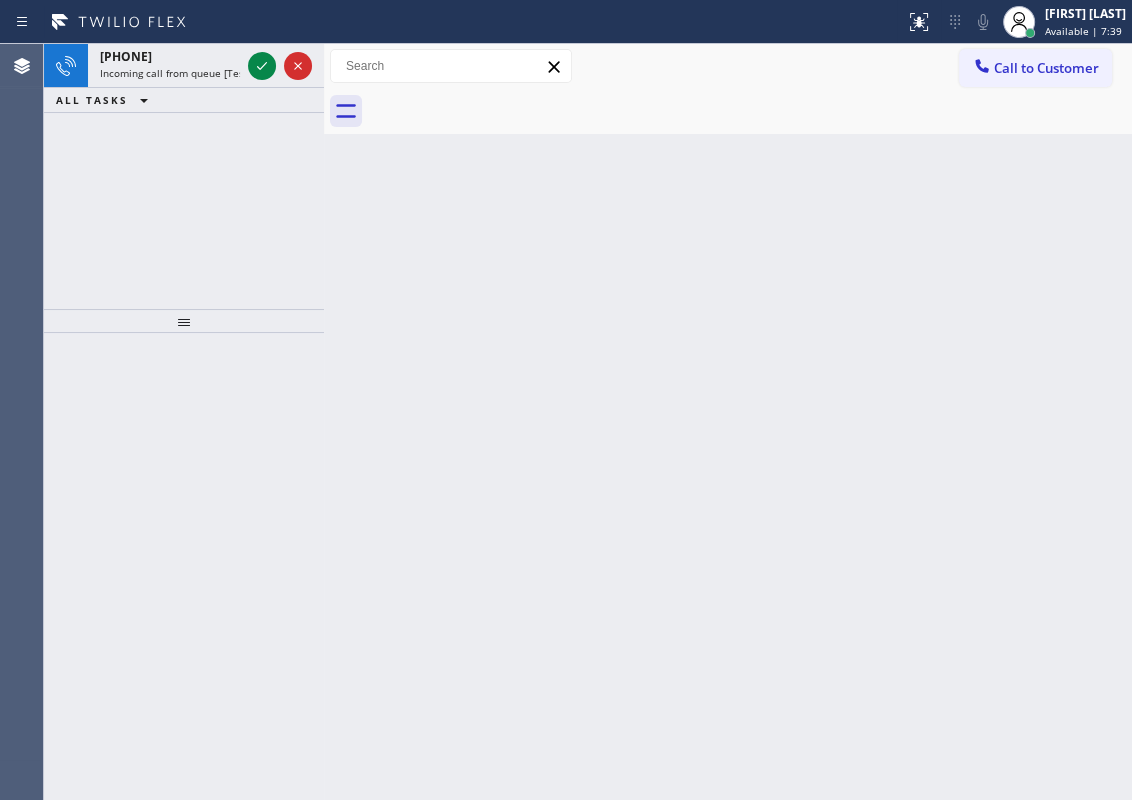 click on "Back to Dashboard Change Sender ID Customers Technicians Select a contact Outbound call Technician Search Technician Your caller id phone number Your caller id phone number Call Technician info Name   Phone none Address none Change Sender ID HVAC [PHONE] 5 Star Appliance [PHONE] Appliance Repair [PHONE] Plumbing [PHONE] Air Duct Cleaning [PHONE]  Electricians [PHONE] Cancel Change Check personal SMS Reset Change No tabs Call to Customer Outbound call Location Oasis Plumbers Santa Monica Your caller id phone number [PHONE] Customer number Call Outbound call Technician Search Technician Your caller id phone number Your caller id phone number Call" at bounding box center (728, 422) 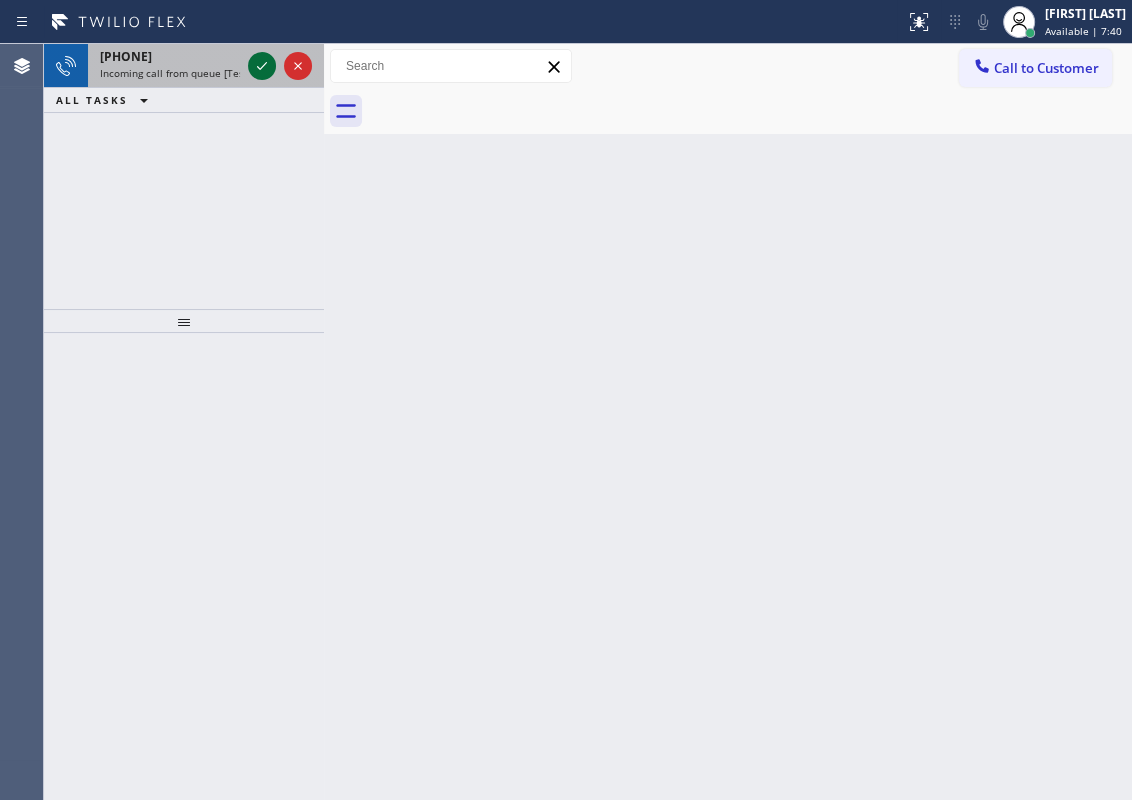 click 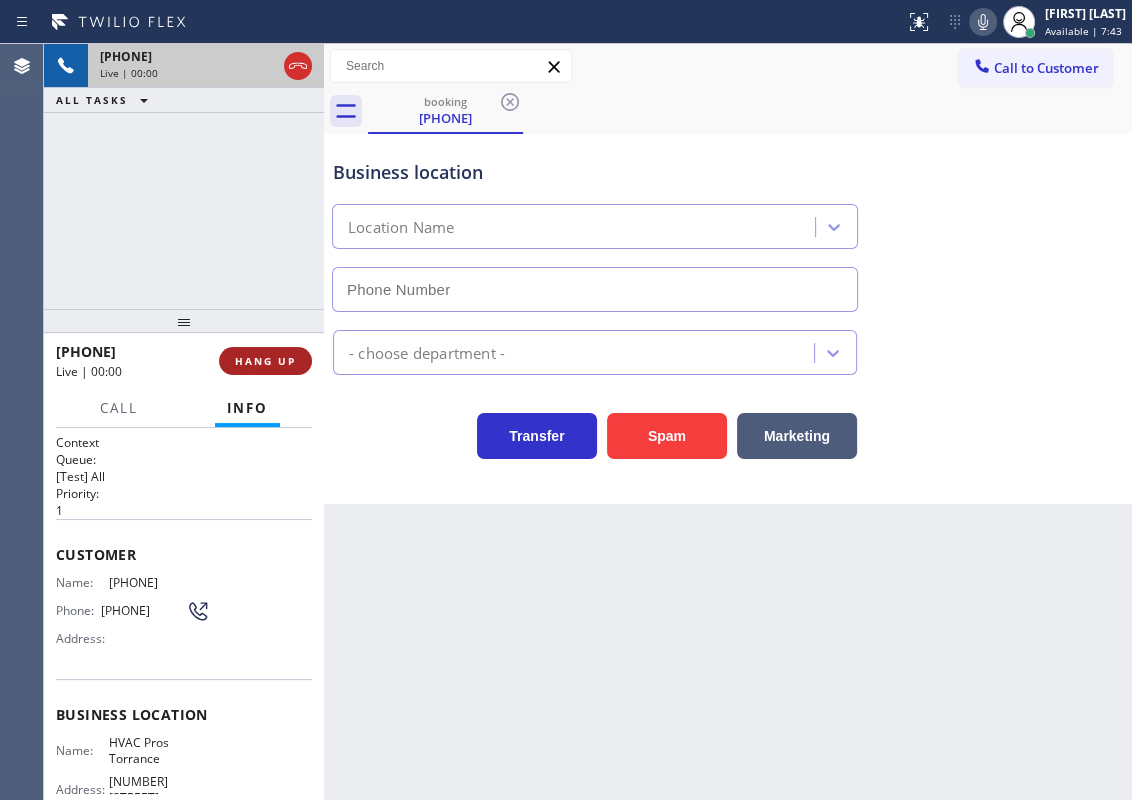 type on "[PHONE]" 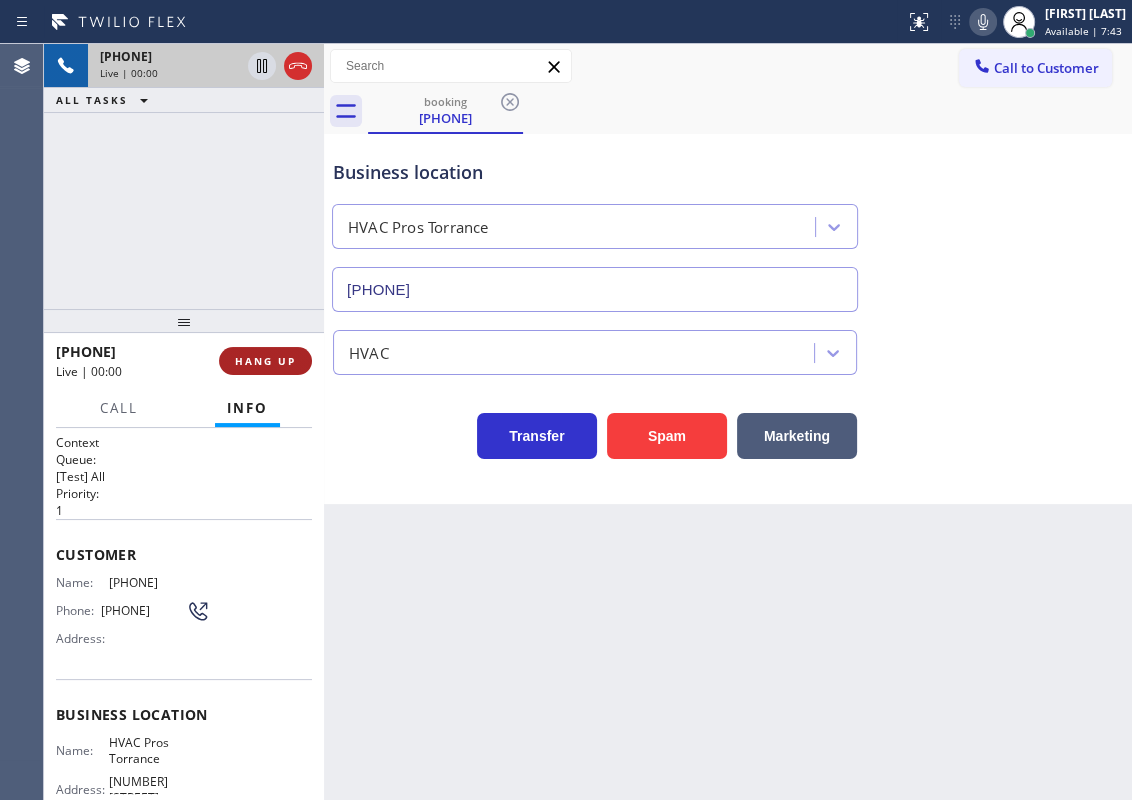 click on "HANG UP" at bounding box center [265, 361] 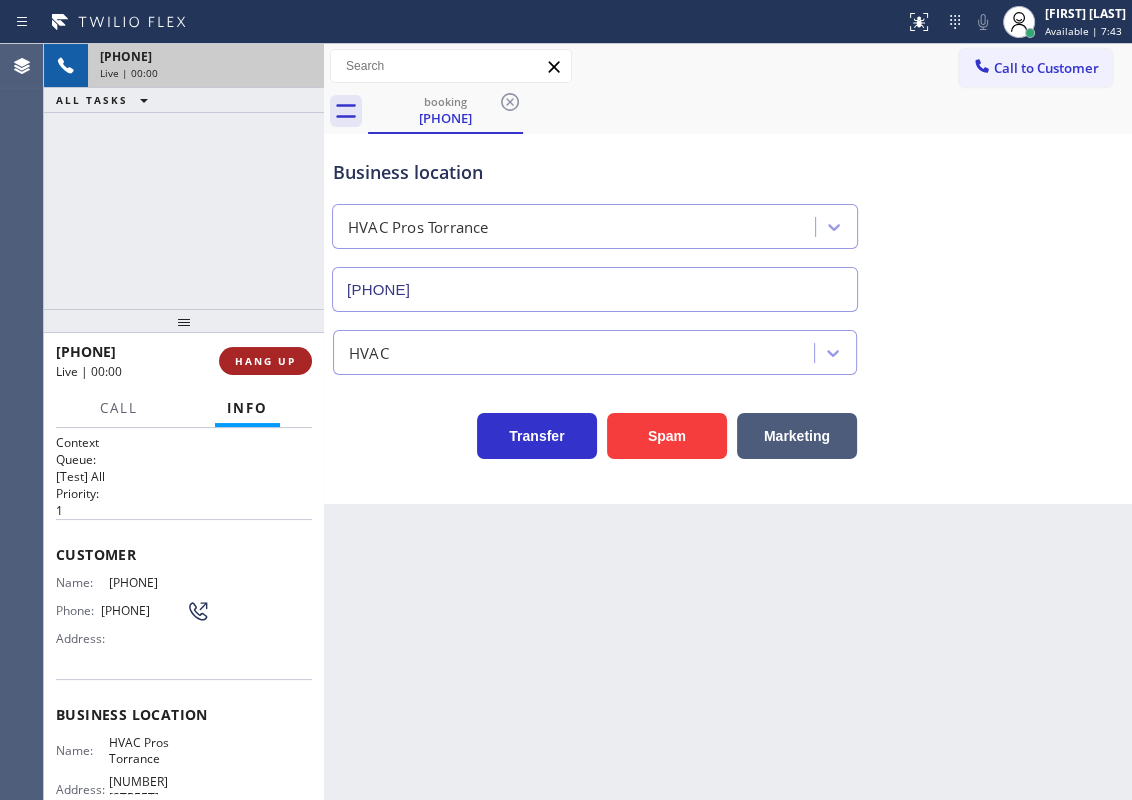click on "HANG UP" at bounding box center (265, 361) 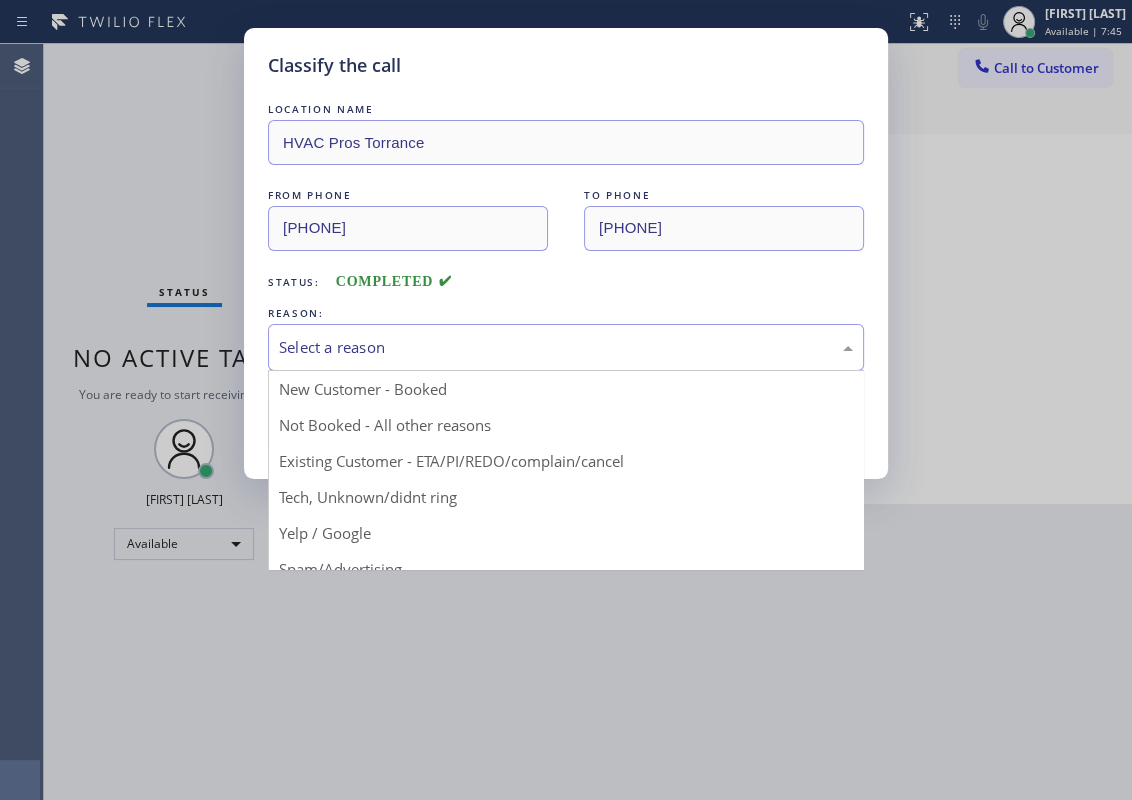 click on "Select a reason" at bounding box center (566, 347) 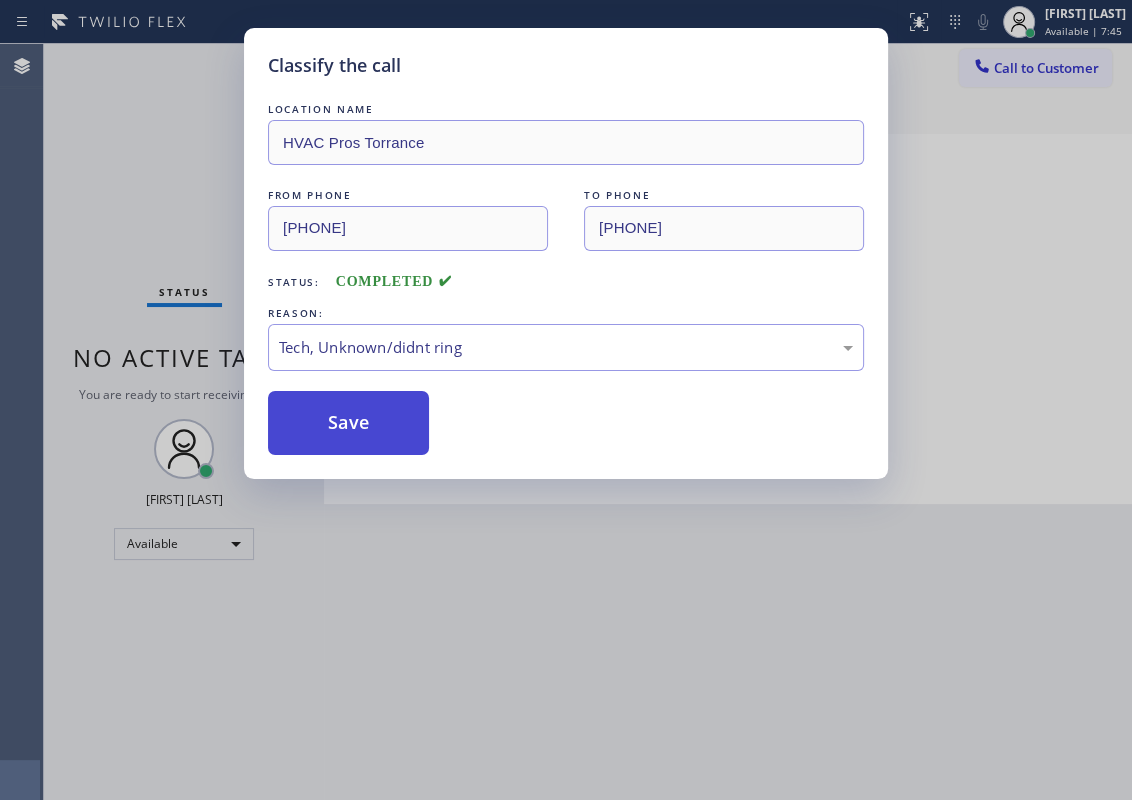 click on "Save" at bounding box center (348, 423) 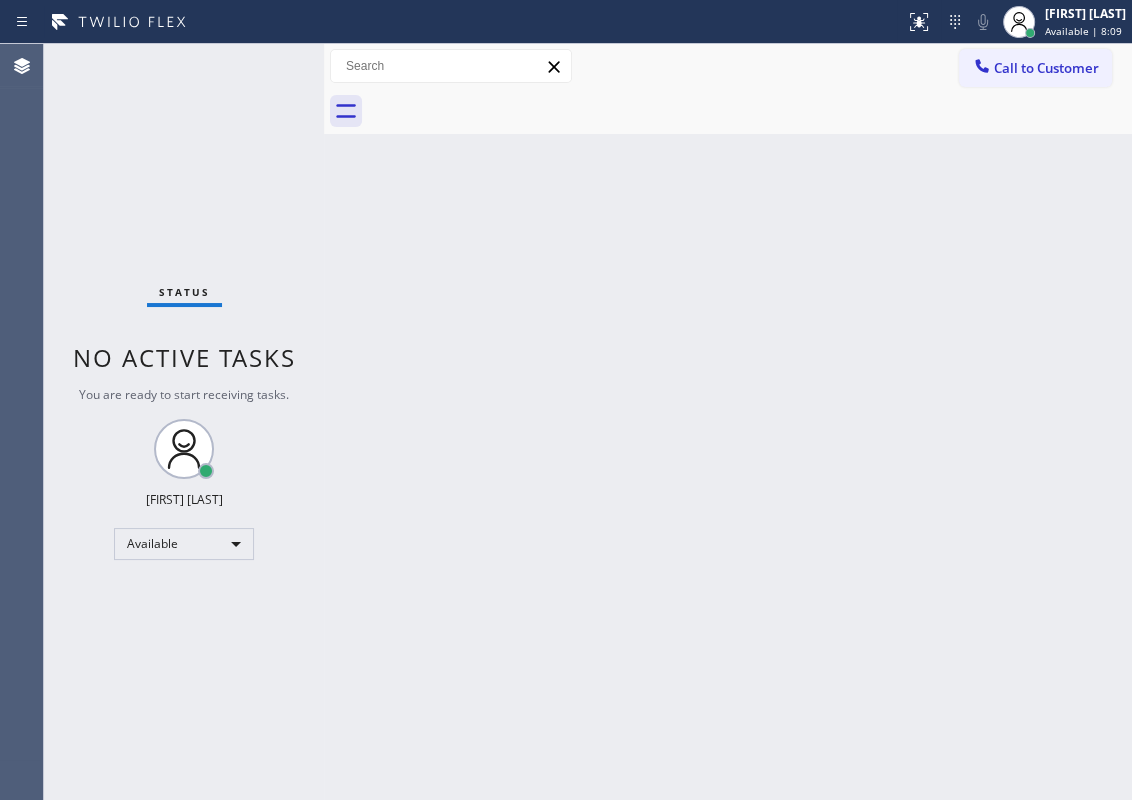click on "Back to Dashboard Change Sender ID Customers Technicians Select a contact Outbound call Technician Search Technician Your caller id phone number Your caller id phone number Call Technician info Name   Phone none Address none Change Sender ID HVAC [PHONE] 5 Star Appliance [PHONE] Appliance Repair [PHONE] Plumbing [PHONE] Air Duct Cleaning [PHONE]  Electricians [PHONE] Cancel Change Check personal SMS Reset Change No tabs Call to Customer Outbound call Location Oasis Plumbers Santa Monica Your caller id phone number [PHONE] Customer number Call Outbound call Technician Search Technician Your caller id phone number Your caller id phone number Call" at bounding box center (728, 422) 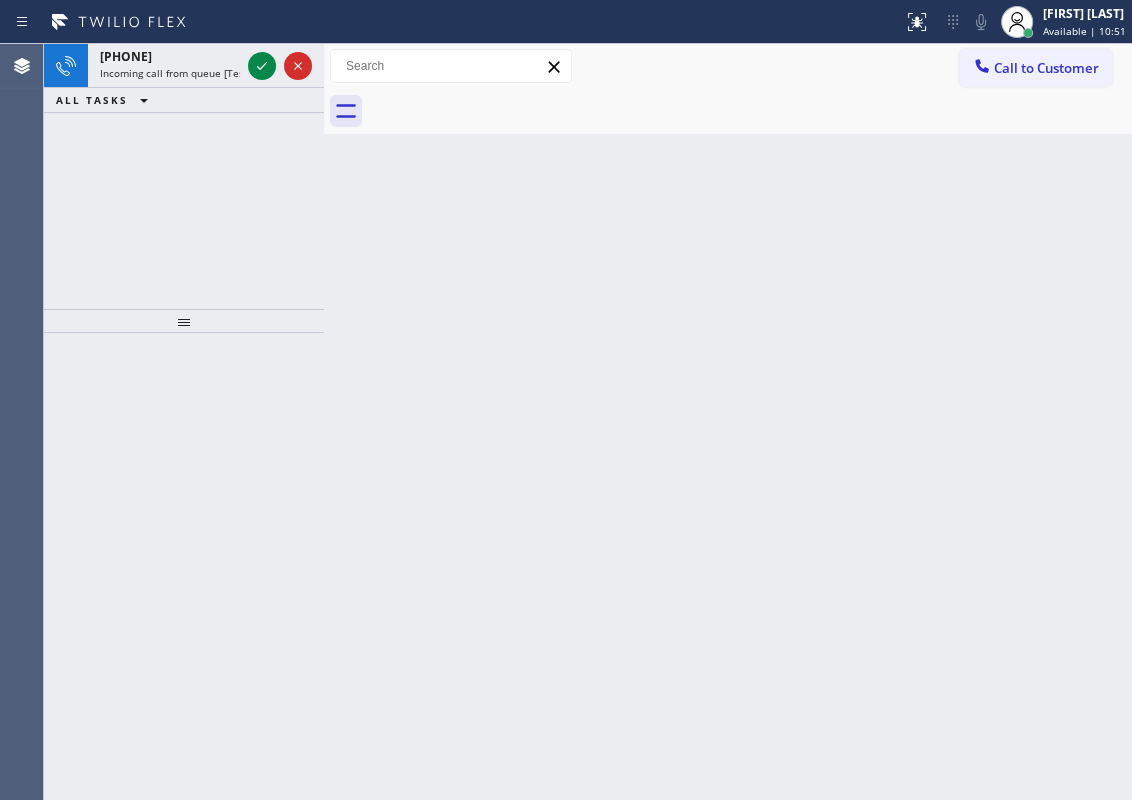 drag, startPoint x: 966, startPoint y: 358, endPoint x: 624, endPoint y: 147, distance: 401.85196 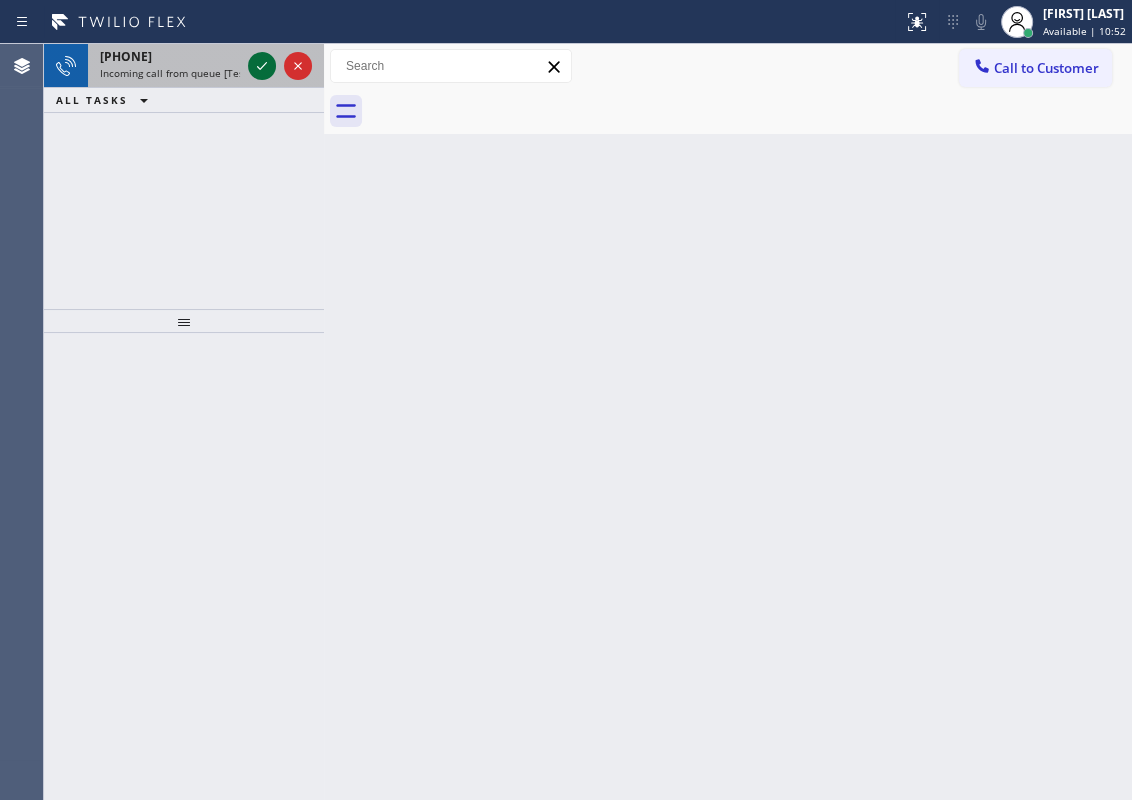 click 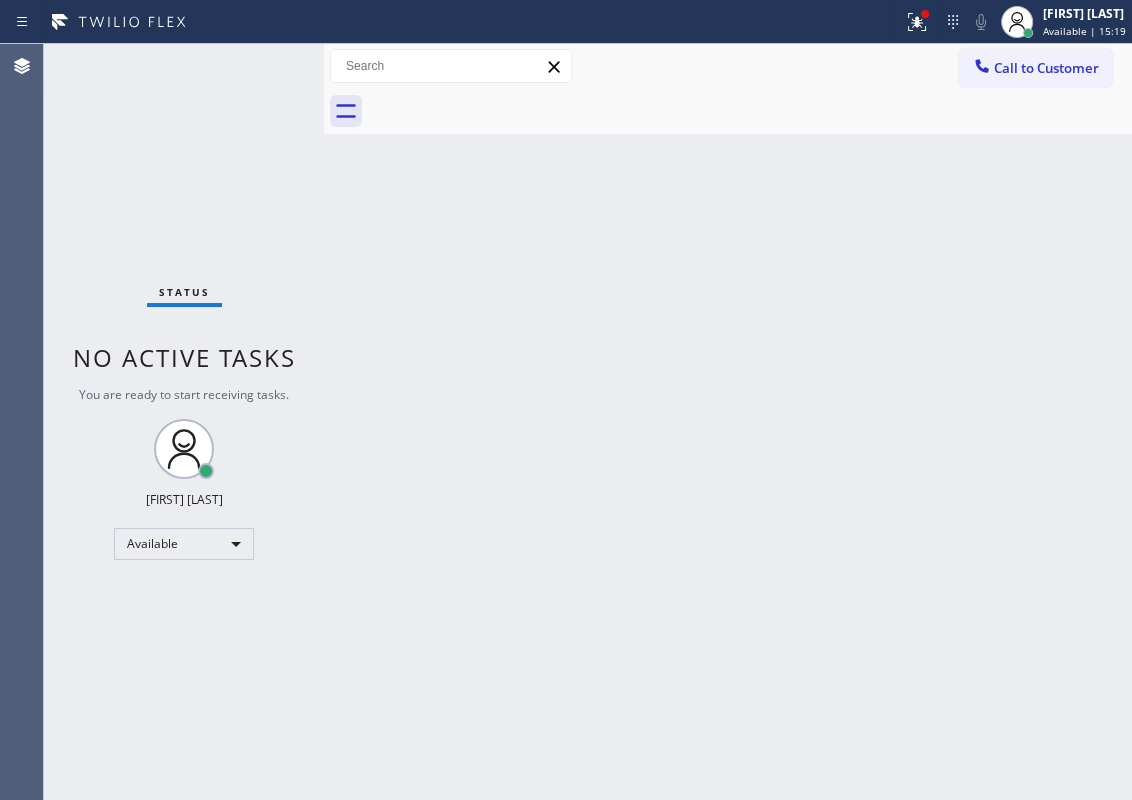 click on "Back to Dashboard Change Sender ID Customers Technicians Select a contact Outbound call Technician Search Technician Your caller id phone number Your caller id phone number Call Technician info Name   Phone none Address none Change Sender ID HVAC [PHONE] 5 Star Appliance [PHONE] Appliance Repair [PHONE] Plumbing [PHONE] Air Duct Cleaning [PHONE]  Electricians [PHONE] Cancel Change Check personal SMS Reset Change No tabs Call to Customer Outbound call Location Oasis Plumbers Santa Monica Your caller id phone number [PHONE] Customer number Call Outbound call Technician Search Technician Your caller id phone number Your caller id phone number Call" at bounding box center (728, 422) 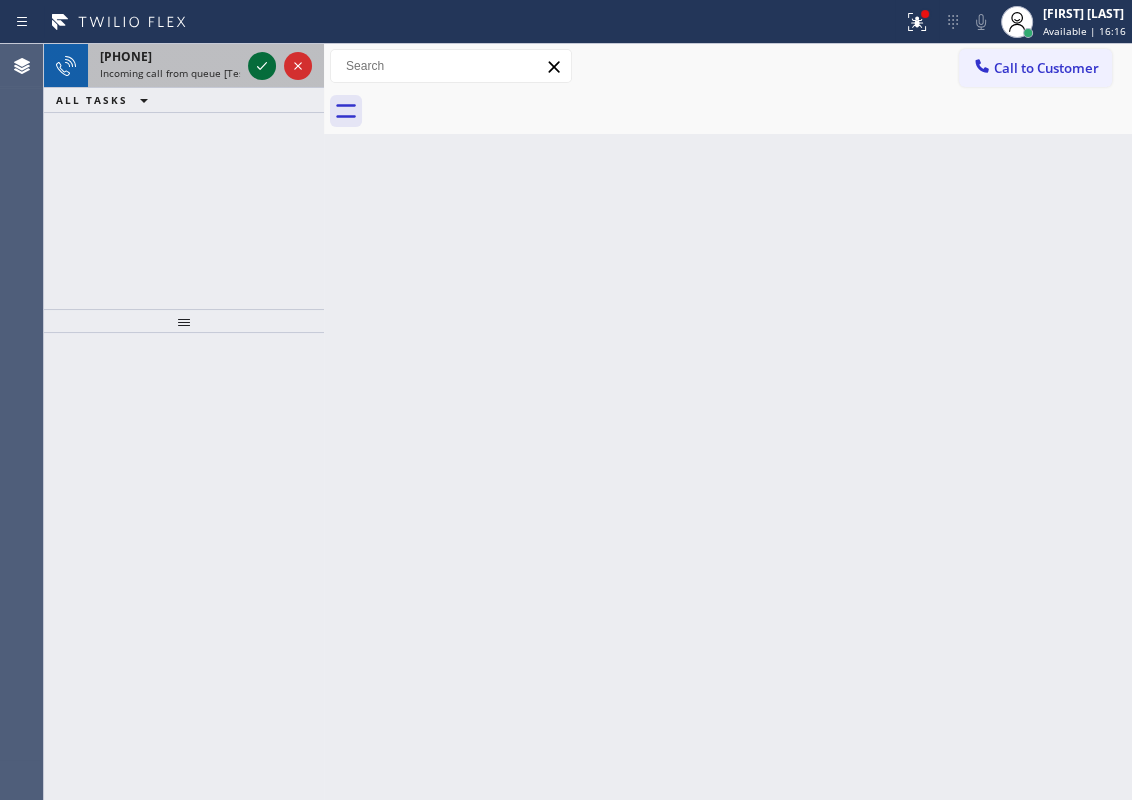 click 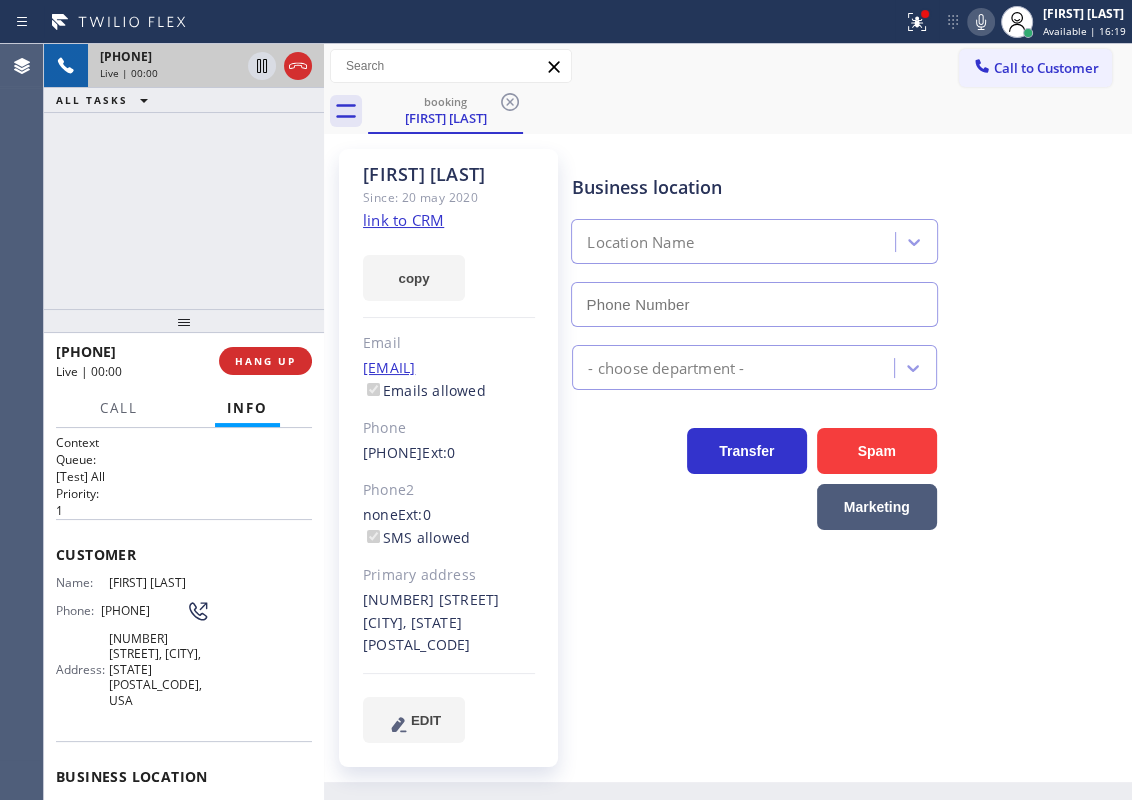 type on "[PHONE]" 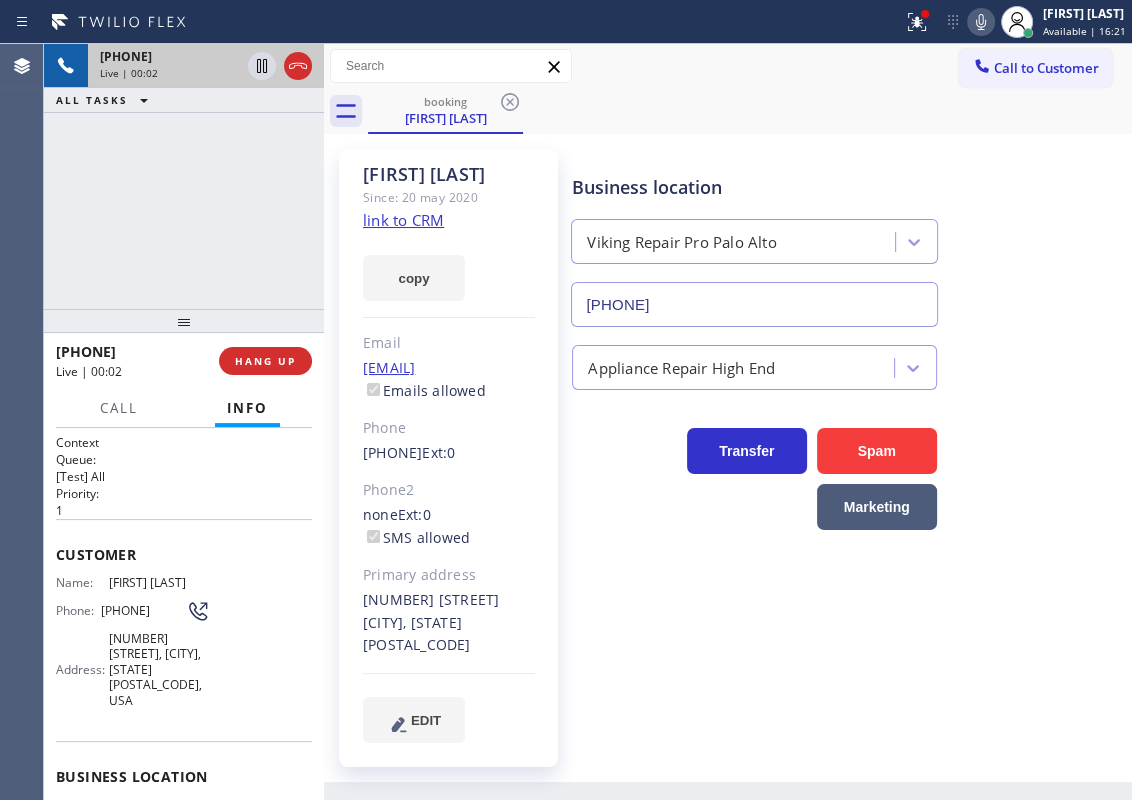 click on "link to CRM" 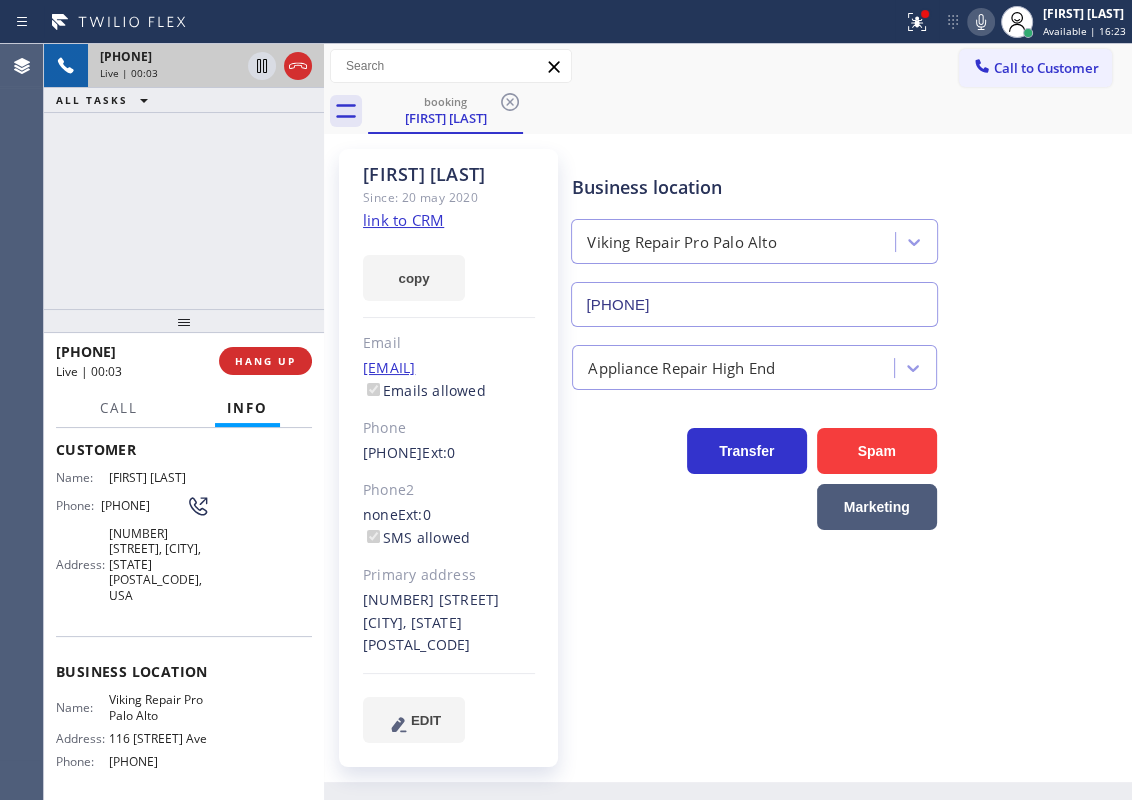 scroll, scrollTop: 269, scrollLeft: 0, axis: vertical 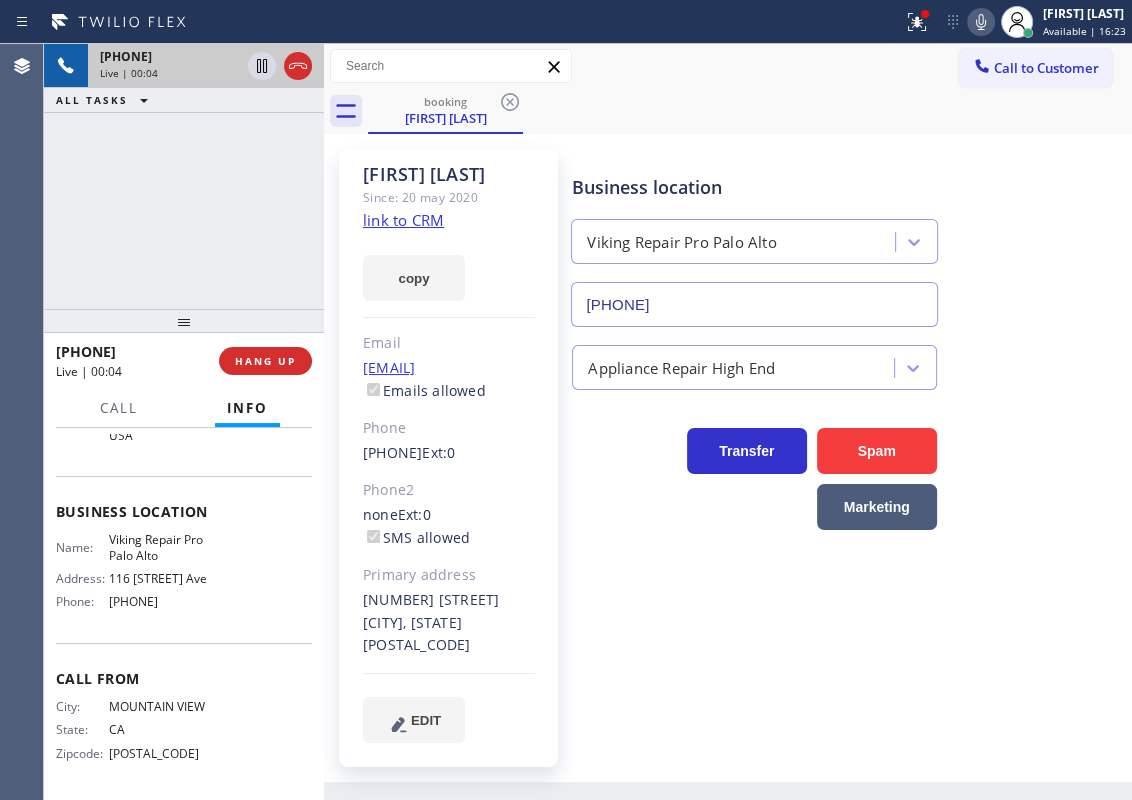 click on "Viking Repair Pro Palo Alto" at bounding box center (159, 547) 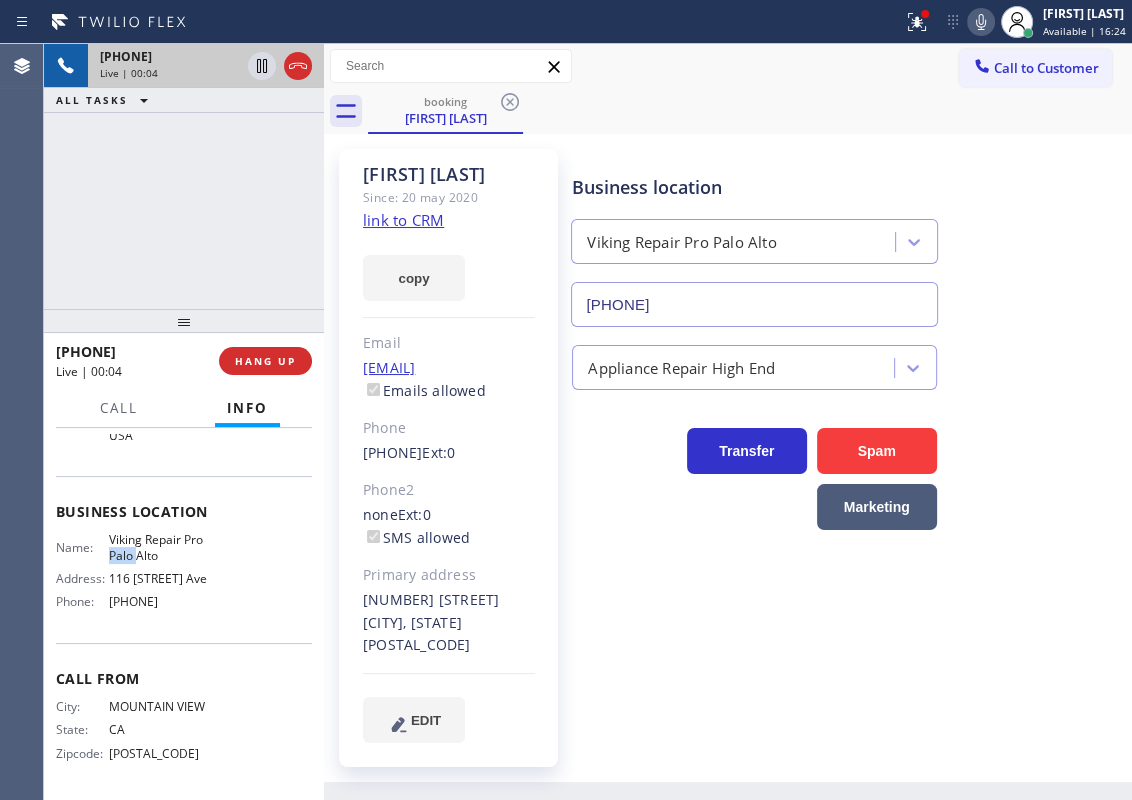 click on "Viking Repair Pro Palo Alto" at bounding box center [159, 547] 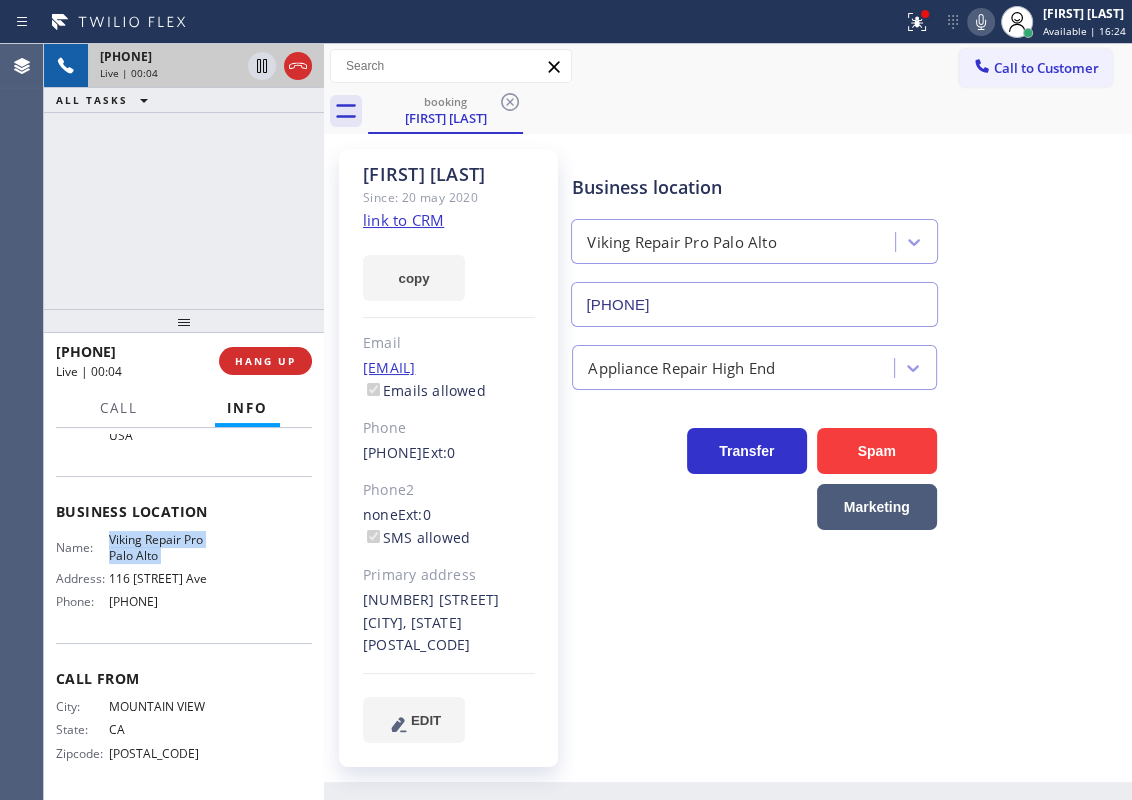 click on "Viking Repair Pro Palo Alto" at bounding box center (159, 547) 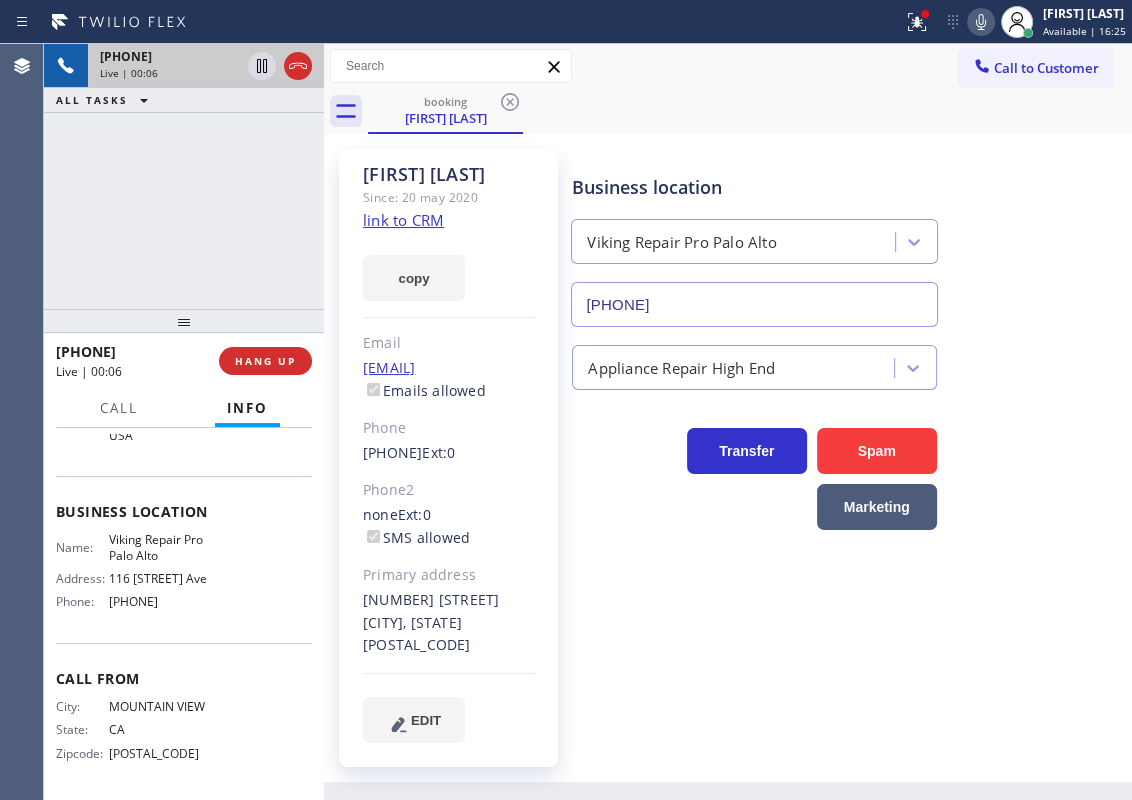 drag, startPoint x: 738, startPoint y: 270, endPoint x: 738, endPoint y: 283, distance: 13 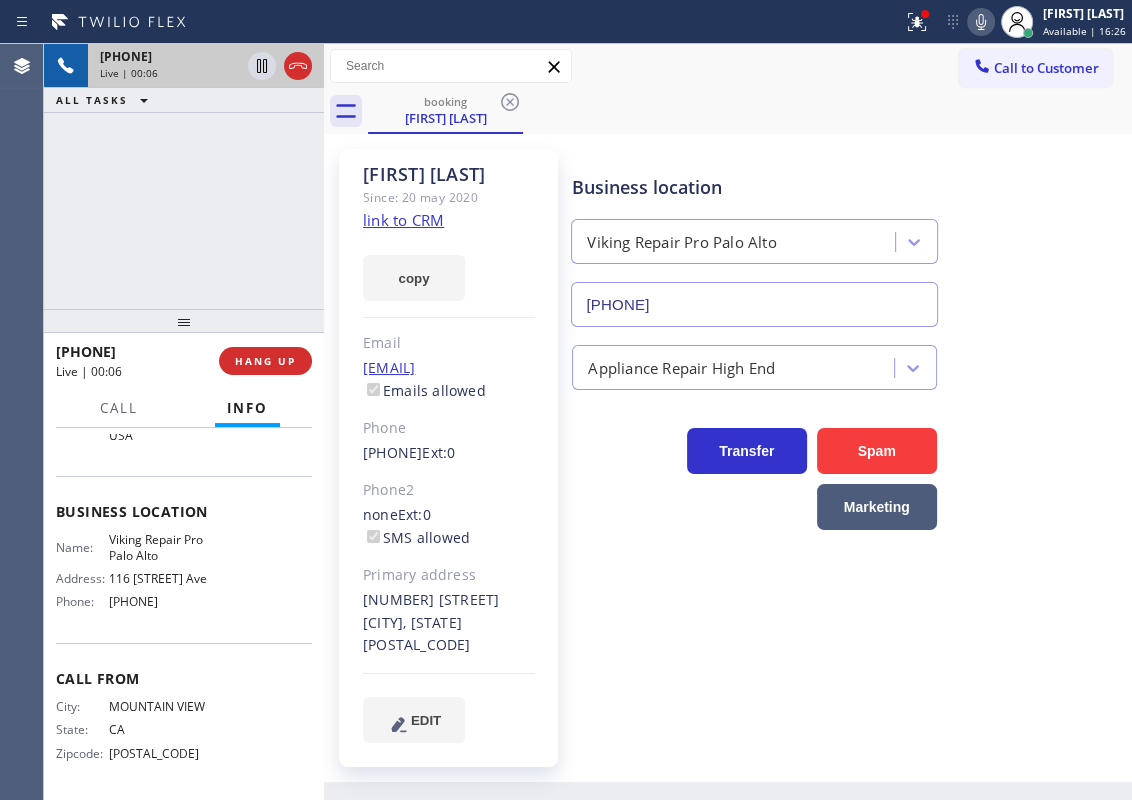 click on "[PHONE]" at bounding box center [754, 304] 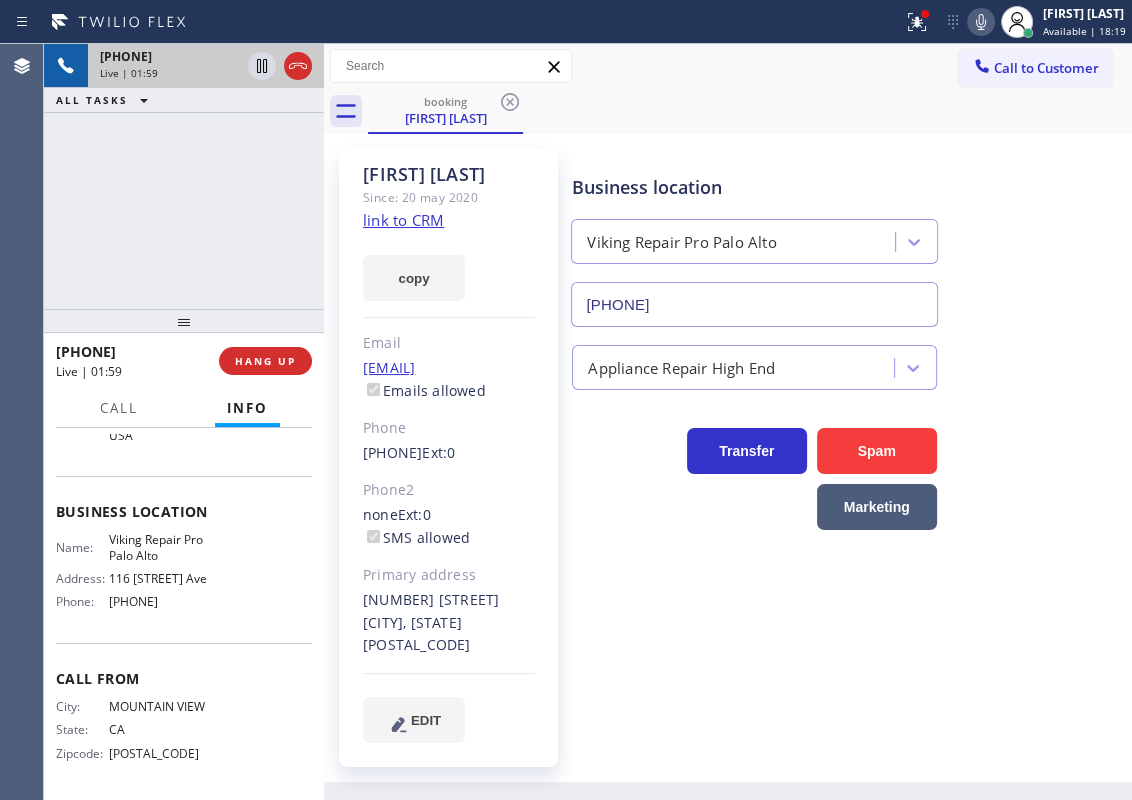 click 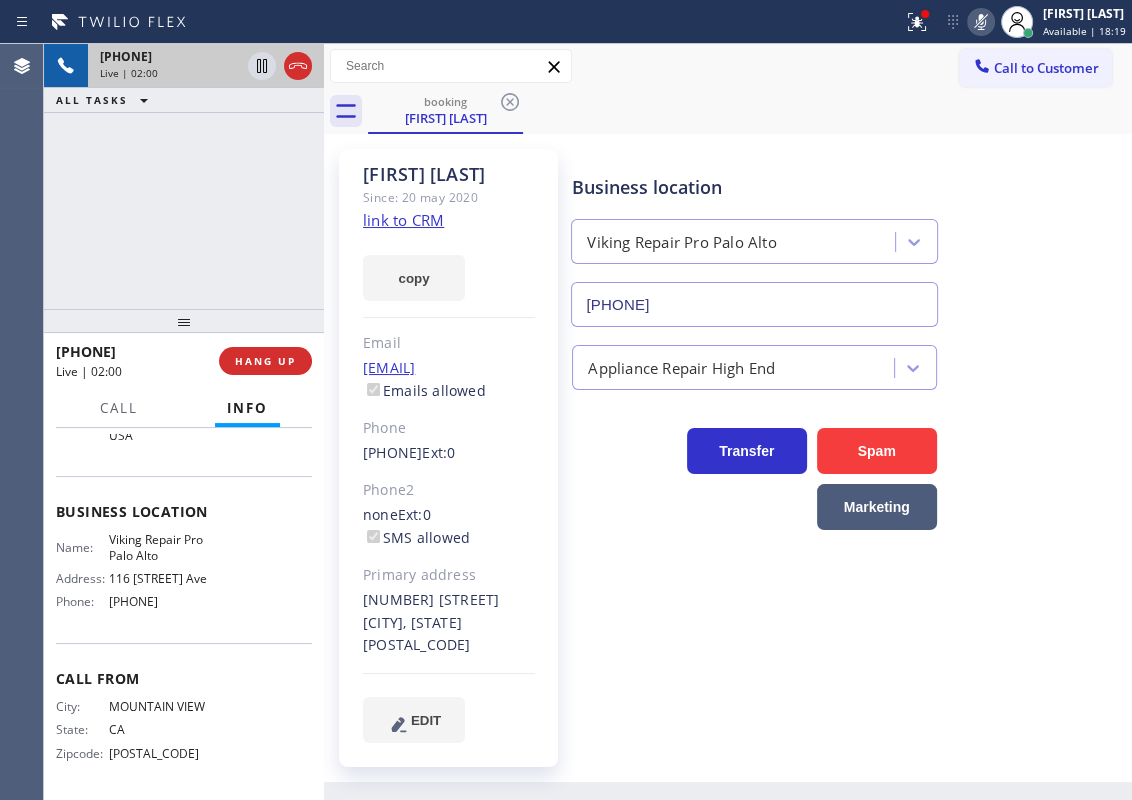 click 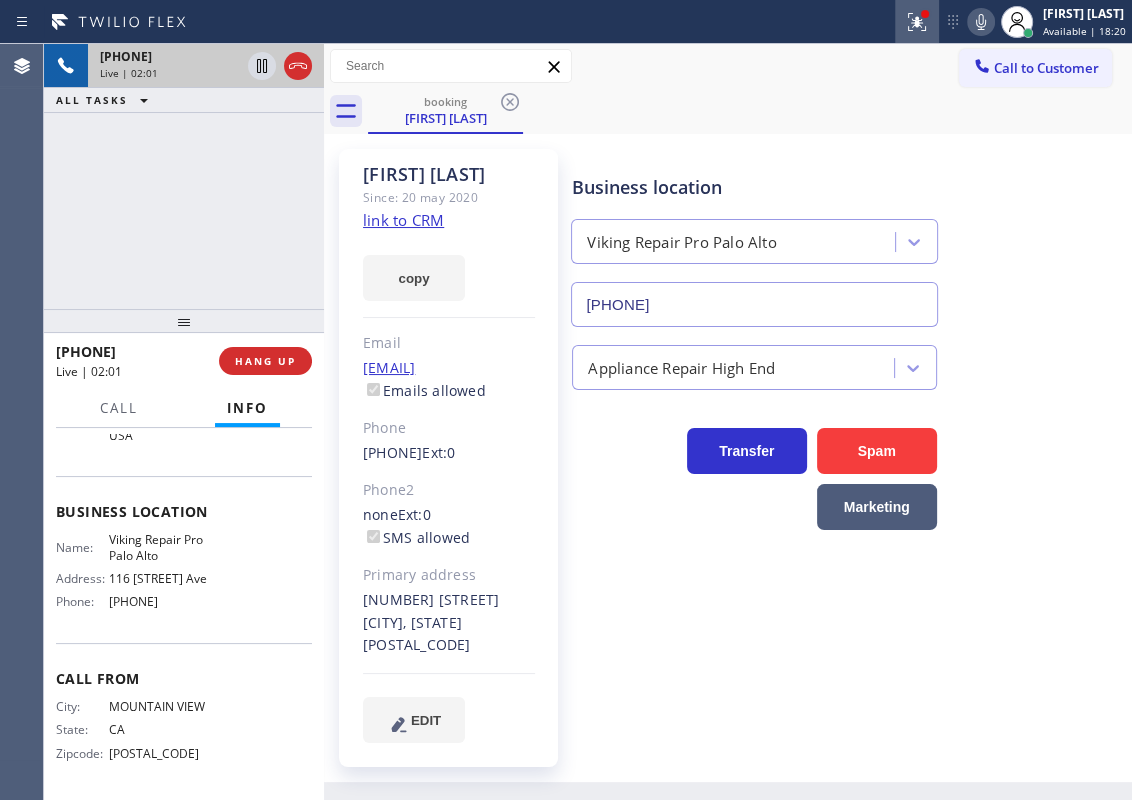 click 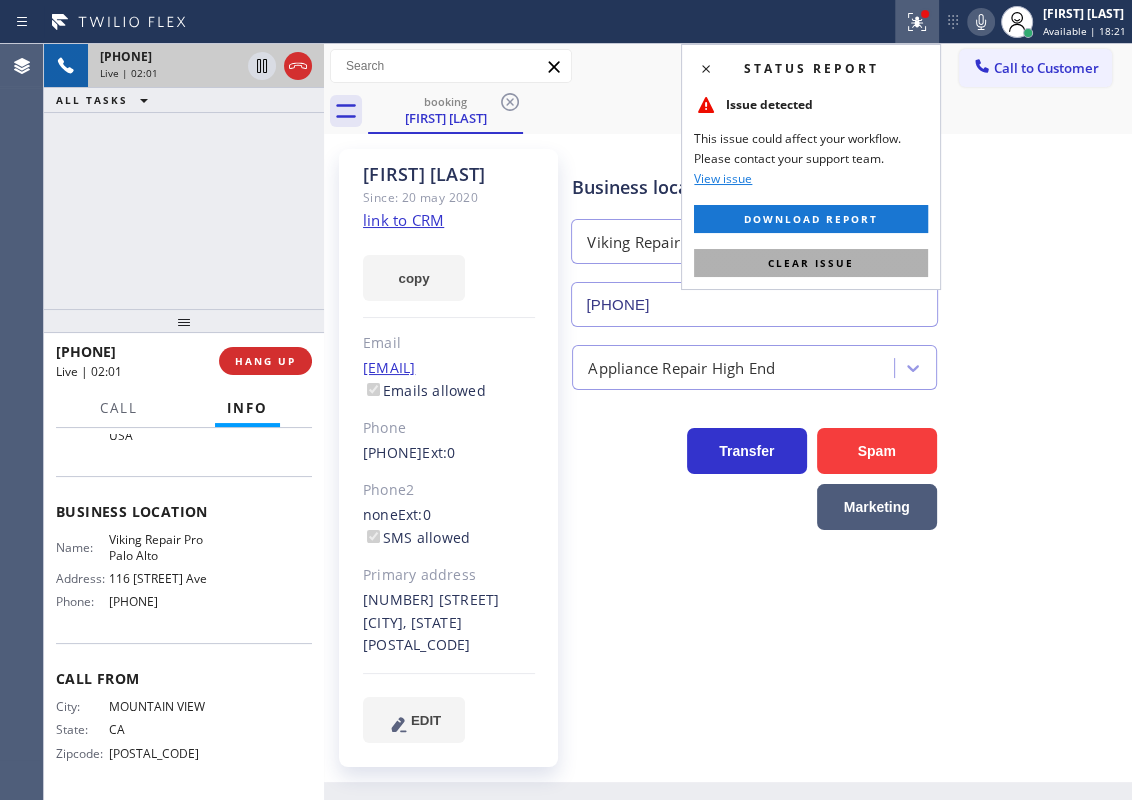 click on "Clear issue" at bounding box center (811, 263) 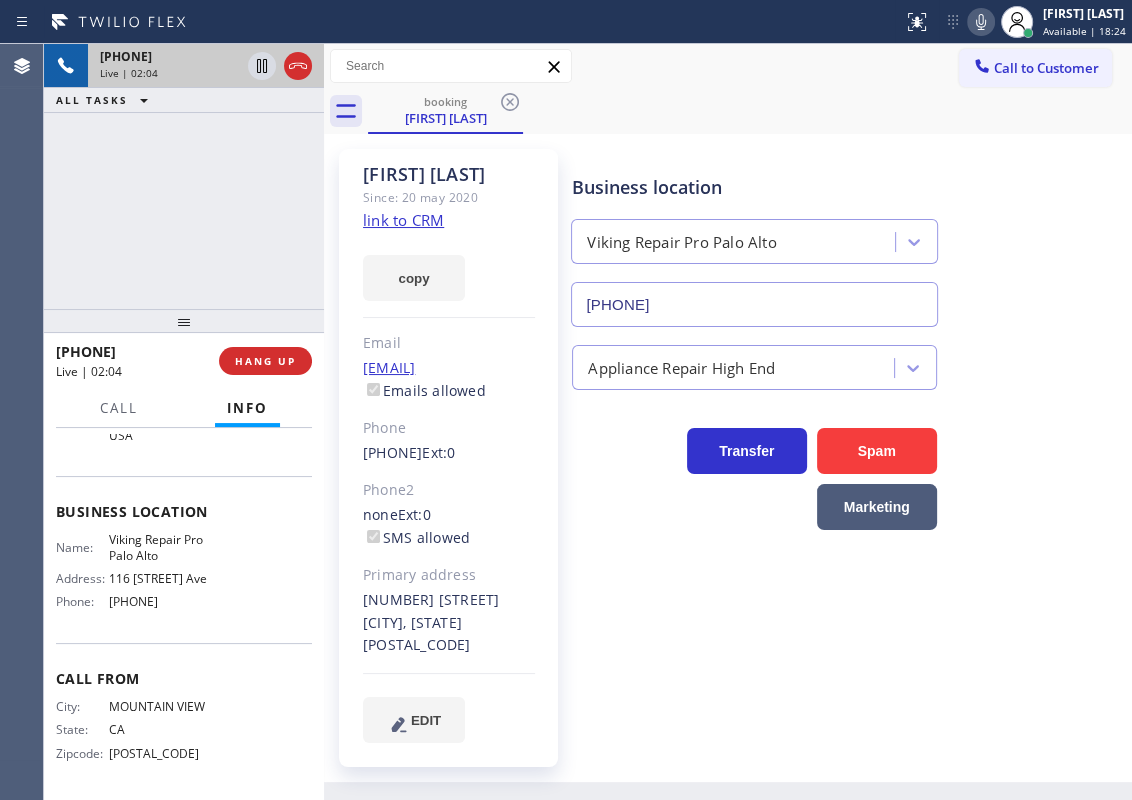 click 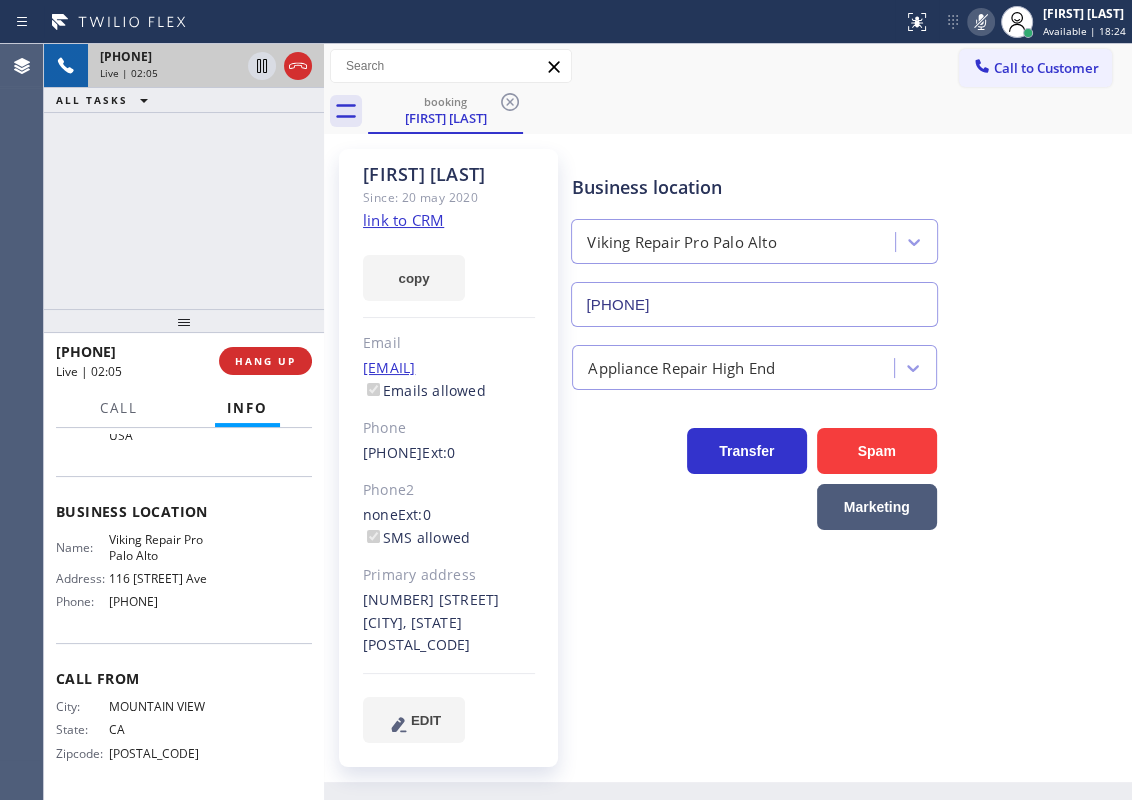 click 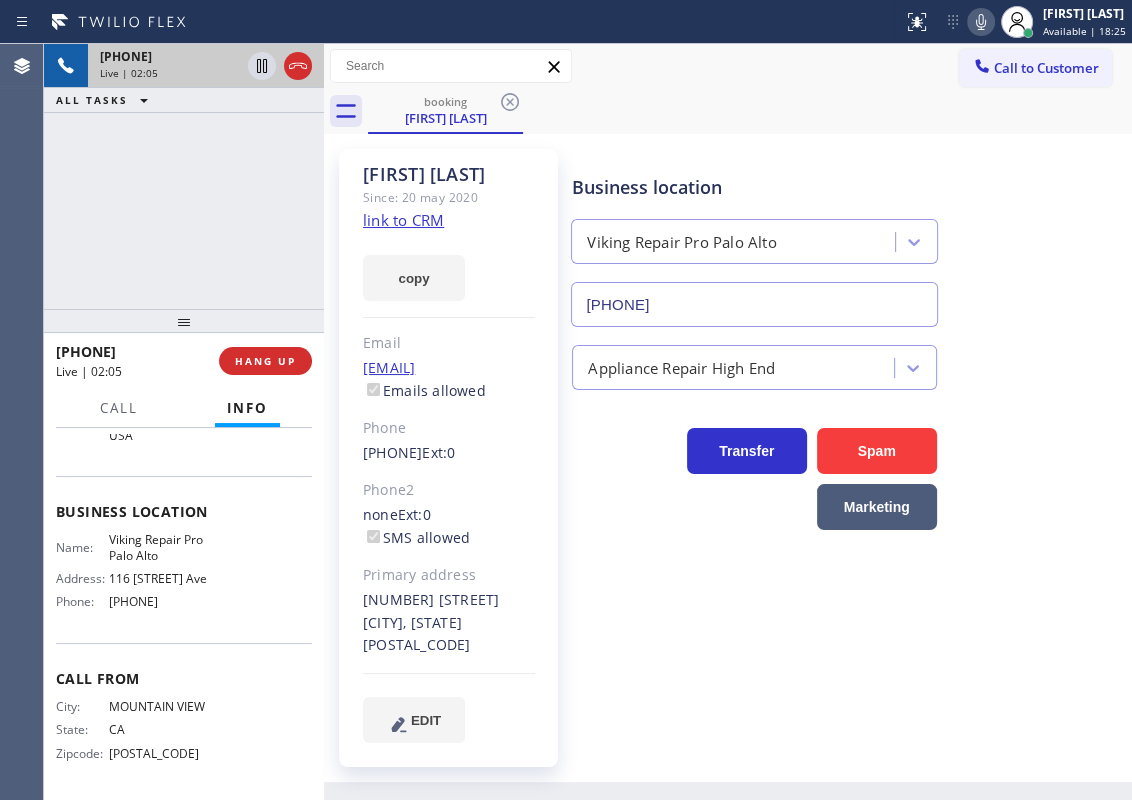 click 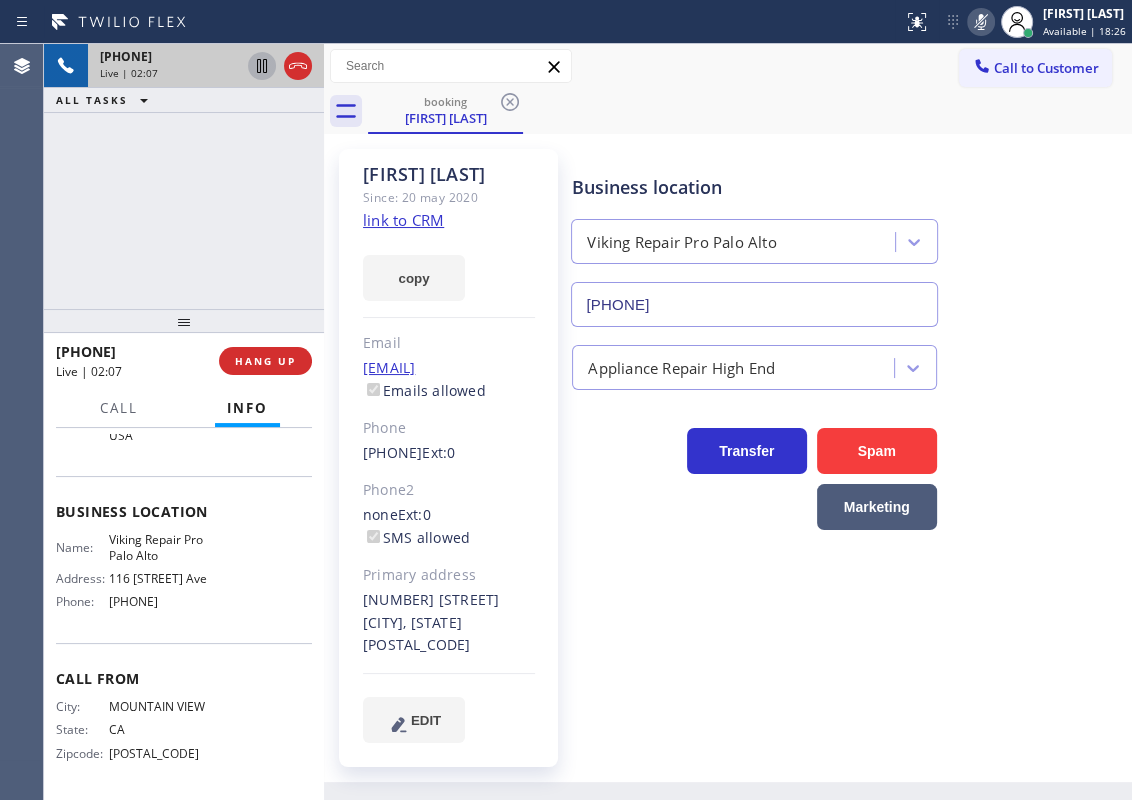 click 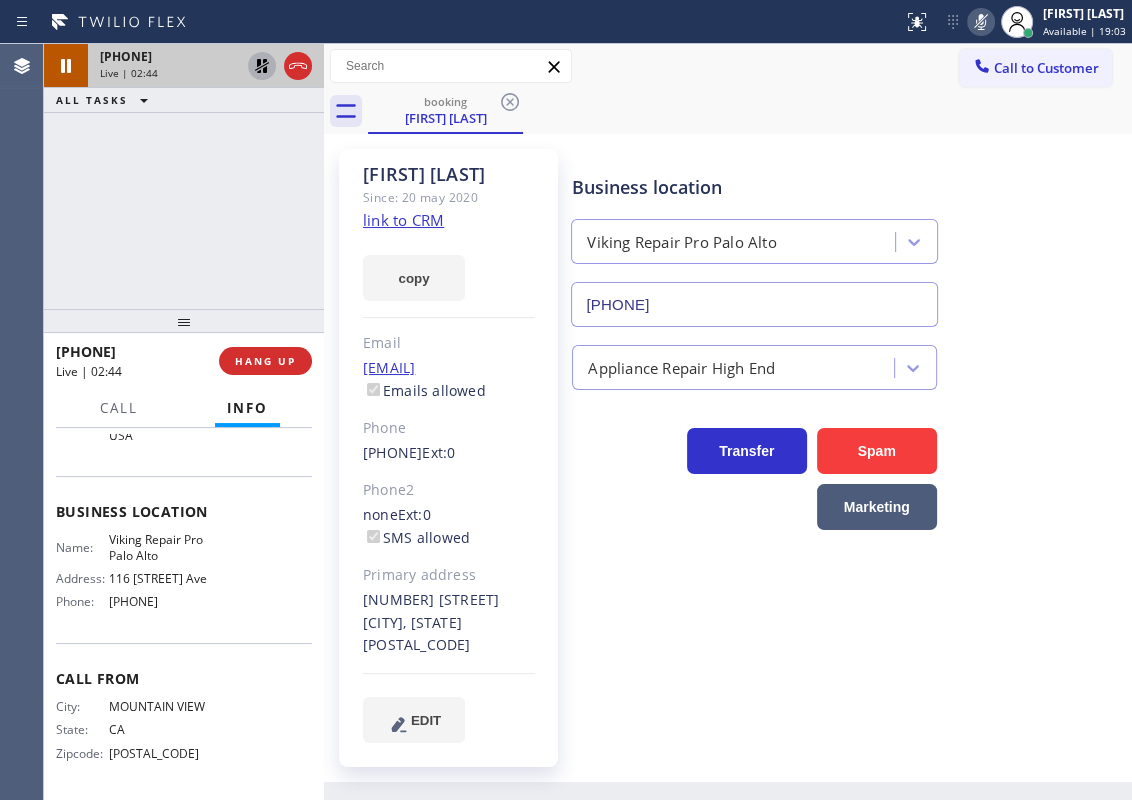 click on "Business location Viking Repair Pro Palo Alto [PHONE]" at bounding box center (847, 236) 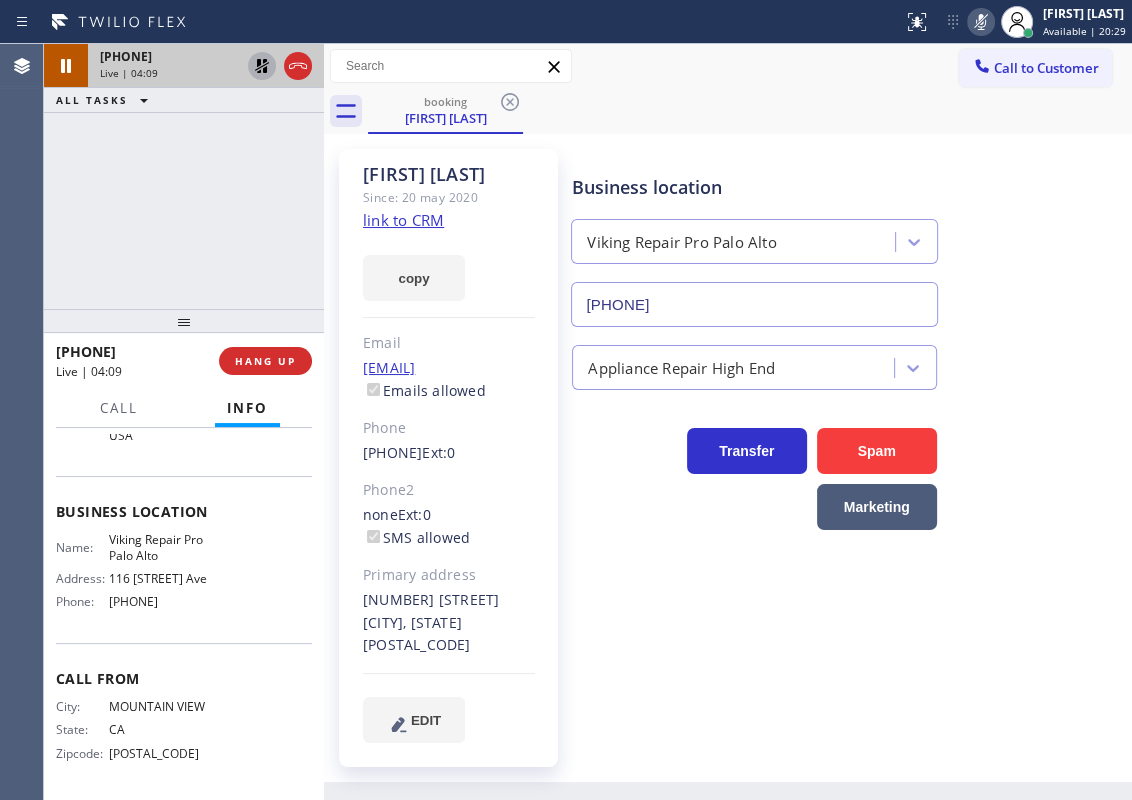 click on "Business location Viking Repair Pro Palo Alto [PHONE]" at bounding box center [847, 236] 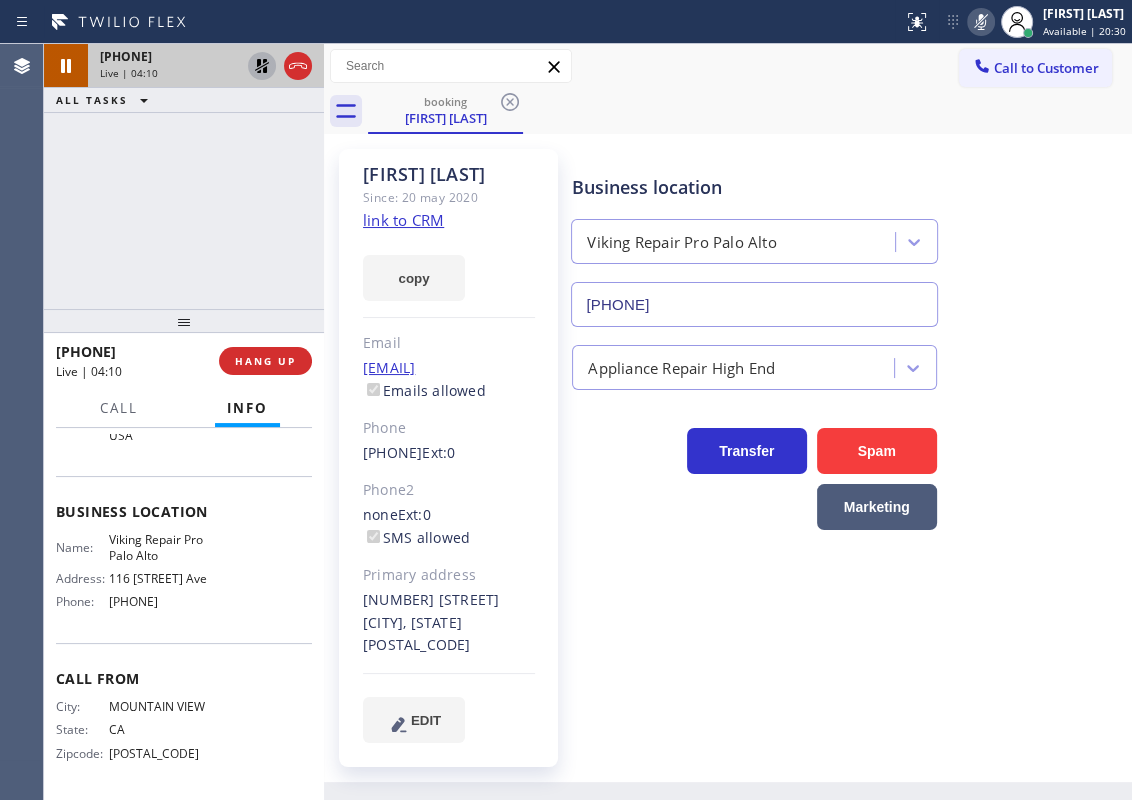 click 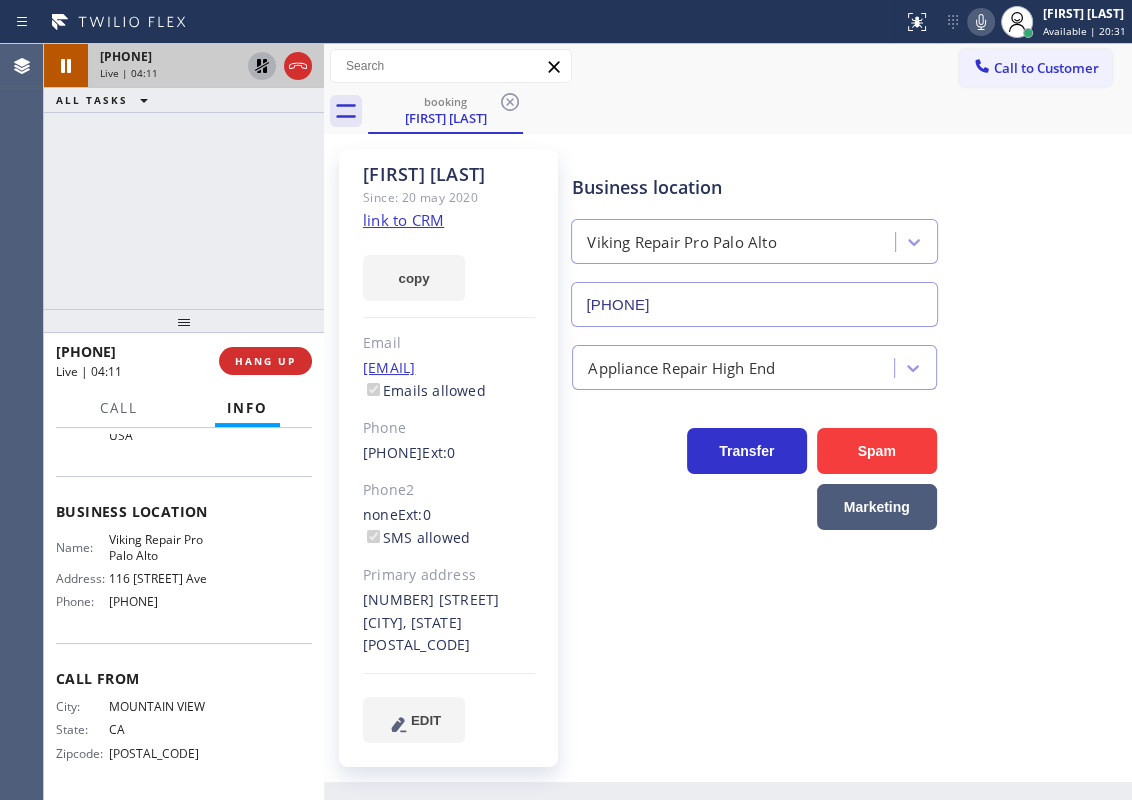 click at bounding box center [262, 66] 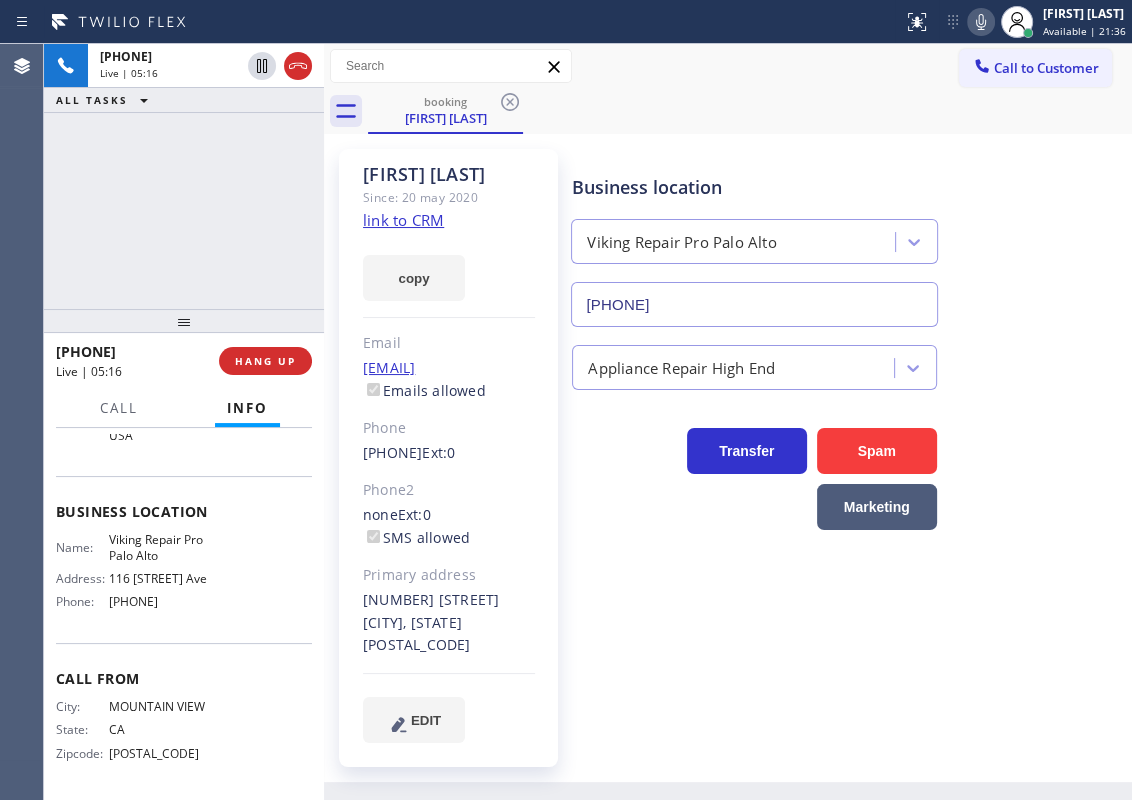 click on "[PHONE] Live | 05:16 HANG UP" at bounding box center [184, 361] 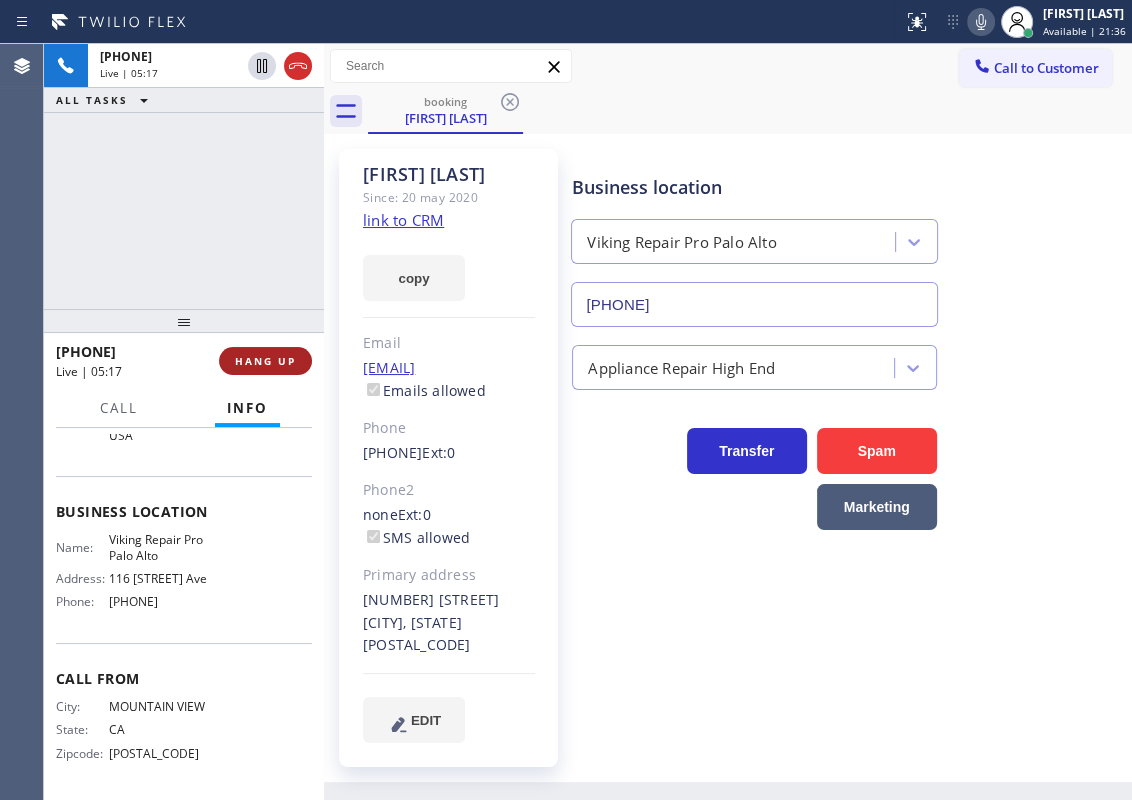 click on "HANG UP" at bounding box center (265, 361) 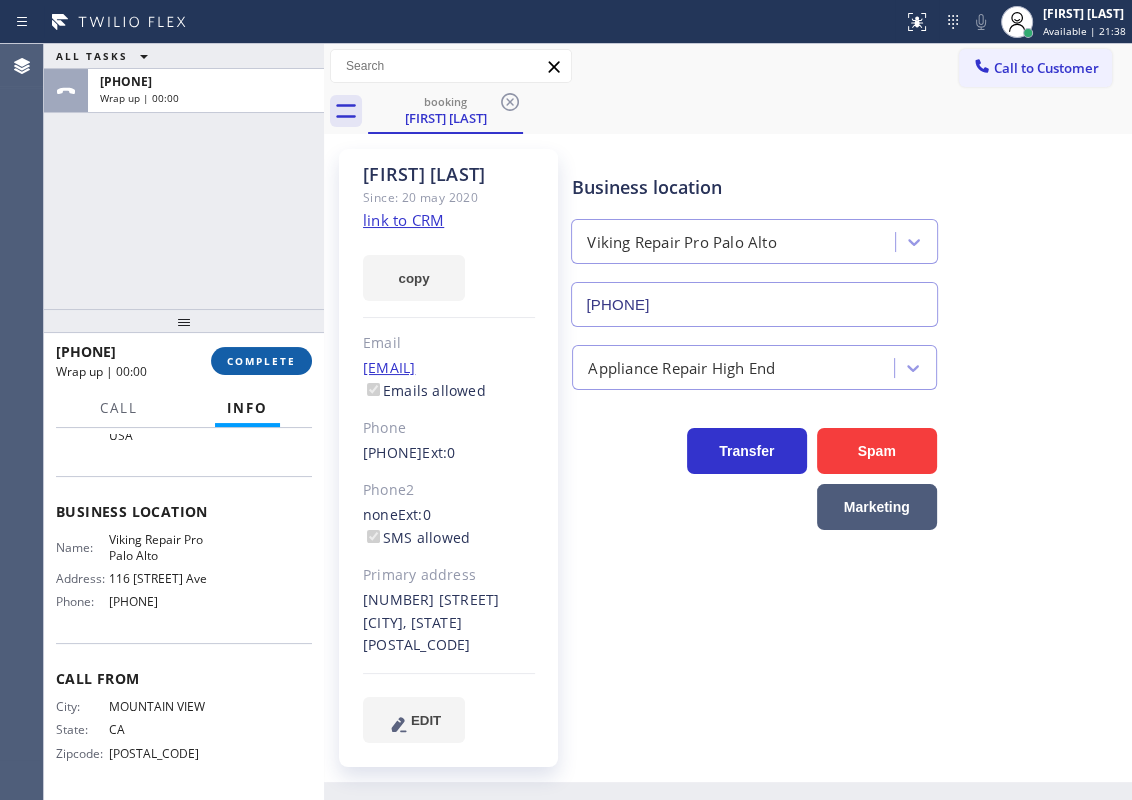 click on "COMPLETE" at bounding box center [261, 361] 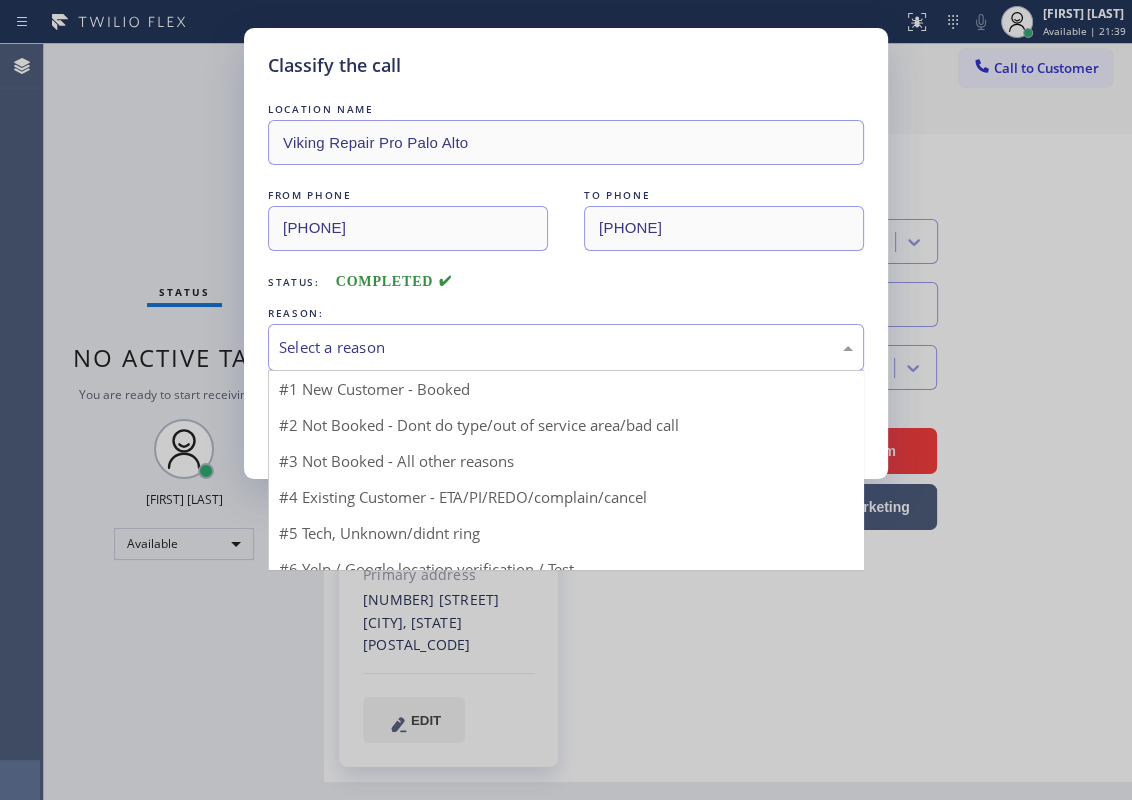 click on "Select a reason" at bounding box center [566, 347] 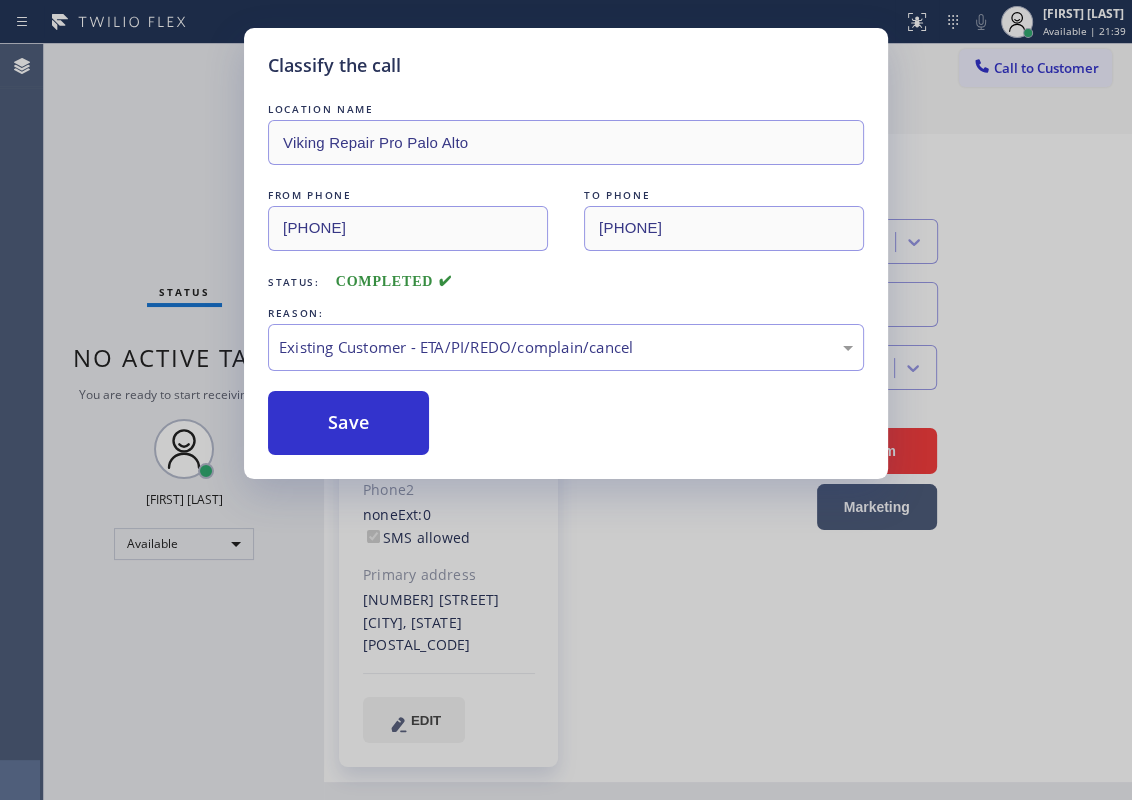 drag, startPoint x: 350, startPoint y: 401, endPoint x: 360, endPoint y: 376, distance: 26.925823 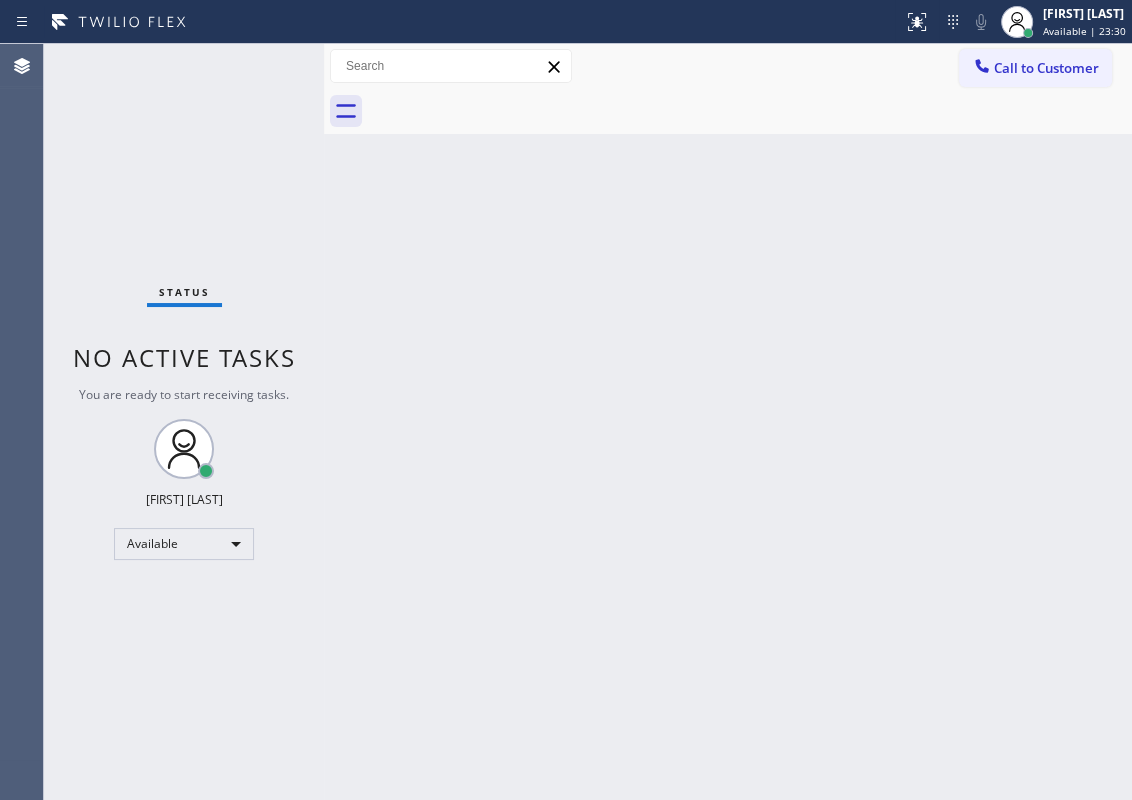 click on "Back to Dashboard Change Sender ID Customers Technicians Select a contact Outbound call Technician Search Technician Your caller id phone number Your caller id phone number Call Technician info Name   Phone none Address none Change Sender ID HVAC [PHONE] 5 Star Appliance [PHONE] Appliance Repair [PHONE] Plumbing [PHONE] Air Duct Cleaning [PHONE]  Electricians [PHONE] Cancel Change Check personal SMS Reset Change No tabs Call to Customer Outbound call Location Oasis Plumbers Santa Monica Your caller id phone number [PHONE] Customer number Call Outbound call Technician Search Technician Your caller id phone number Your caller id phone number Call" at bounding box center (728, 422) 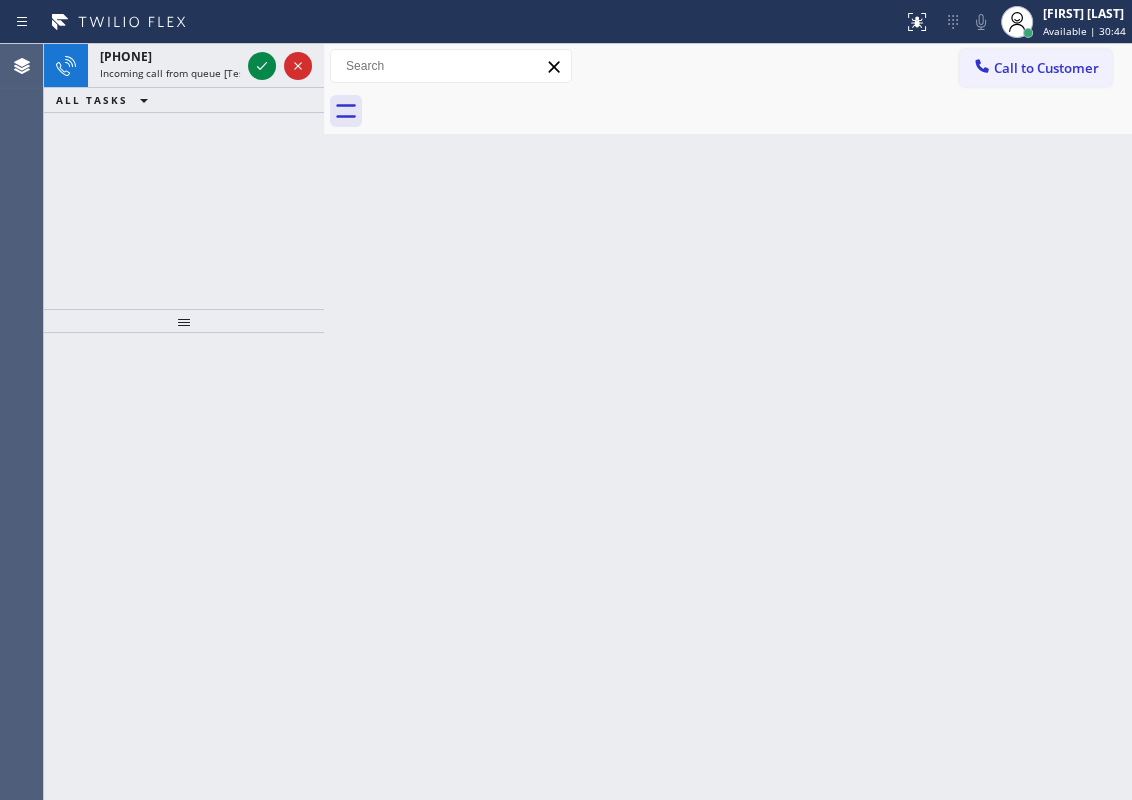 click on "Back to Dashboard Change Sender ID Customers Technicians Select a contact Outbound call Technician Search Technician Your caller id phone number Your caller id phone number Call Technician info Name   Phone none Address none Change Sender ID HVAC [PHONE] 5 Star Appliance [PHONE] Appliance Repair [PHONE] Plumbing [PHONE] Air Duct Cleaning [PHONE]  Electricians [PHONE] Cancel Change Check personal SMS Reset Change No tabs Call to Customer Outbound call Location Oasis Plumbers Santa Monica Your caller id phone number [PHONE] Customer number Call Outbound call Technician Search Technician Your caller id phone number Your caller id phone number Call" at bounding box center (728, 422) 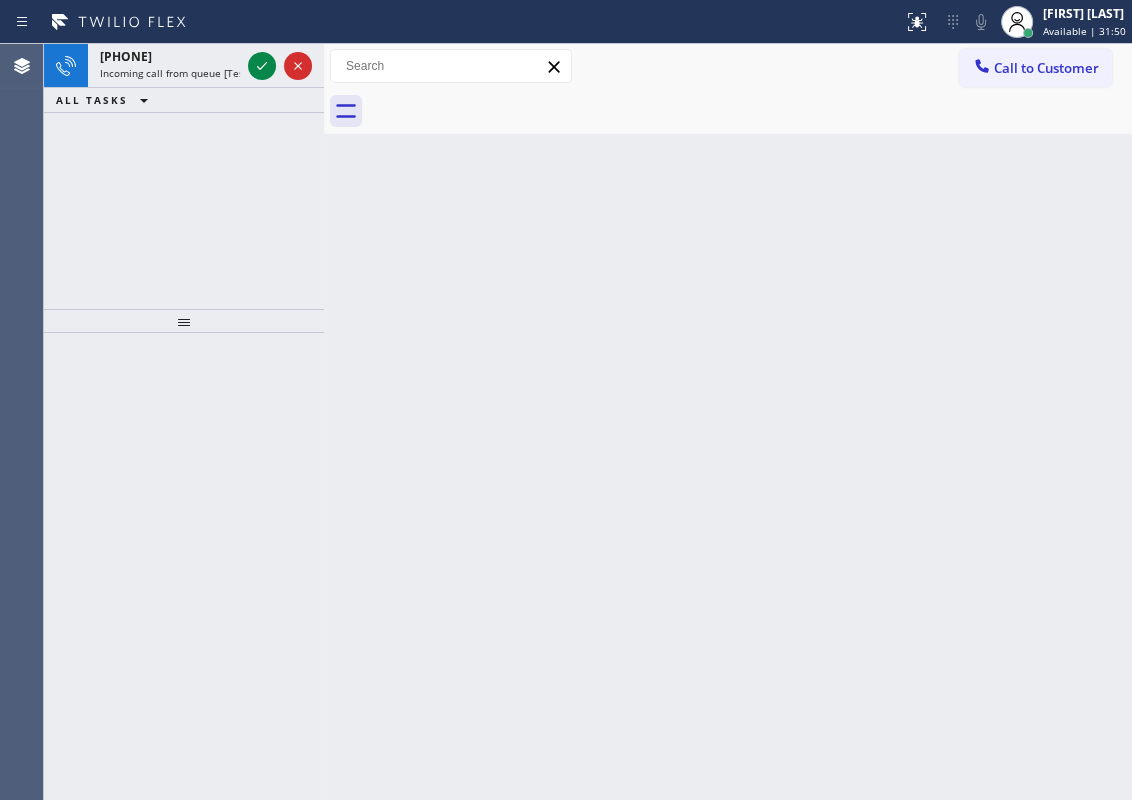 click on "Back to Dashboard Change Sender ID Customers Technicians Select a contact Outbound call Technician Search Technician Your caller id phone number Your caller id phone number Call Technician info Name   Phone none Address none Change Sender ID HVAC [PHONE] 5 Star Appliance [PHONE] Appliance Repair [PHONE] Plumbing [PHONE] Air Duct Cleaning [PHONE]  Electricians [PHONE] Cancel Change Check personal SMS Reset Change No tabs Call to Customer Outbound call Location Oasis Plumbers Santa Monica Your caller id phone number [PHONE] Customer number Call Outbound call Technician Search Technician Your caller id phone number Your caller id phone number Call" at bounding box center (728, 422) 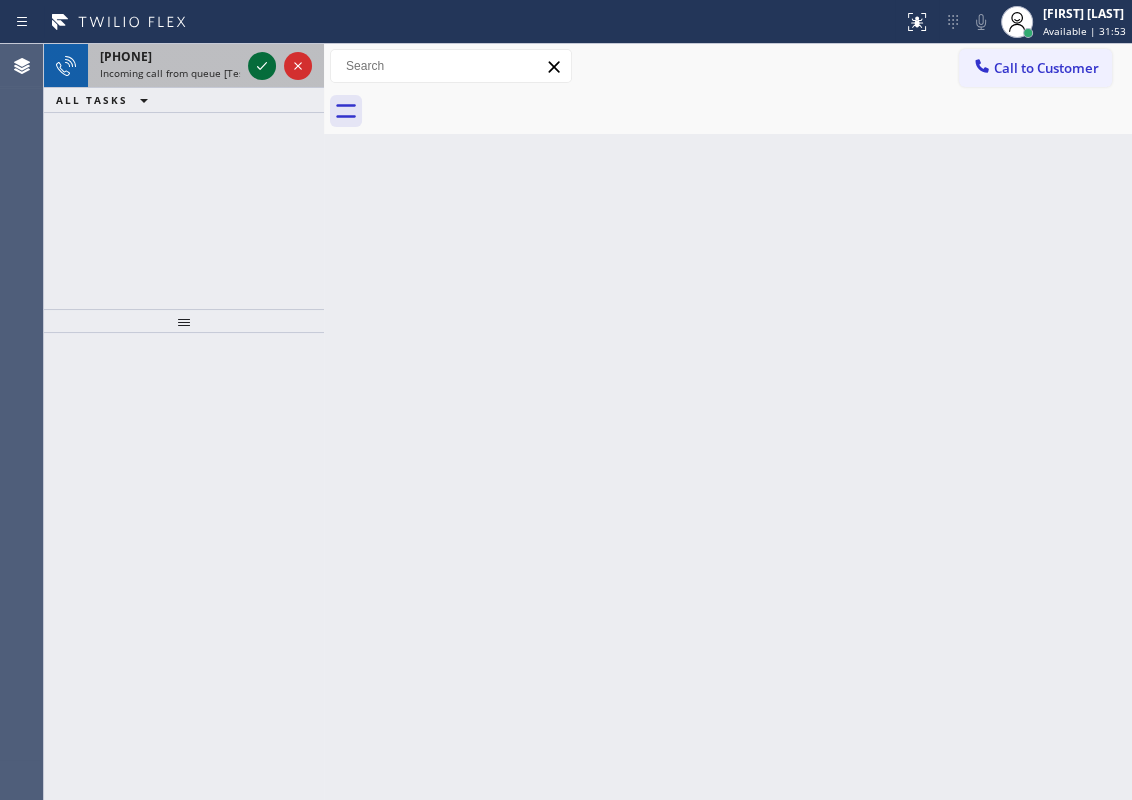 click 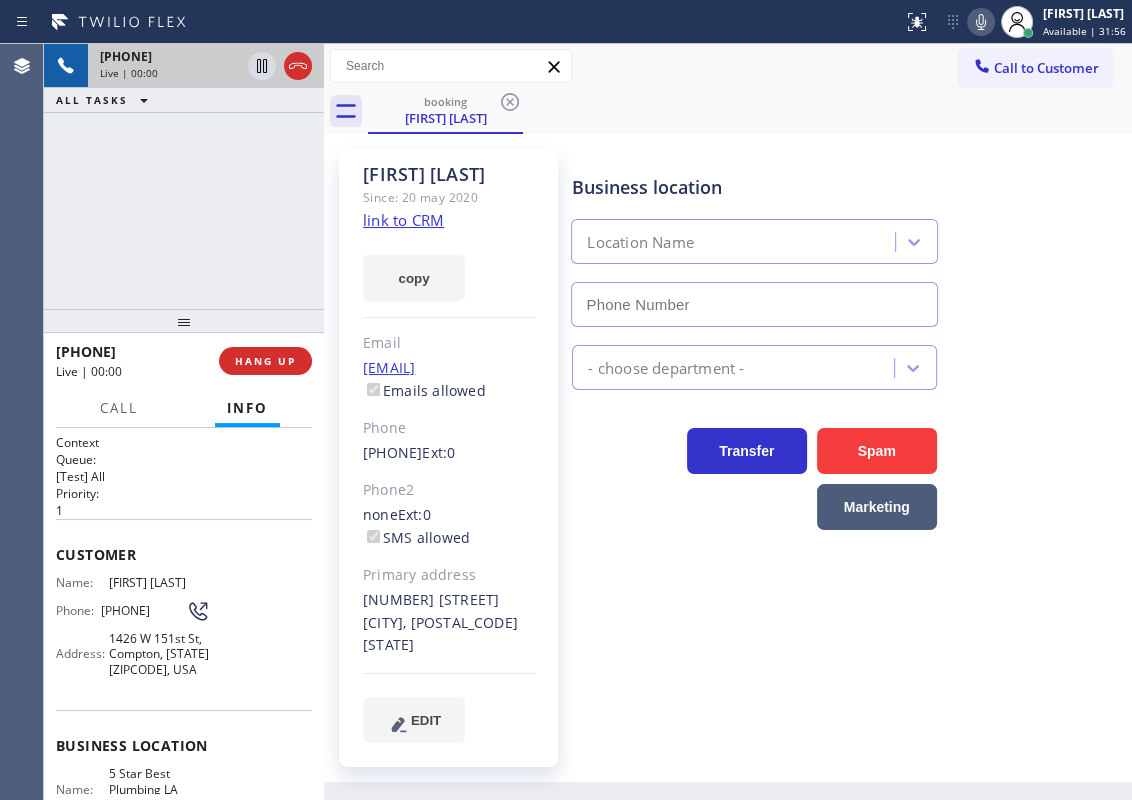 type on "[PHONE]" 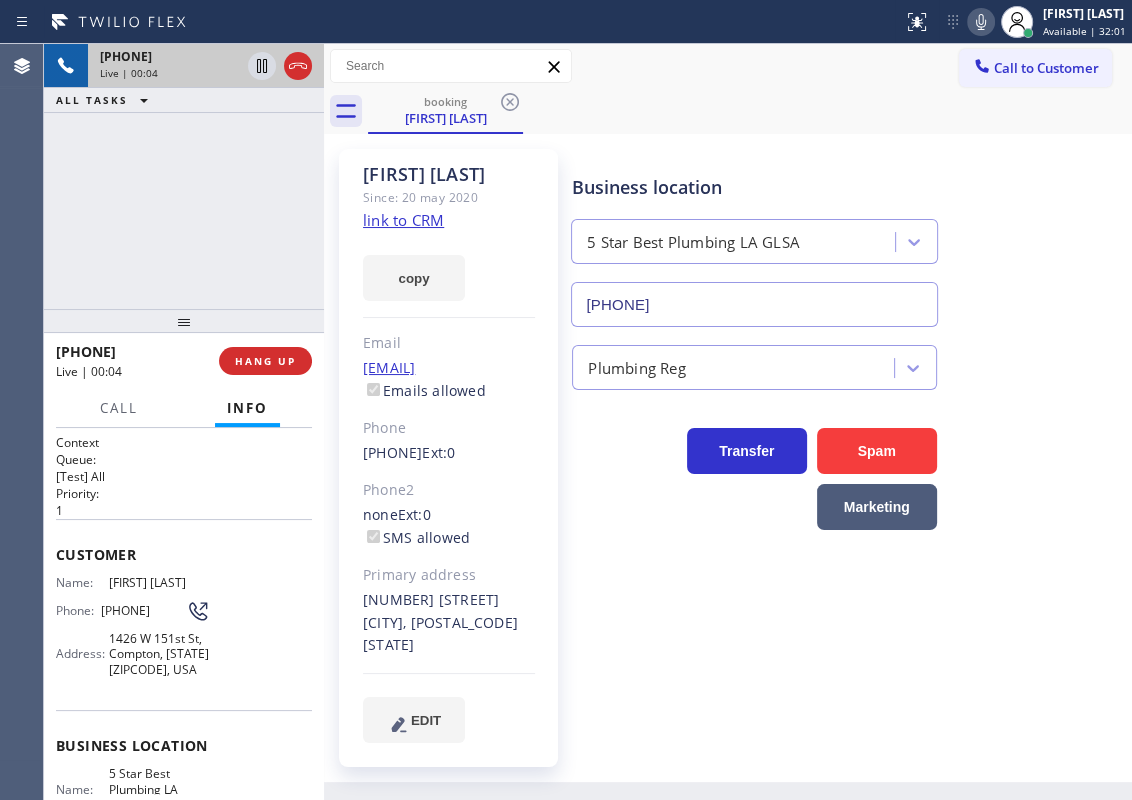 click on "link to CRM" 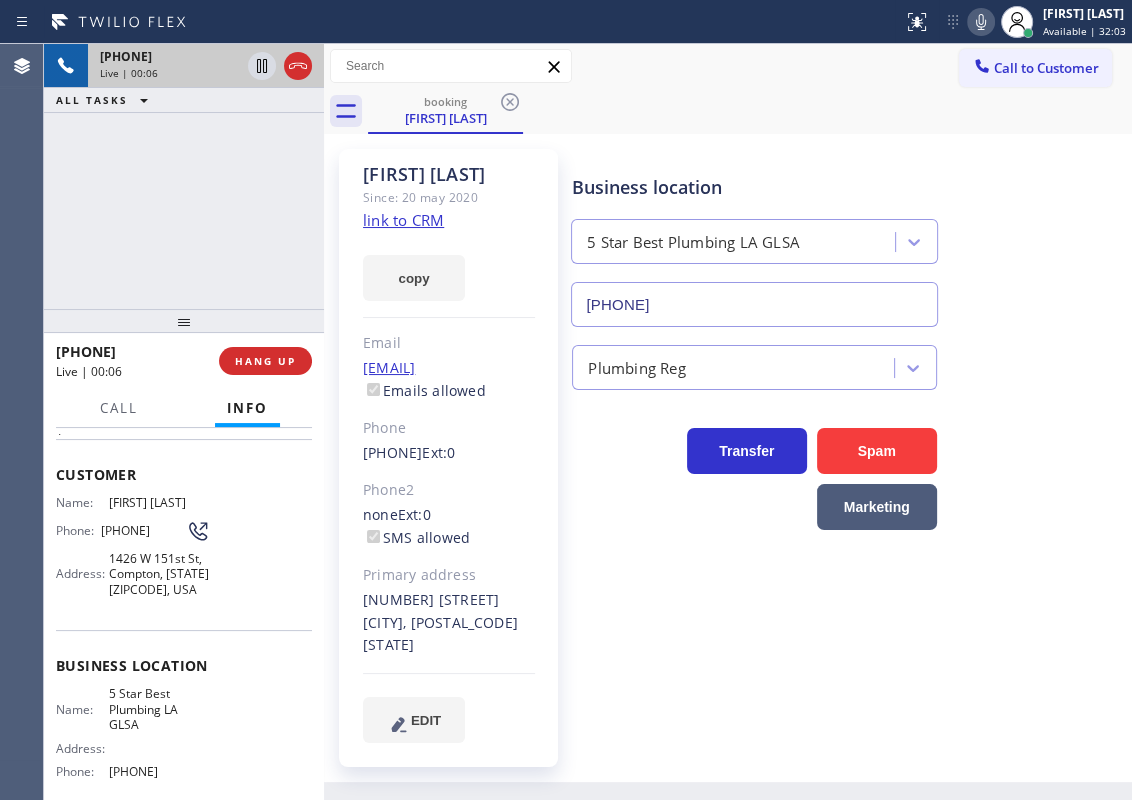 scroll, scrollTop: 181, scrollLeft: 0, axis: vertical 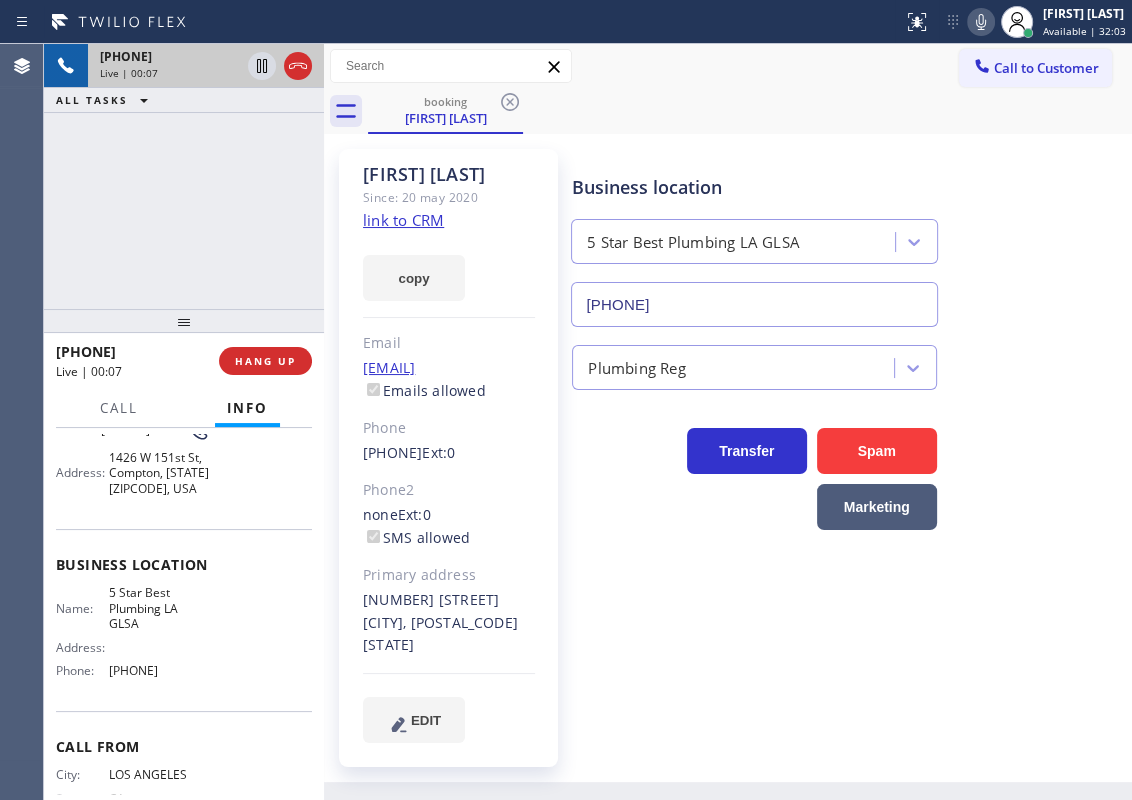 click on "5 Star Best Plumbing LA GLSA" at bounding box center [159, 608] 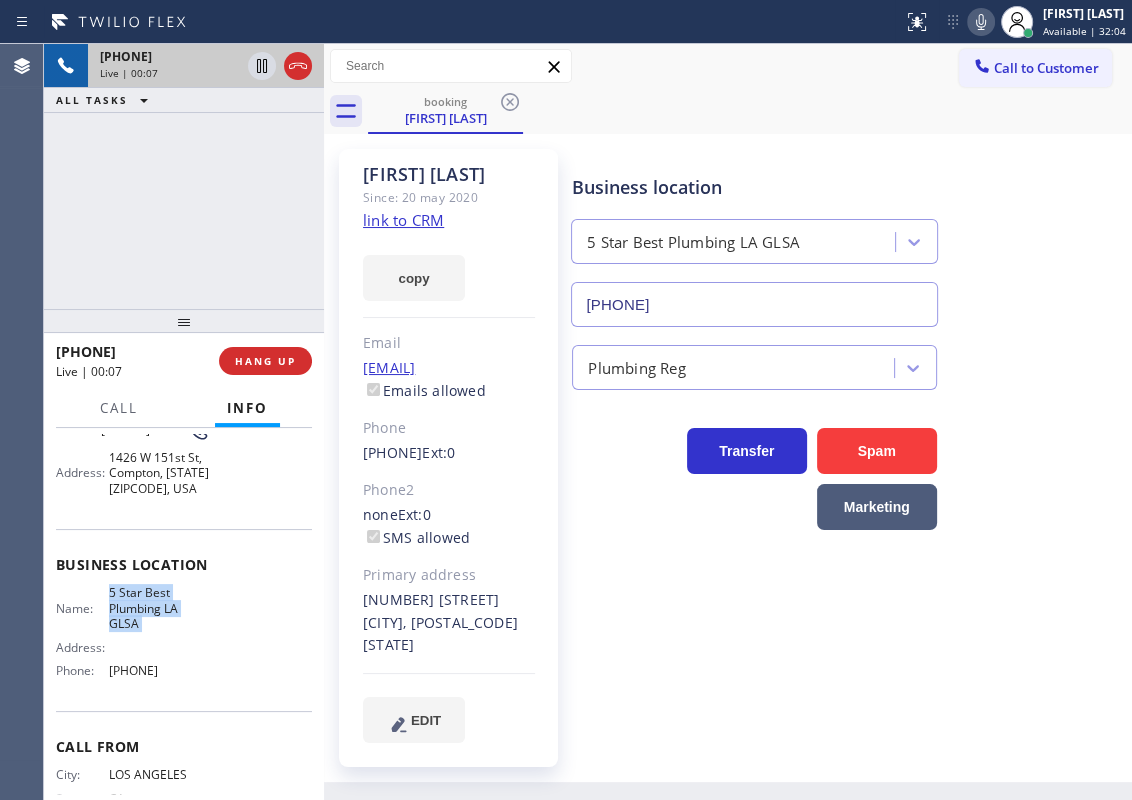 click on "5 Star Best Plumbing LA GLSA" at bounding box center (159, 608) 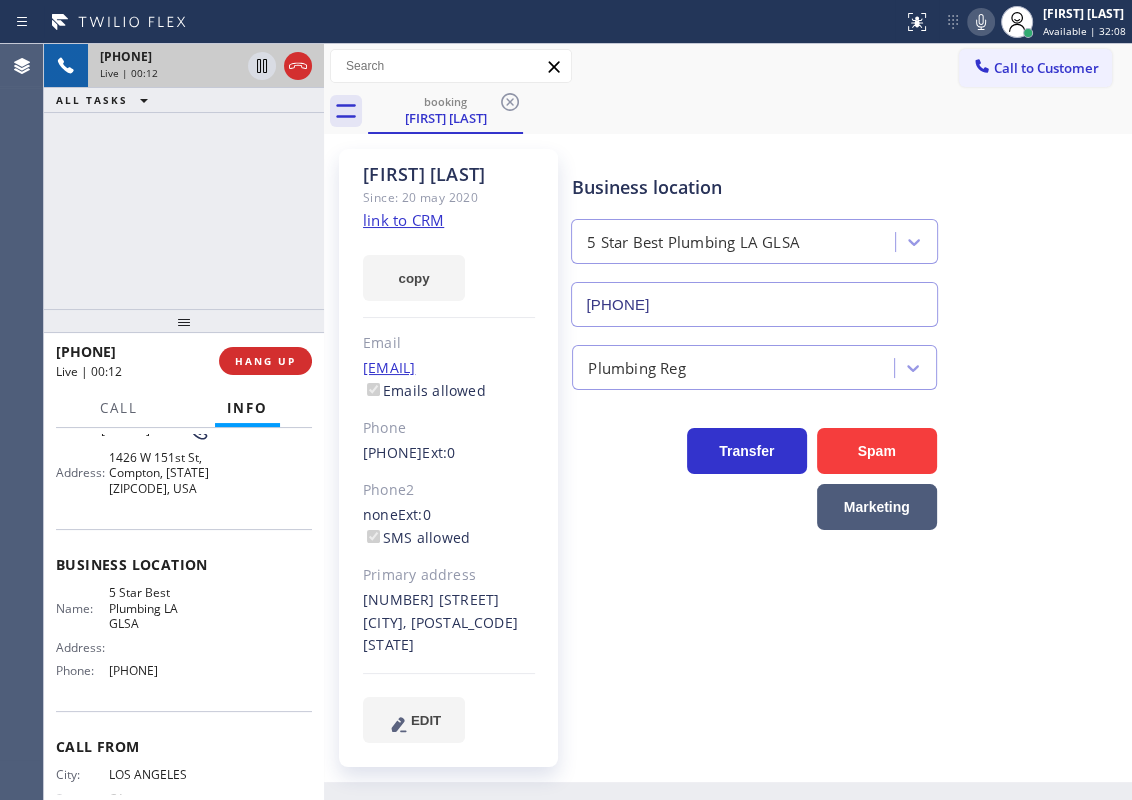 click on "[PHONE]" at bounding box center (159, 670) 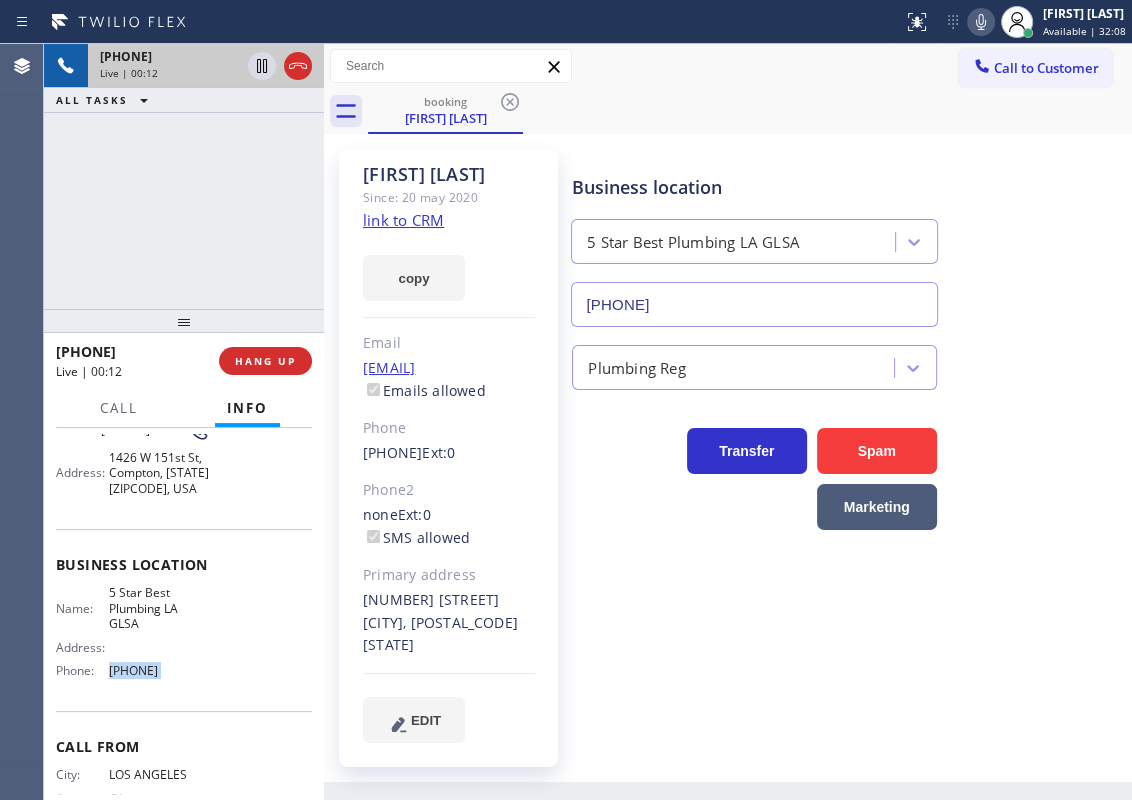 click on "[PHONE]" at bounding box center [159, 670] 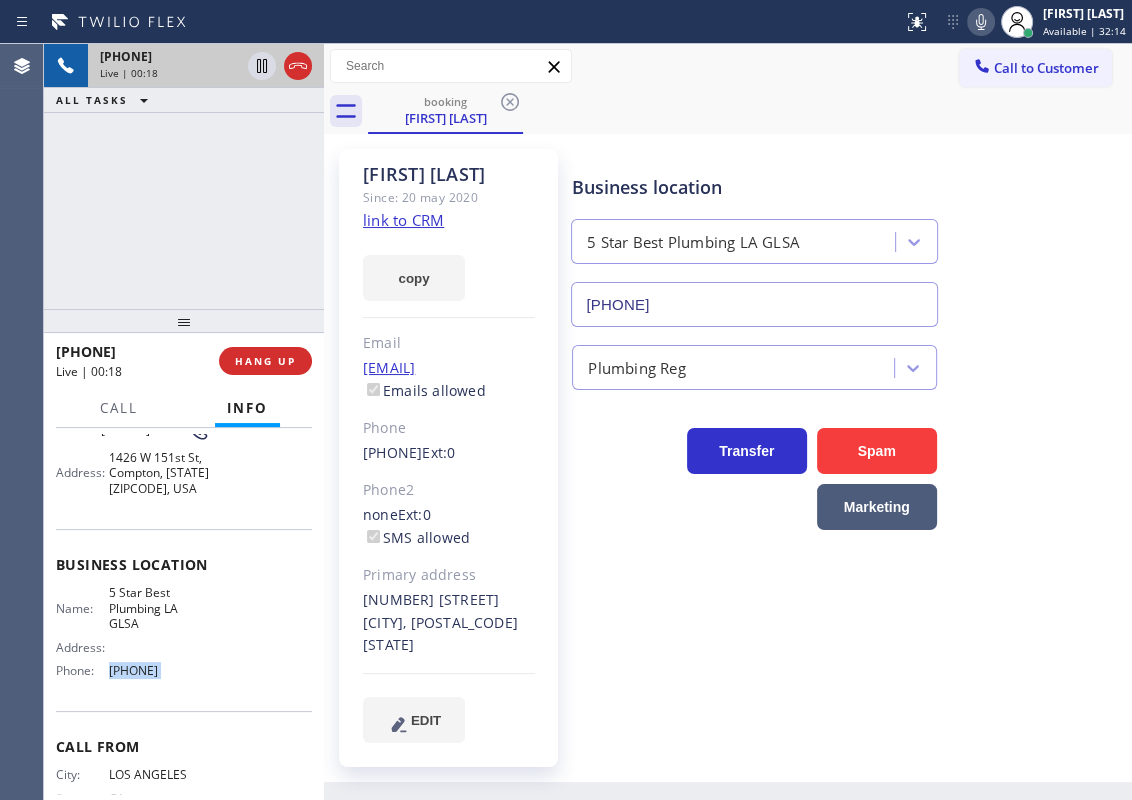 click on "link to CRM" 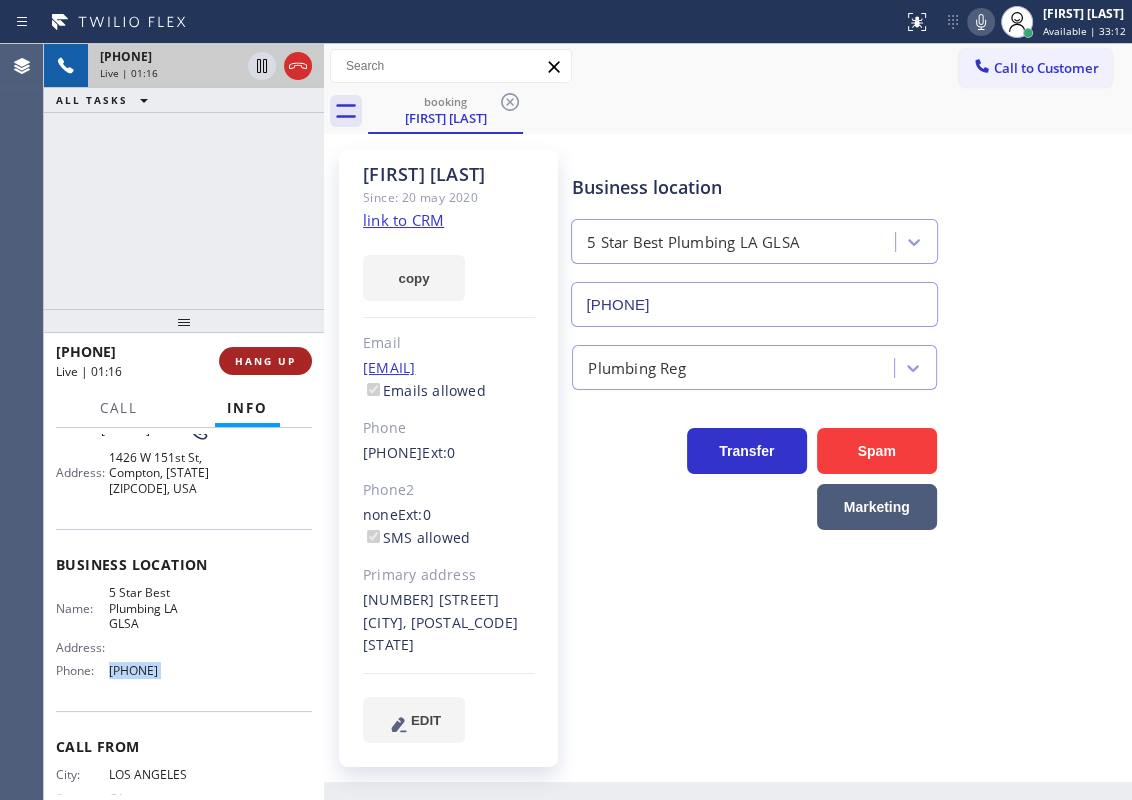 click on "HANG UP" at bounding box center [265, 361] 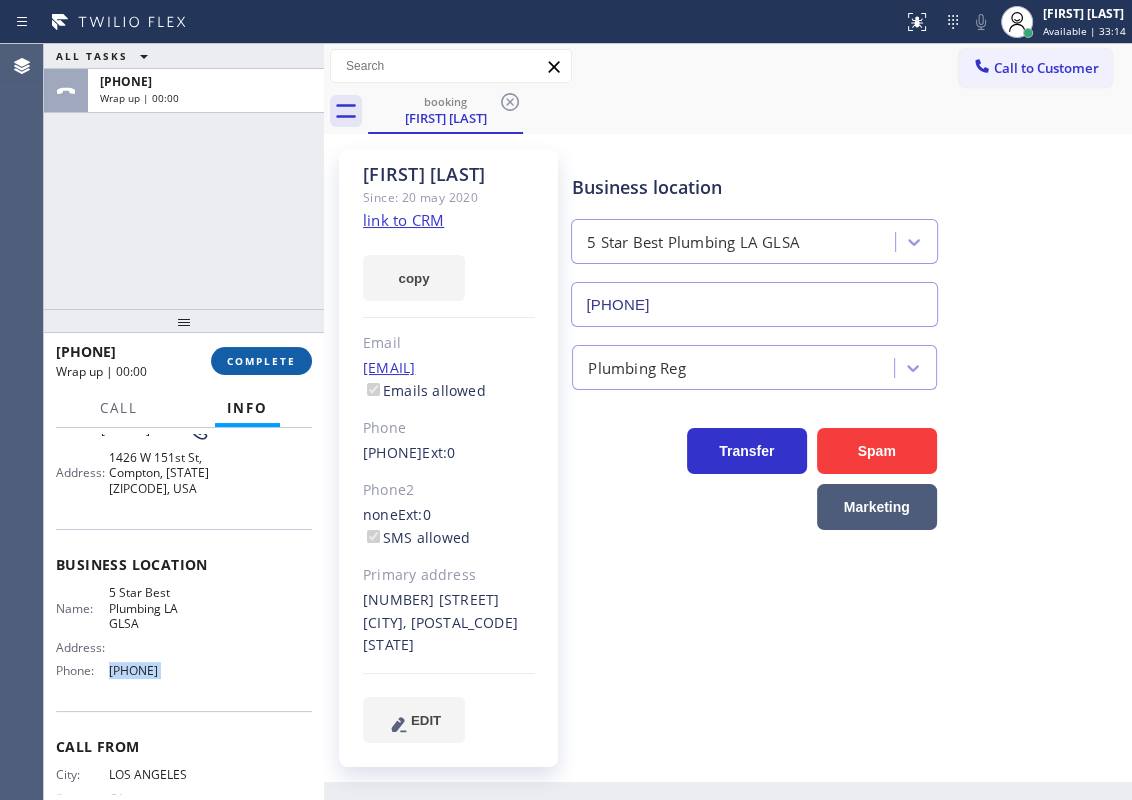 click on "COMPLETE" at bounding box center [261, 361] 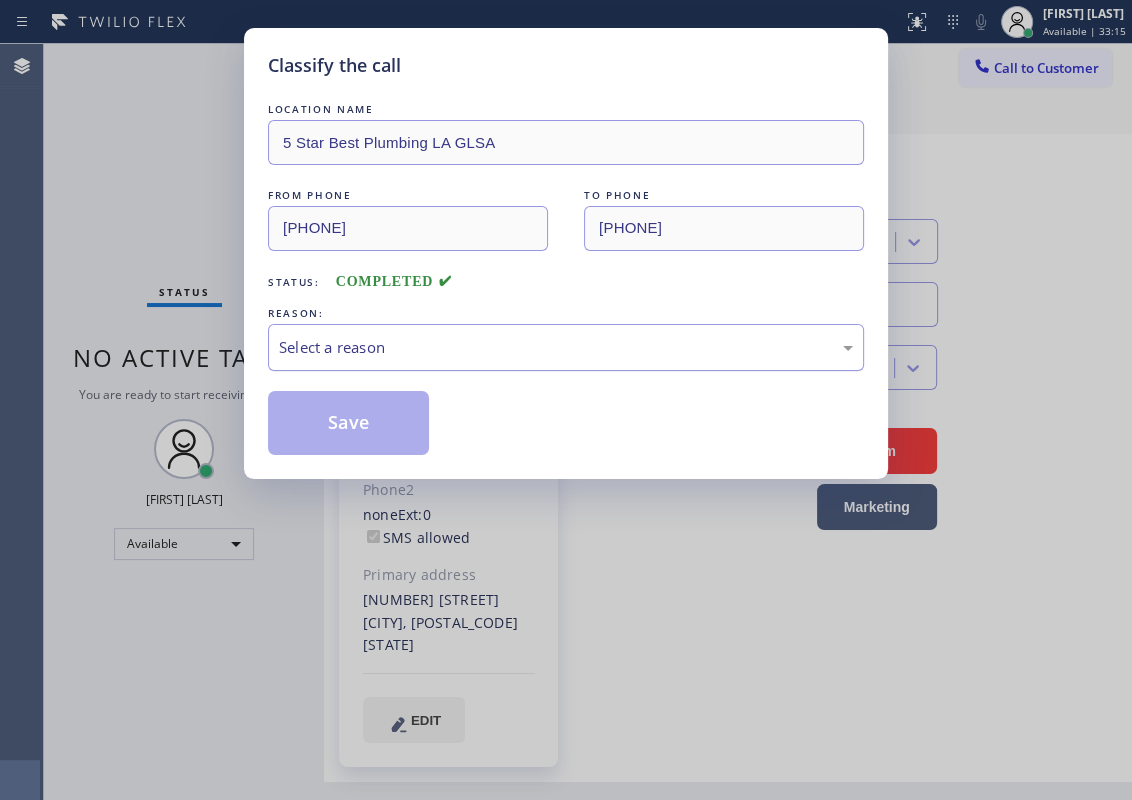 click on "Select a reason" at bounding box center [566, 347] 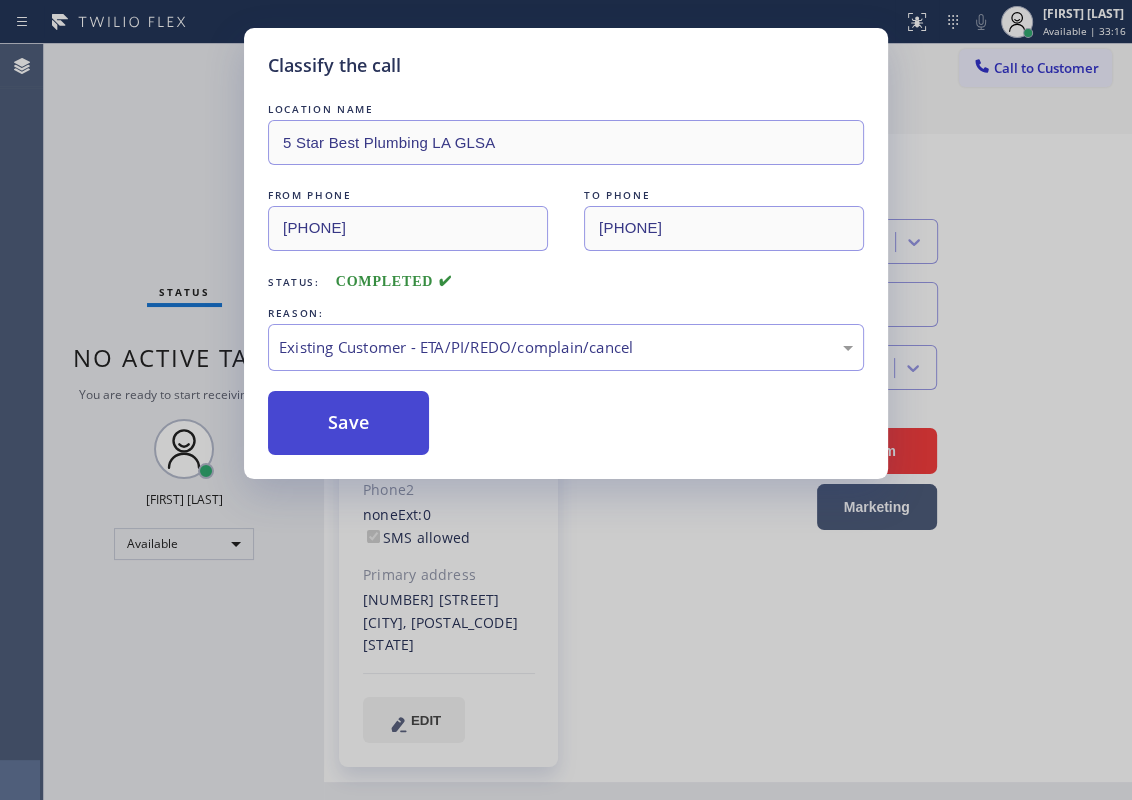 click on "Save" at bounding box center (348, 423) 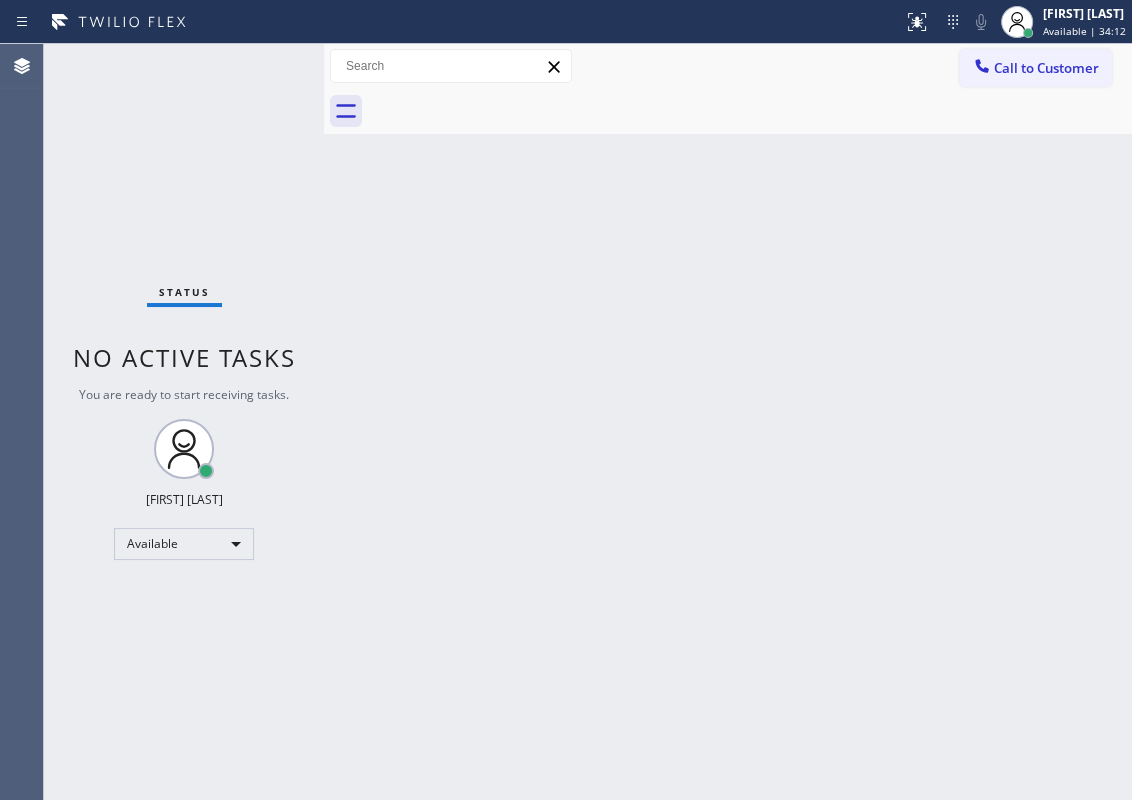 click on "Back to Dashboard Change Sender ID Customers Technicians Select a contact Outbound call Technician Search Technician Your caller id phone number Your caller id phone number Call Technician info Name   Phone none Address none Change Sender ID HVAC [PHONE] 5 Star Appliance [PHONE] Appliance Repair [PHONE] Plumbing [PHONE] Air Duct Cleaning [PHONE]  Electricians [PHONE] Cancel Change Check personal SMS Reset Change No tabs Call to Customer Outbound call Location Oasis Plumbers Santa Monica Your caller id phone number [PHONE] Customer number Call Outbound call Technician Search Technician Your caller id phone number Your caller id phone number Call" at bounding box center (728, 422) 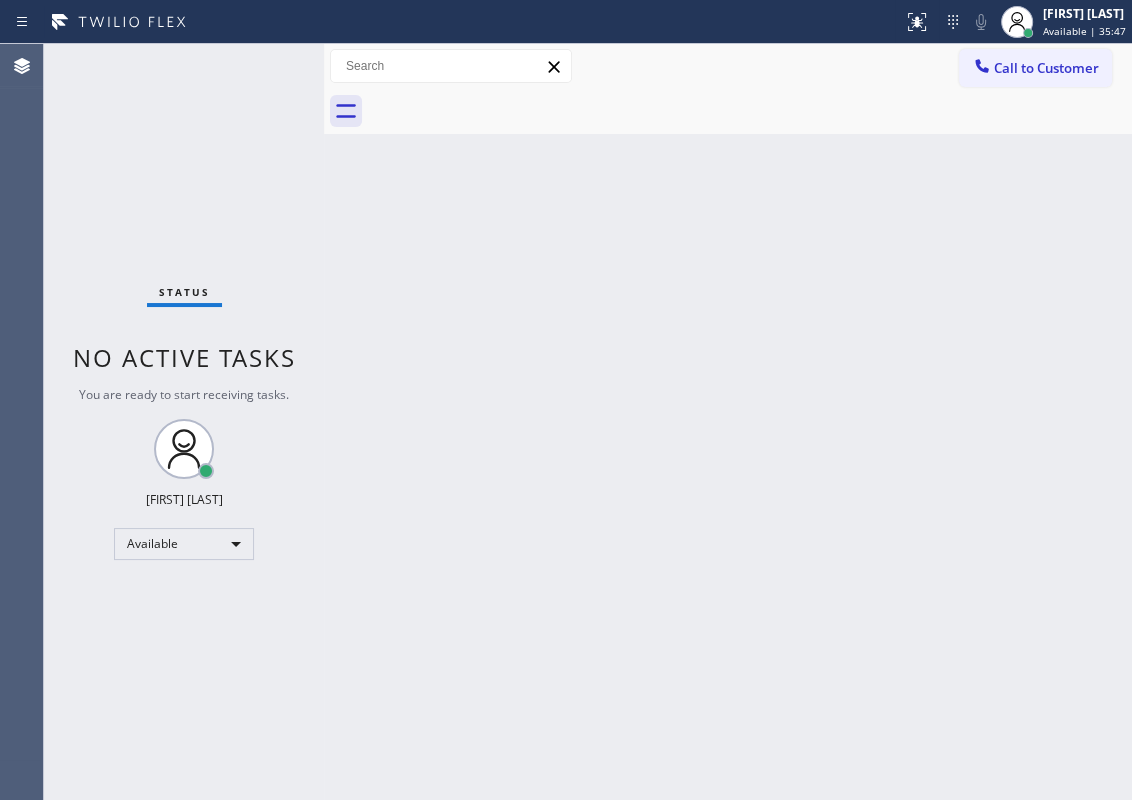 click on "Back to Dashboard Change Sender ID Customers Technicians Select a contact Outbound call Technician Search Technician Your caller id phone number Your caller id phone number Call Technician info Name   Phone none Address none Change Sender ID HVAC [PHONE] 5 Star Appliance [PHONE] Appliance Repair [PHONE] Plumbing [PHONE] Air Duct Cleaning [PHONE]  Electricians [PHONE] Cancel Change Check personal SMS Reset Change No tabs Call to Customer Outbound call Location Oasis Plumbers Santa Monica Your caller id phone number [PHONE] Customer number Call Outbound call Technician Search Technician Your caller id phone number Your caller id phone number Call" at bounding box center [728, 422] 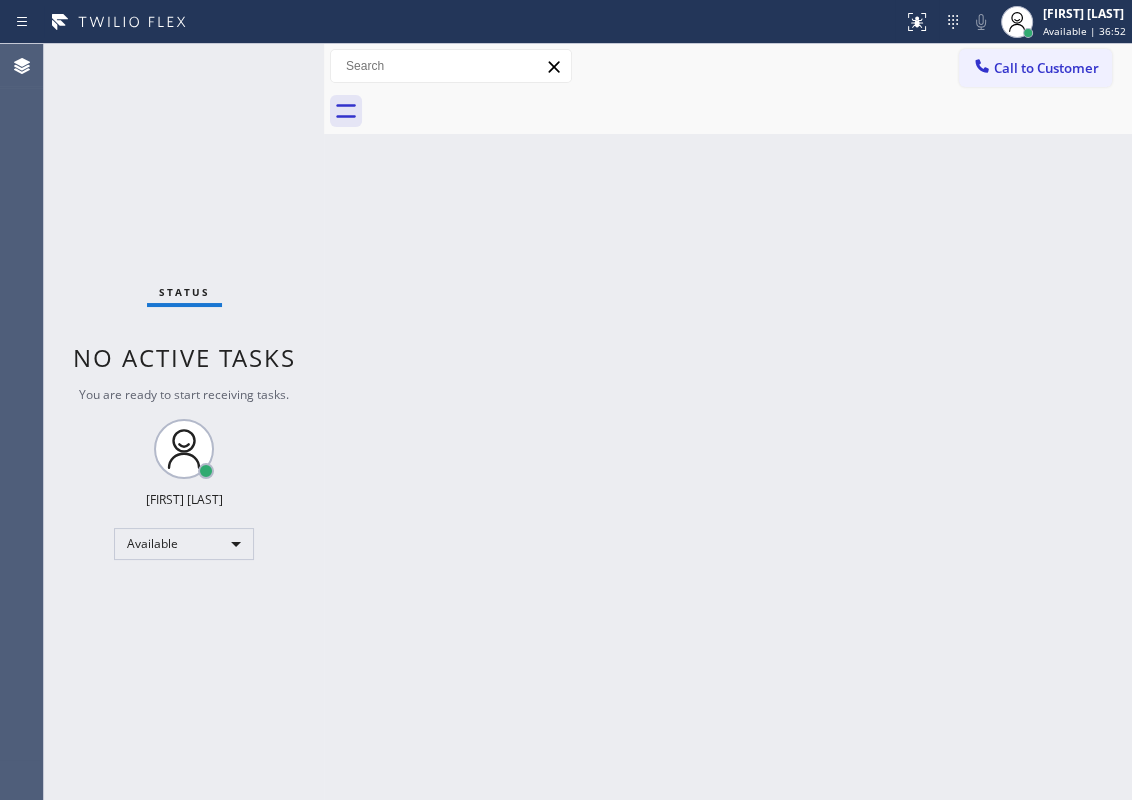 click on "Back to Dashboard Change Sender ID Customers Technicians Select a contact Outbound call Technician Search Technician Your caller id phone number Your caller id phone number Call Technician info Name   Phone none Address none Change Sender ID HVAC [PHONE] 5 Star Appliance [PHONE] Appliance Repair [PHONE] Plumbing [PHONE] Air Duct Cleaning [PHONE]  Electricians [PHONE] Cancel Change Check personal SMS Reset Change No tabs Call to Customer Outbound call Location Oasis Plumbers Santa Monica Your caller id phone number [PHONE] Customer number Call Outbound call Technician Search Technician Your caller id phone number Your caller id phone number Call" at bounding box center [728, 422] 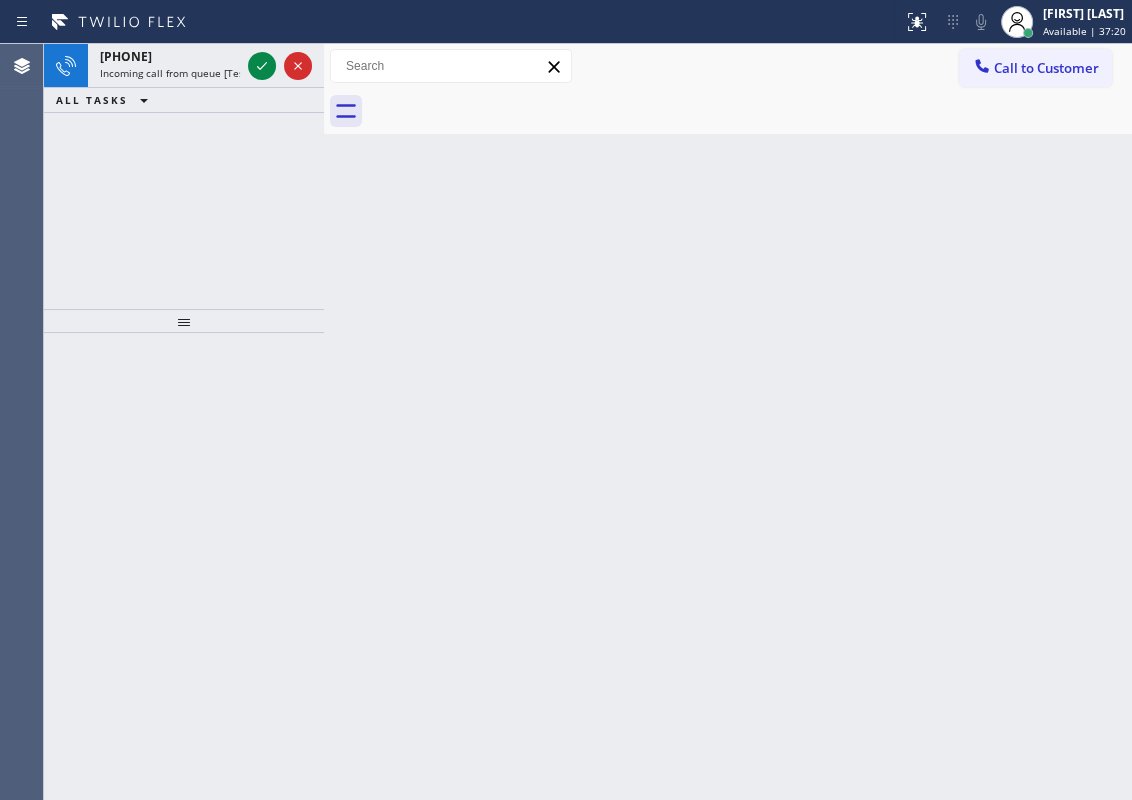click on "Back to Dashboard Change Sender ID Customers Technicians Select a contact Outbound call Technician Search Technician Your caller id phone number Your caller id phone number Call Technician info Name   Phone none Address none Change Sender ID HVAC [PHONE] 5 Star Appliance [PHONE] Appliance Repair [PHONE] Plumbing [PHONE] Air Duct Cleaning [PHONE]  Electricians [PHONE] Cancel Change Check personal SMS Reset Change No tabs Call to Customer Outbound call Location Oasis Plumbers Santa Monica Your caller id phone number [PHONE] Customer number Call Outbound call Technician Search Technician Your caller id phone number Your caller id phone number Call" at bounding box center [728, 422] 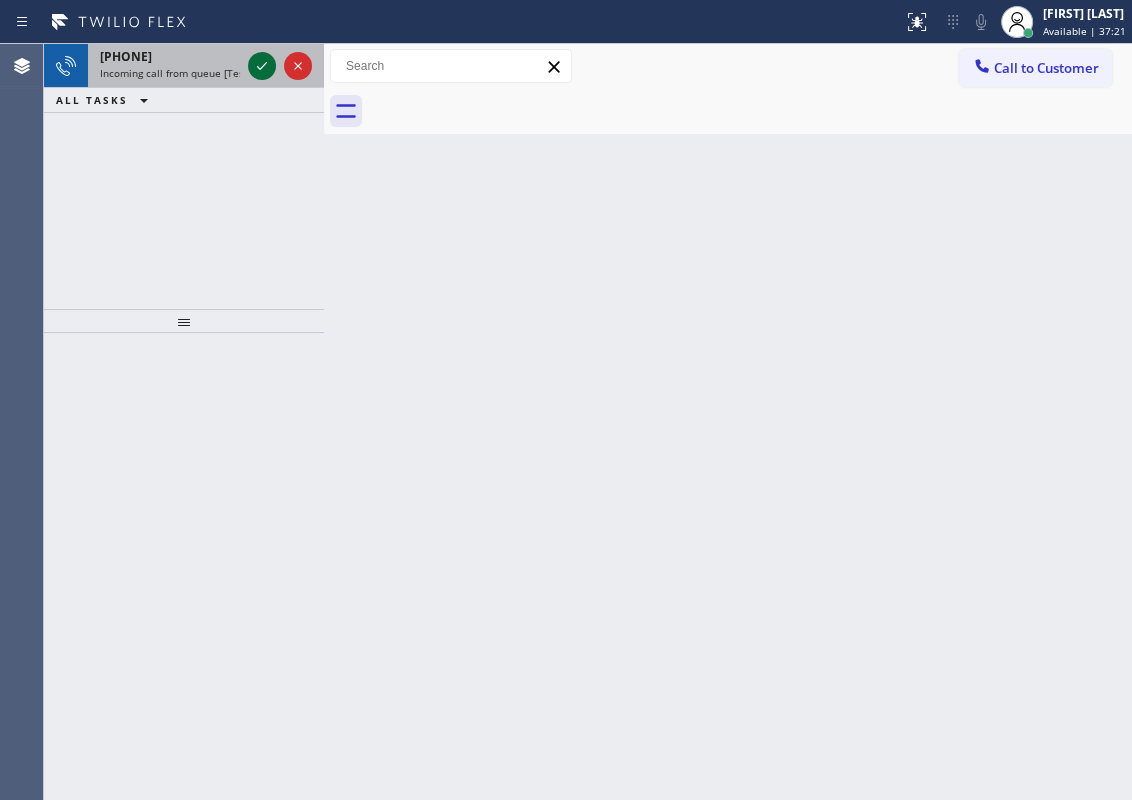 click 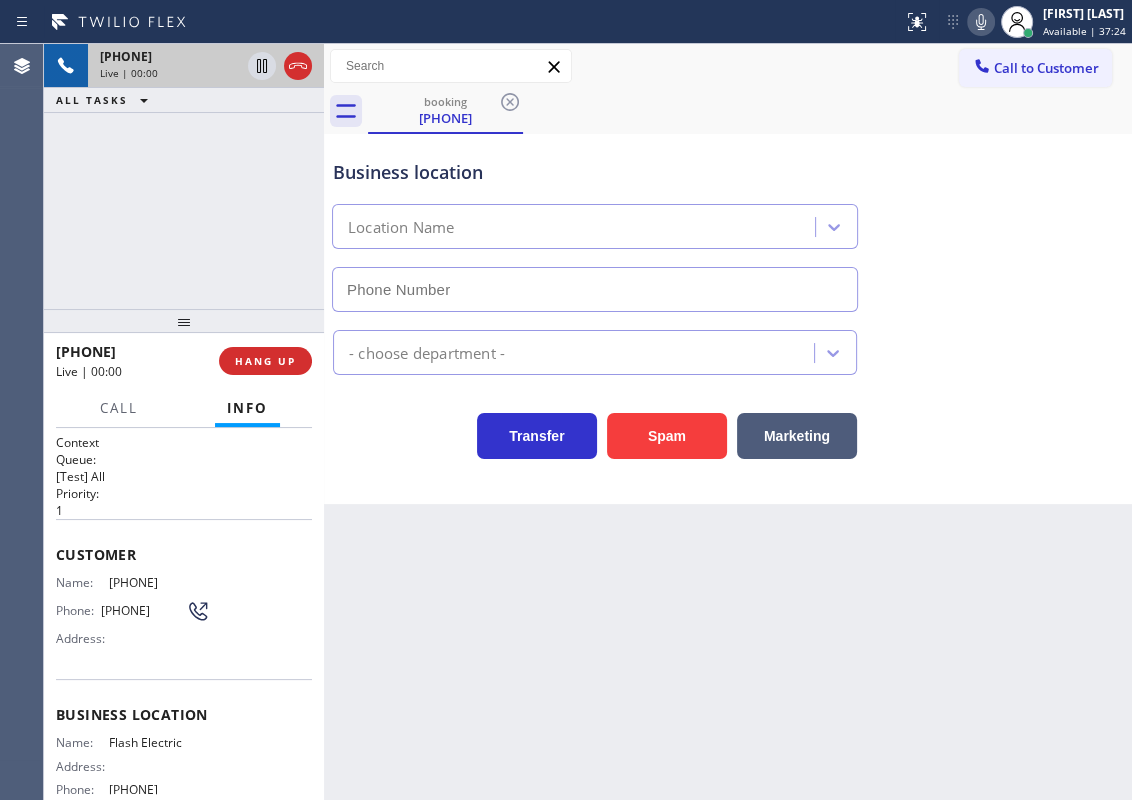 type on "[PHONE]" 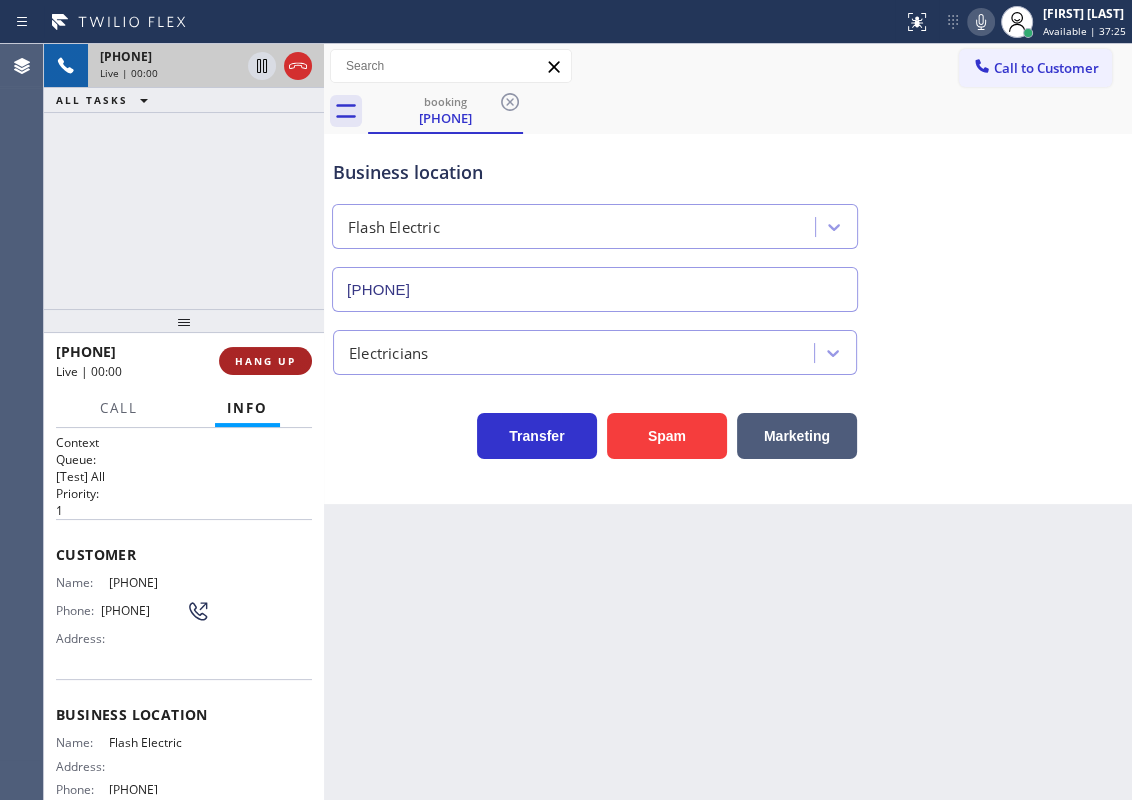 click on "HANG UP" at bounding box center (265, 361) 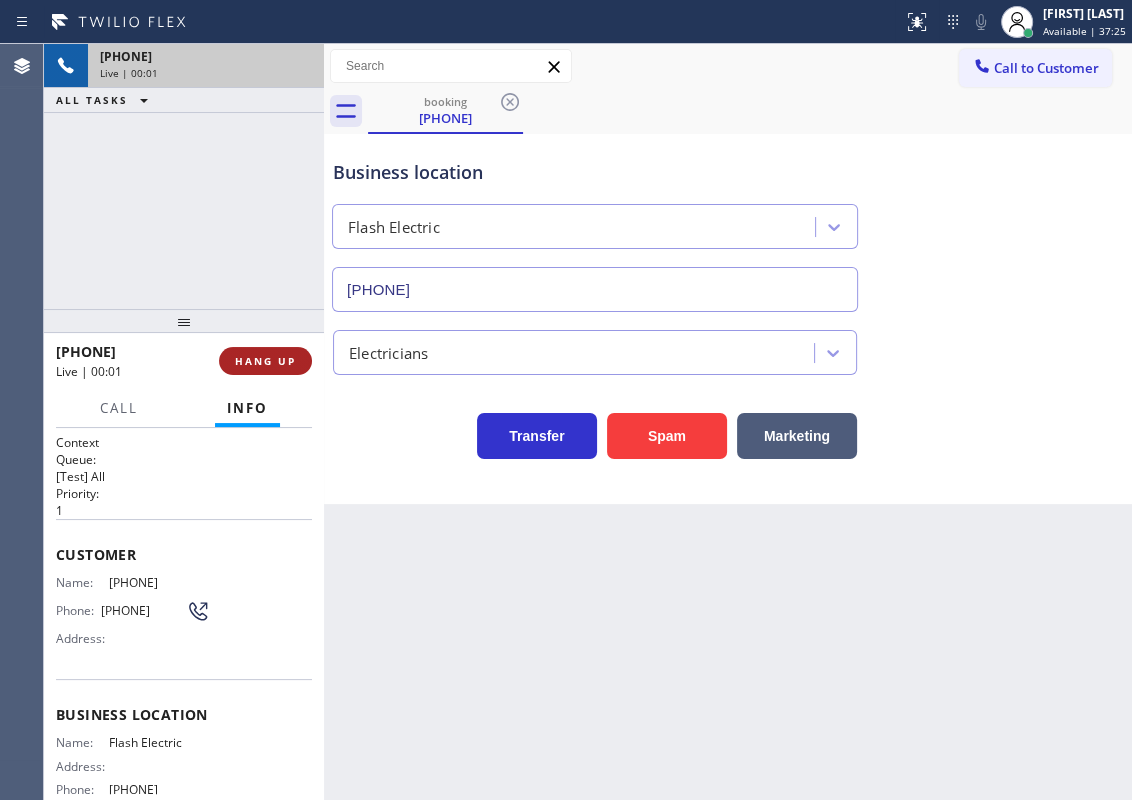 click on "HANG UP" at bounding box center (265, 361) 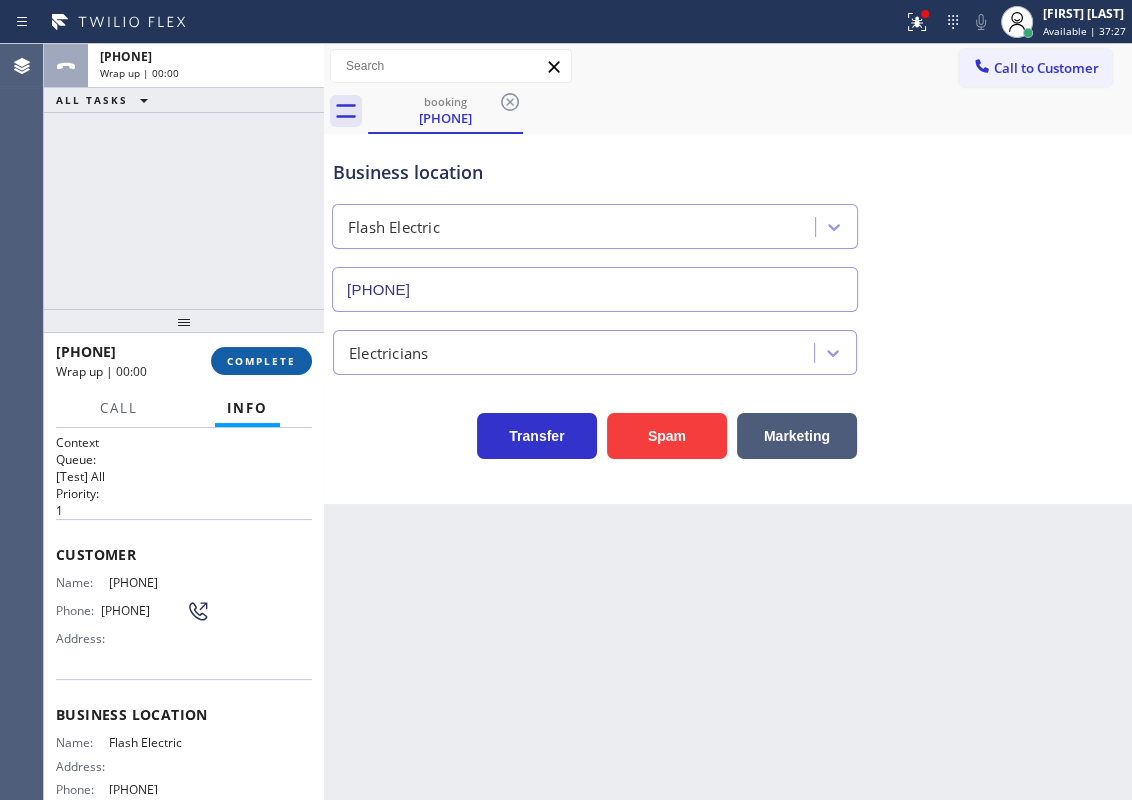 click on "COMPLETE" at bounding box center [261, 361] 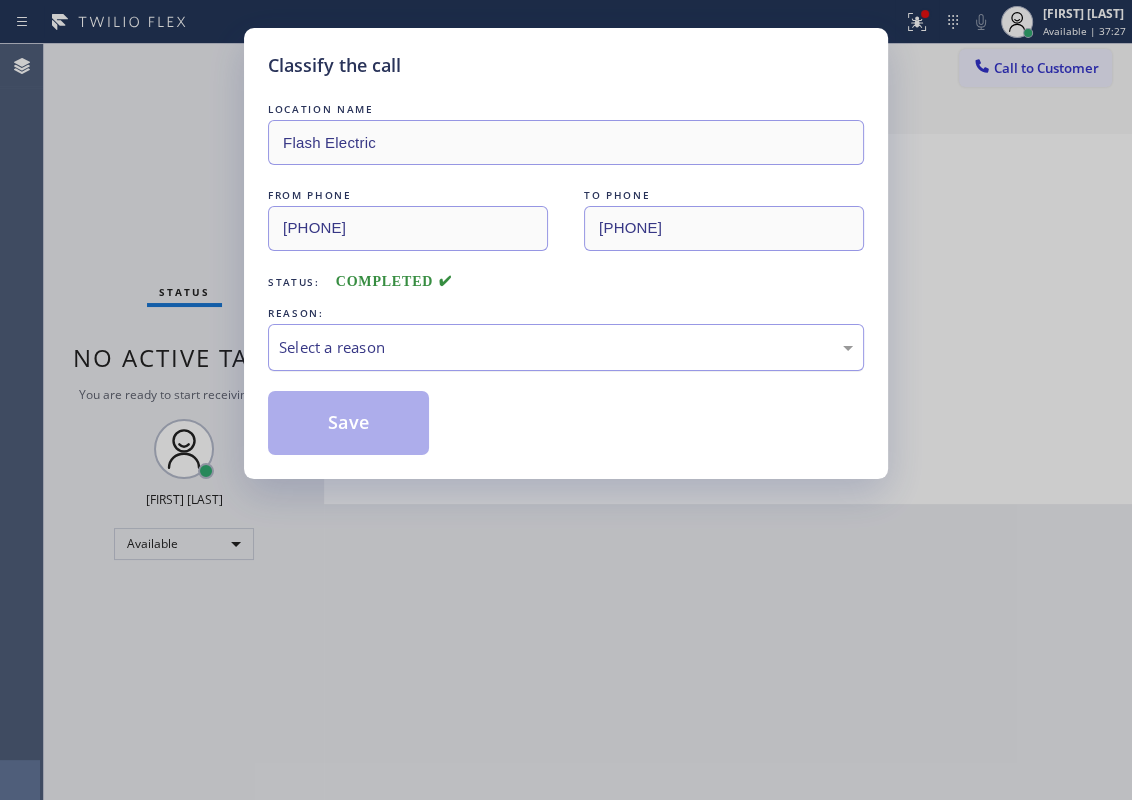 click on "Select a reason" at bounding box center (566, 347) 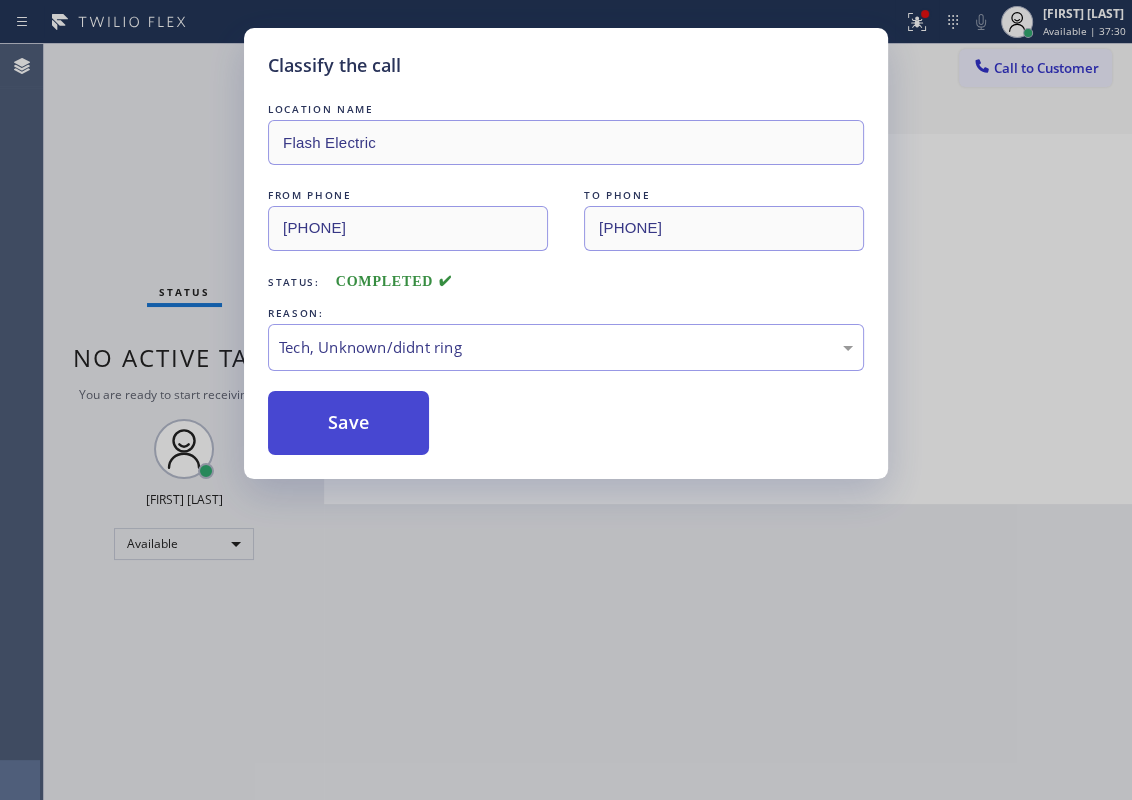 click on "Save" at bounding box center [348, 423] 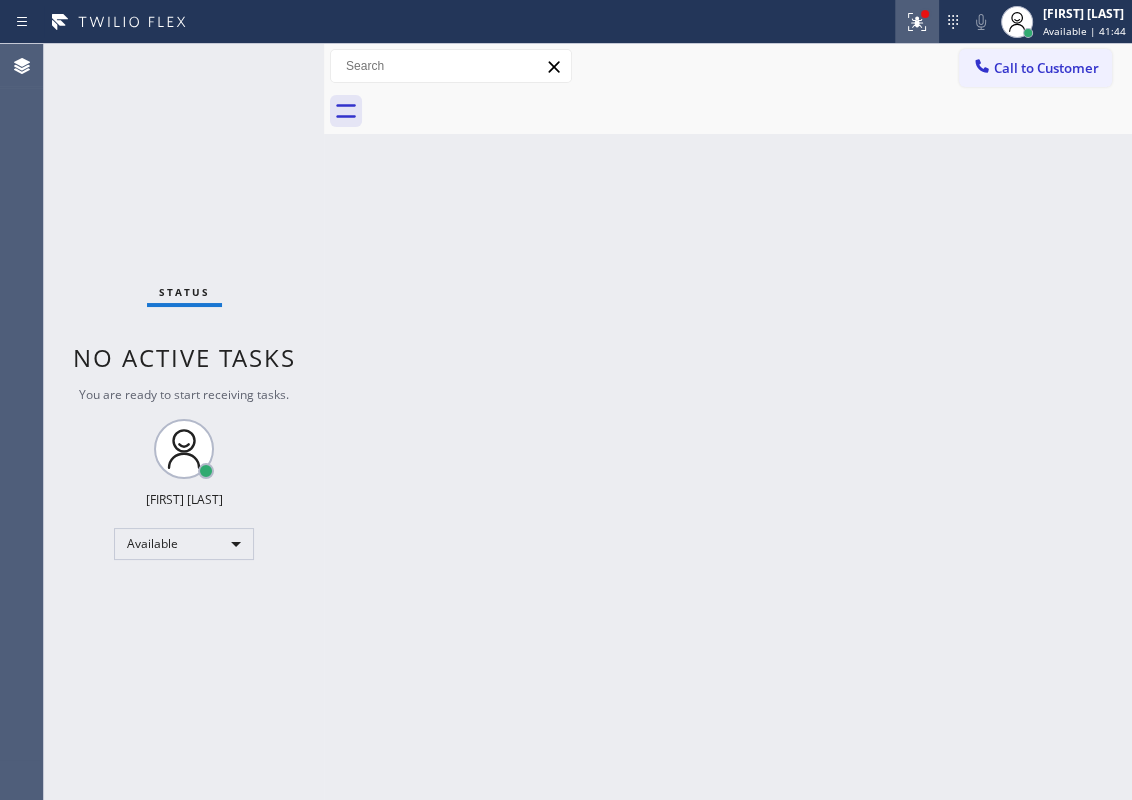 click 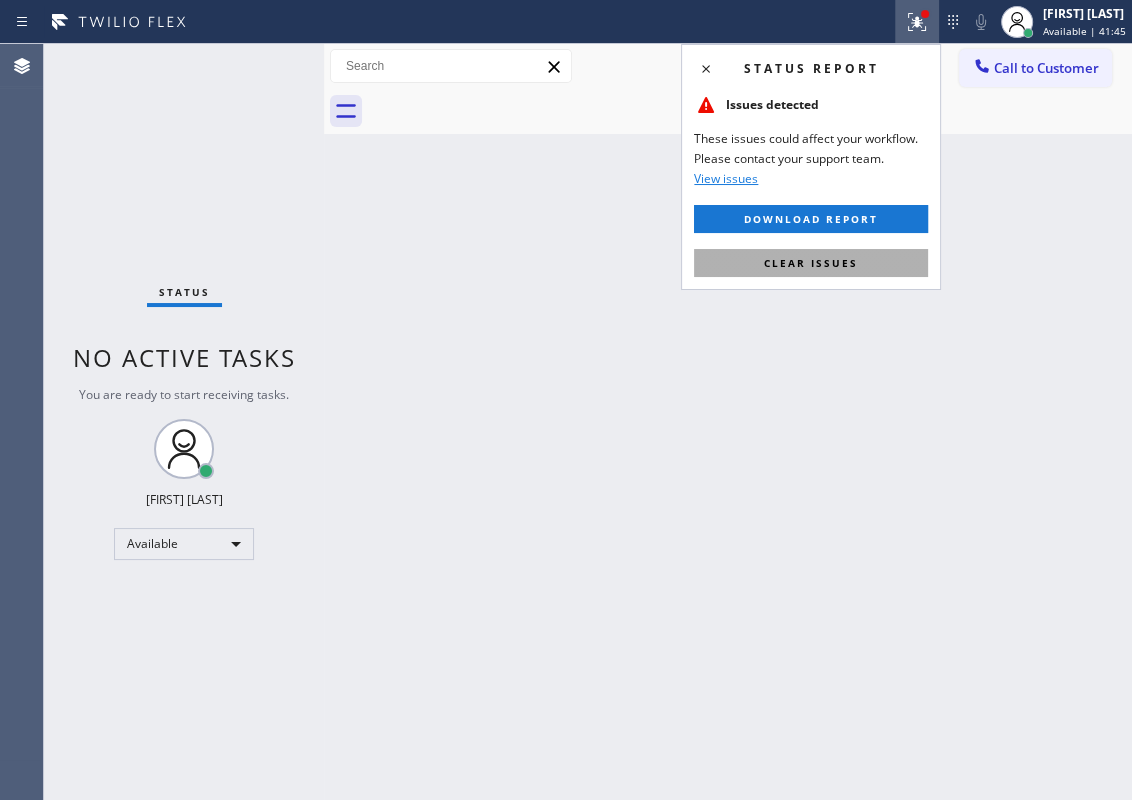 click on "Clear issues" at bounding box center (811, 263) 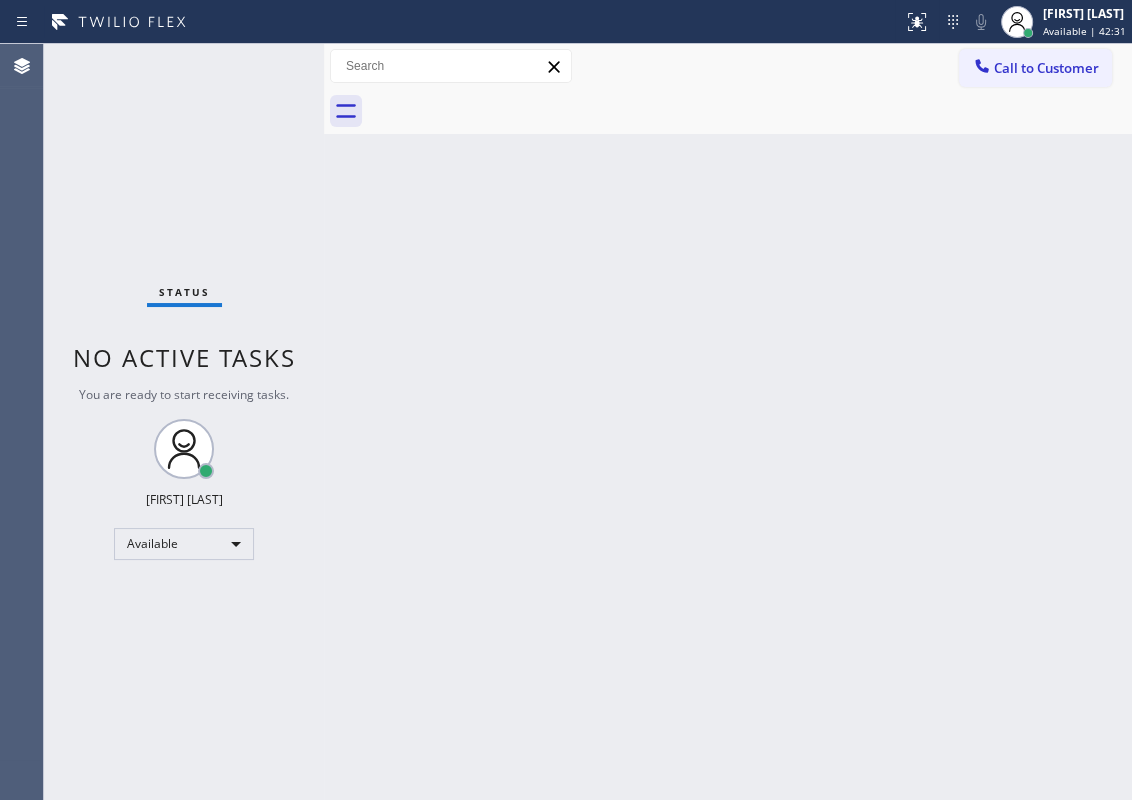 click on "Back to Dashboard Change Sender ID Customers Technicians Select a contact Outbound call Technician Search Technician Your caller id phone number Your caller id phone number Call Technician info Name   Phone none Address none Change Sender ID HVAC [PHONE] 5 Star Appliance [PHONE] Appliance Repair [PHONE] Plumbing [PHONE] Air Duct Cleaning [PHONE]  Electricians [PHONE] Cancel Change Check personal SMS Reset Change No tabs Call to Customer Outbound call Location Oasis Plumbers Santa Monica Your caller id phone number [PHONE] Customer number Call Outbound call Technician Search Technician Your caller id phone number Your caller id phone number Call" at bounding box center [728, 422] 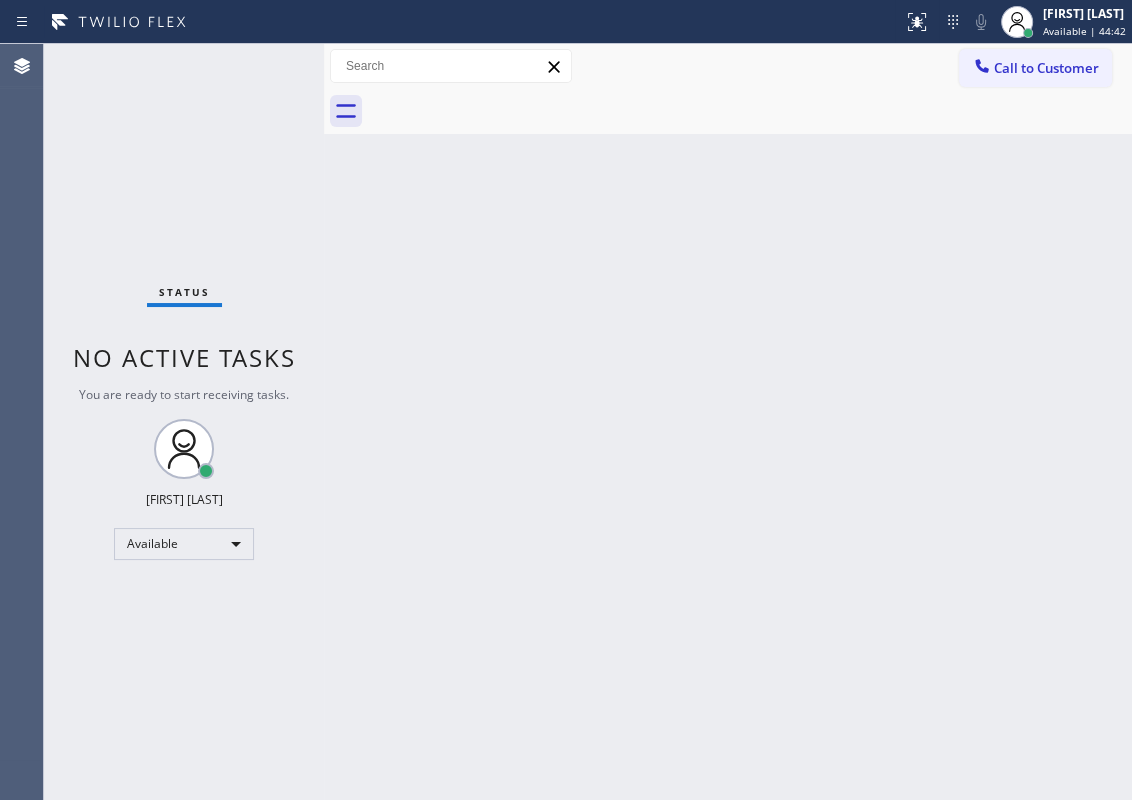 click on "Back to Dashboard Change Sender ID Customers Technicians Select a contact Outbound call Technician Search Technician Your caller id phone number Your caller id phone number Call Technician info Name   Phone none Address none Change Sender ID HVAC [PHONE] 5 Star Appliance [PHONE] Appliance Repair [PHONE] Plumbing [PHONE] Air Duct Cleaning [PHONE]  Electricians [PHONE] Cancel Change Check personal SMS Reset Change No tabs Call to Customer Outbound call Location Oasis Plumbers Santa Monica Your caller id phone number [PHONE] Customer number Call Outbound call Technician Search Technician Your caller id phone number Your caller id phone number Call" at bounding box center [728, 422] 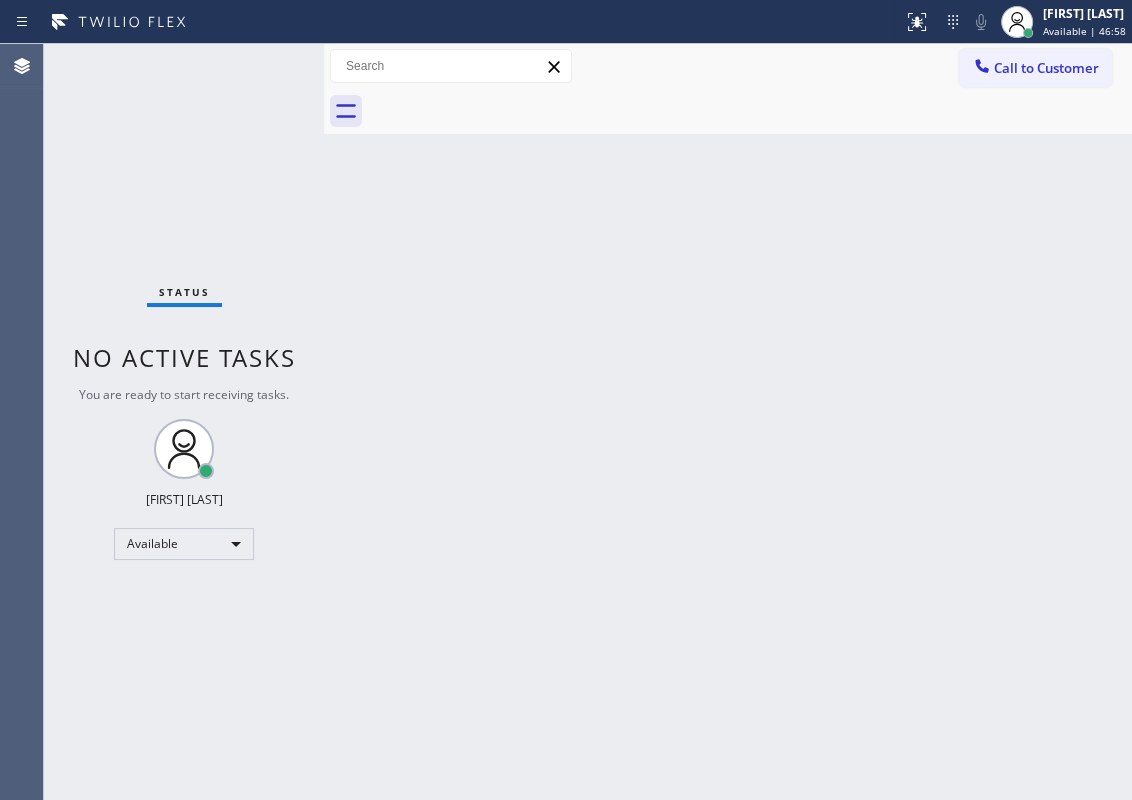 click on "Back to Dashboard Change Sender ID Customers Technicians Select a contact Outbound call Technician Search Technician Your caller id phone number Your caller id phone number Call Technician info Name   Phone none Address none Change Sender ID HVAC [PHONE] 5 Star Appliance [PHONE] Appliance Repair [PHONE] Plumbing [PHONE] Air Duct Cleaning [PHONE]  Electricians [PHONE] Cancel Change Check personal SMS Reset Change No tabs Call to Customer Outbound call Location Oasis Plumbers Santa Monica Your caller id phone number [PHONE] Customer number Call Outbound call Technician Search Technician Your caller id phone number Your caller id phone number Call" at bounding box center [728, 422] 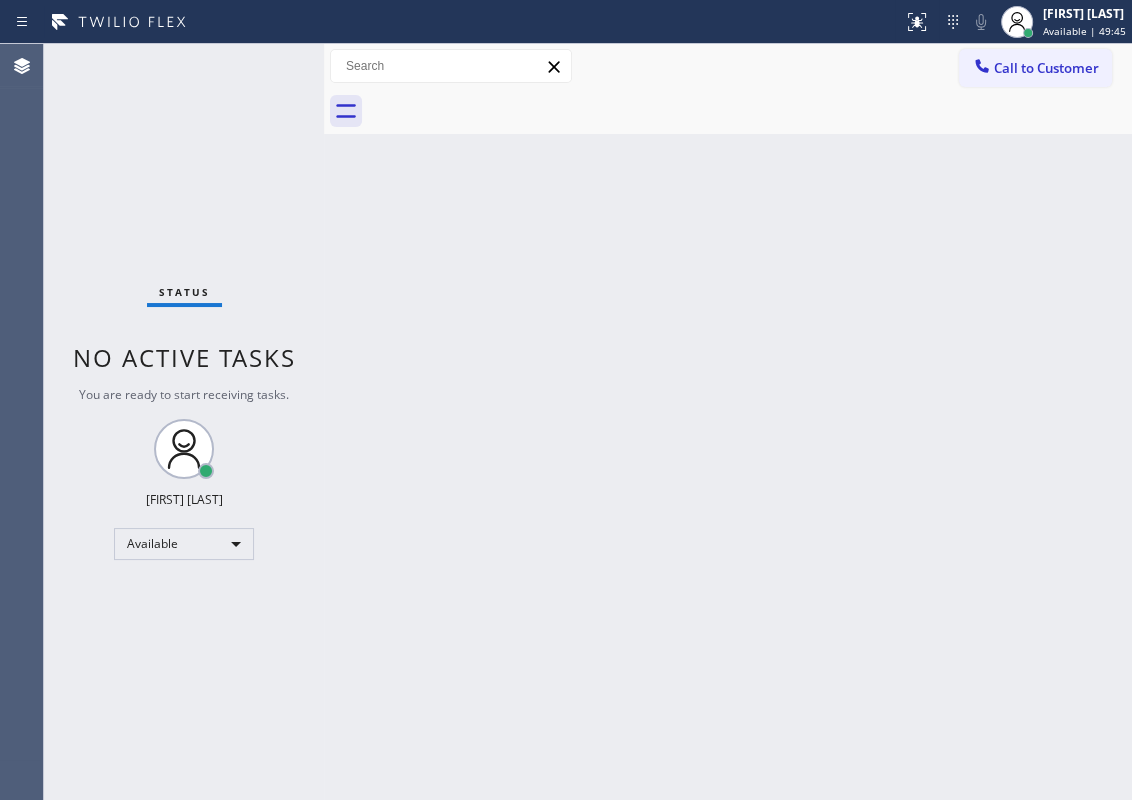 click on "Back to Dashboard Change Sender ID Customers Technicians Select a contact Outbound call Technician Search Technician Your caller id phone number Your caller id phone number Call Technician info Name   Phone none Address none Change Sender ID HVAC [PHONE] 5 Star Appliance [PHONE] Appliance Repair [PHONE] Plumbing [PHONE] Air Duct Cleaning [PHONE]  Electricians [PHONE] Cancel Change Check personal SMS Reset Change No tabs Call to Customer Outbound call Location Oasis Plumbers Santa Monica Your caller id phone number [PHONE] Customer number Call Outbound call Technician Search Technician Your caller id phone number Your caller id phone number Call" at bounding box center (728, 422) 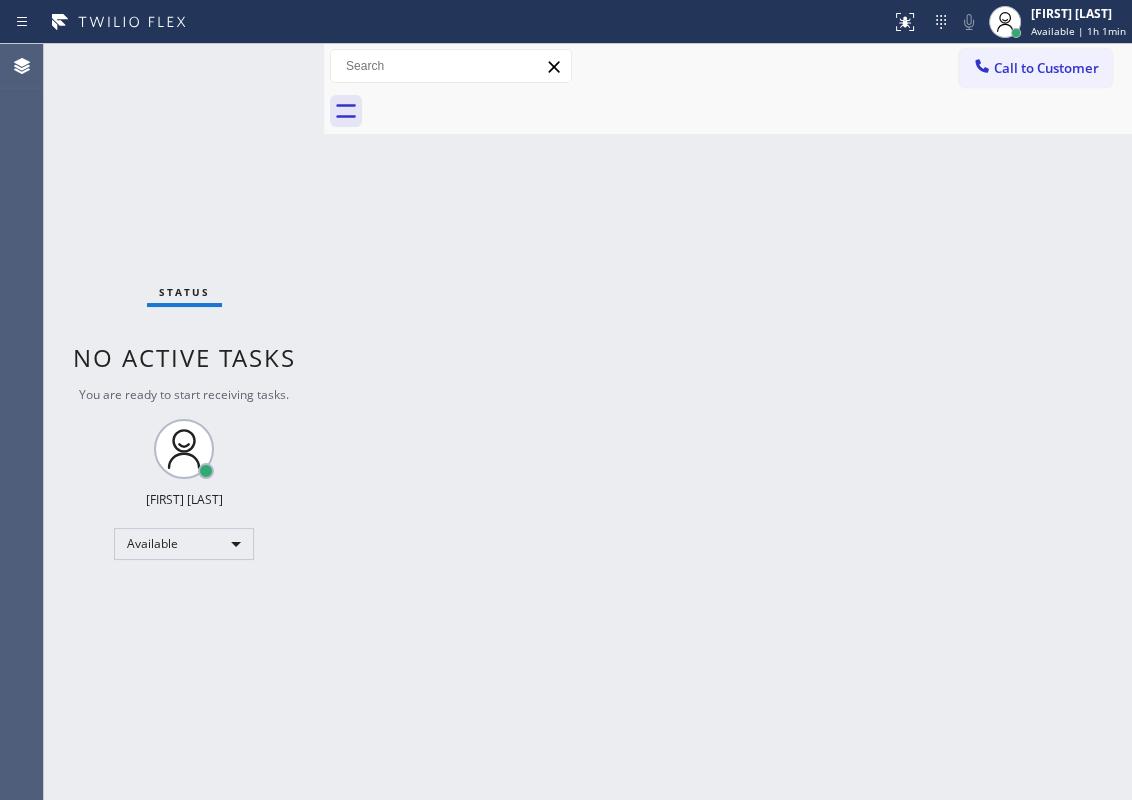 click on "Back to Dashboard Change Sender ID Customers Technicians Select a contact Outbound call Technician Search Technician Your caller id phone number Your caller id phone number Call Technician info Name   Phone none Address none Change Sender ID HVAC [PHONE] 5 Star Appliance [PHONE] Appliance Repair [PHONE] Plumbing [PHONE] Air Duct Cleaning [PHONE]  Electricians [PHONE] Cancel Change Check personal SMS Reset Change No tabs Call to Customer Outbound call Location Oasis Plumbers Santa Monica Your caller id phone number [PHONE] Customer number Call Outbound call Technician Search Technician Your caller id phone number Your caller id phone number Call" at bounding box center (728, 422) 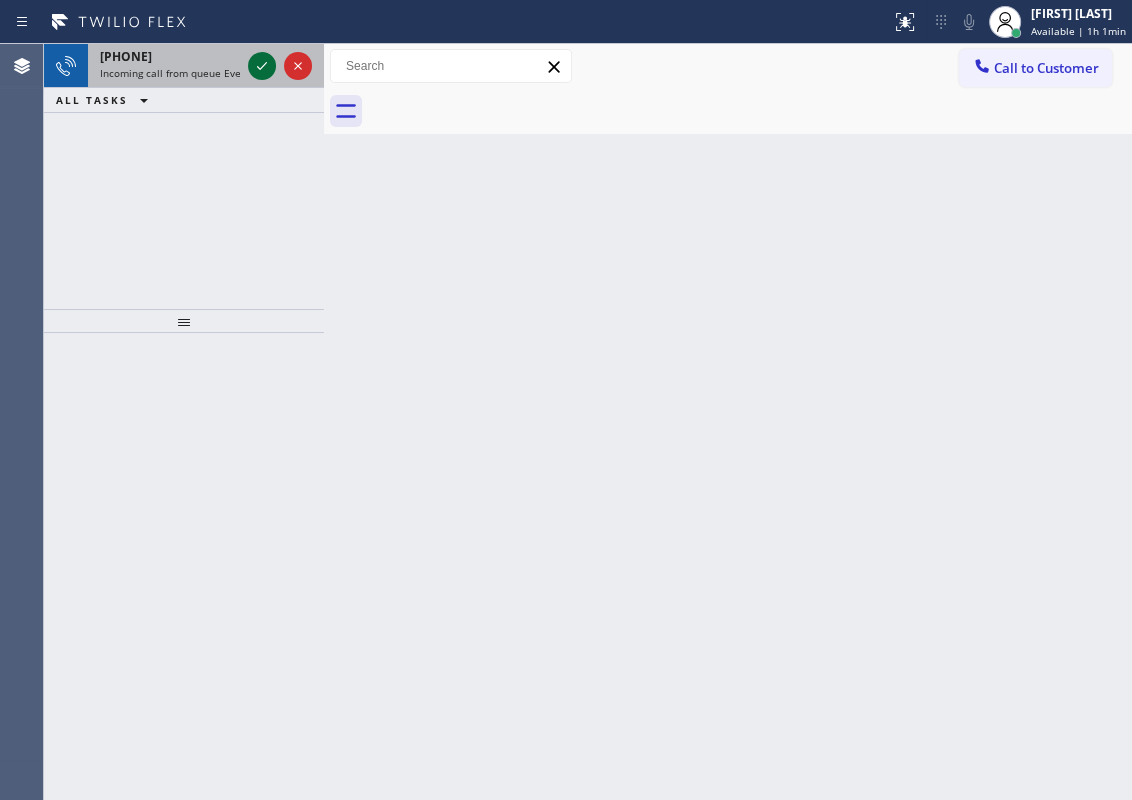 click 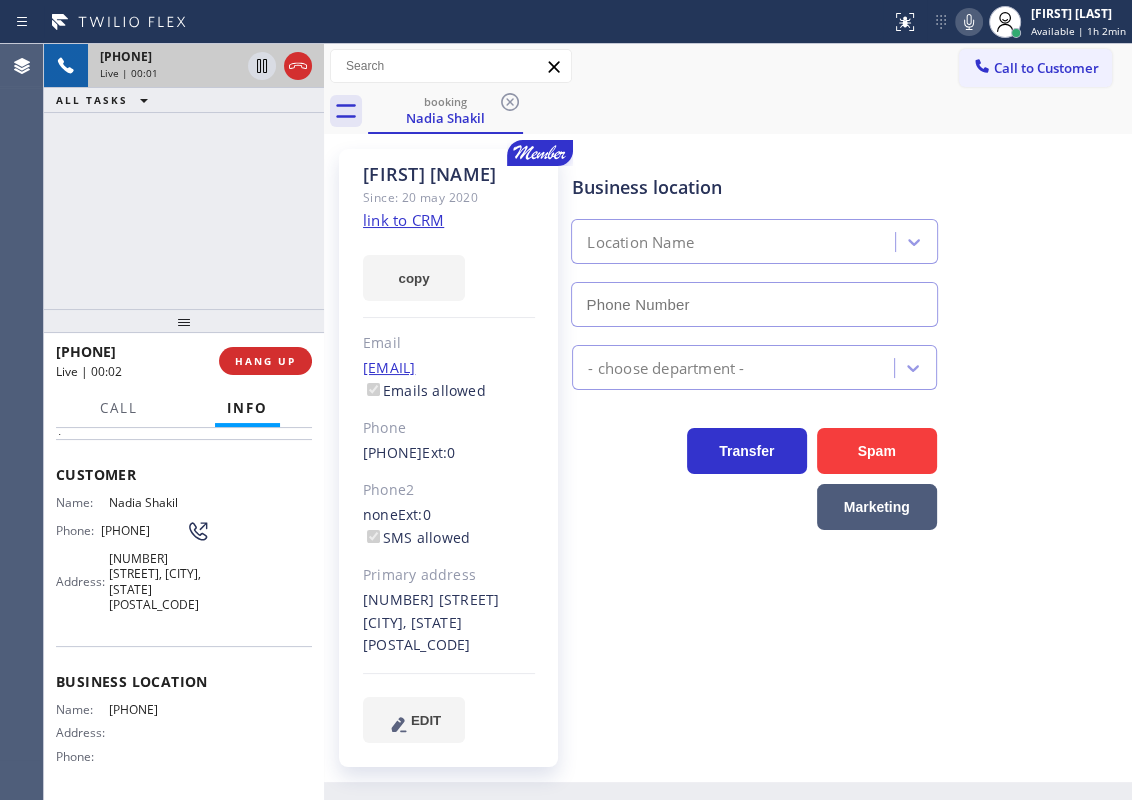 scroll, scrollTop: 181, scrollLeft: 0, axis: vertical 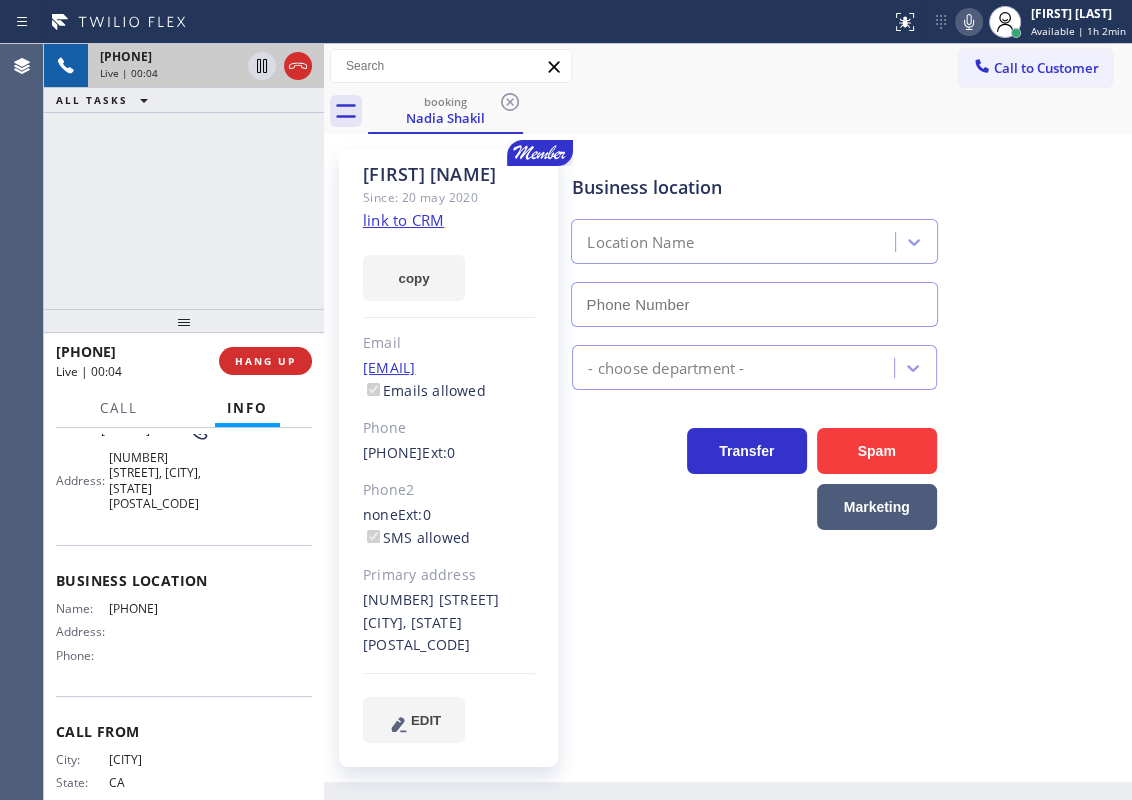 click on "link to CRM" at bounding box center (403, 220) 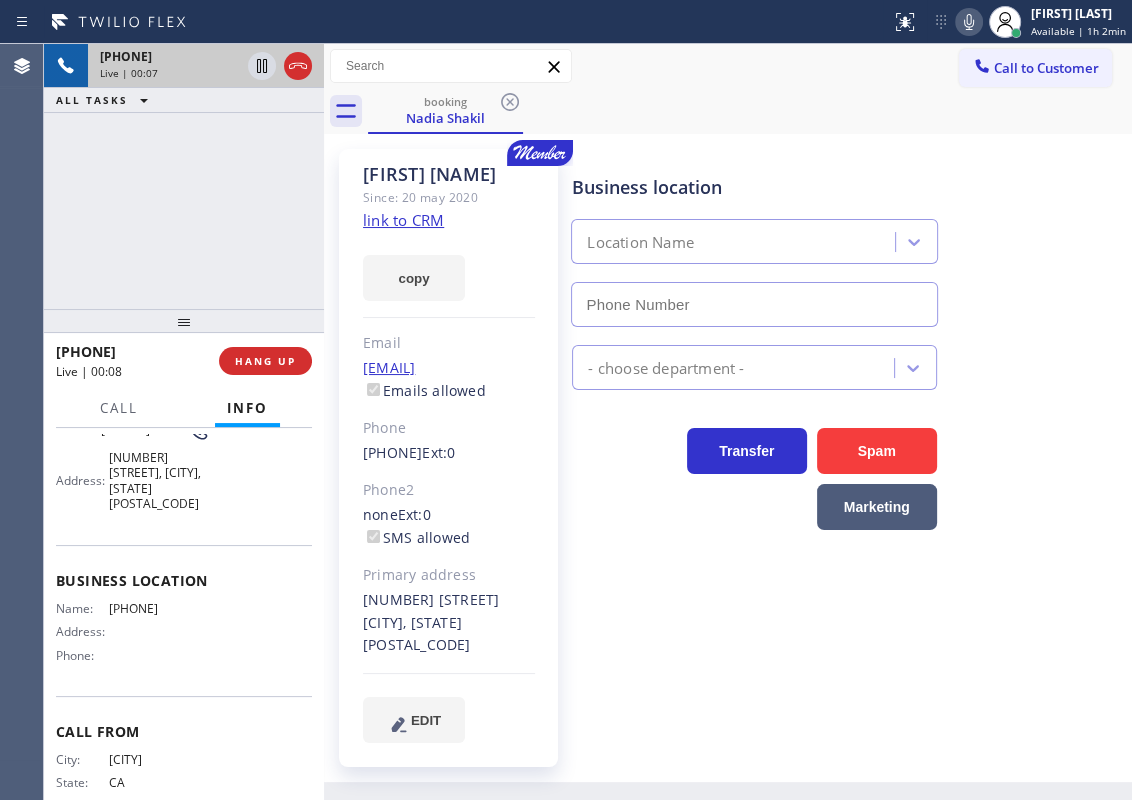 scroll, scrollTop: 222, scrollLeft: 0, axis: vertical 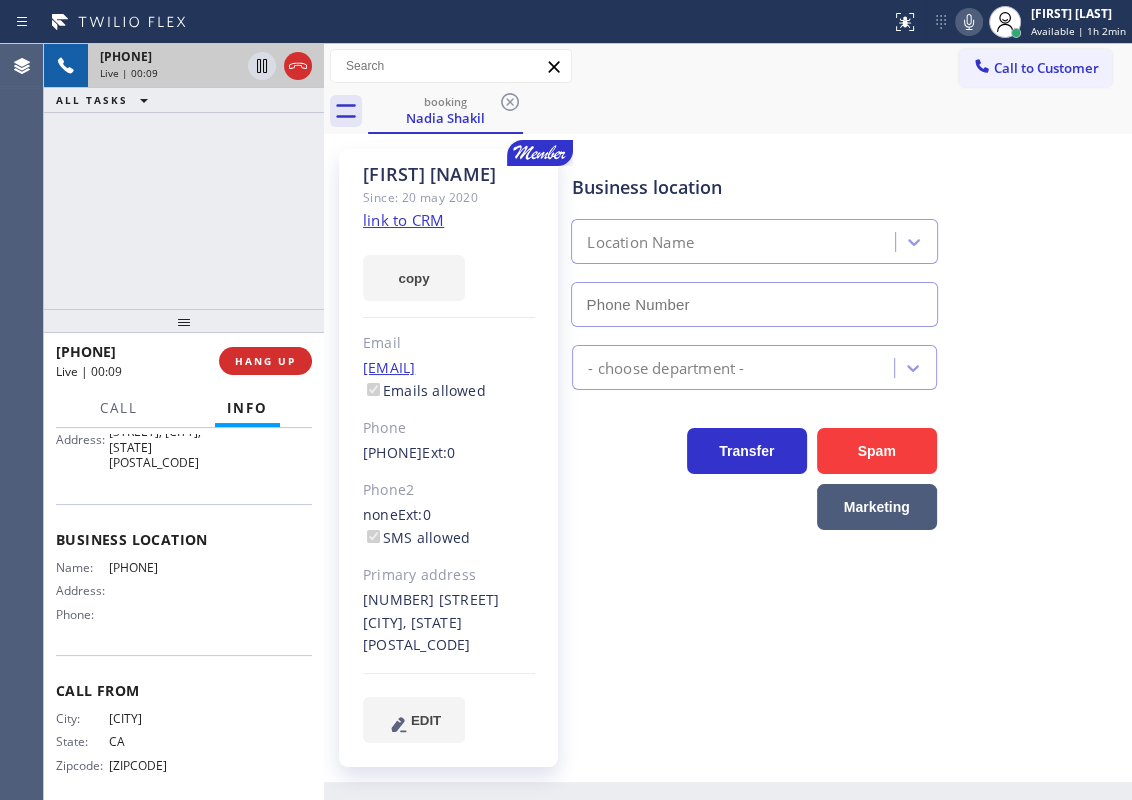 click on "[PHONE]" at bounding box center (159, 567) 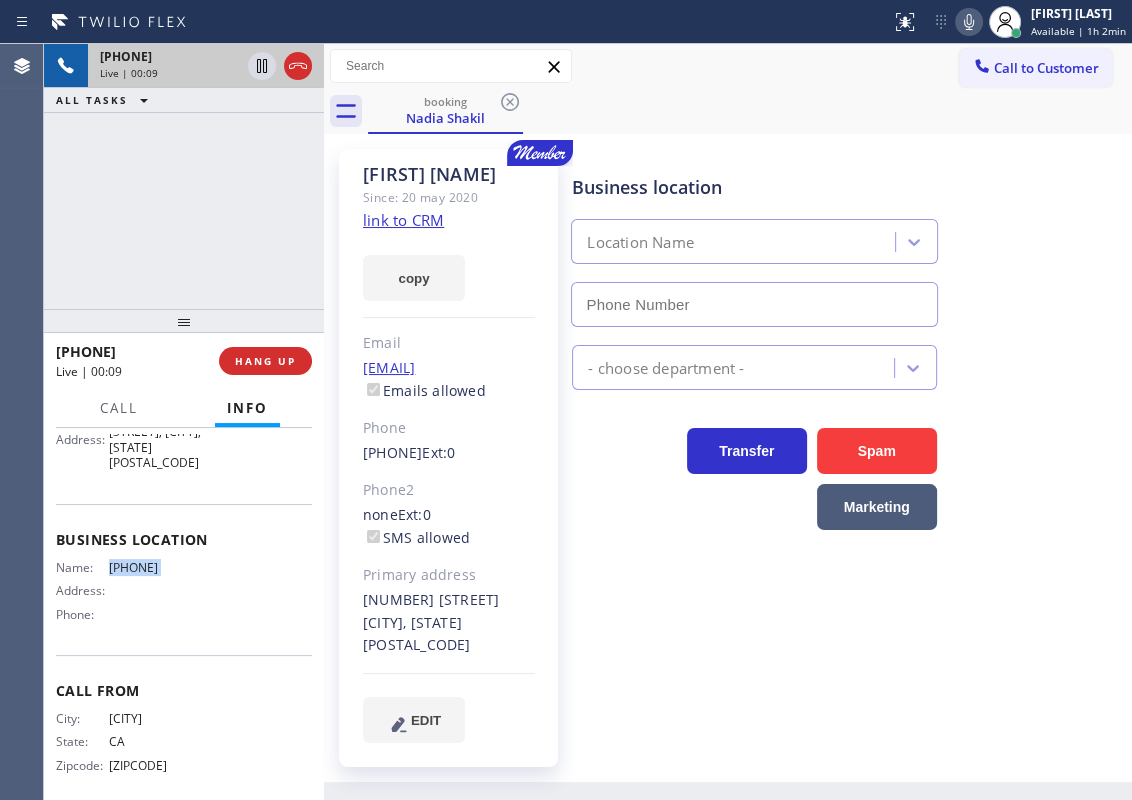 click on "[PHONE]" at bounding box center (159, 567) 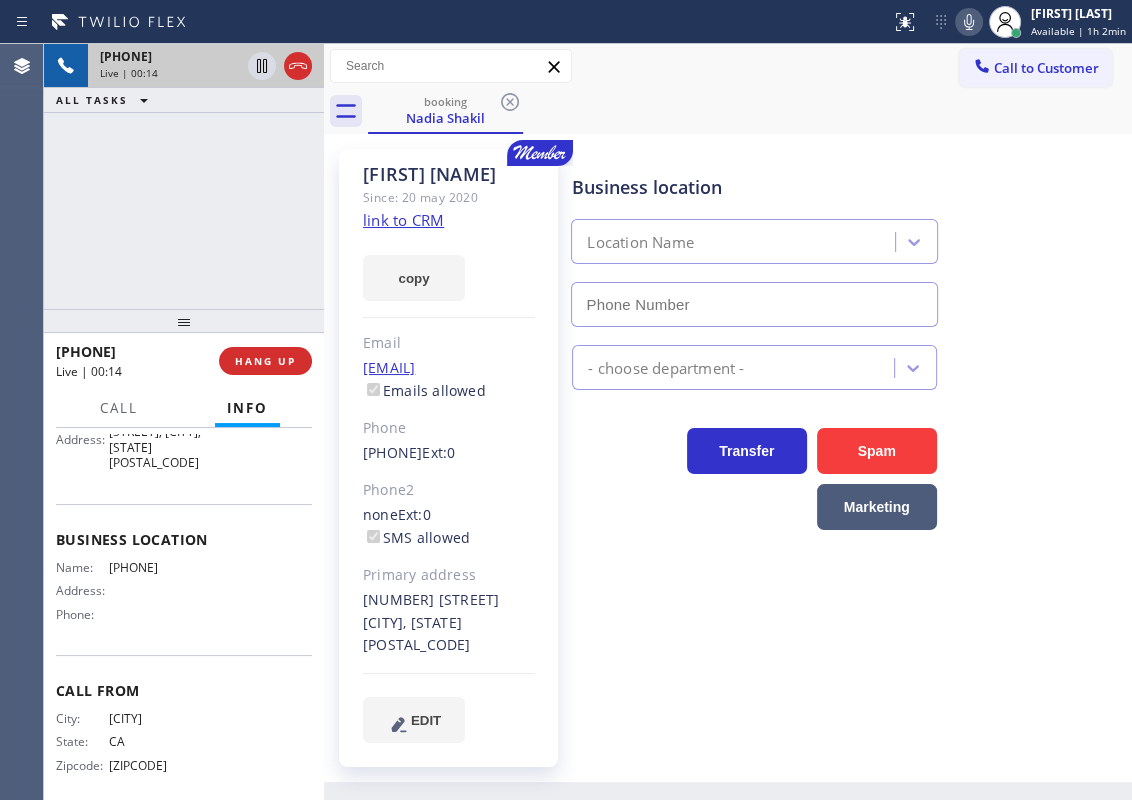 click on "[FIRST] [LAST]" at bounding box center [449, 174] 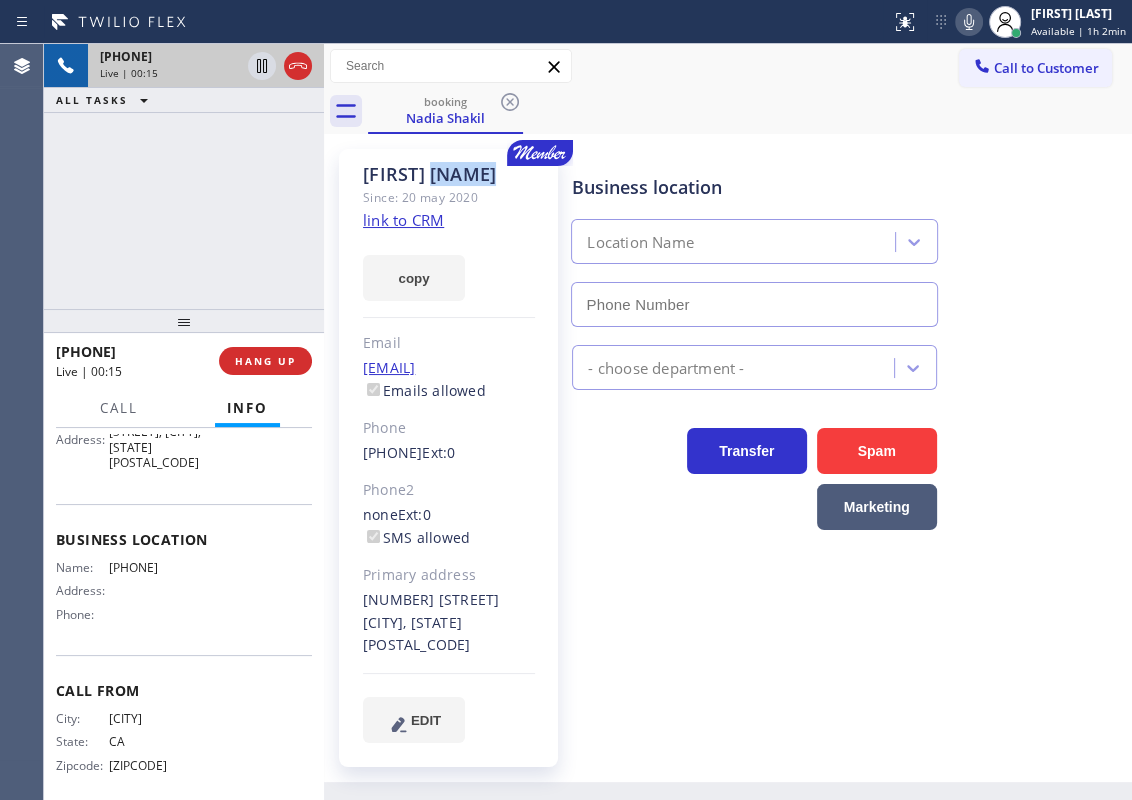 click on "[FIRST] [LAST]" at bounding box center (449, 174) 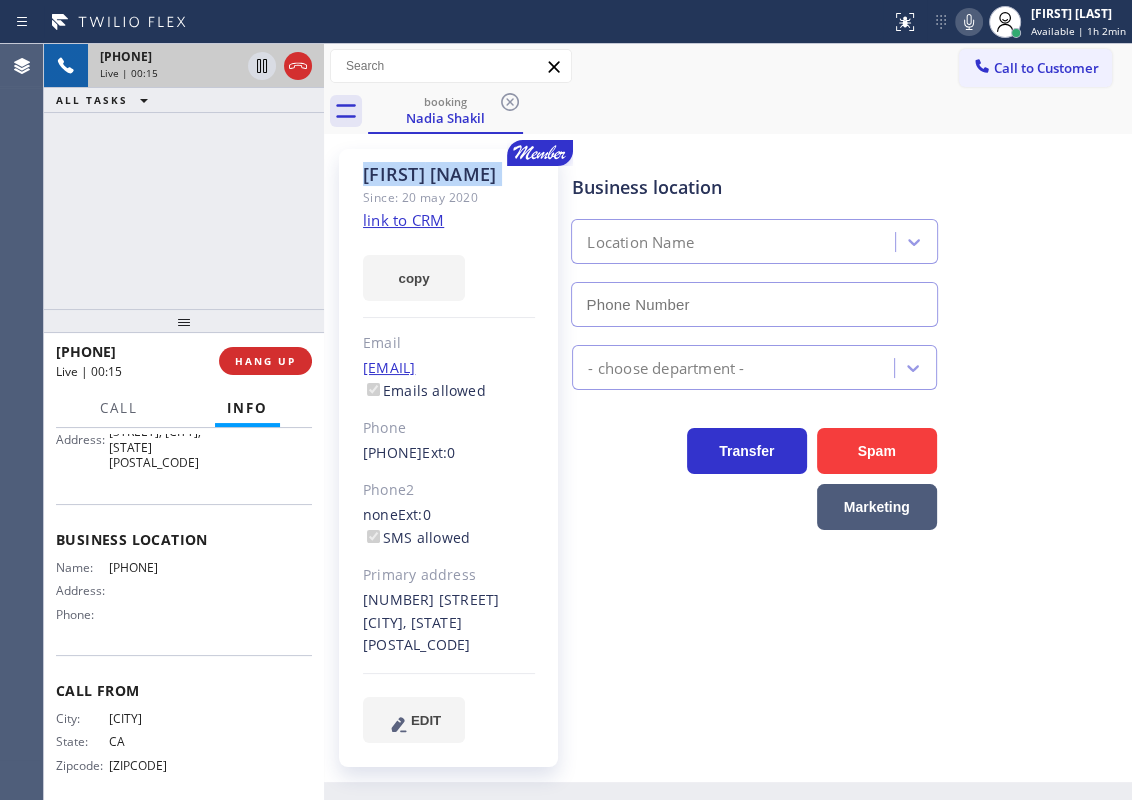 click on "[FIRST] [LAST]" at bounding box center (449, 174) 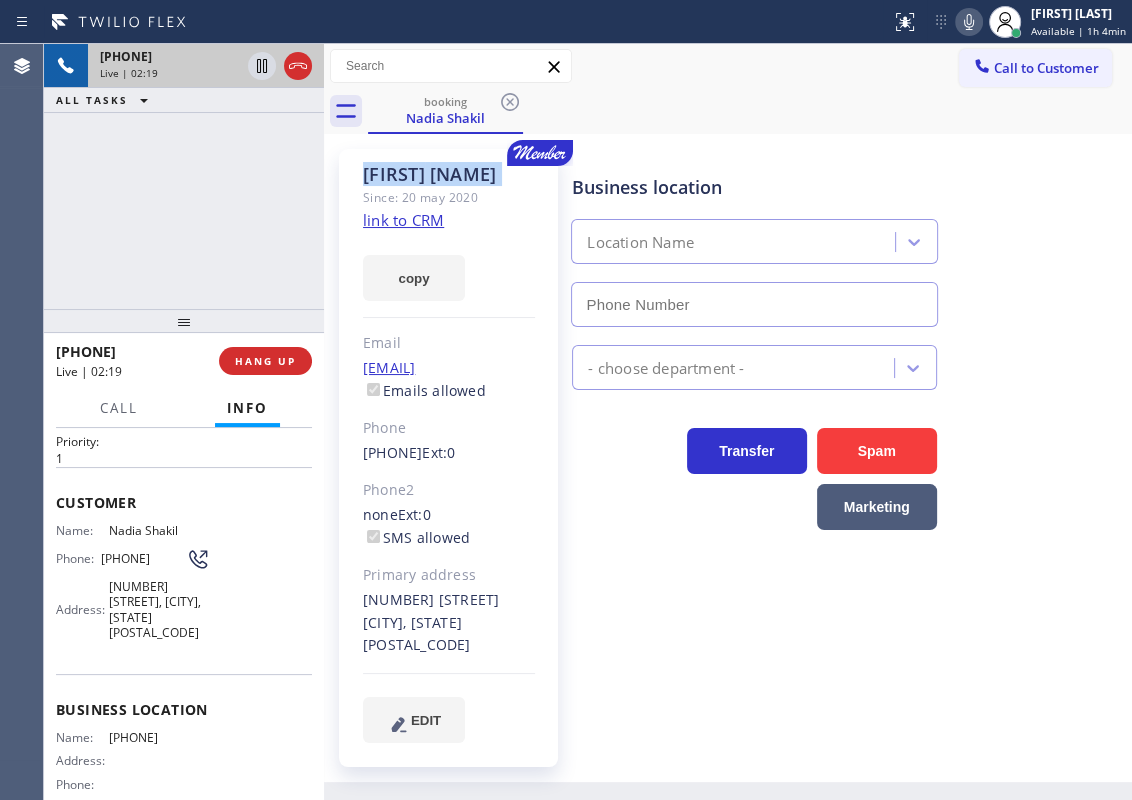 scroll, scrollTop: 0, scrollLeft: 0, axis: both 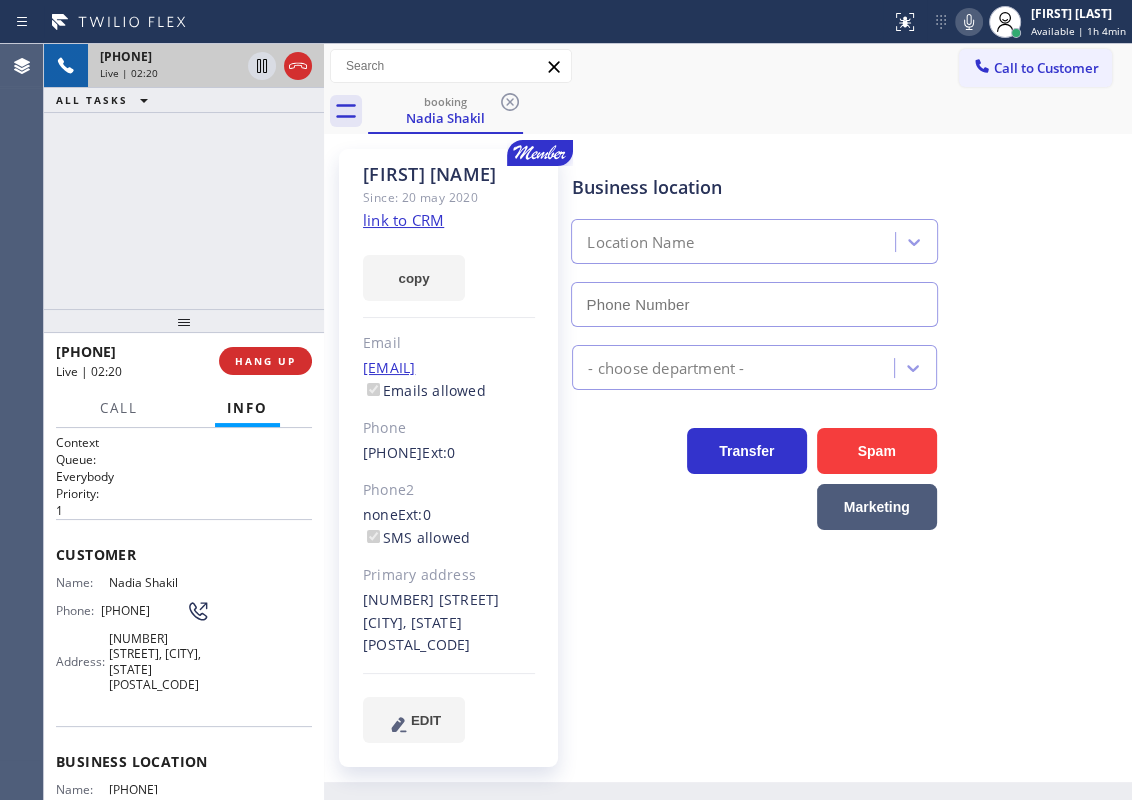 click on "[PHONE]" at bounding box center [143, 610] 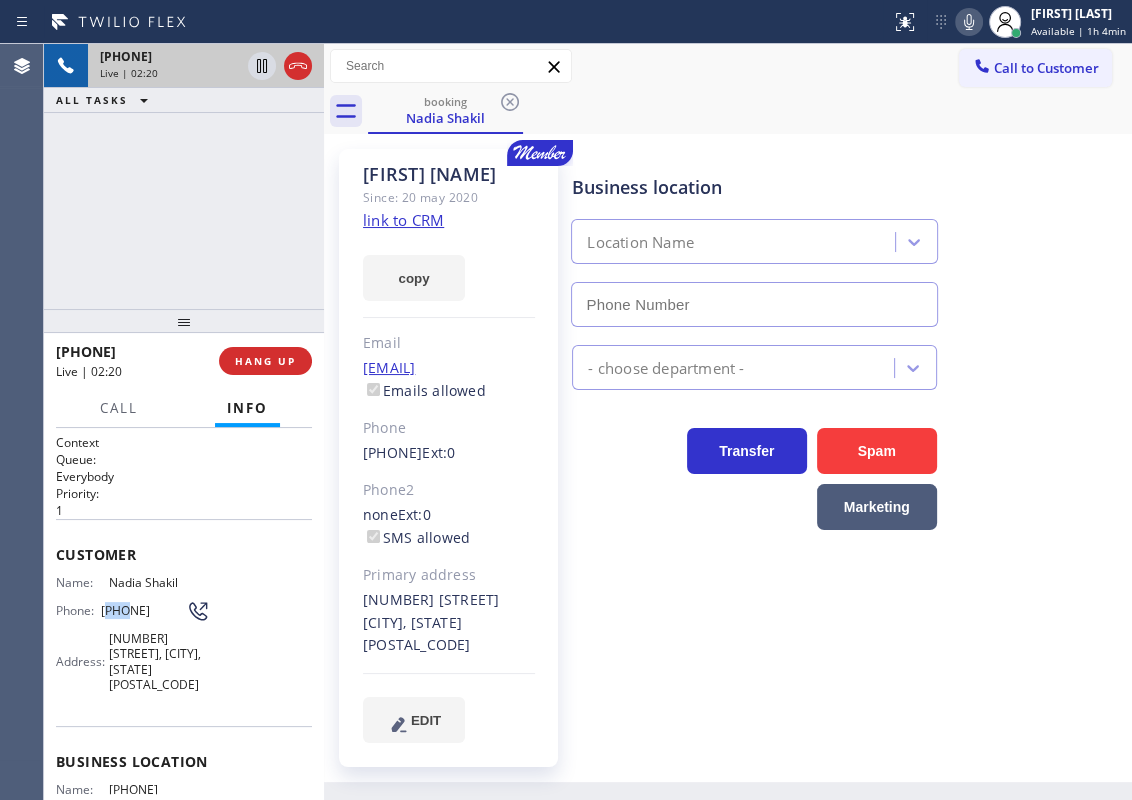 click on "[PHONE]" at bounding box center [143, 610] 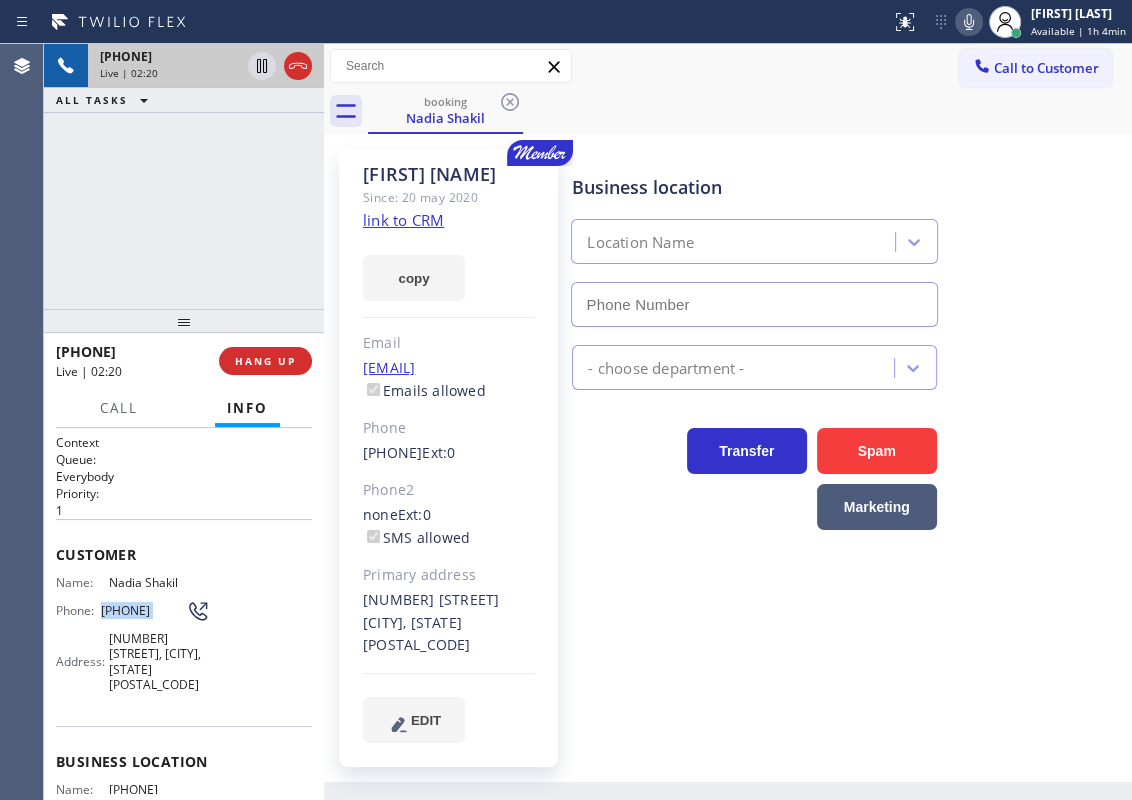 click on "[PHONE]" at bounding box center (143, 610) 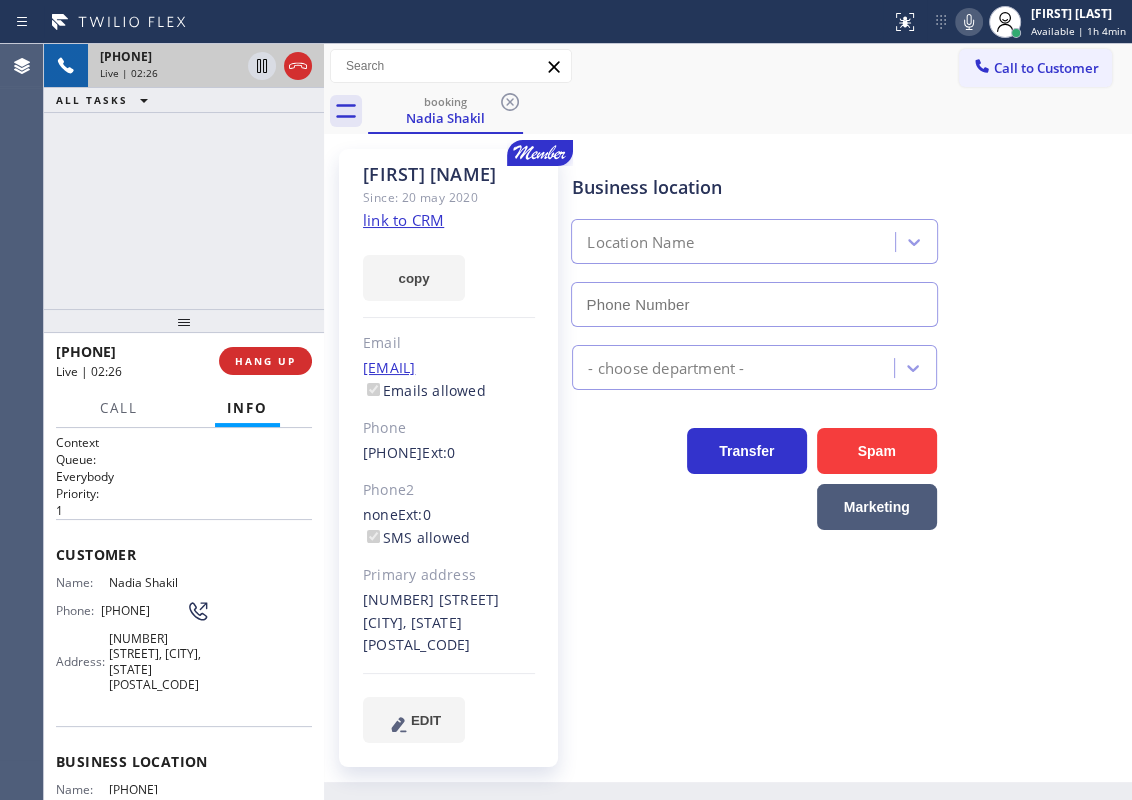 click on "[NUMBER] [STREET] [CITY], [STATE] [POSTAL_CODE]" at bounding box center (449, 623) 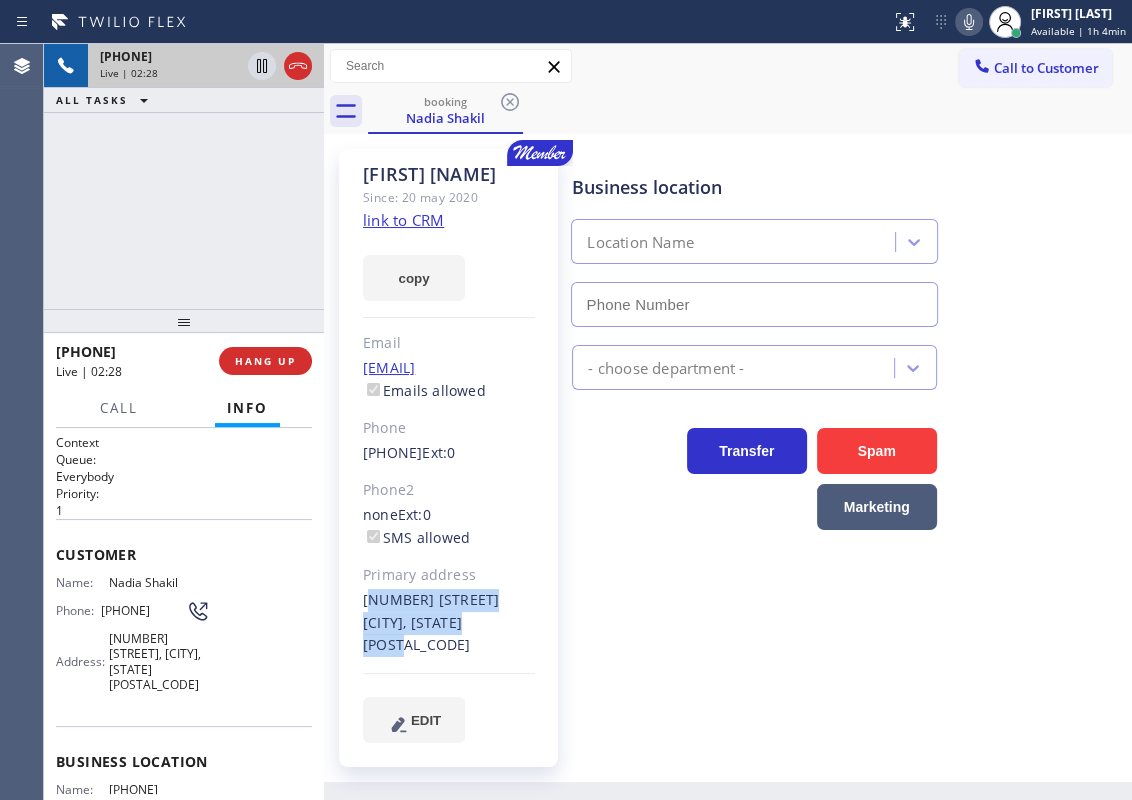 drag, startPoint x: 370, startPoint y: 603, endPoint x: 446, endPoint y: 625, distance: 79.12016 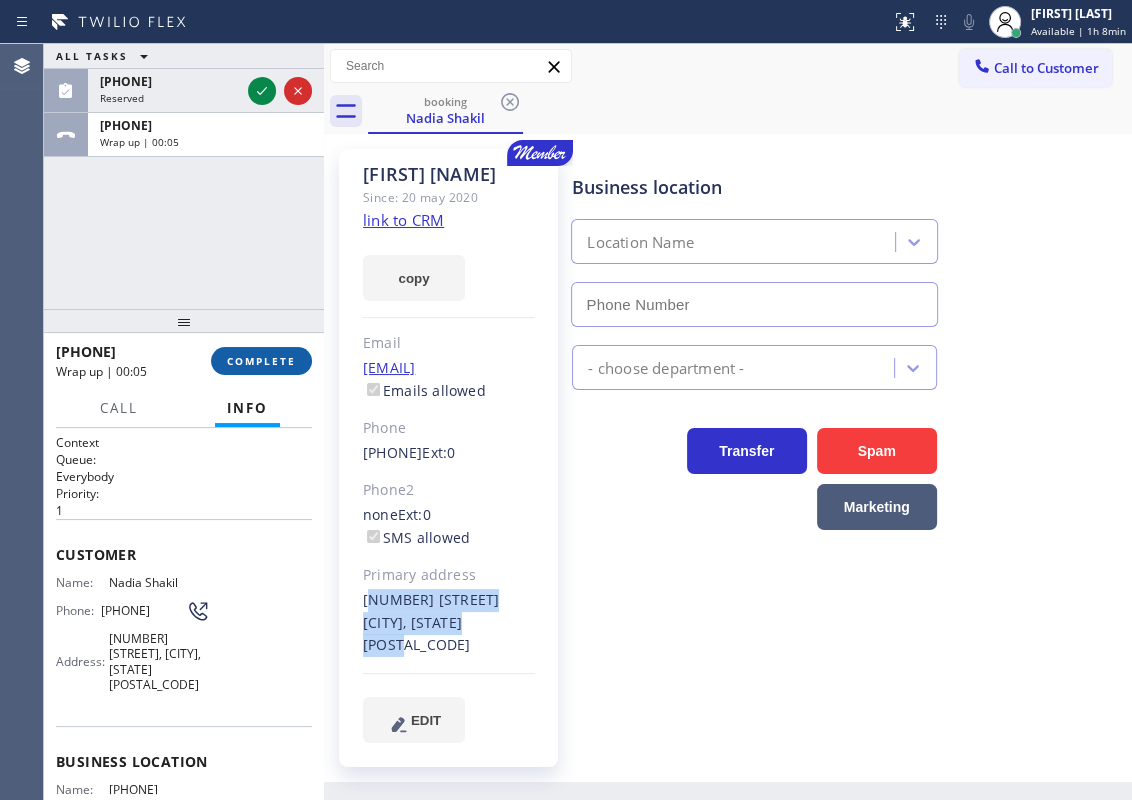 click on "COMPLETE" at bounding box center [261, 361] 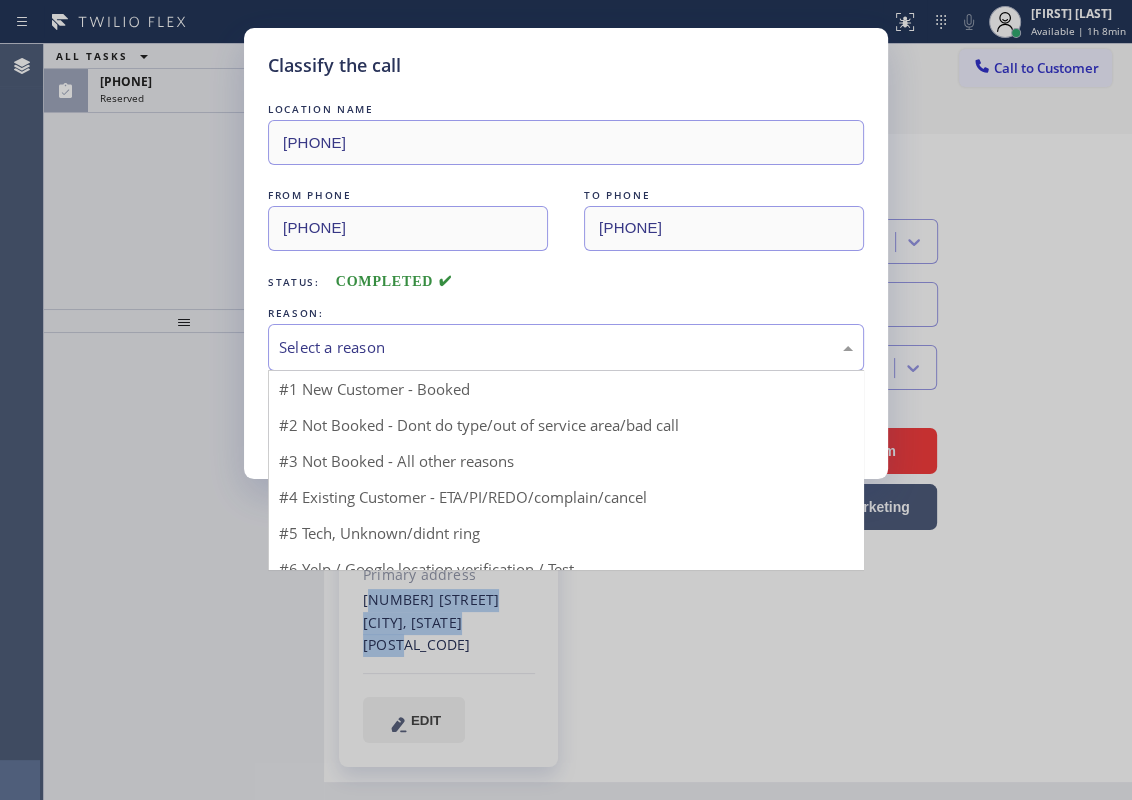click on "Select a reason" at bounding box center [566, 347] 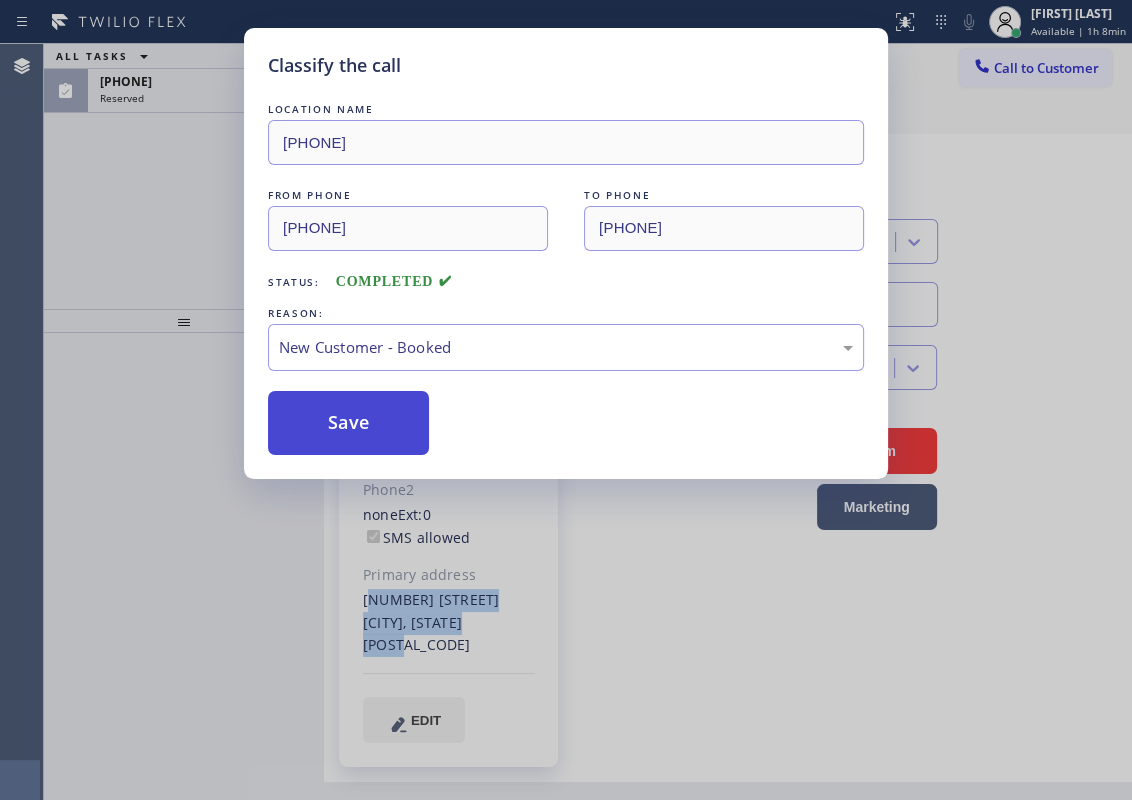 click on "Save" at bounding box center [348, 423] 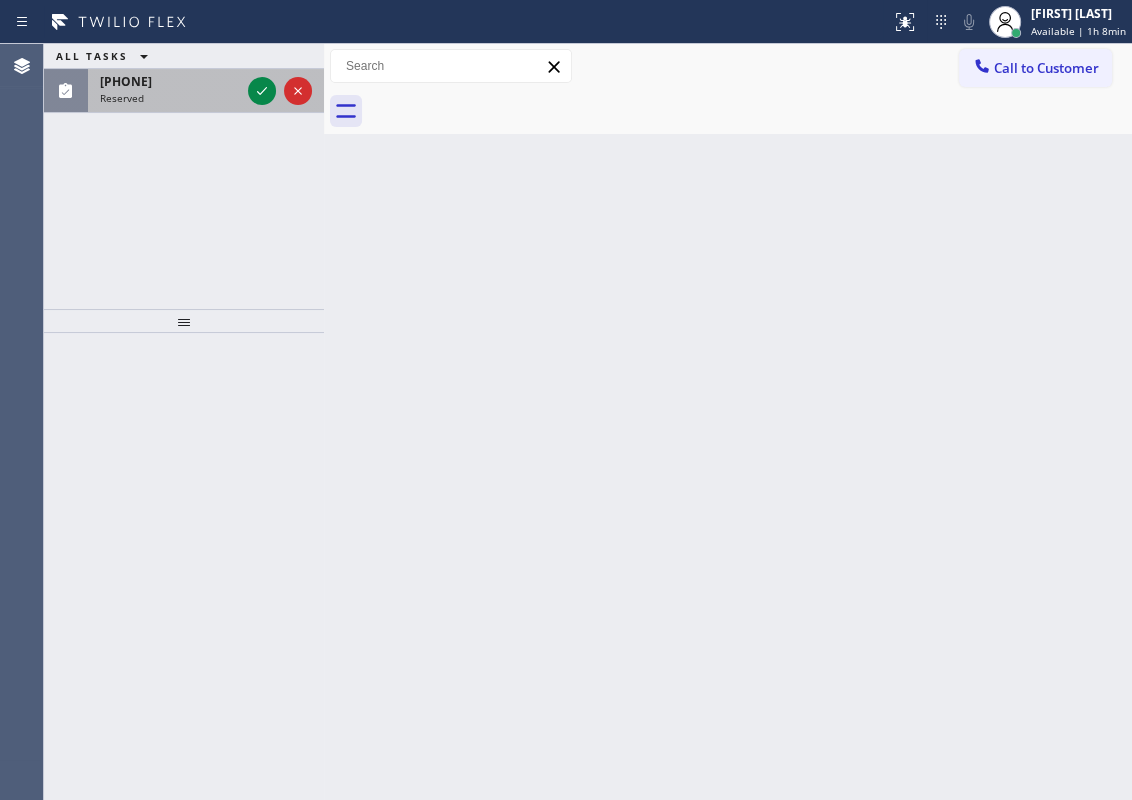 click on "[PHONE]" at bounding box center (170, 81) 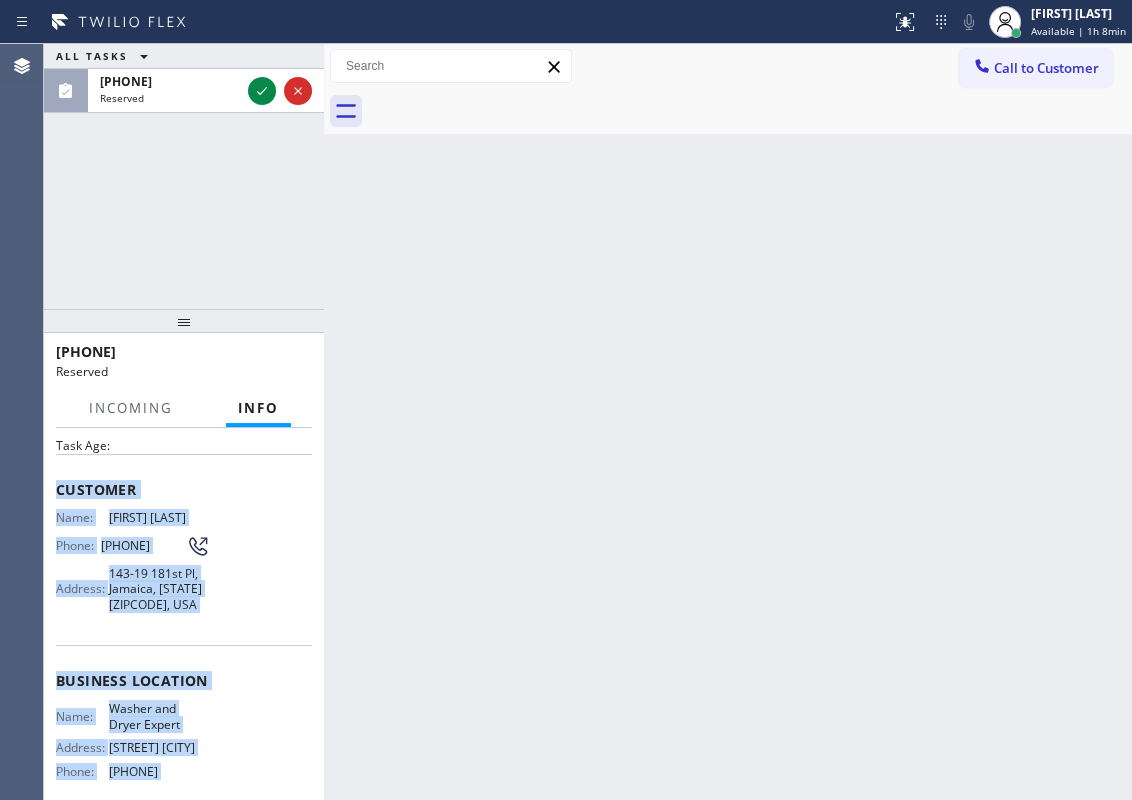 scroll, scrollTop: 270, scrollLeft: 0, axis: vertical 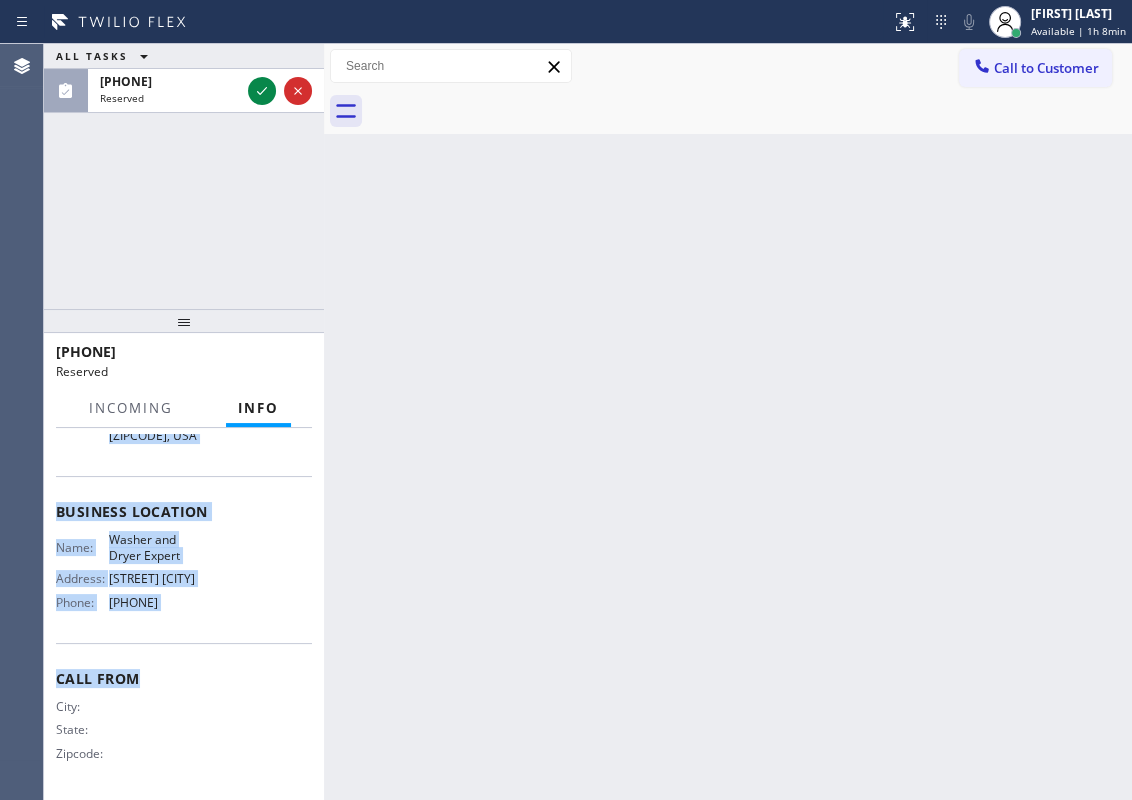 drag, startPoint x: 56, startPoint y: 561, endPoint x: 232, endPoint y: 646, distance: 195.45076 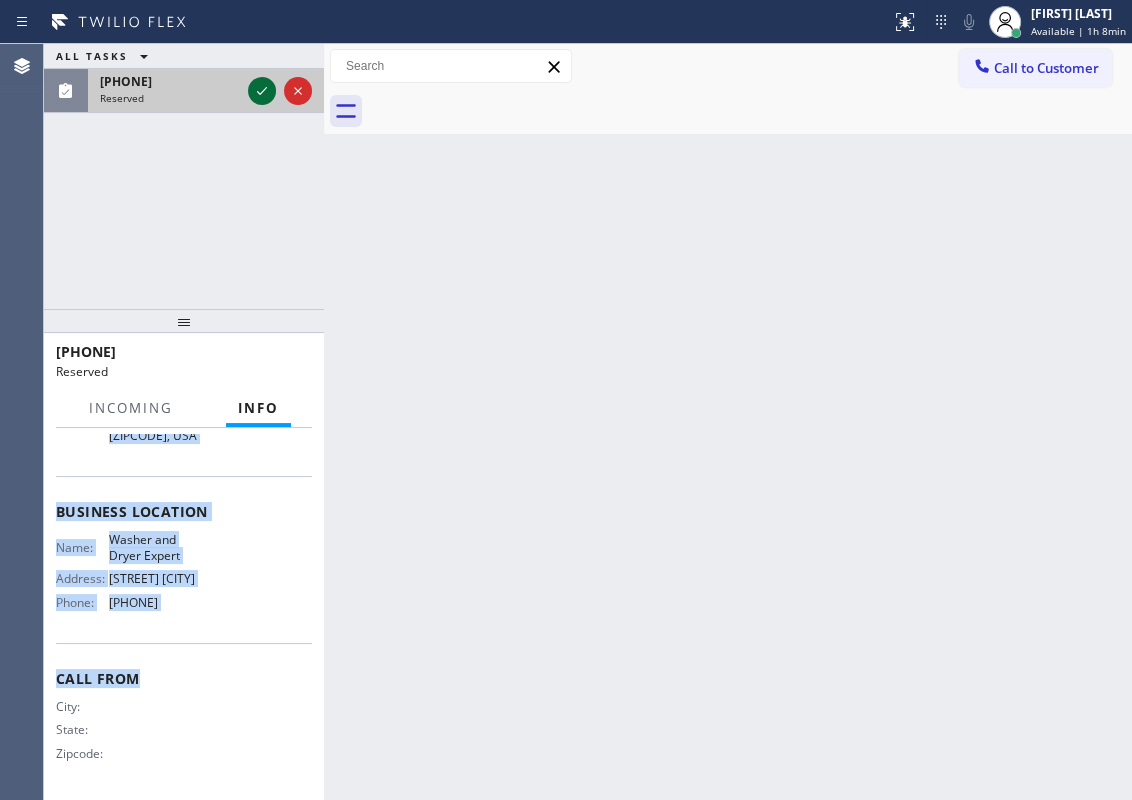 click 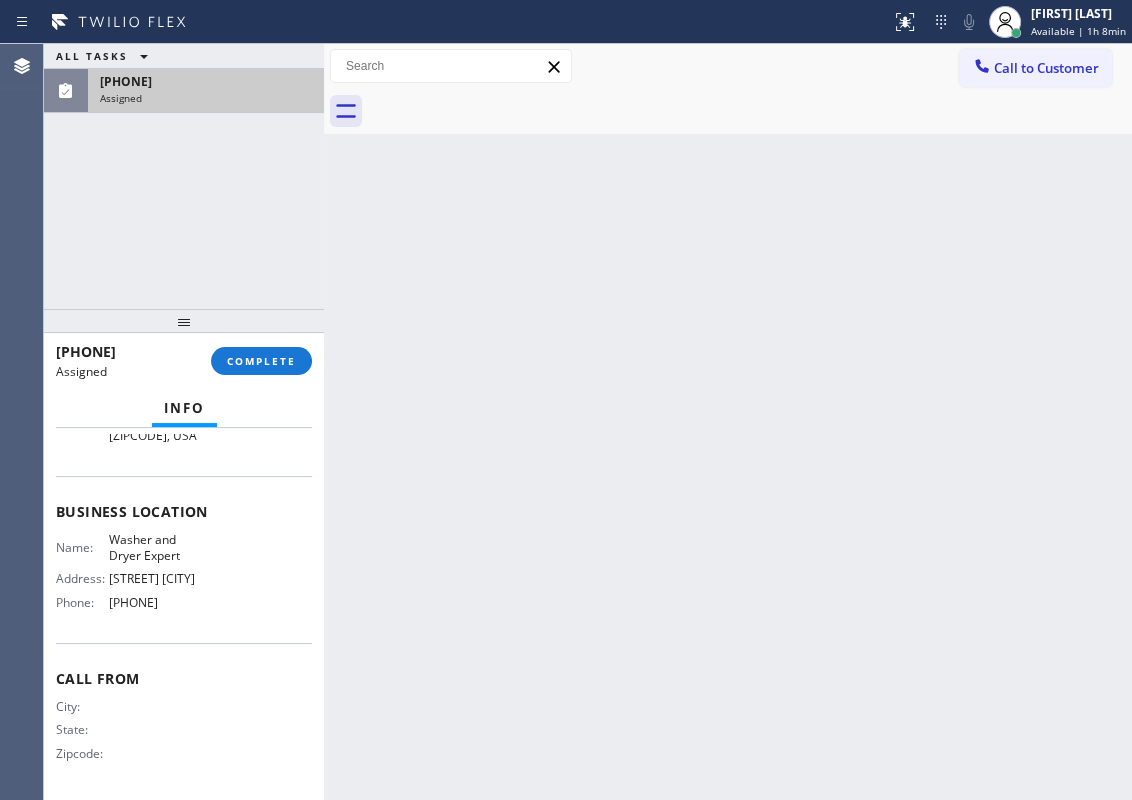 click on "Info" at bounding box center (184, 409) 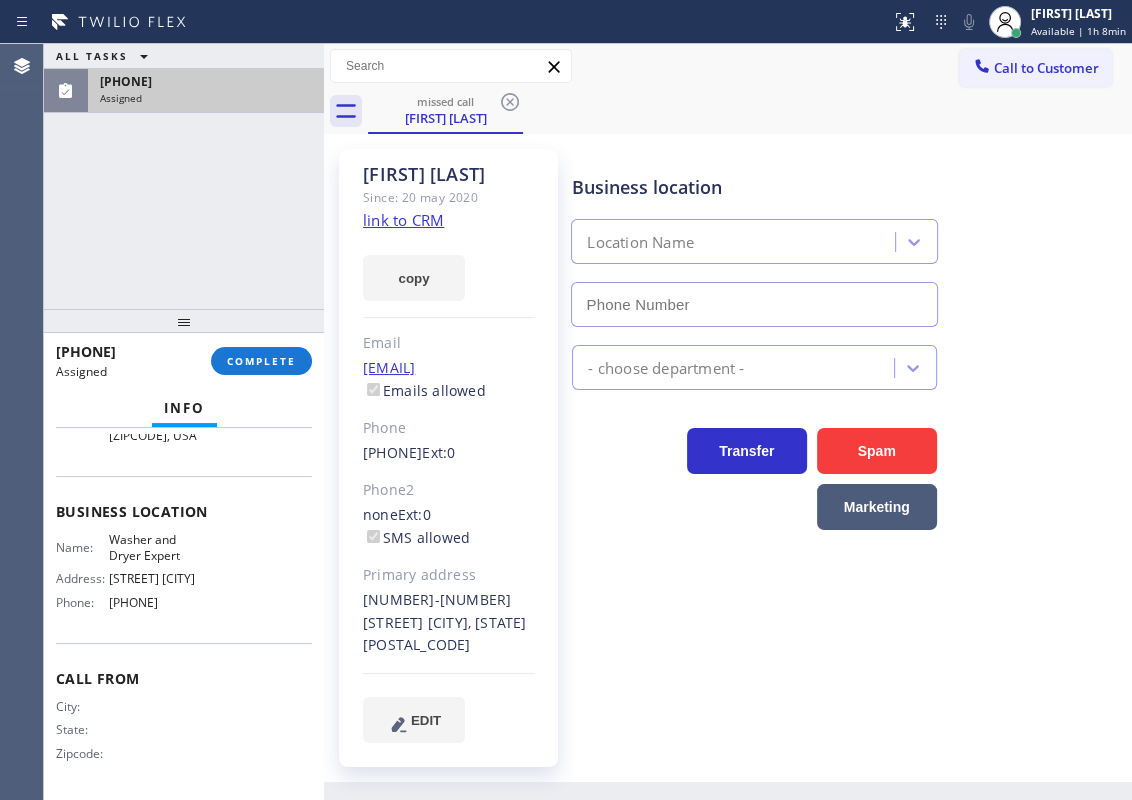 click on "[PHONE] Assigned COMPLETE" at bounding box center [184, 361] 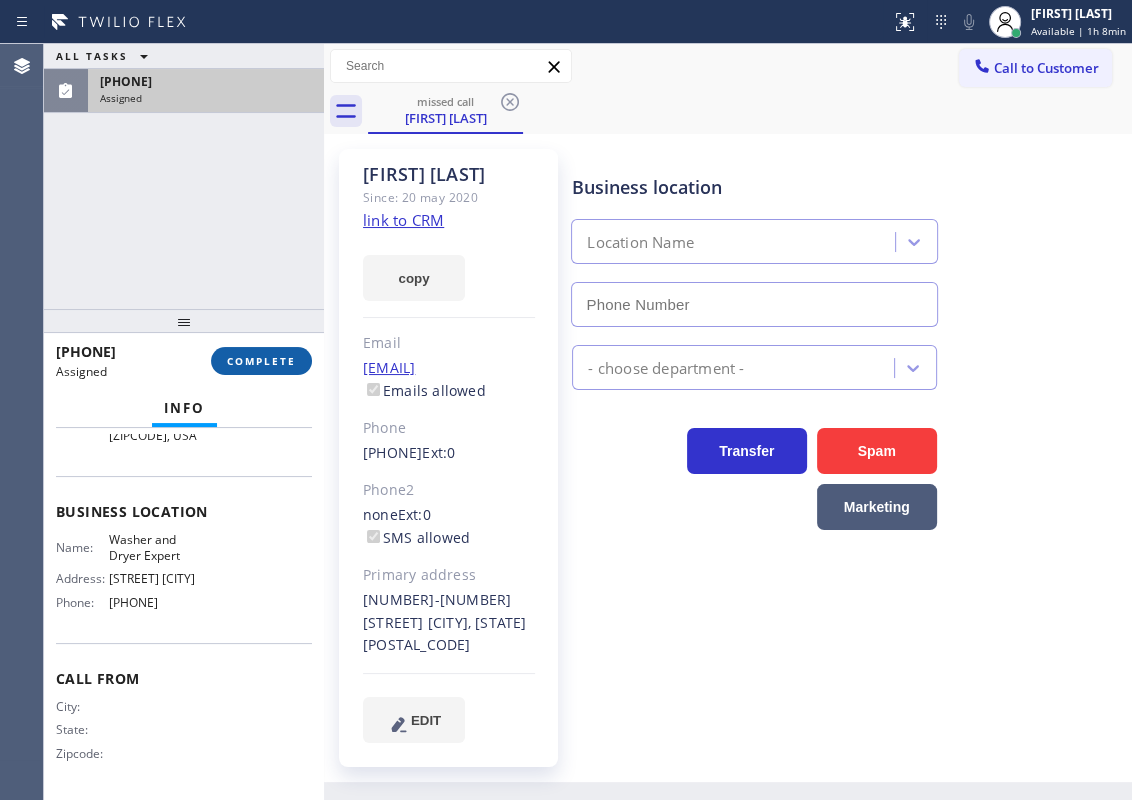type on "[PHONE]" 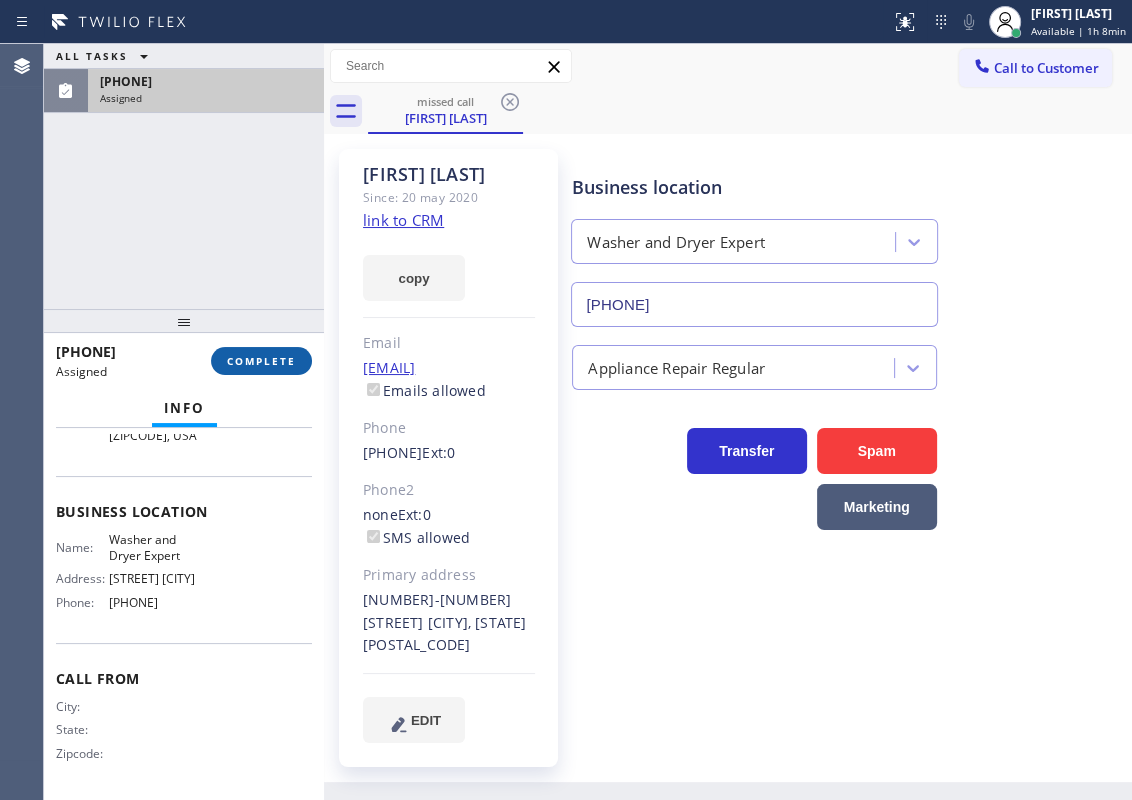 click on "COMPLETE" at bounding box center (261, 361) 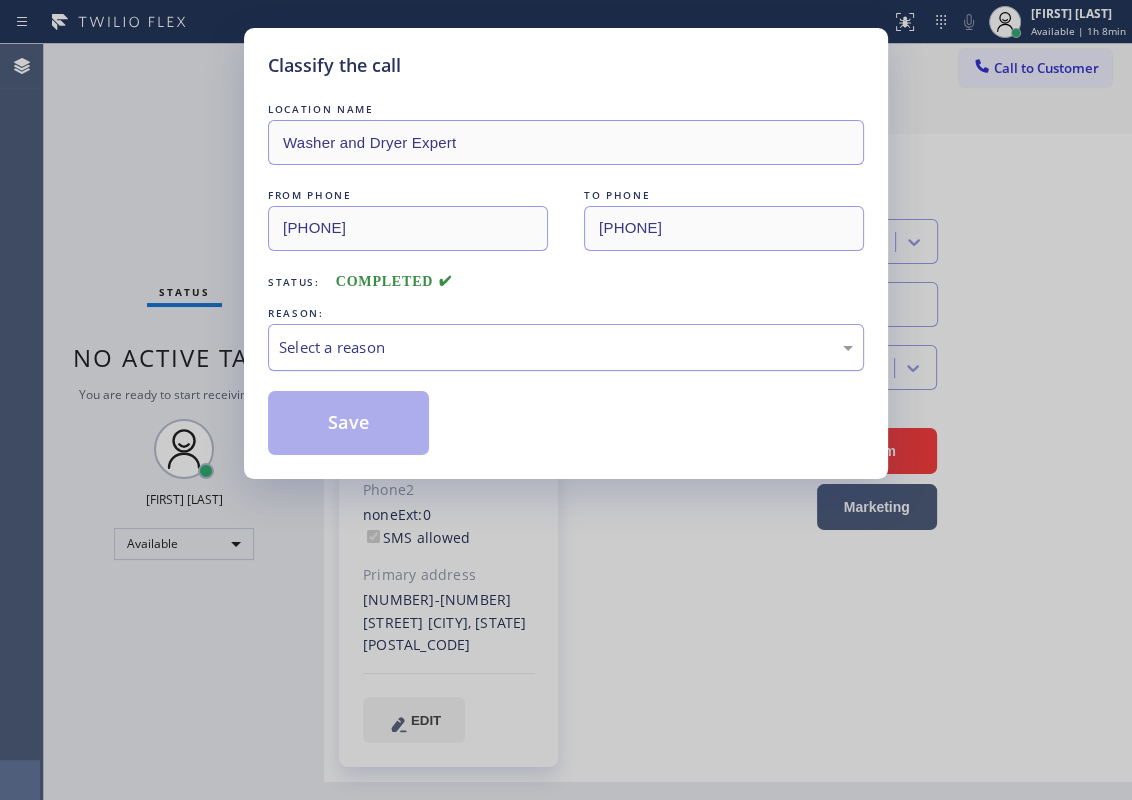drag, startPoint x: 458, startPoint y: 319, endPoint x: 450, endPoint y: 340, distance: 22.472204 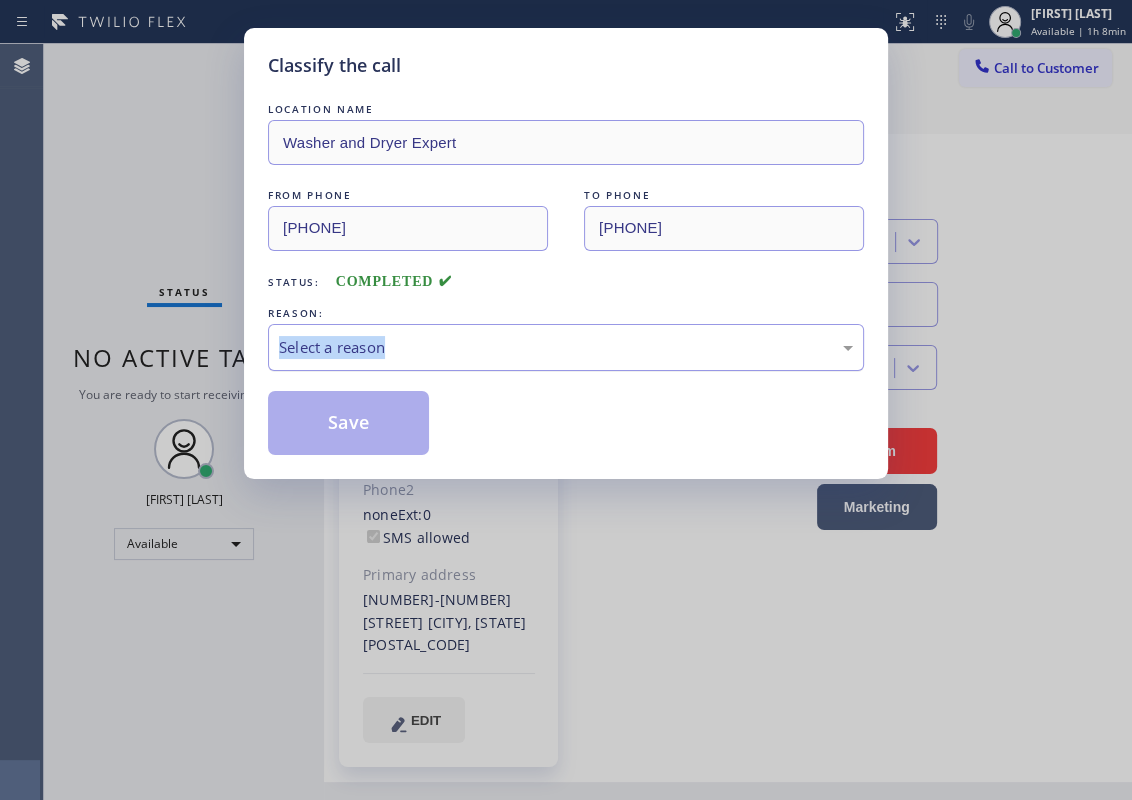click on "Select a reason" at bounding box center (566, 347) 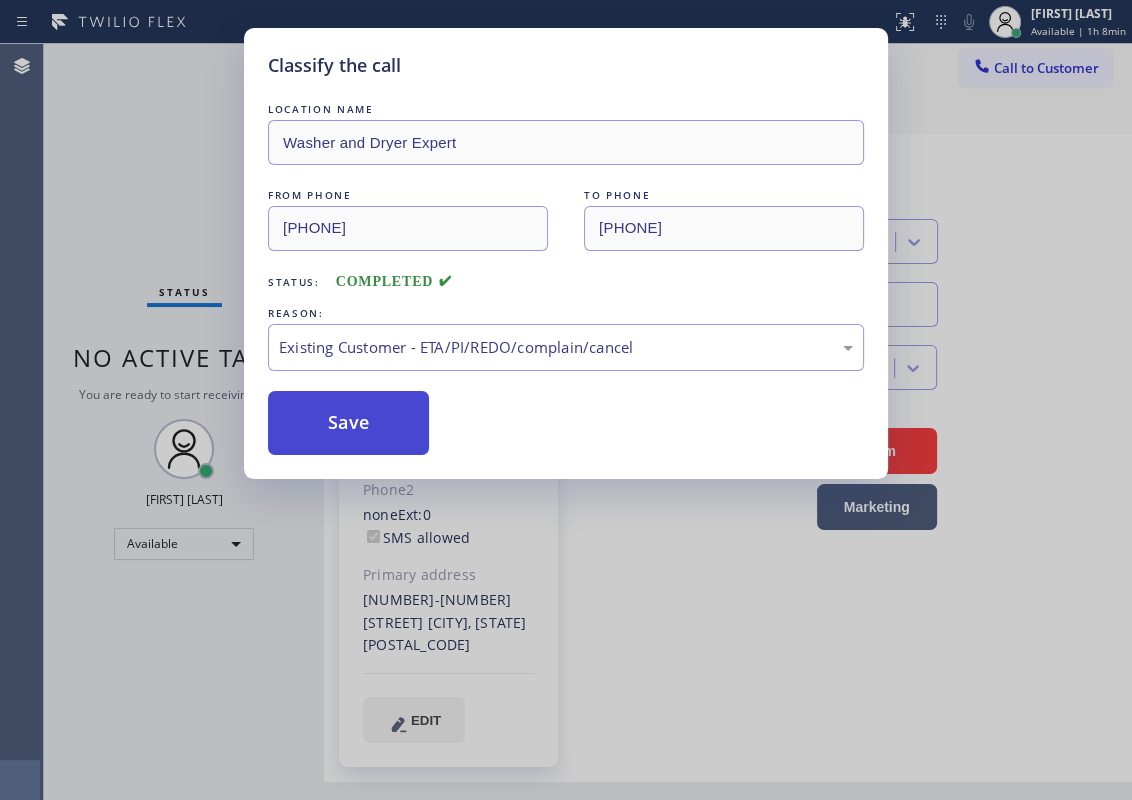 click on "Save" at bounding box center [348, 423] 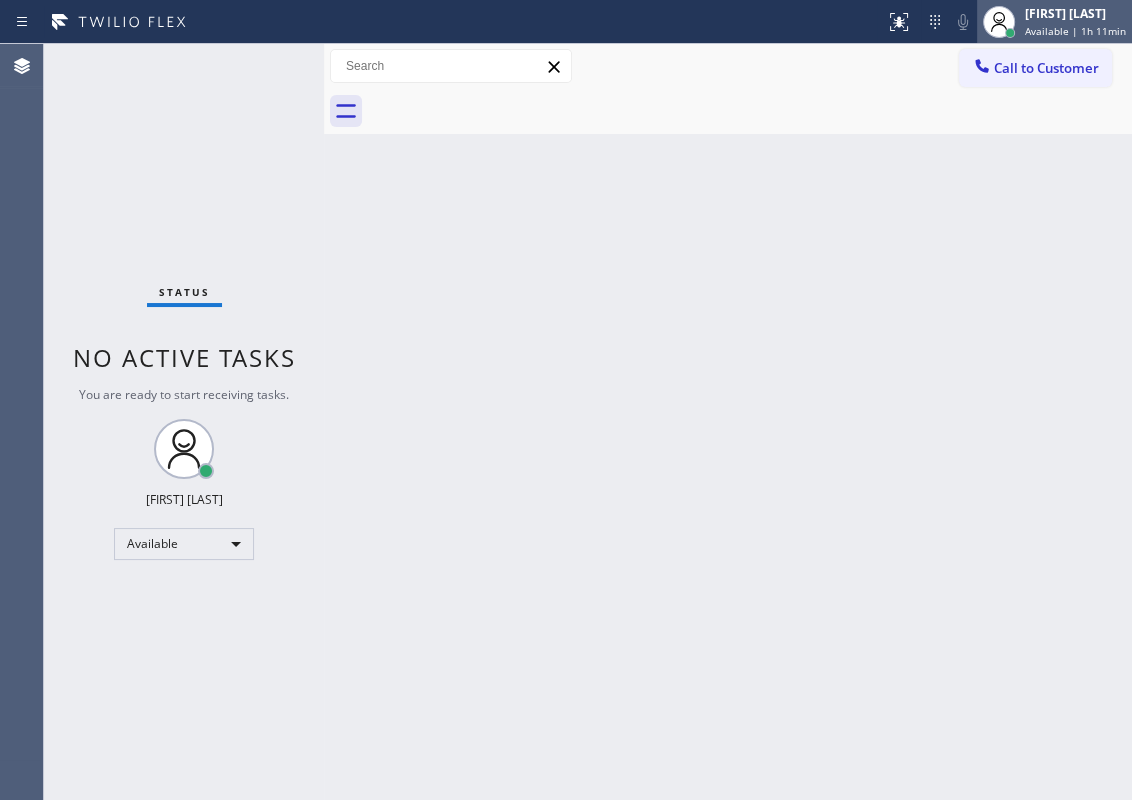 click on "[FIRST] [LAST]" at bounding box center [1075, 13] 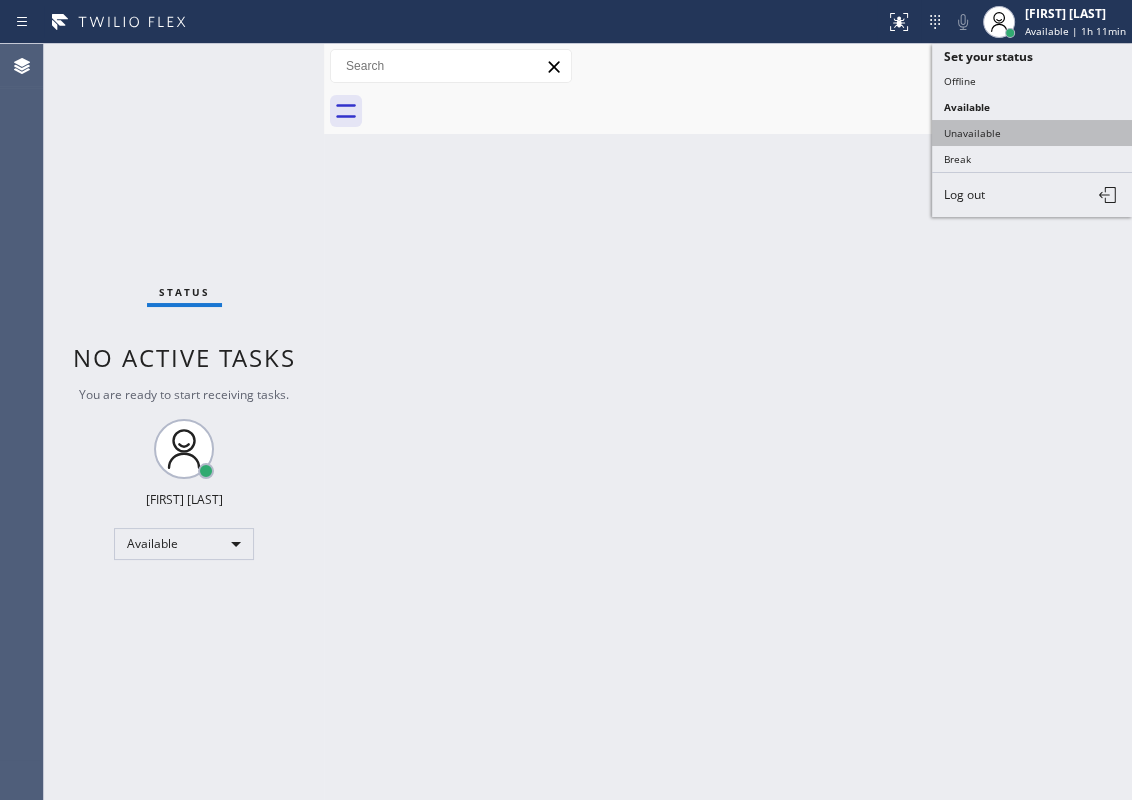 click on "Unavailable" at bounding box center (1032, 133) 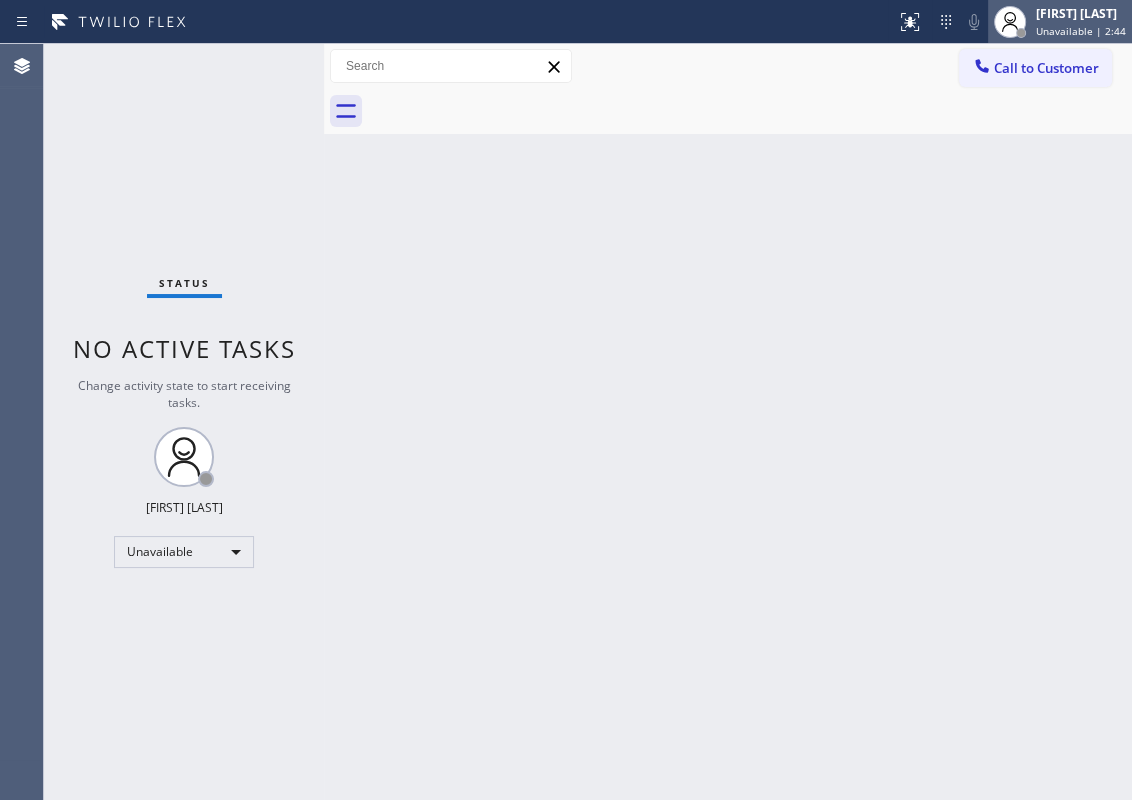 click on "[FIRST] [LAST]" at bounding box center [1081, 13] 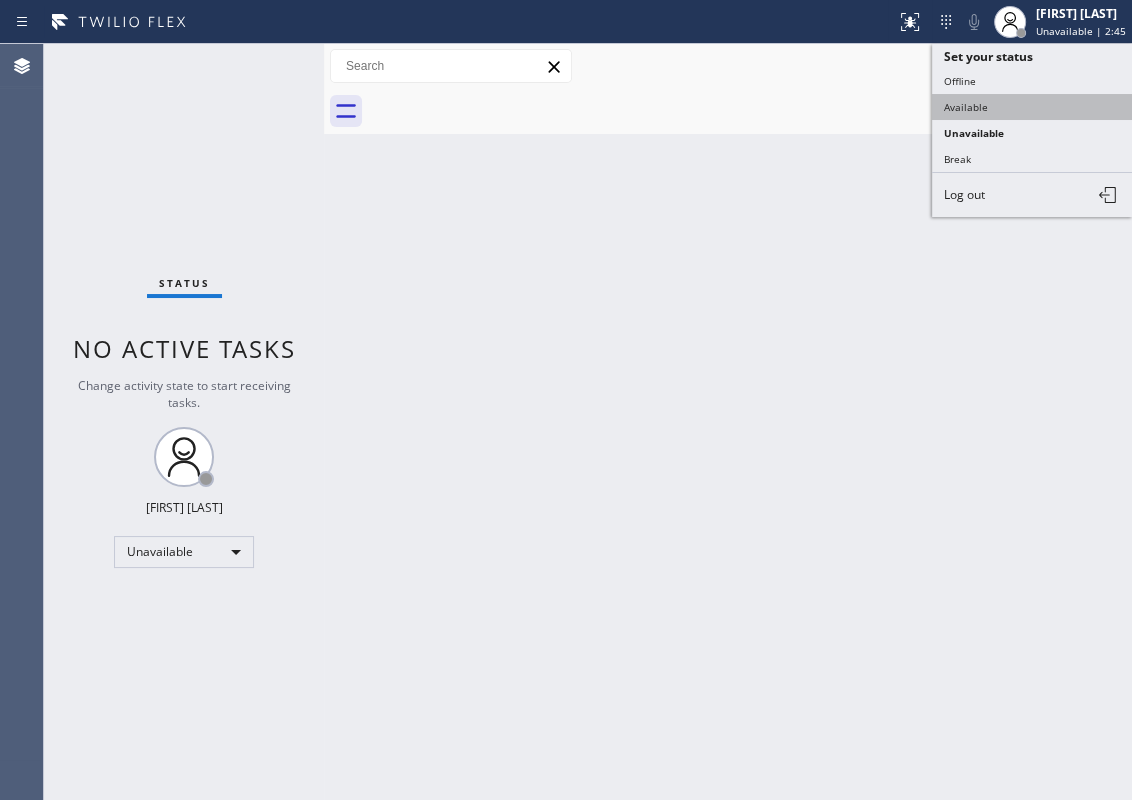 click on "Available" at bounding box center [1032, 107] 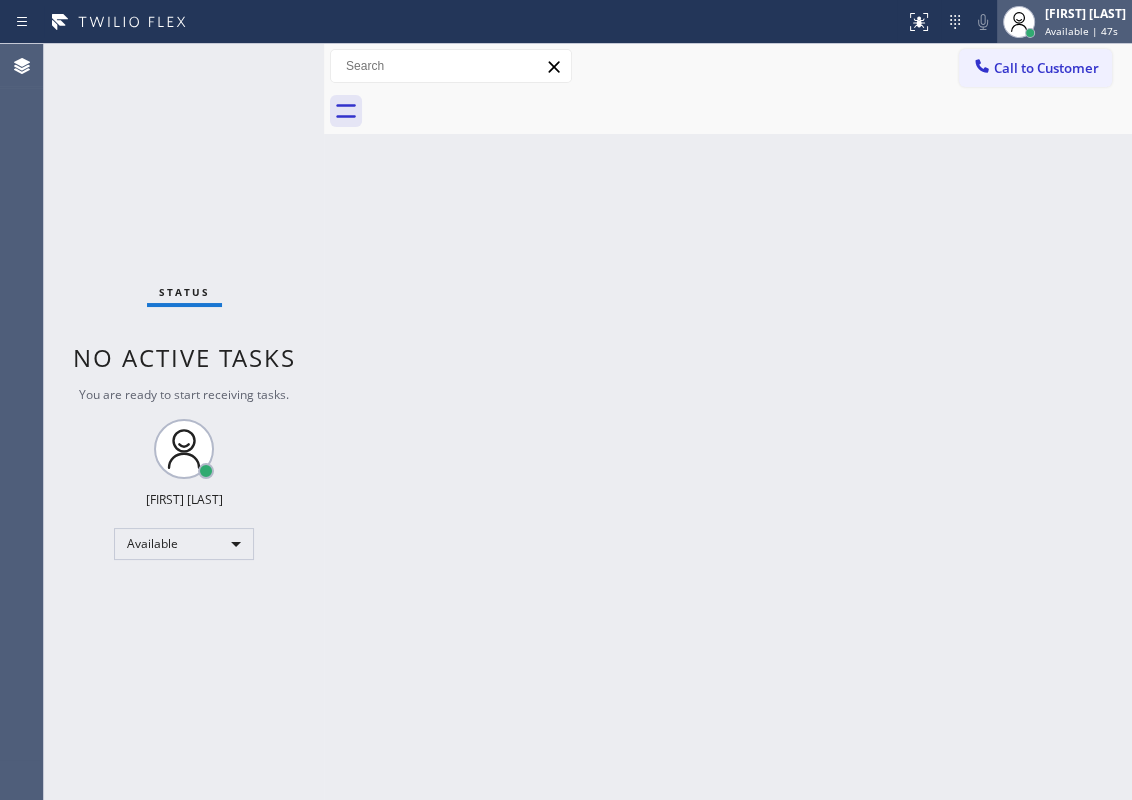 click on "[FIRST] [LAST]" at bounding box center [1085, 13] 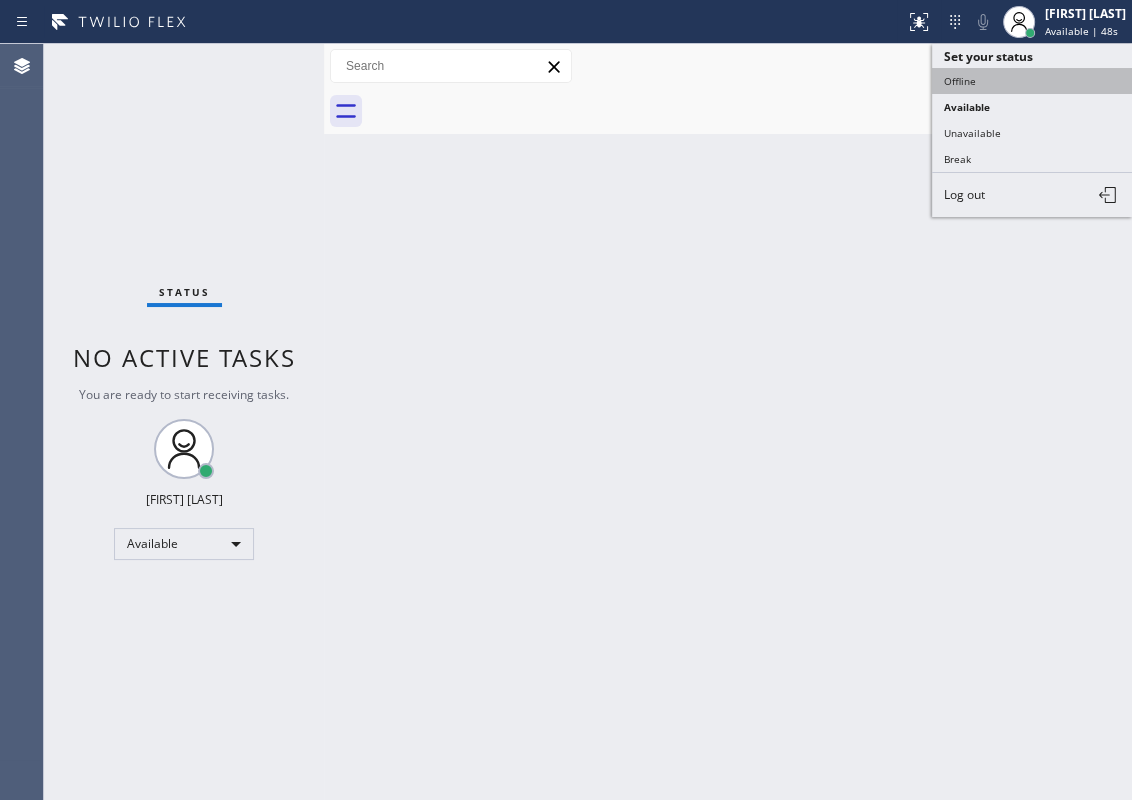 click on "Offline" at bounding box center (1032, 81) 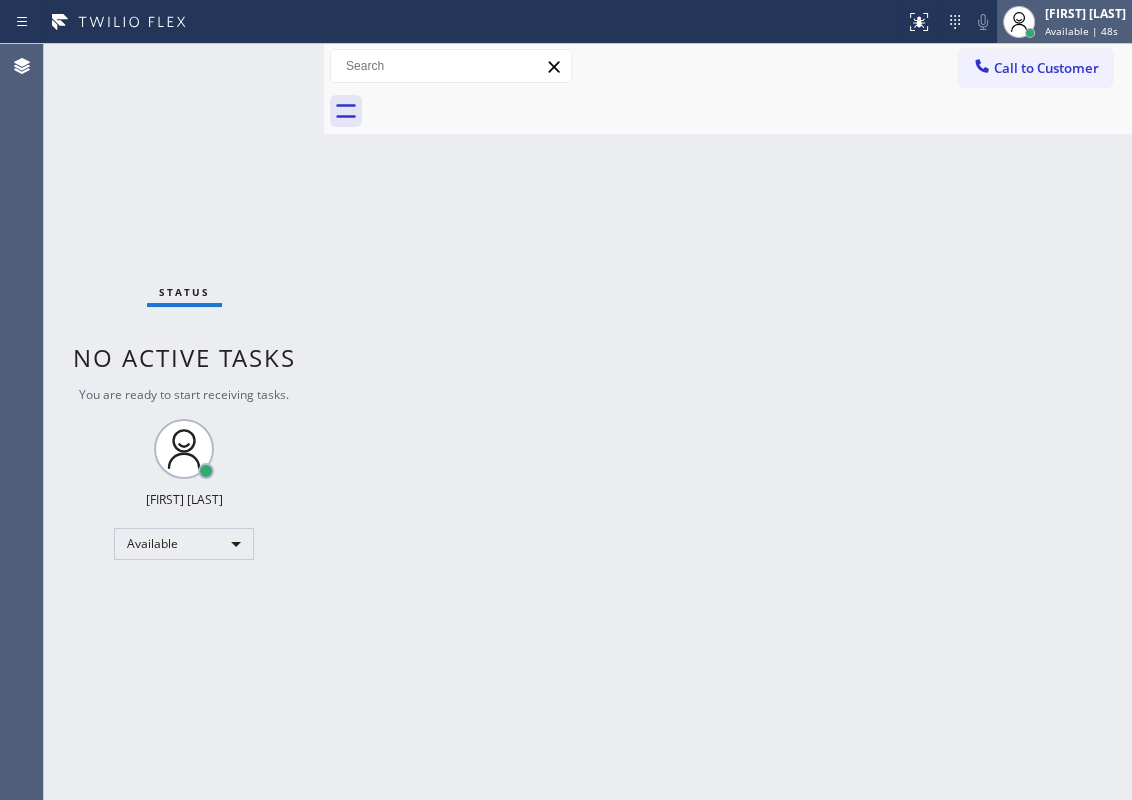 click at bounding box center [1019, 22] 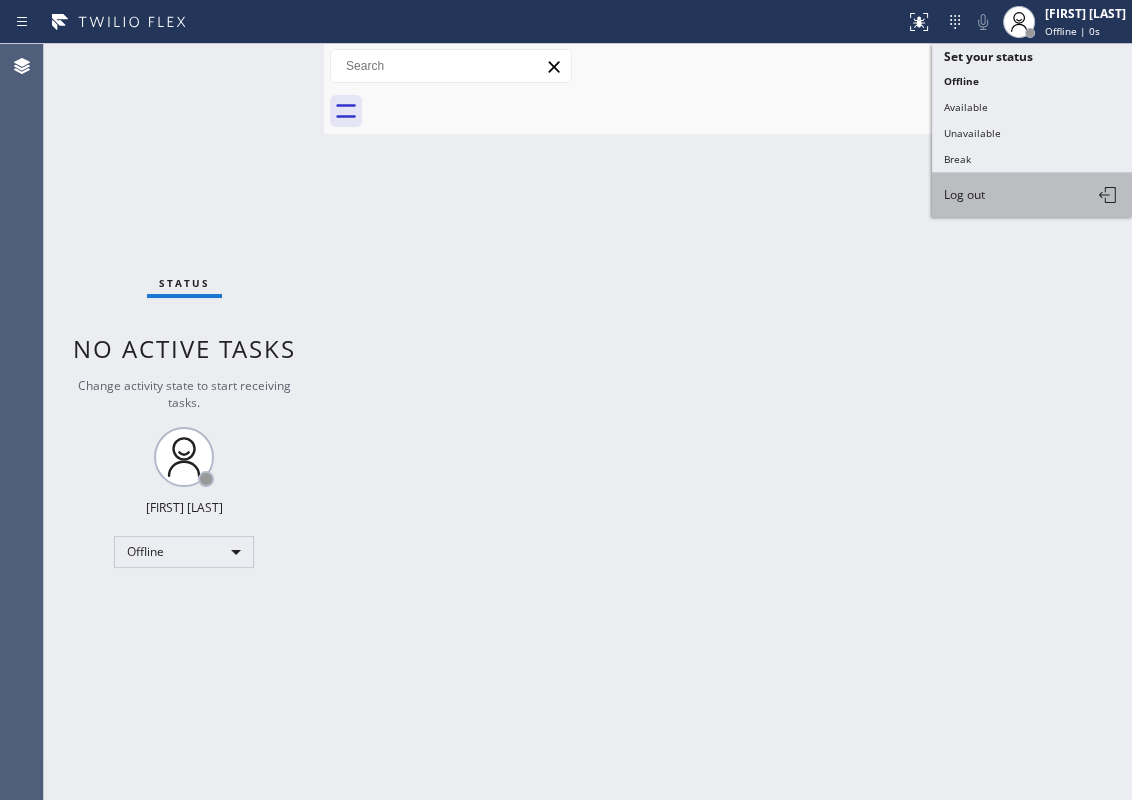 click on "Log out" at bounding box center [1032, 195] 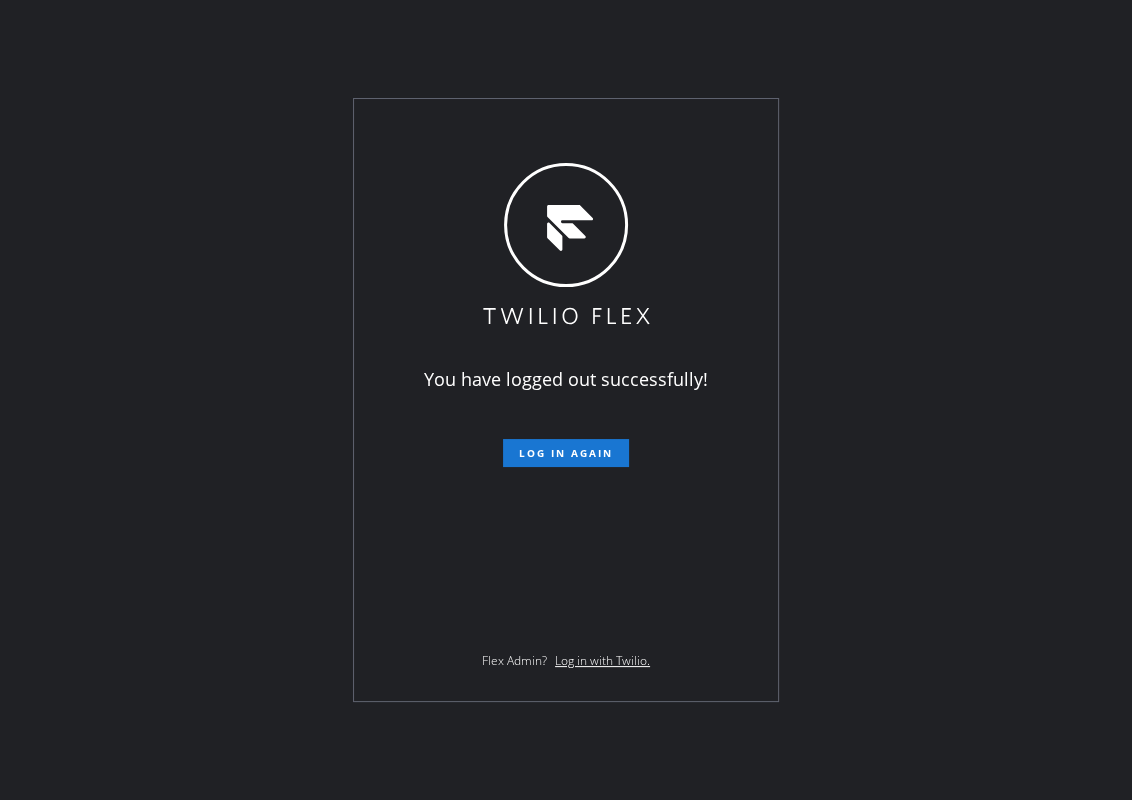 drag, startPoint x: 221, startPoint y: 427, endPoint x: 279, endPoint y: 456, distance: 64.84597 